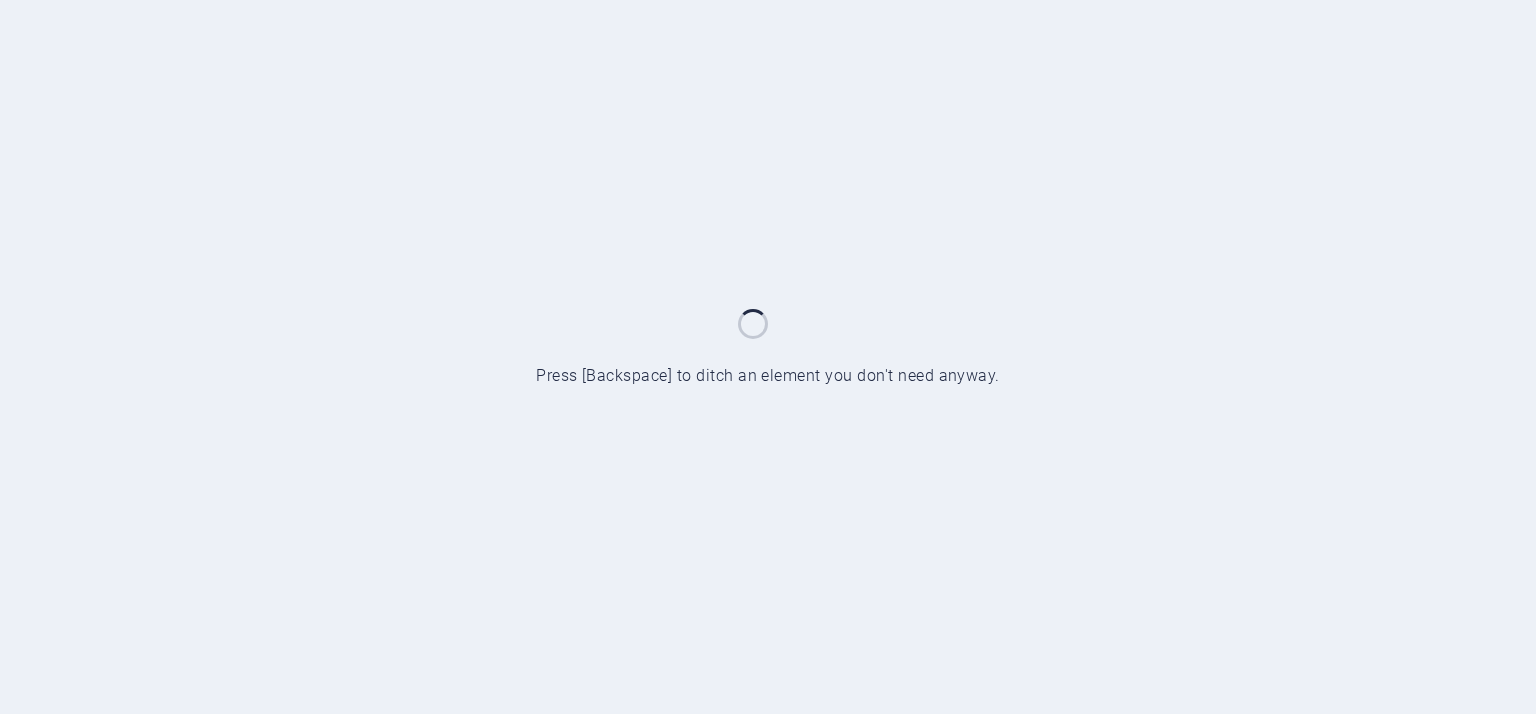 scroll, scrollTop: 0, scrollLeft: 0, axis: both 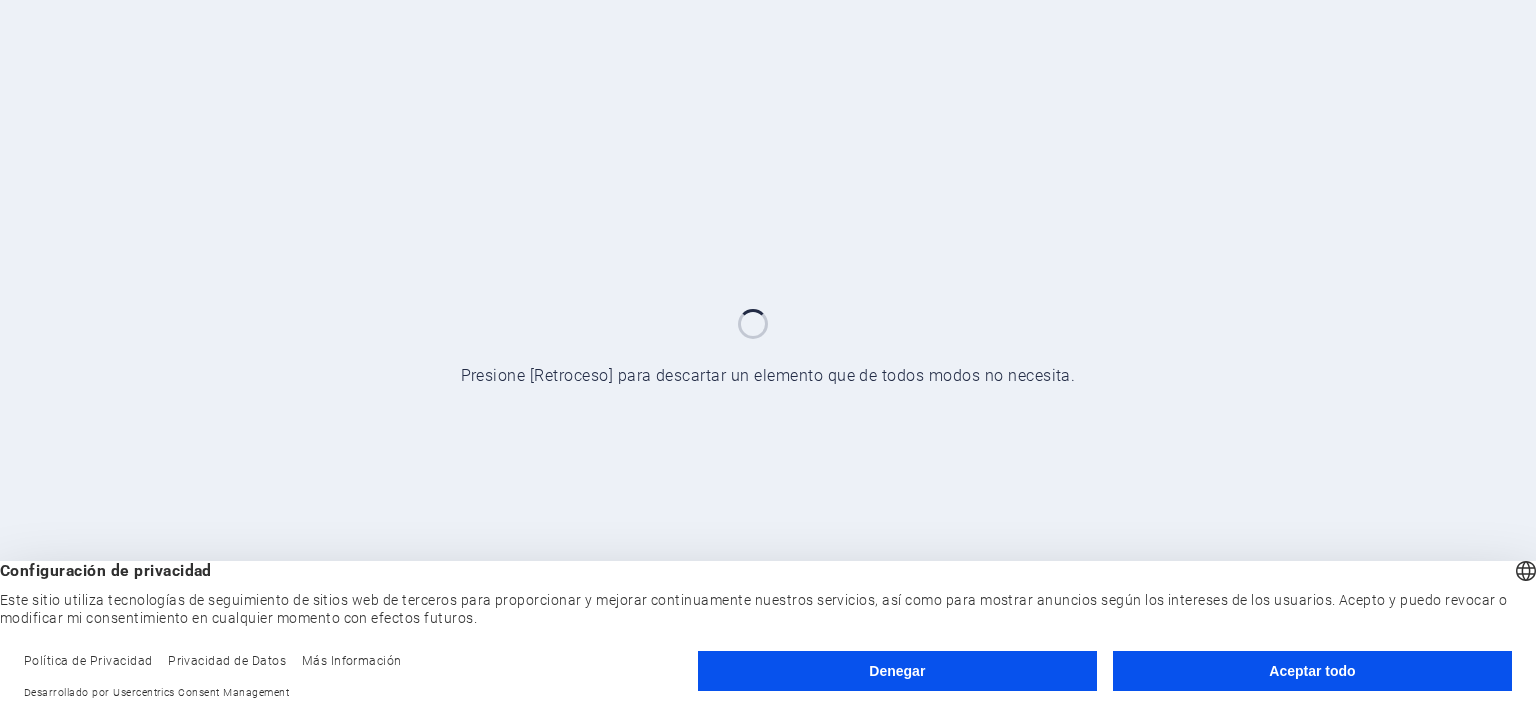 click on "Aceptar todo" at bounding box center [1312, 671] 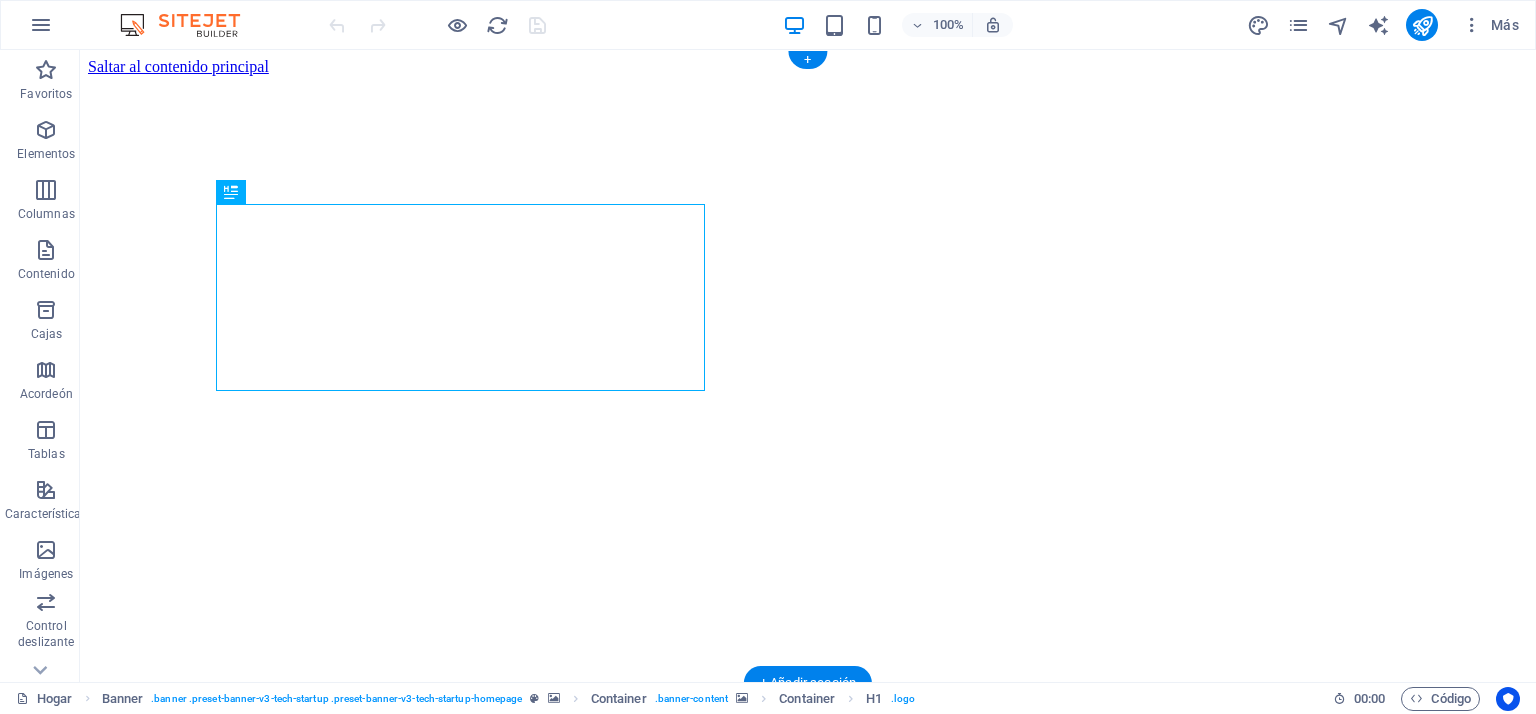 scroll, scrollTop: 0, scrollLeft: 0, axis: both 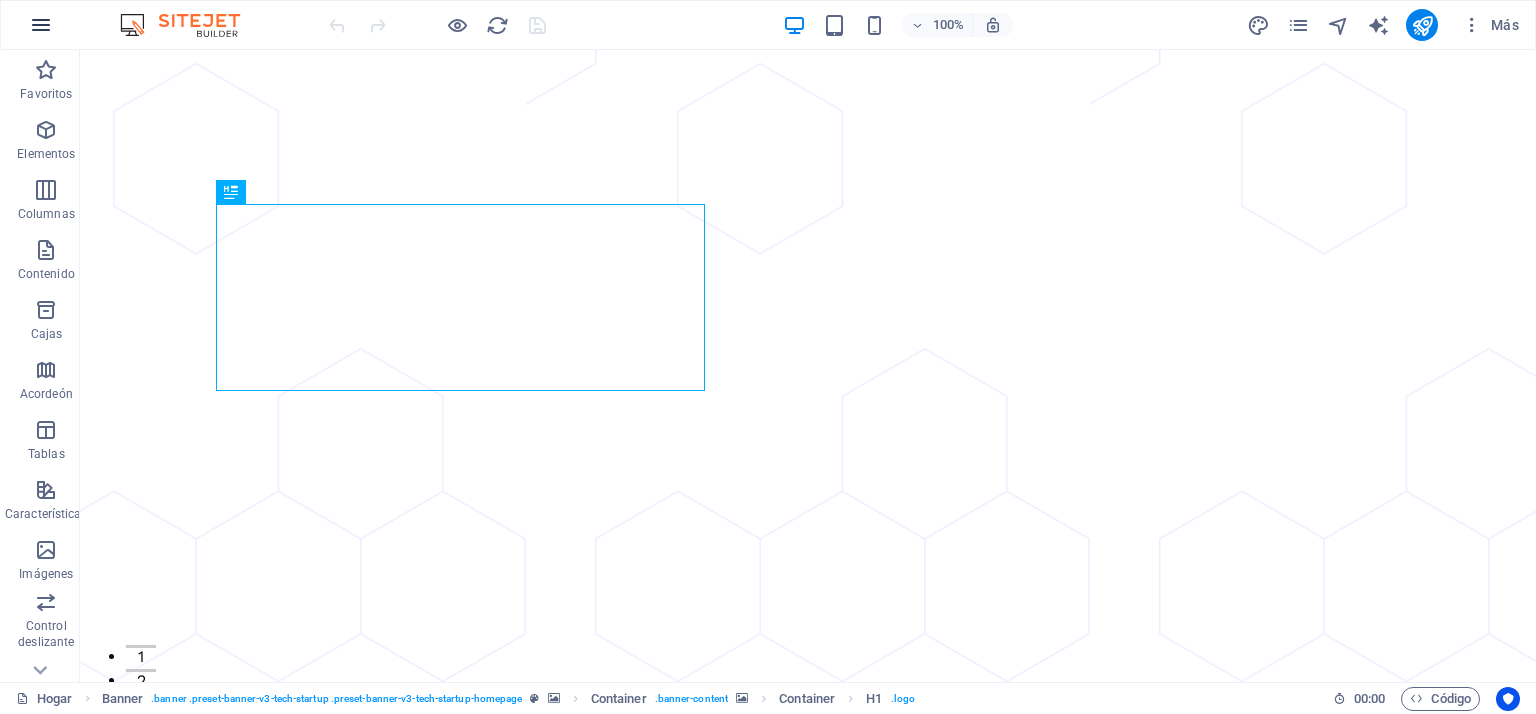 click at bounding box center [41, 25] 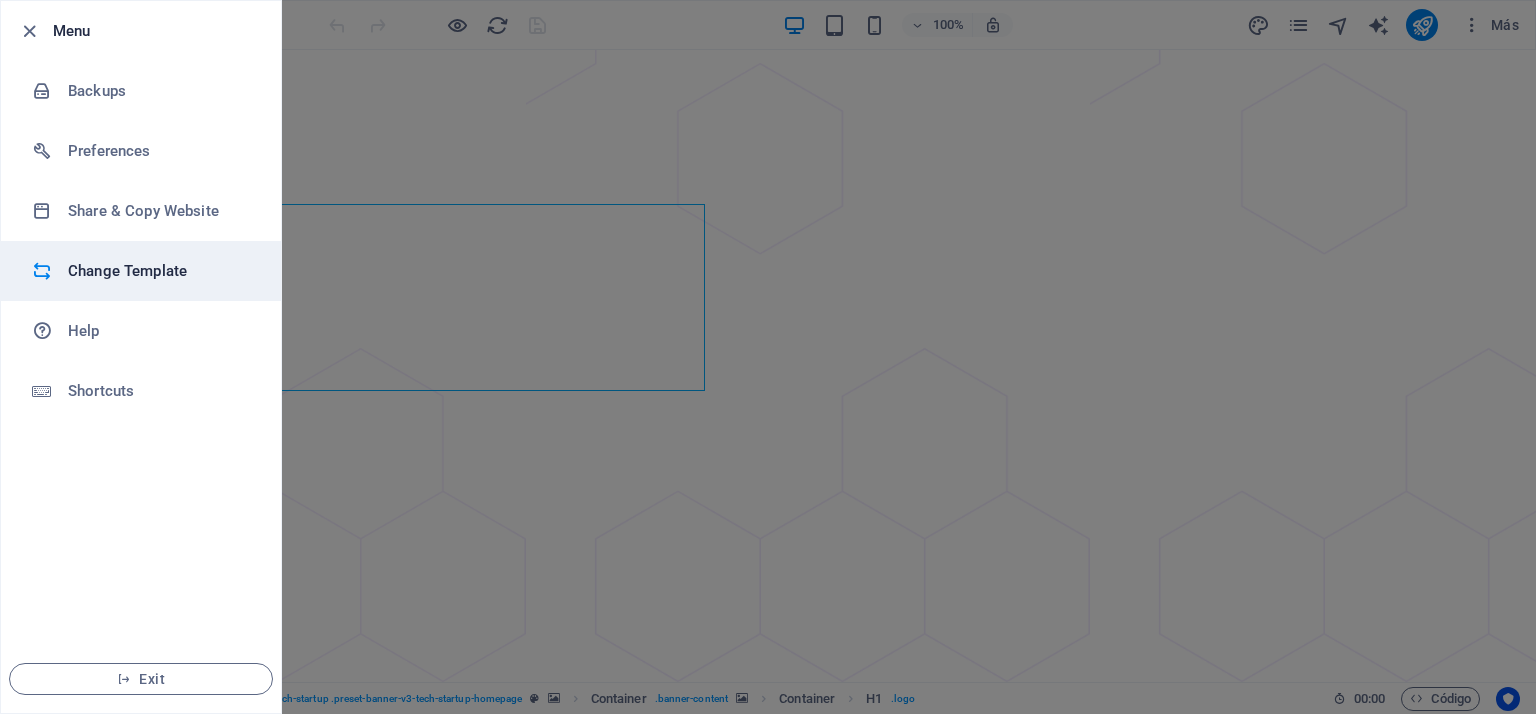 click on "Change Template" at bounding box center [160, 271] 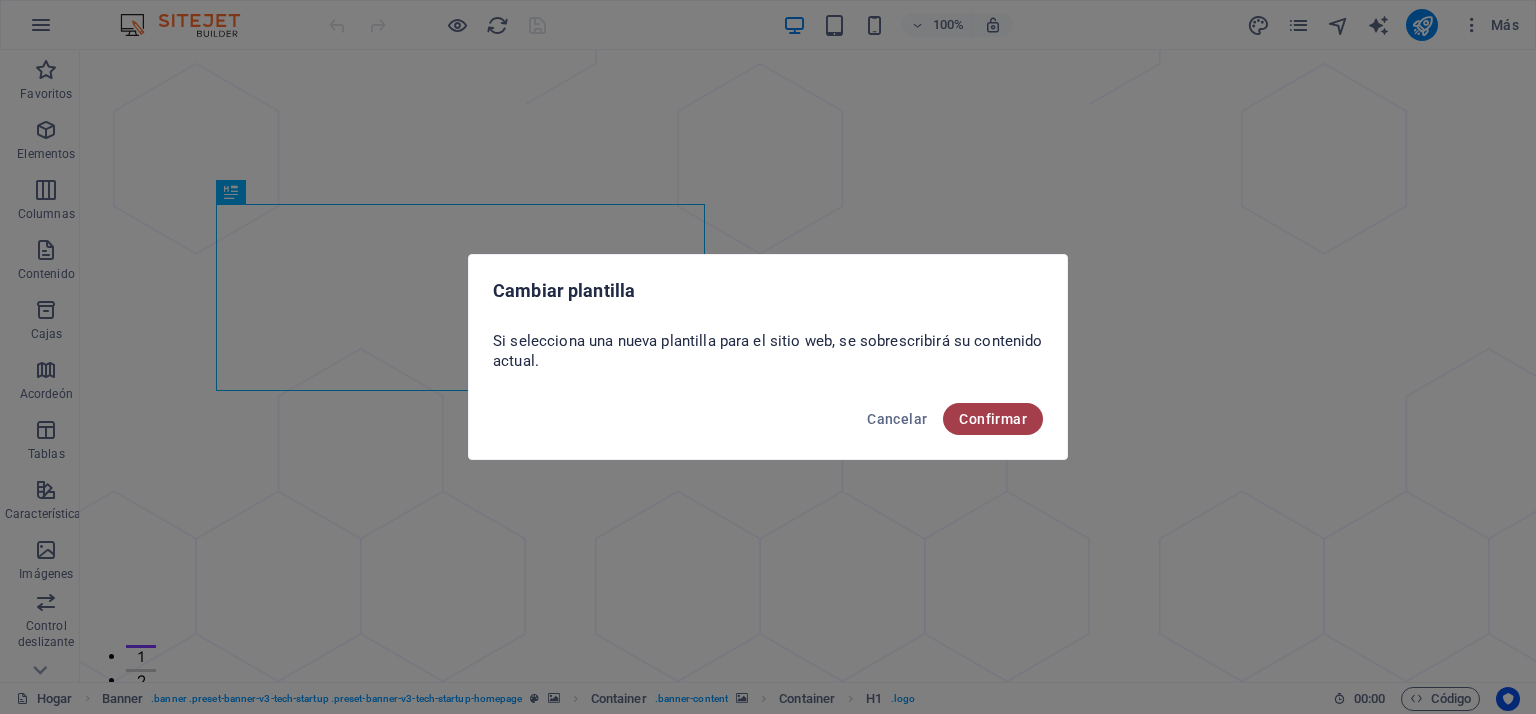 click on "Confirmar" at bounding box center [993, 419] 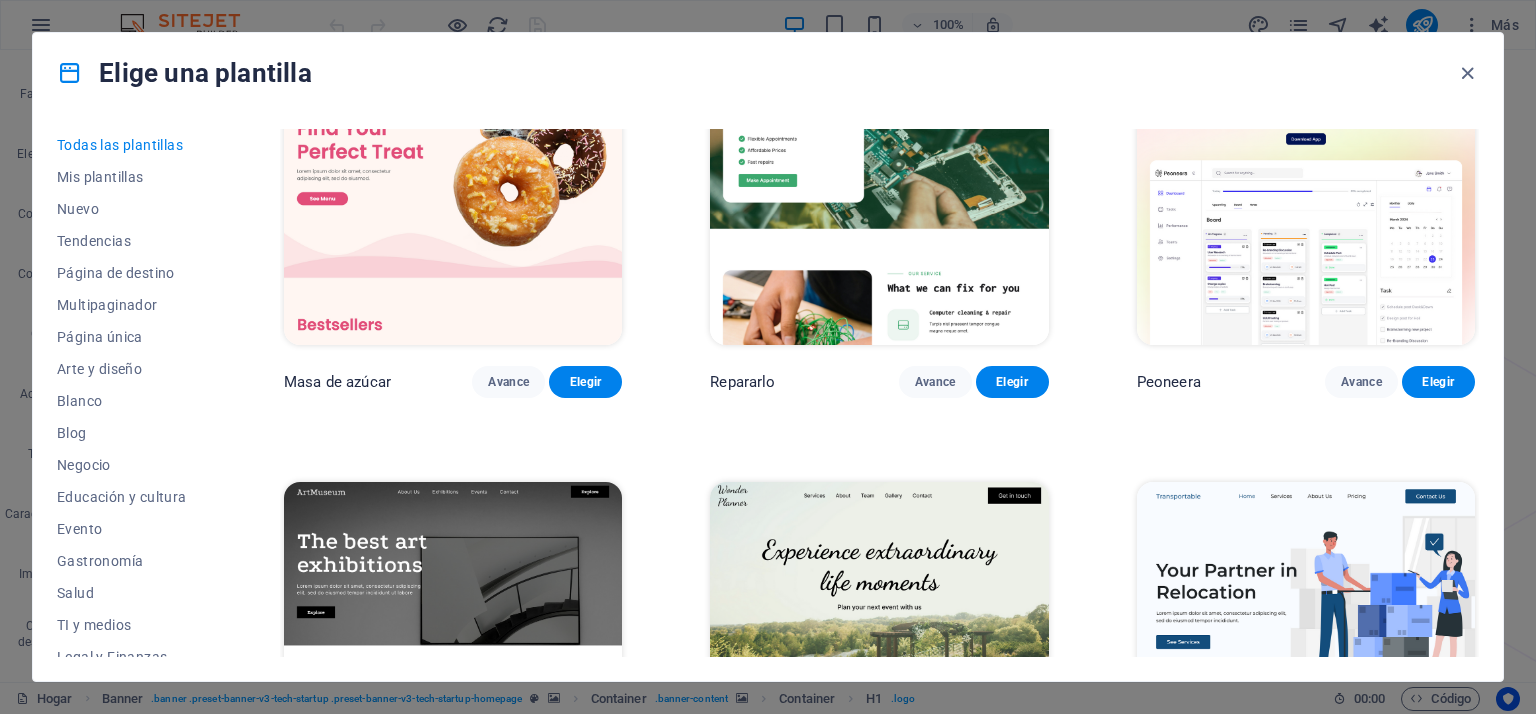 scroll, scrollTop: 0, scrollLeft: 0, axis: both 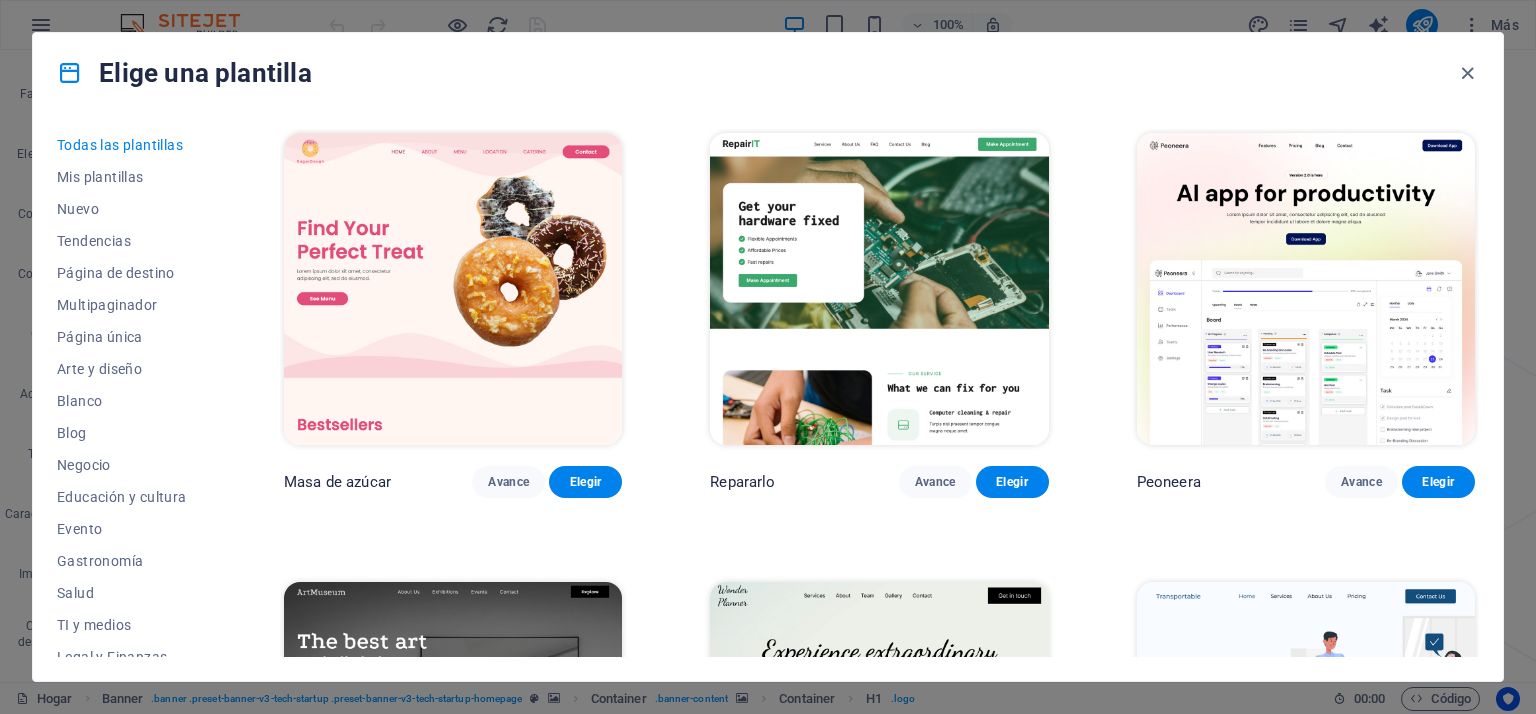 click on "Masa de azúcar Avance Elegir Repararlo Avance Elegir Peoneera Avance Elegir Museo de Arte Avance Elegir Planificador maravilloso Avance Elegir Transportable Avance Elegir Ahorro y préstamo Avance Elegir WePaint Avance Elegir Eco-Con Avance Elegir Reunión Avance Elegir Ayuda y cuidado Avance Elegir Podcaster Avance Elegir Academix Avance Elegir Gran peluquería Avance Elegir Salud y alimentación Avance Elegir Interiores UrbanNest Avance Elegir Cambio verde Avance Elegir El Templo de la Belleza Avance Elegir WeTrain Avance Elegir Limpiador Avance Elegir Johanna James Avance Elegir Delicioso Avance Elegir Jardín de sueños Avance Elegir LumeDeAqua Avance Elegir Cuidado de mascotas Avance Elegir Espacio seguro Avance Elegir Barra de lluvia de medianoche Avance Elegir Conducir Avance Elegir Estator Avance Elegir Grupo de Salud Avance Elegir Agencia MakeIt Avance Elegir Pasión de viajar Avance Elegir WeSpa Avance Elegir BERLINA Avance Elegir Aparatos electrónicos Avance Elegir Ciencia del café Avance Elegir" at bounding box center (879, 12437) 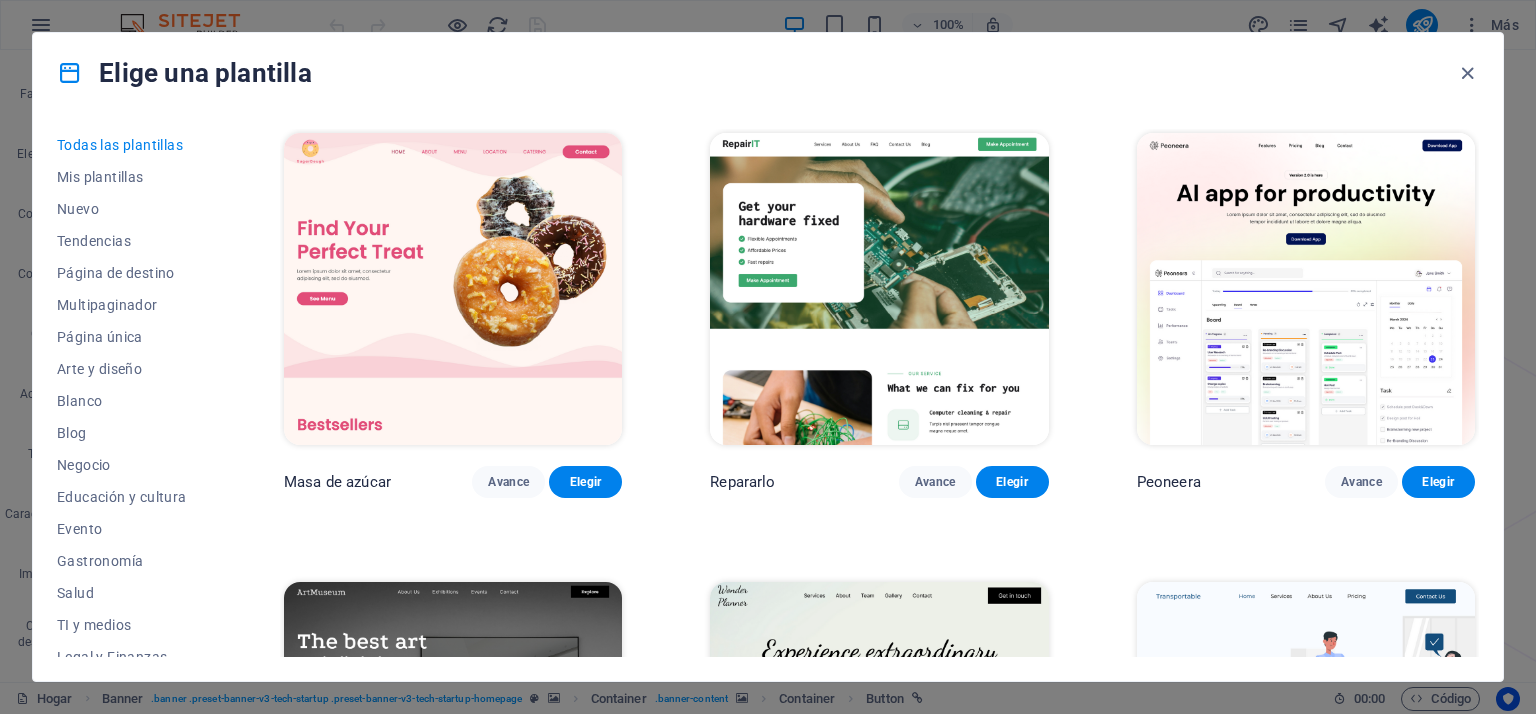 scroll, scrollTop: 748, scrollLeft: 0, axis: vertical 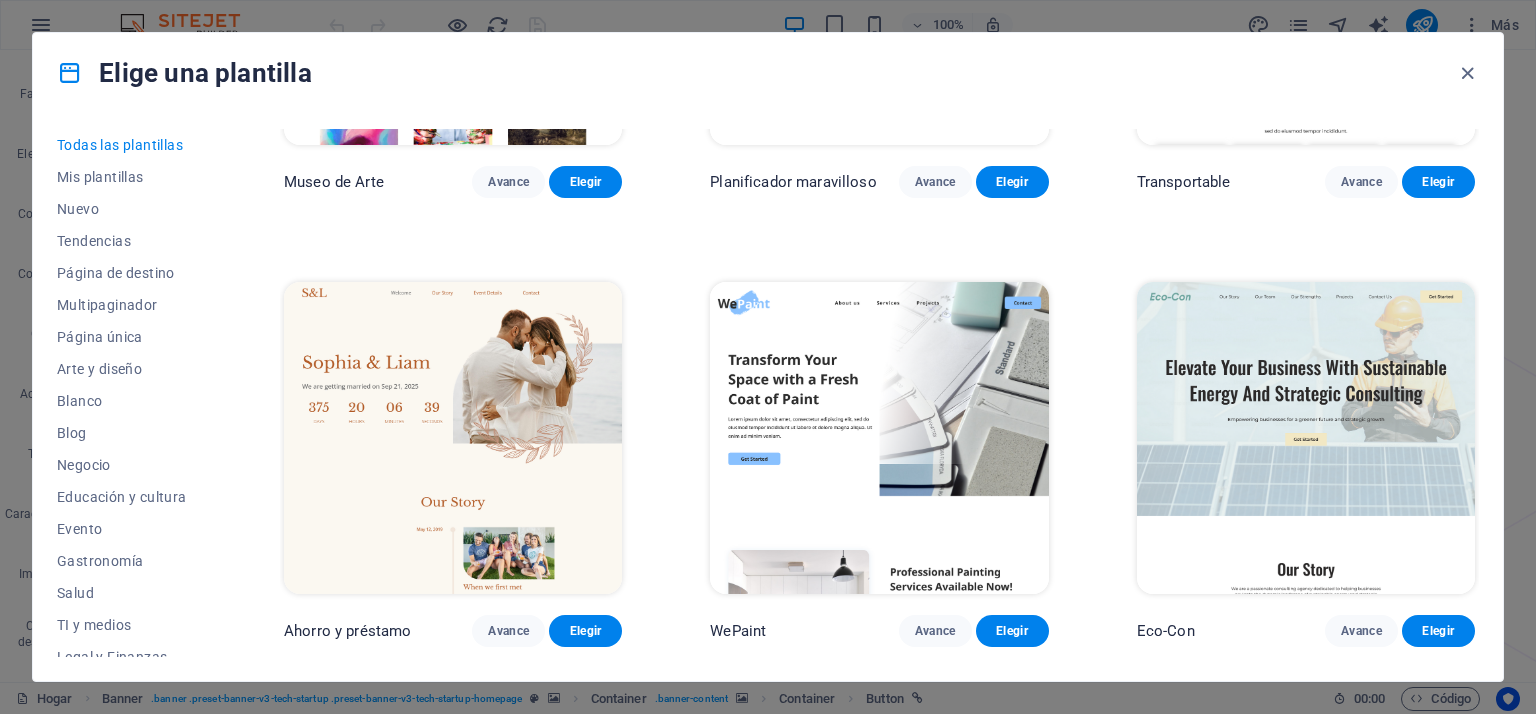 click on "Masa de azúcar Avance Elegir Repararlo Avance Elegir Peoneera Avance Elegir Museo de Arte Avance Elegir Planificador maravilloso Avance Elegir Transportable Avance Elegir Ahorro y préstamo Avance Elegir WePaint Avance Elegir Eco-Con Avance Elegir Reunión Avance Elegir Ayuda y cuidado Avance Elegir Podcaster Avance Elegir Academix Avance Elegir Gran peluquería Avance Elegir Salud y alimentación Avance Elegir Interiores UrbanNest Avance Elegir Cambio verde Avance Elegir El Templo de la Belleza Avance Elegir WeTrain Avance Elegir Limpiador Avance Elegir Johanna James Avance Elegir Delicioso Avance Elegir Jardín de sueños Avance Elegir LumeDeAqua Avance Elegir Cuidado de mascotas Avance Elegir Espacio seguro Avance Elegir Barra de lluvia de medianoche Avance Elegir Conducir Avance Elegir Estator Avance Elegir Grupo de Salud Avance Elegir Agencia MakeIt Avance Elegir Pasión de viajar Avance Elegir WeSpa Avance Elegir BERLINA Avance Elegir Aparatos electrónicos Avance Elegir Ciencia del café Avance Elegir" at bounding box center (879, 11689) 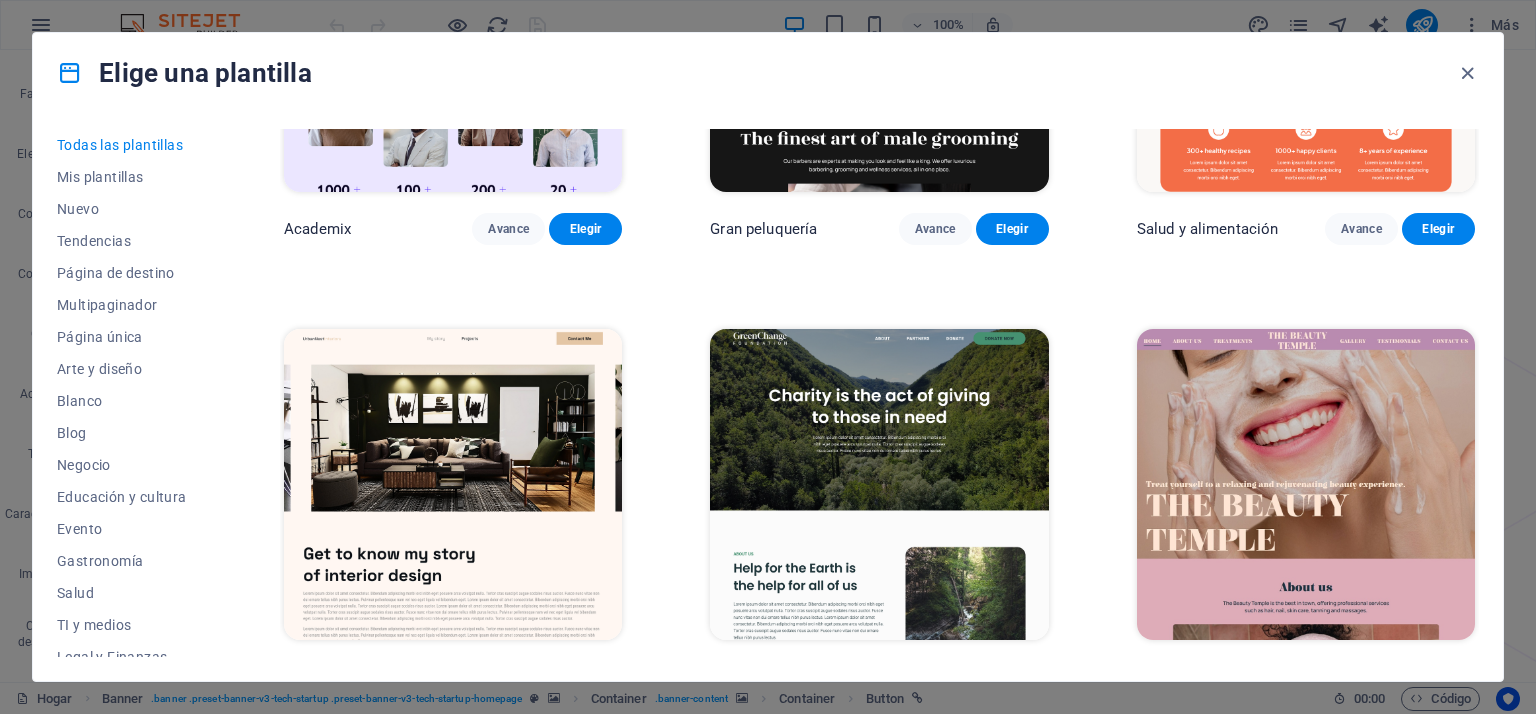 scroll, scrollTop: 2348, scrollLeft: 0, axis: vertical 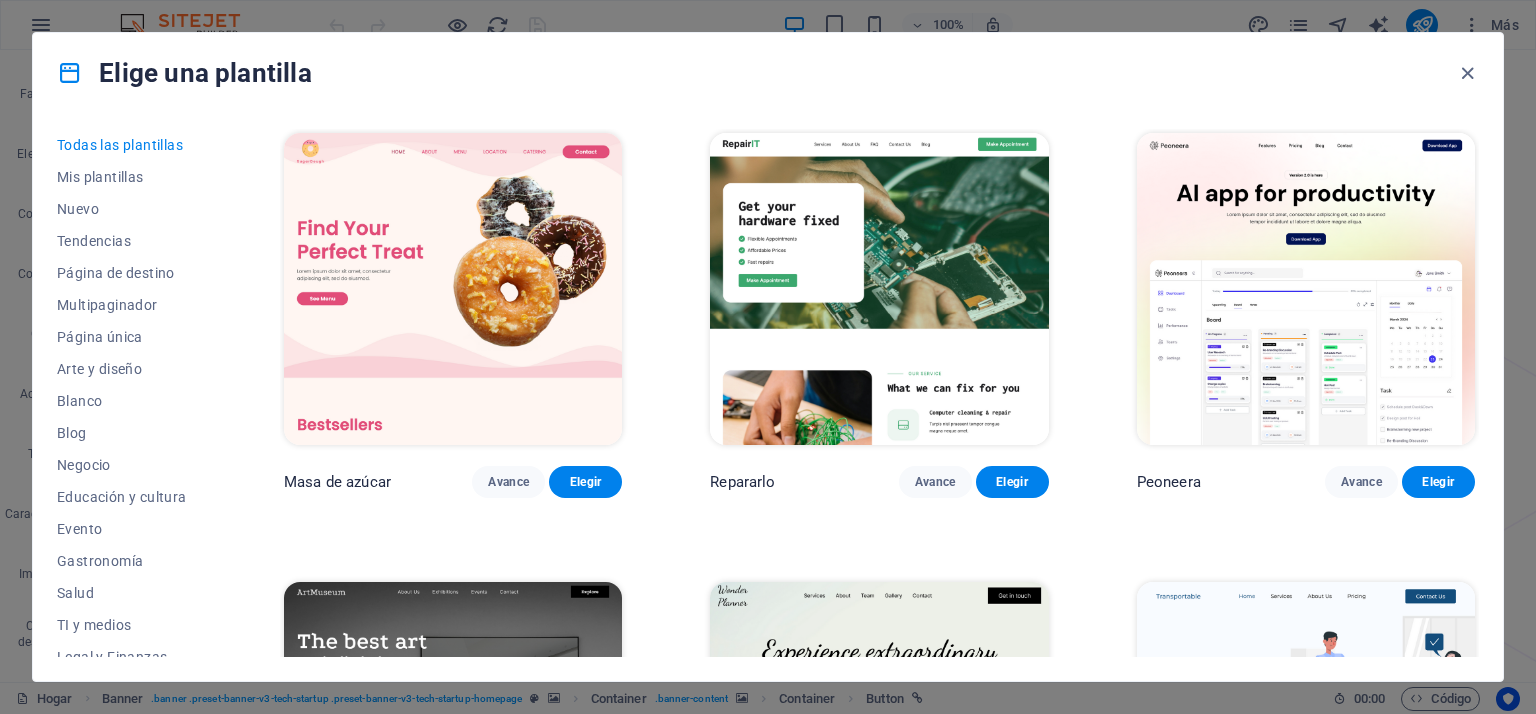 drag, startPoint x: 1089, startPoint y: 215, endPoint x: 1092, endPoint y: 114, distance: 101.04455 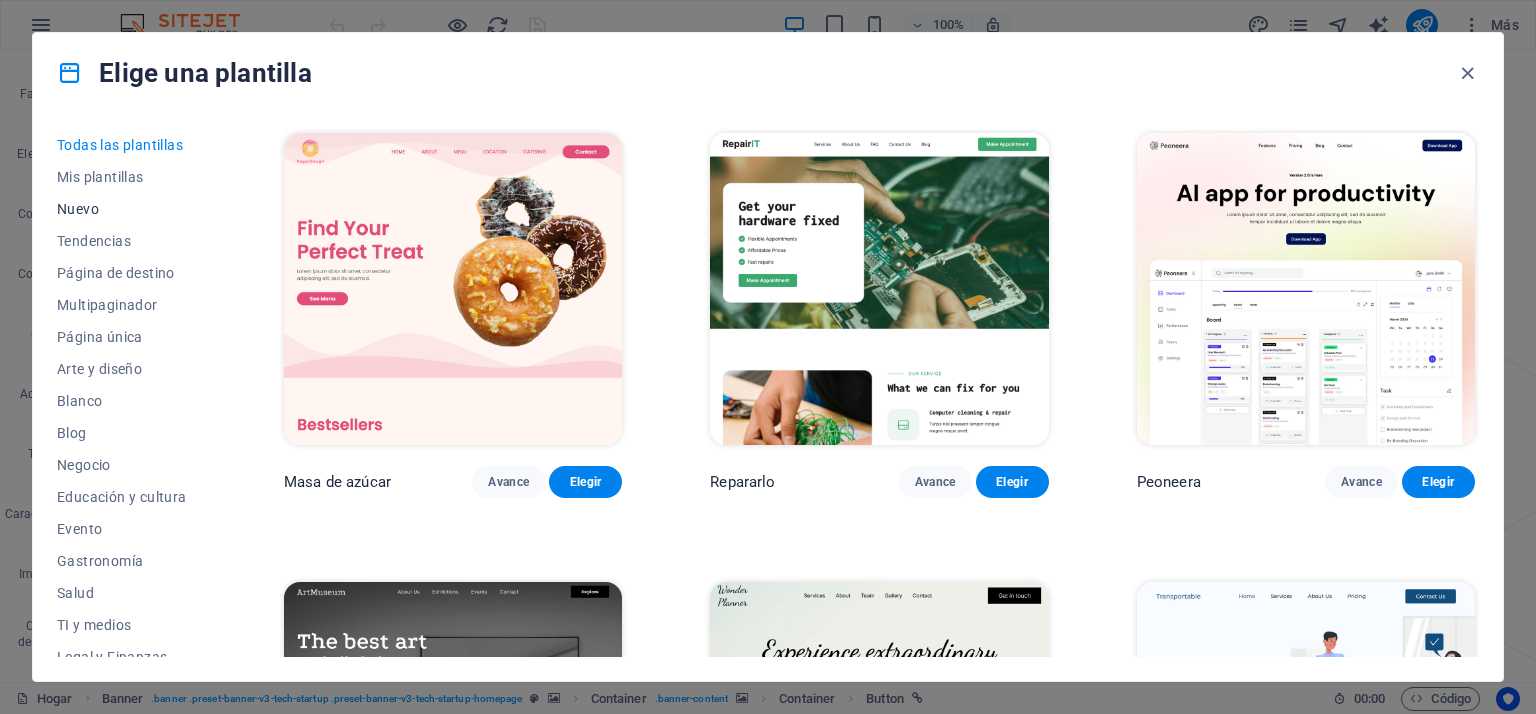 click on "Nuevo" at bounding box center [78, 209] 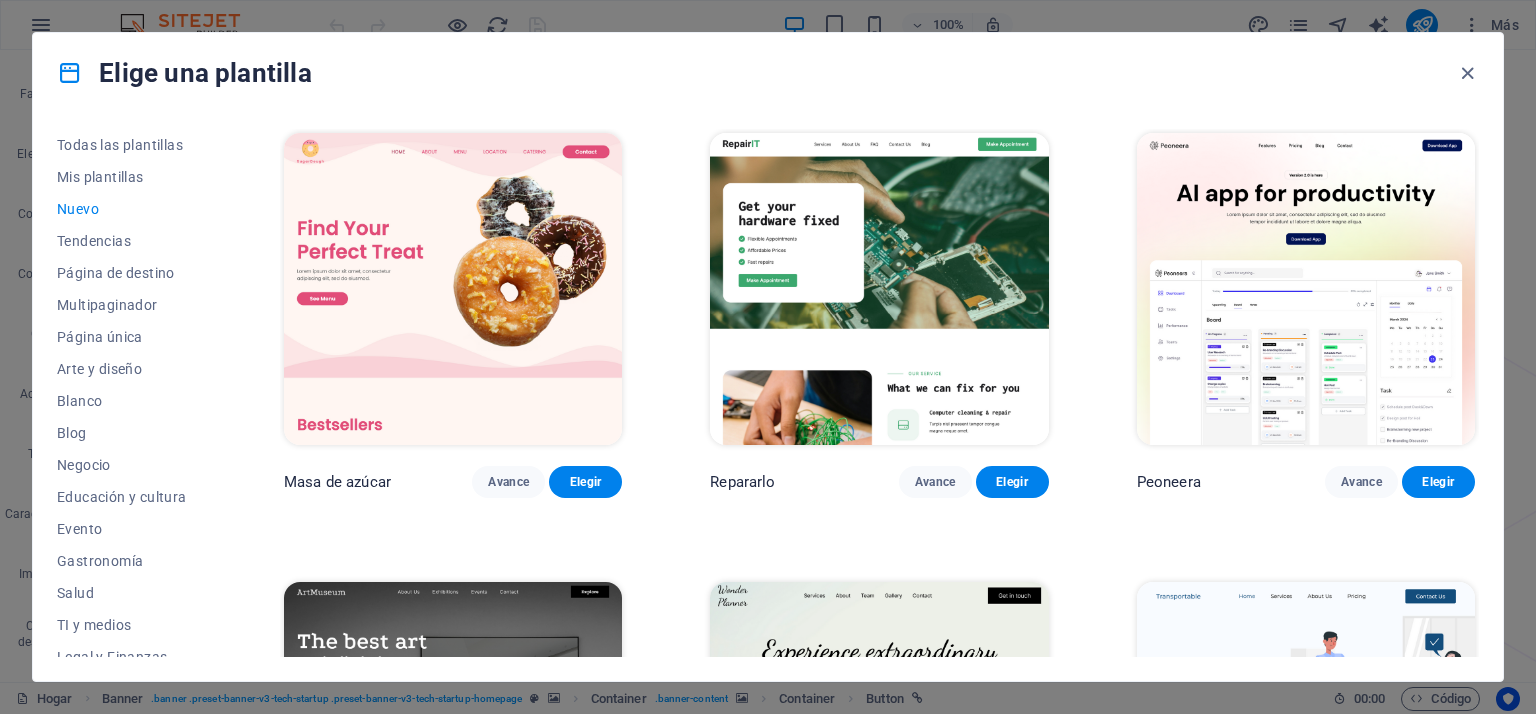 click on "Nuevo" at bounding box center [78, 209] 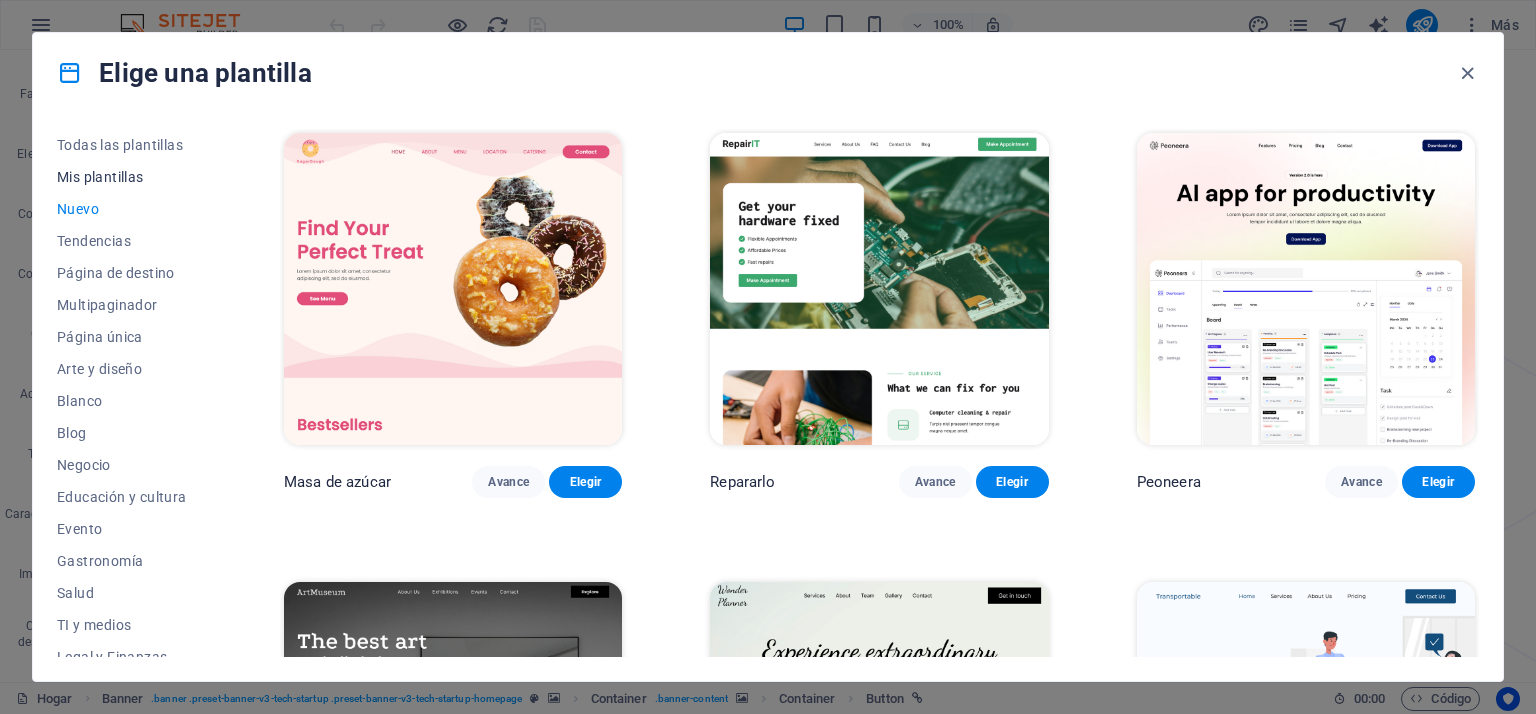 click on "Mis plantillas" at bounding box center (100, 177) 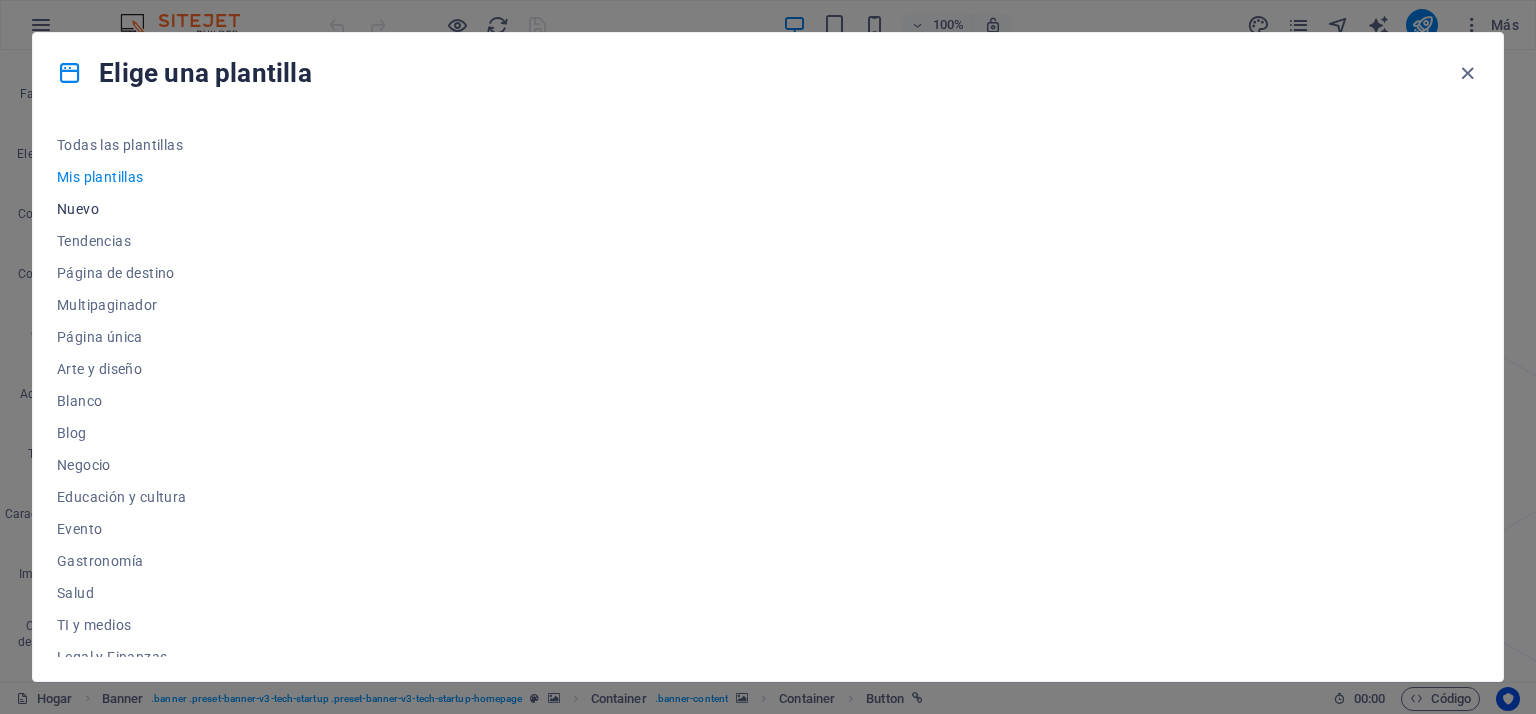 click on "Nuevo" at bounding box center [78, 209] 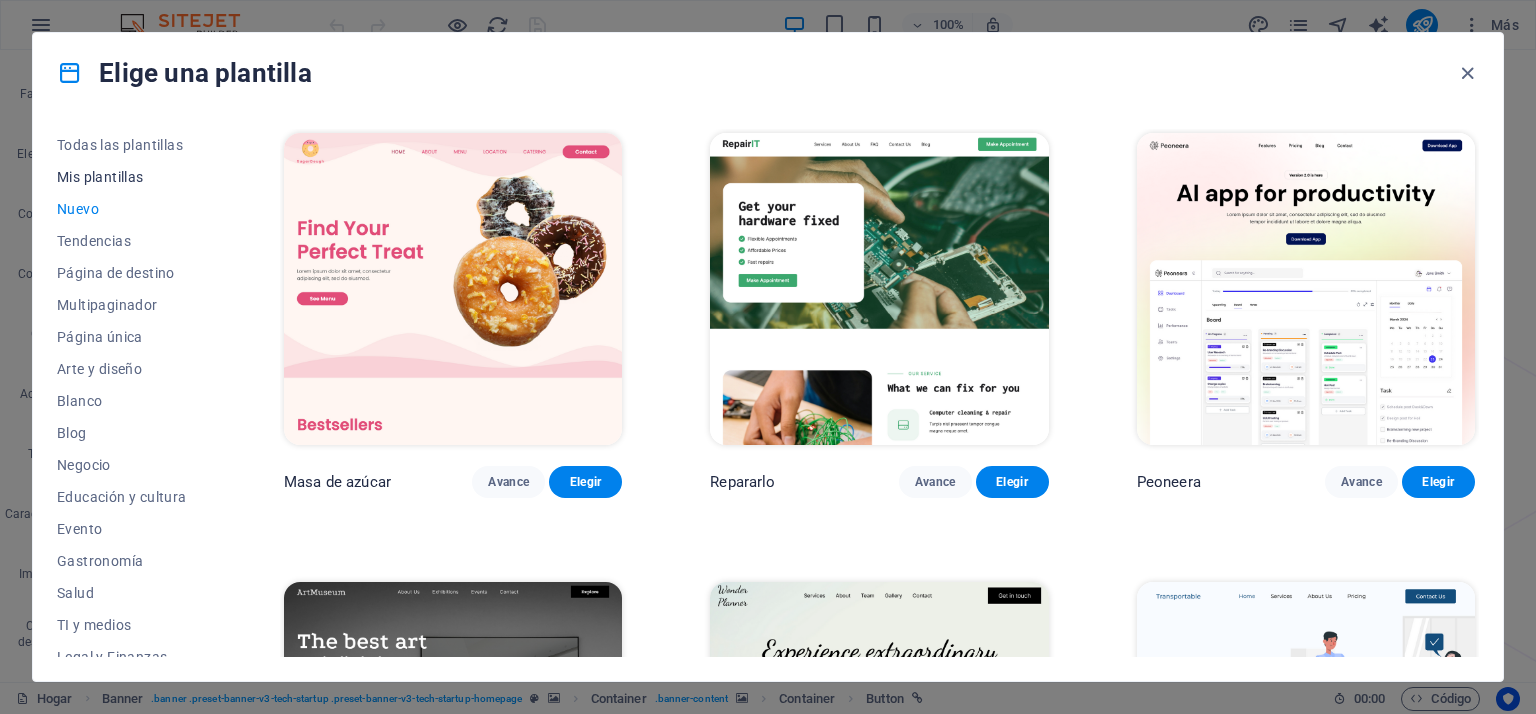click on "Mis plantillas" at bounding box center [100, 177] 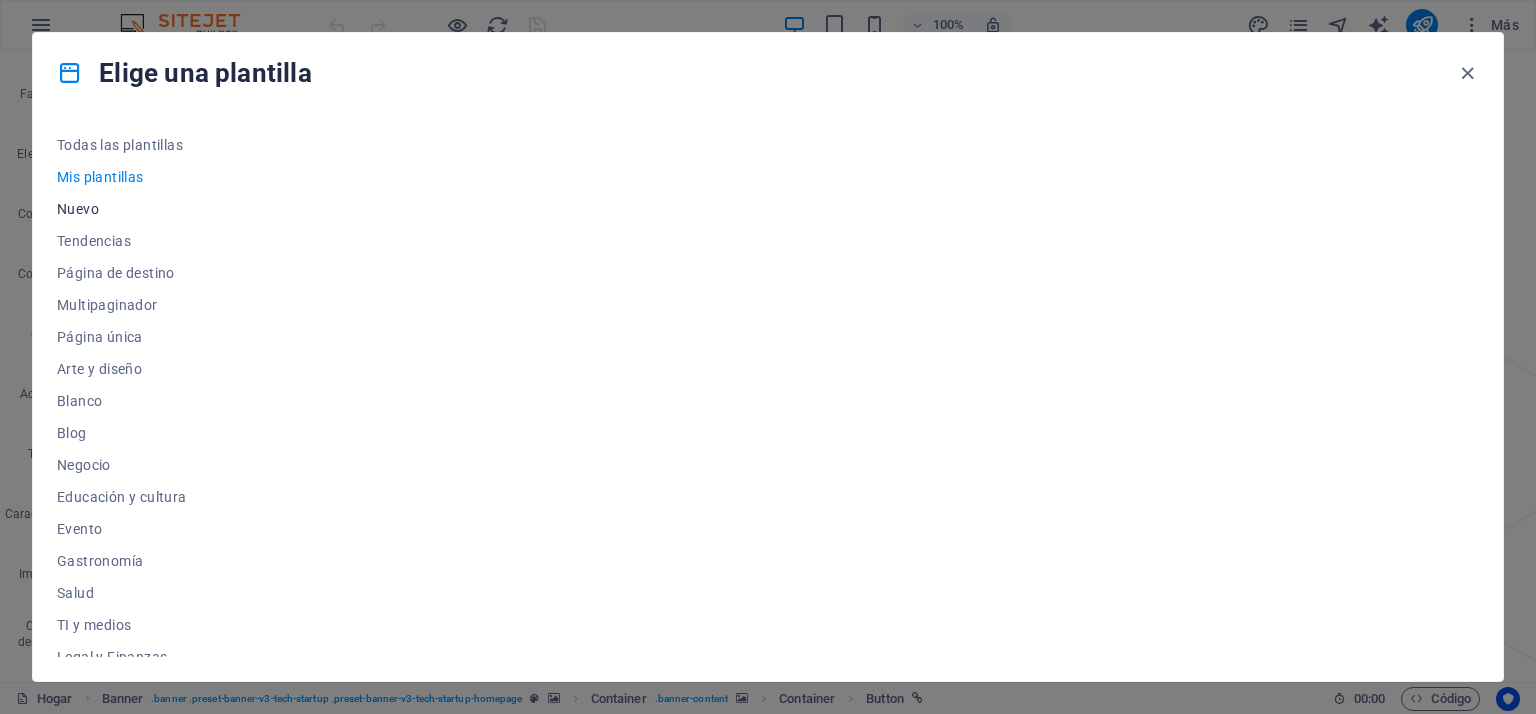 click on "Nuevo" at bounding box center (78, 209) 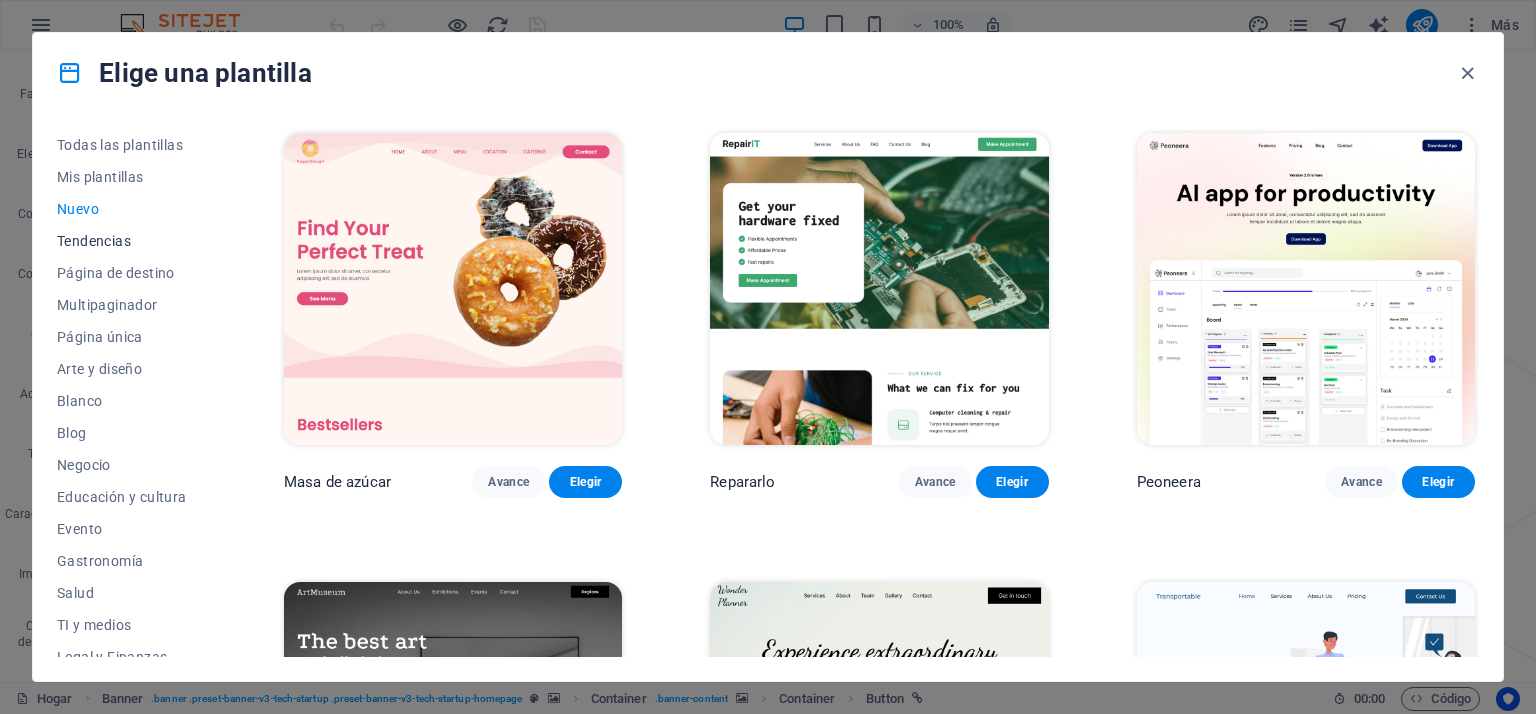 click on "Tendencias" at bounding box center [94, 241] 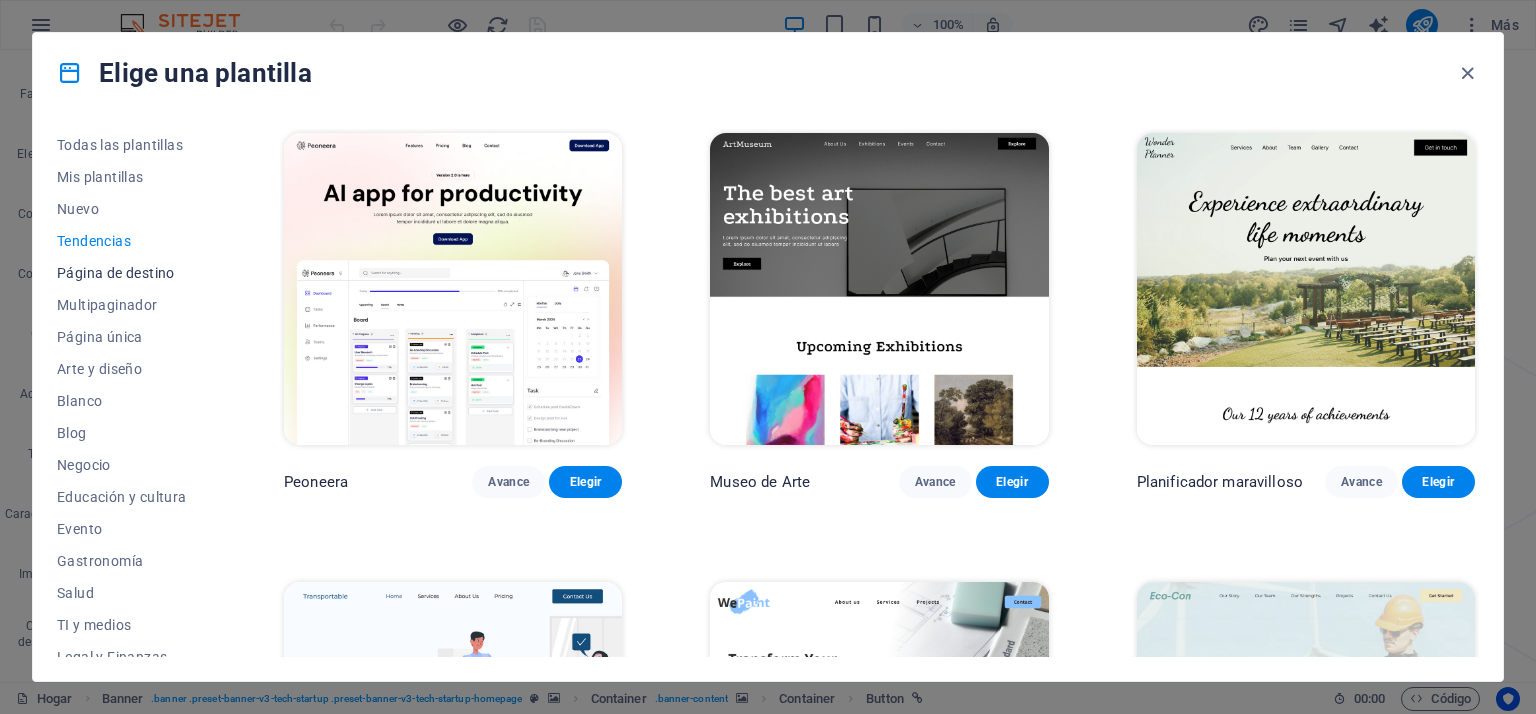 click on "Página de destino" at bounding box center (116, 273) 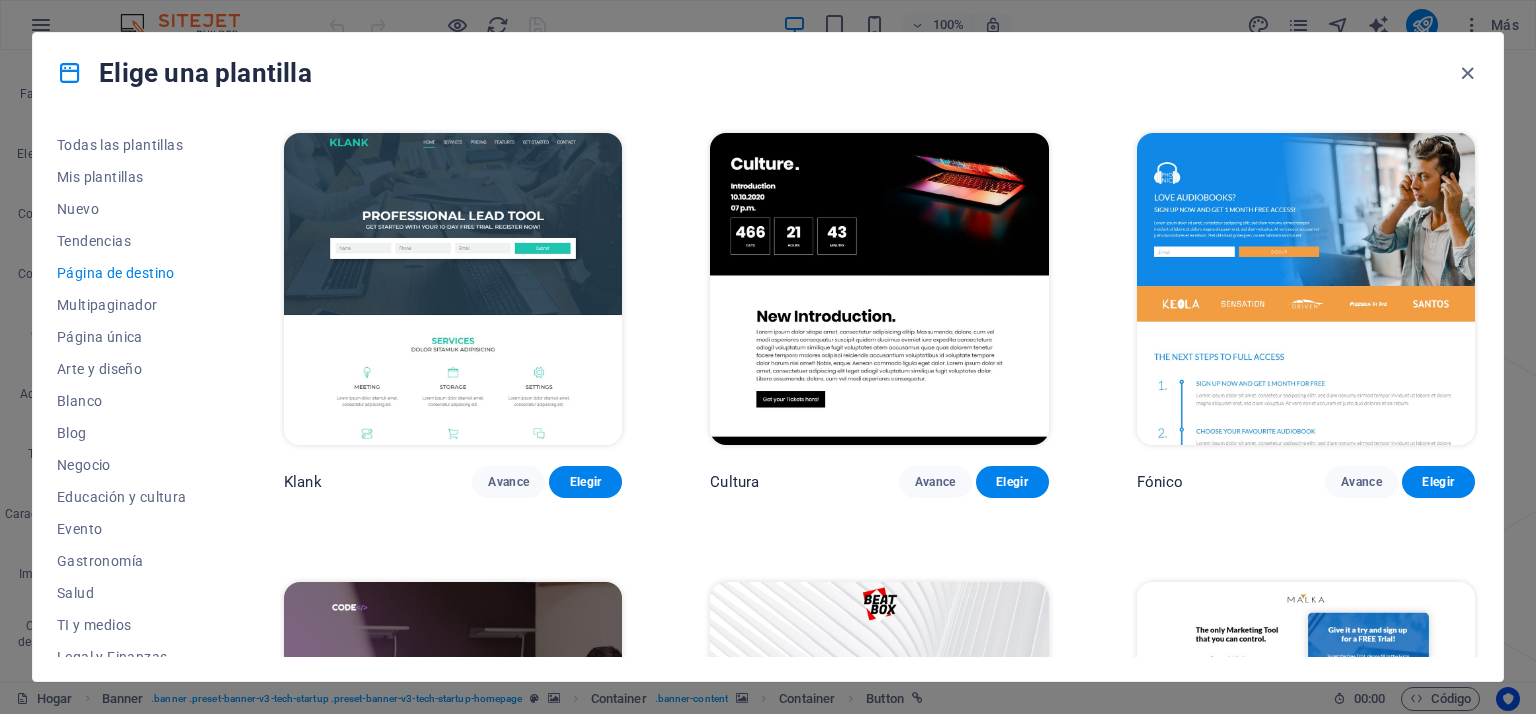 click at bounding box center (453, 289) 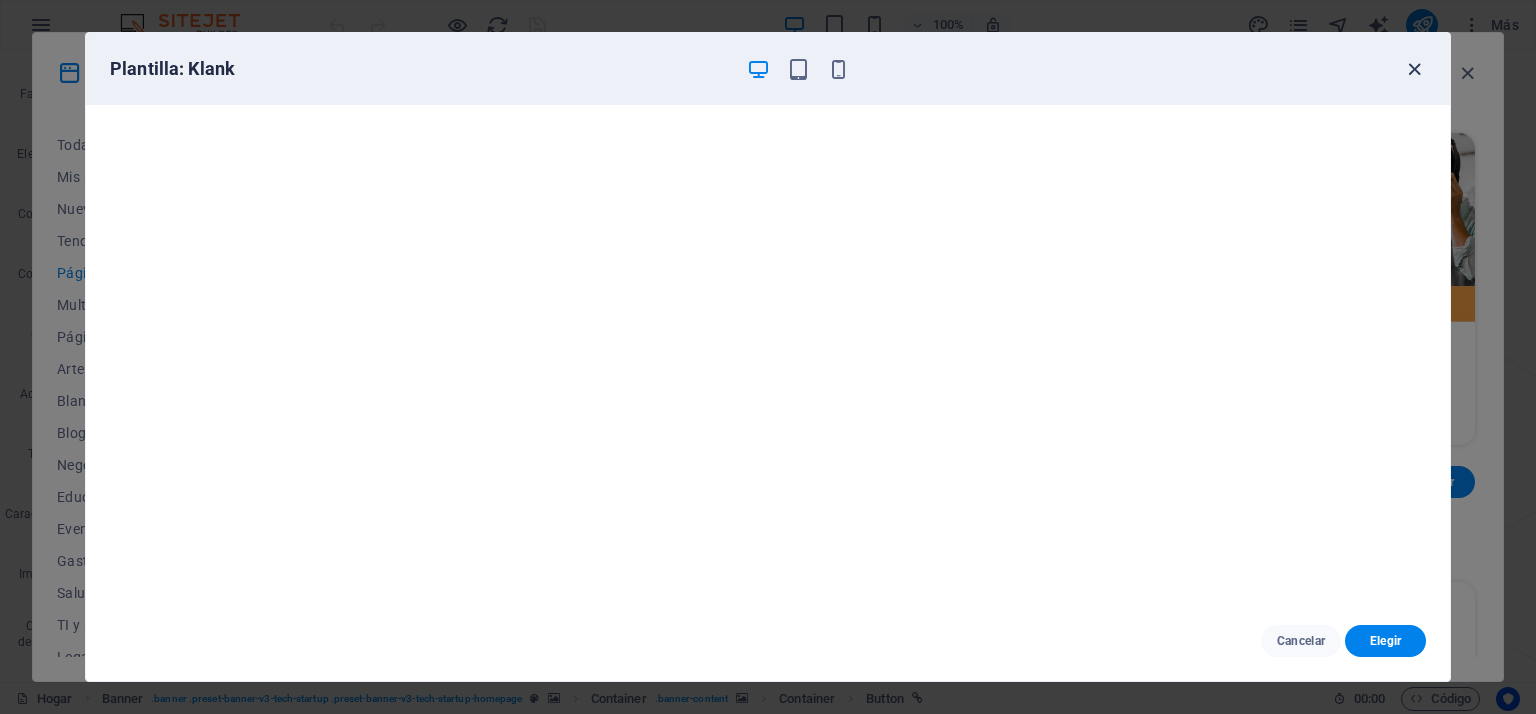 click at bounding box center (1414, 69) 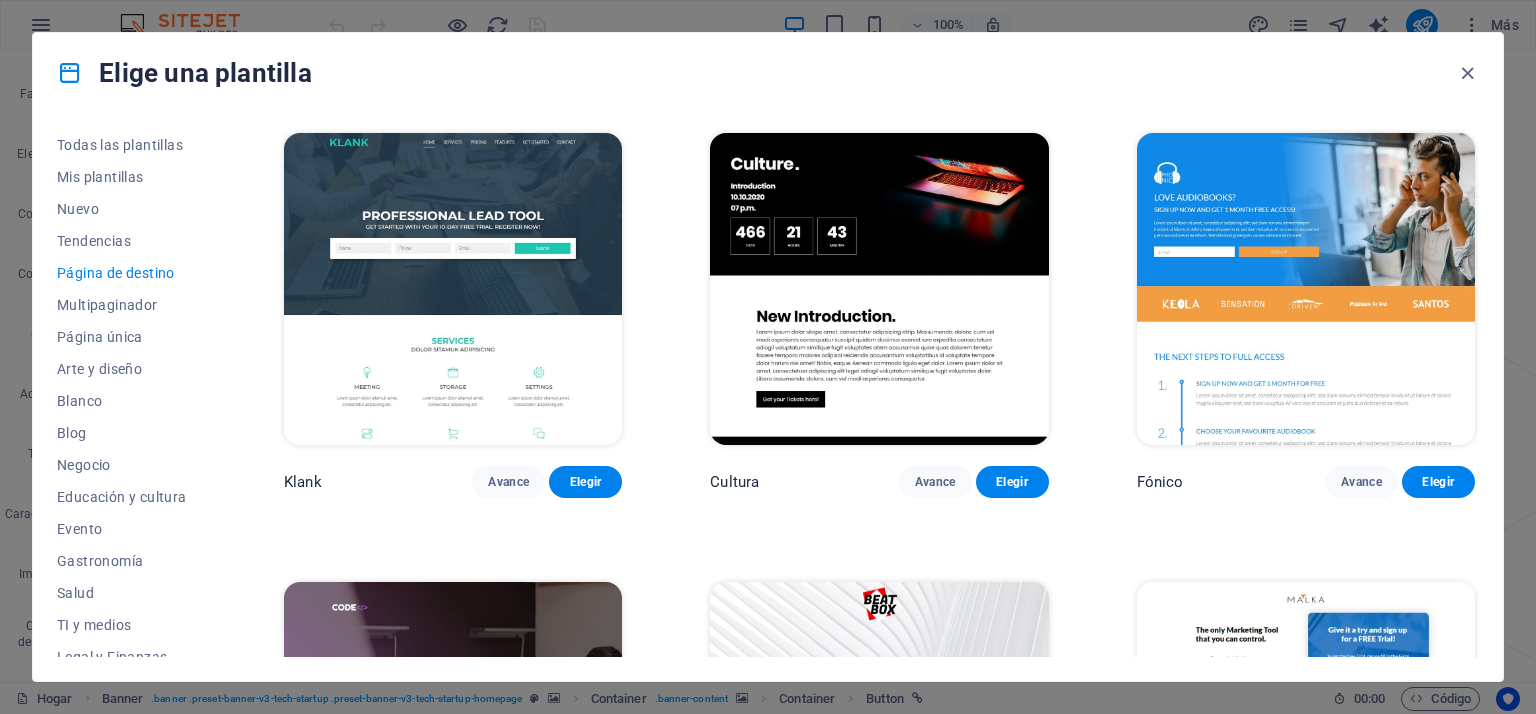 click at bounding box center [879, 289] 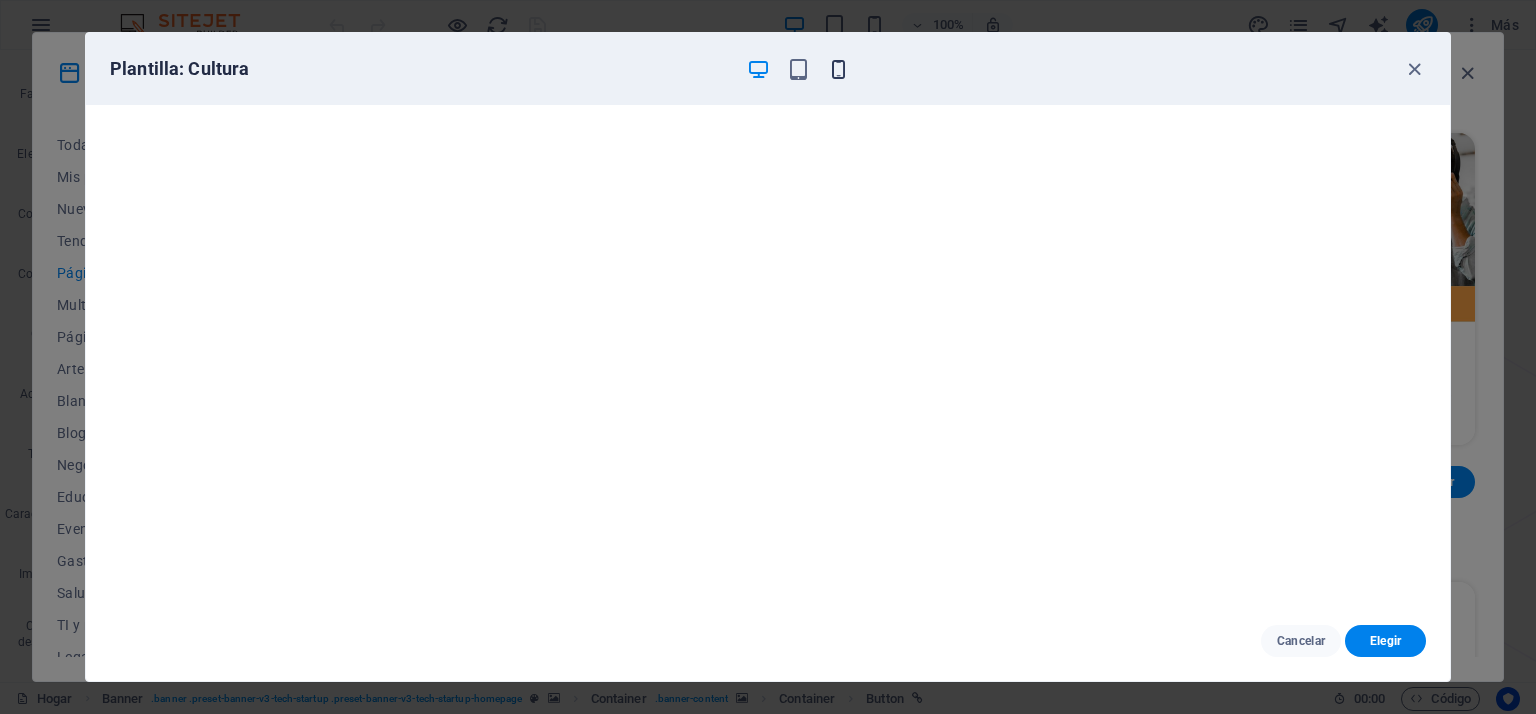 click at bounding box center [838, 69] 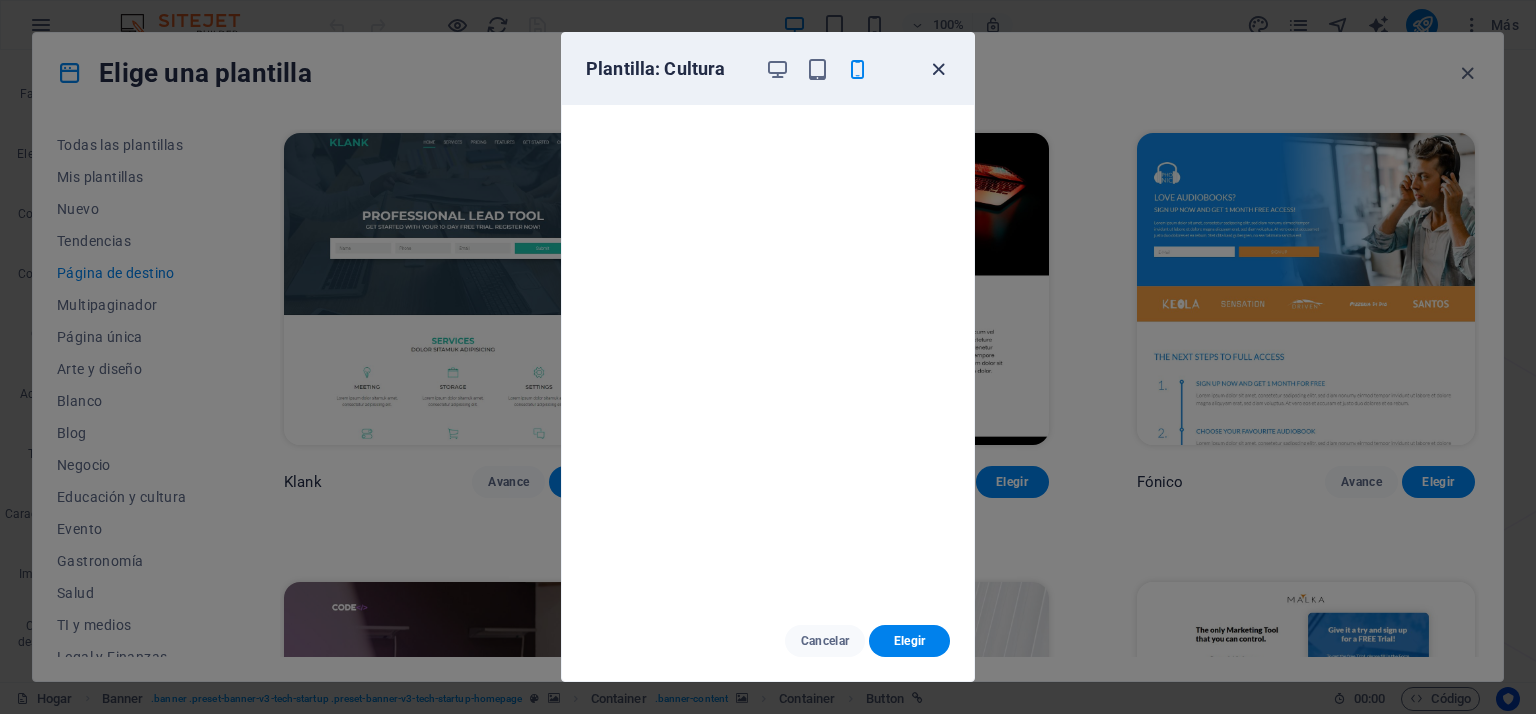 click at bounding box center (938, 69) 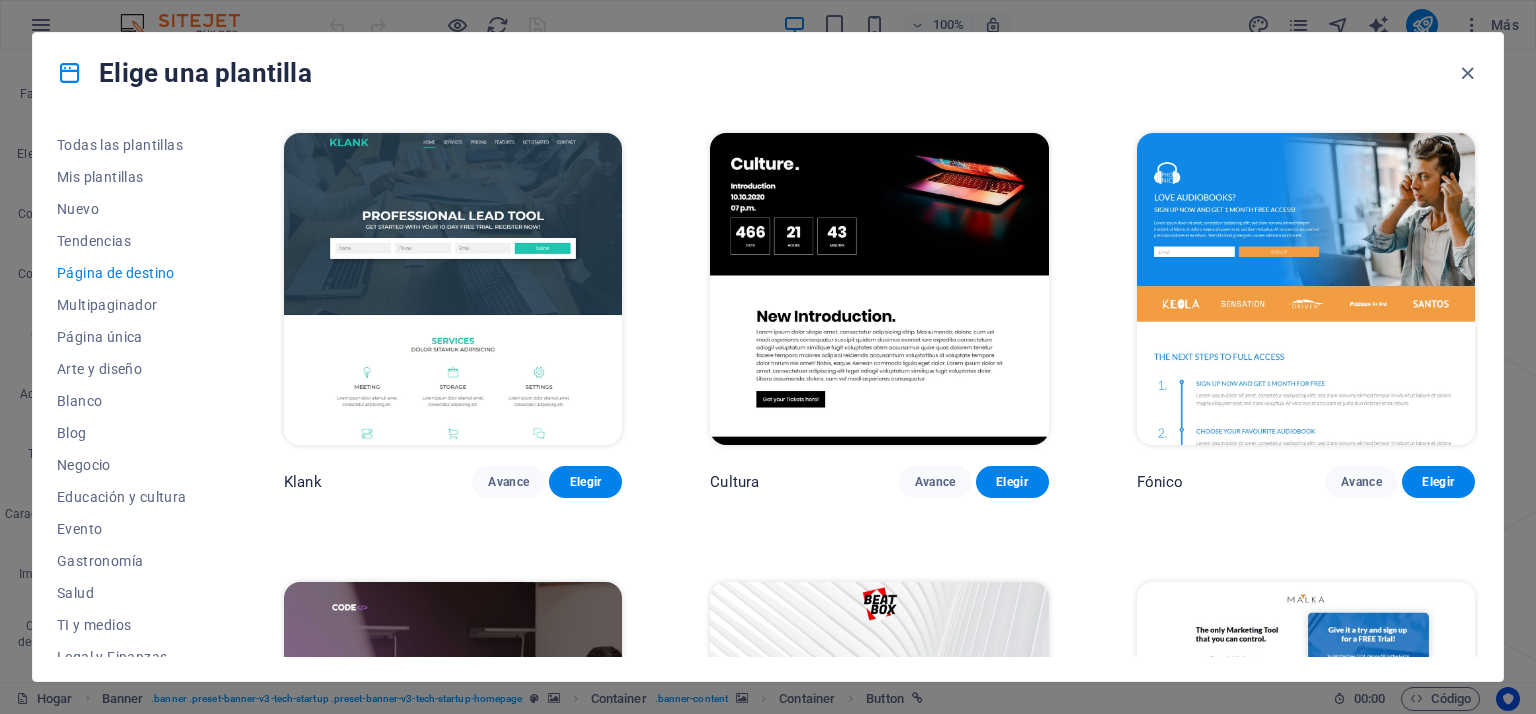 scroll, scrollTop: 100, scrollLeft: 0, axis: vertical 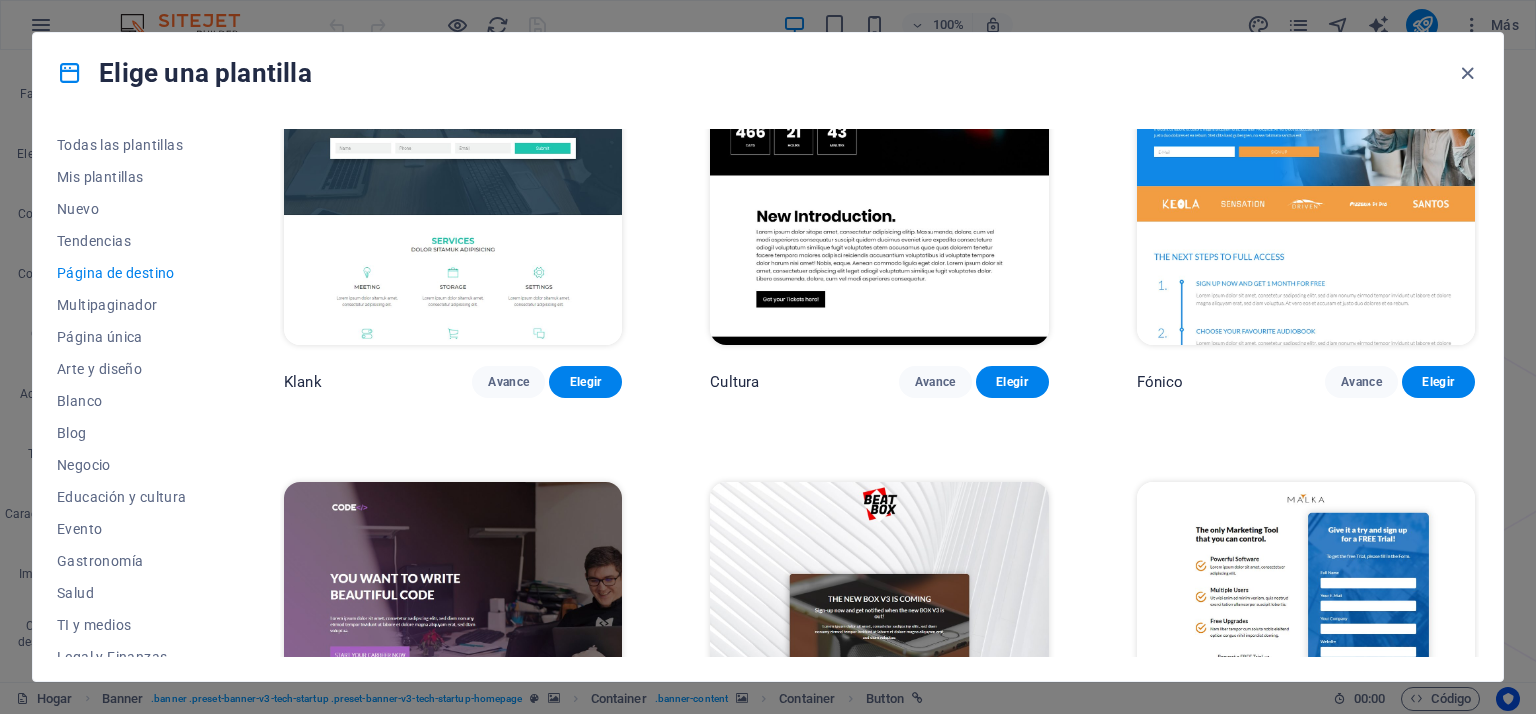 click on "Klank Avance Elegir Cultura Avance Elegir Fónico Avance Elegir Código Avance Elegir Caja de ritmos Avance Elegir Malka Avance Elegir Vídeo Avance Elegir Avanzado Avance Elegir Mascotas Avance Elegir Atletismo Avance Elegir Impulsado Avance Elegir Nota Avance Elegir Quebrar Avance Elegir Espacio C Avance Elegir Hombre de influencia Avance Elegir Creador Avance Elegir Nido Avance Elegir Estudiante de escuela Avance Elegir Kit de ventas Avance Elegir Líder Avance Elegir Atrapar Avance Elegir Ubinar Avance Elegir Boky Avance Elegir Próximamente 4 Avance Elegir Próximamente 3 Avance Elegir Próximamente 2 Avance Elegir Coming Soon Preview Choose" at bounding box center (879, 2008) 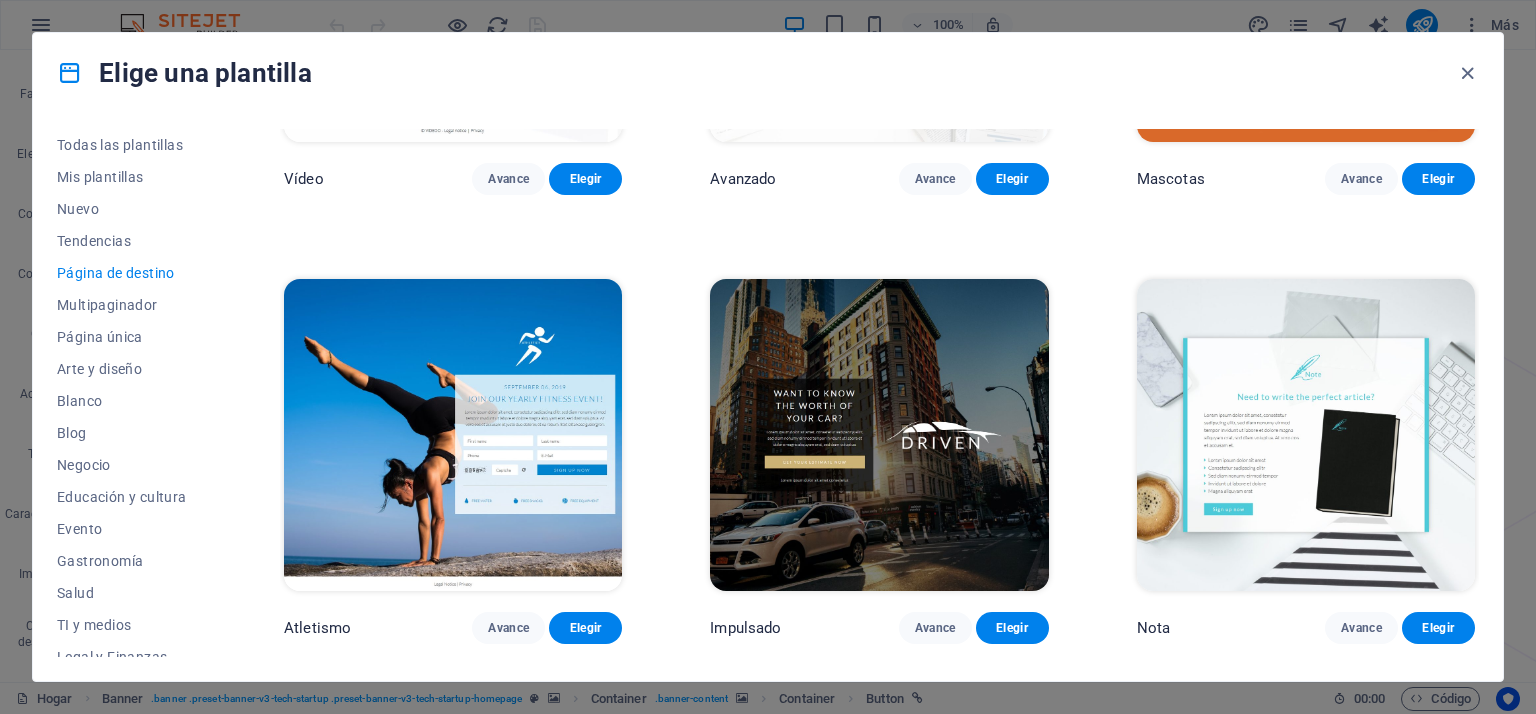 scroll, scrollTop: 1300, scrollLeft: 0, axis: vertical 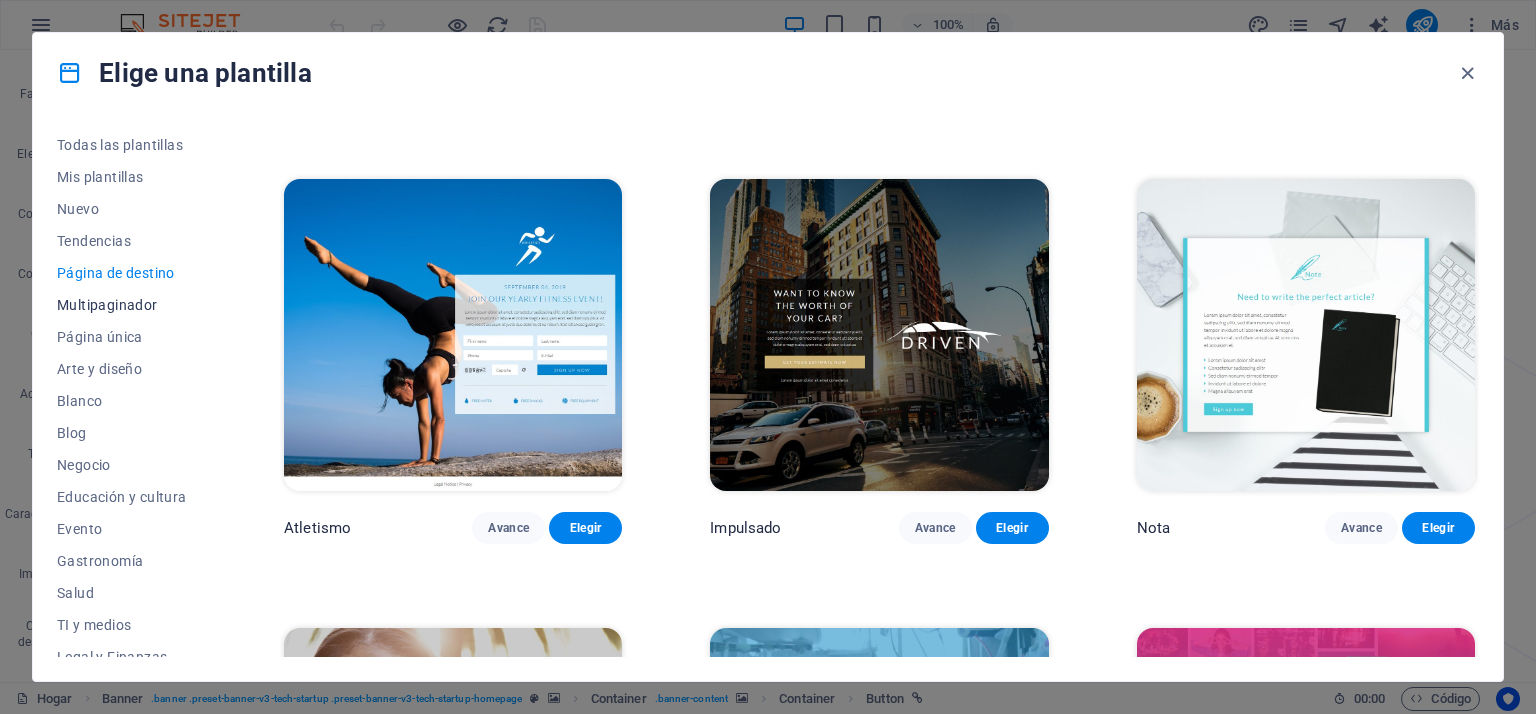 click on "Multipaginador" at bounding box center [126, 305] 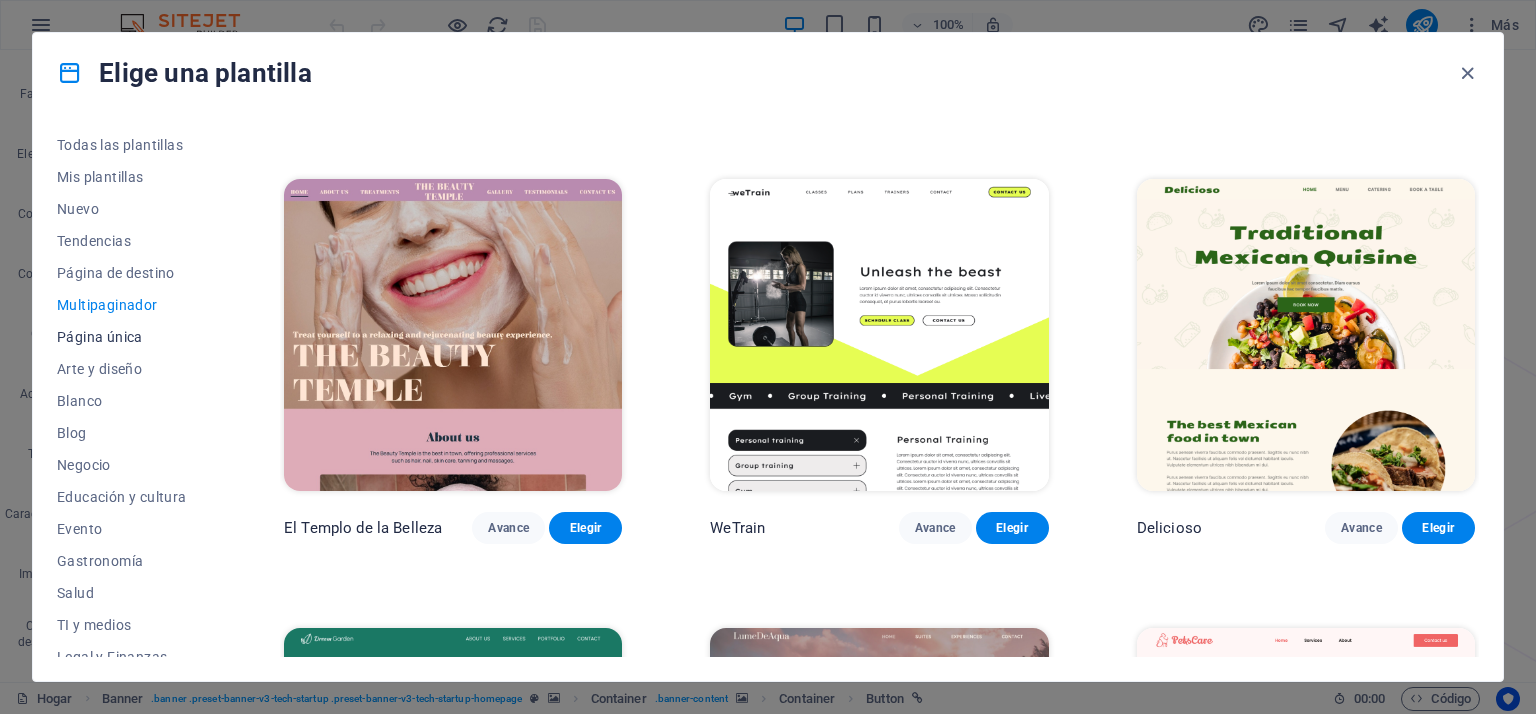 click on "Página única" at bounding box center [100, 337] 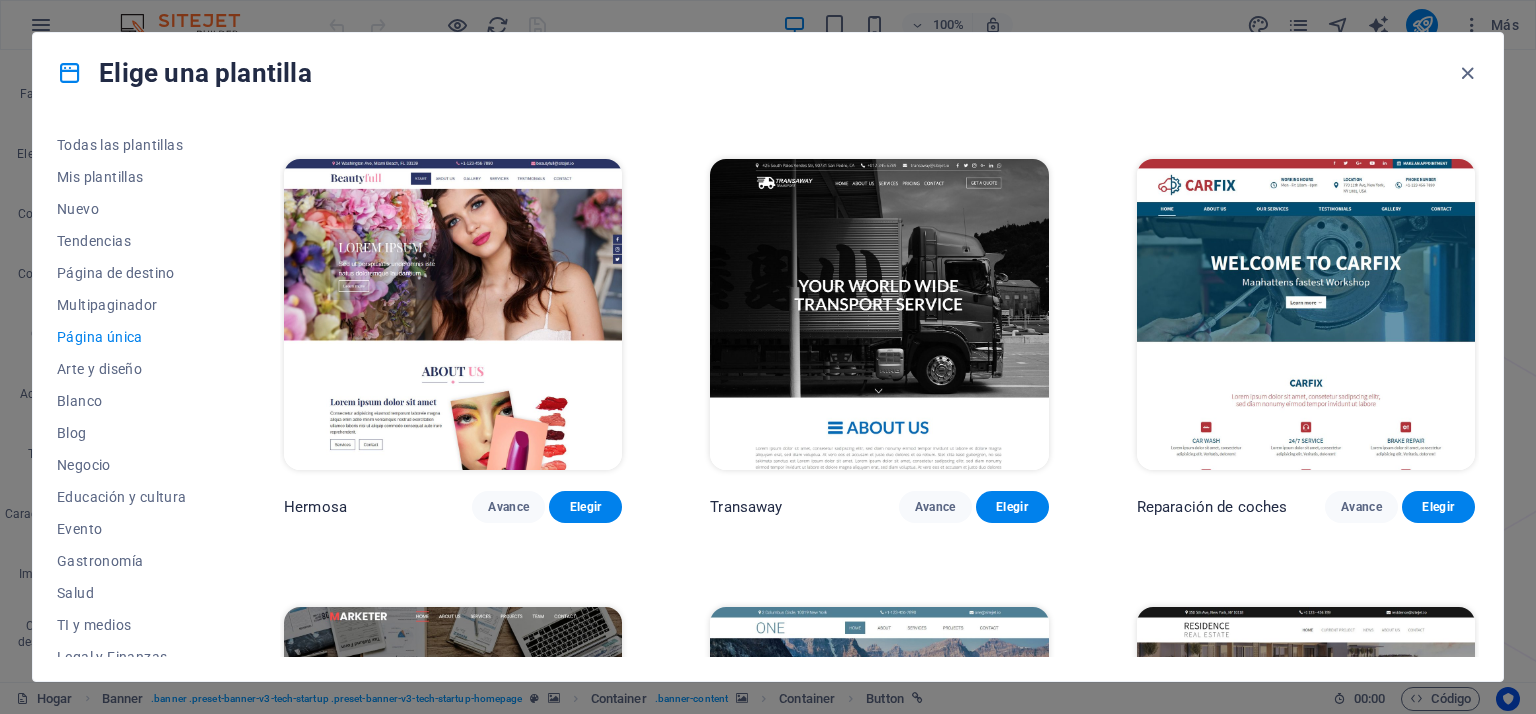 scroll, scrollTop: 8600, scrollLeft: 0, axis: vertical 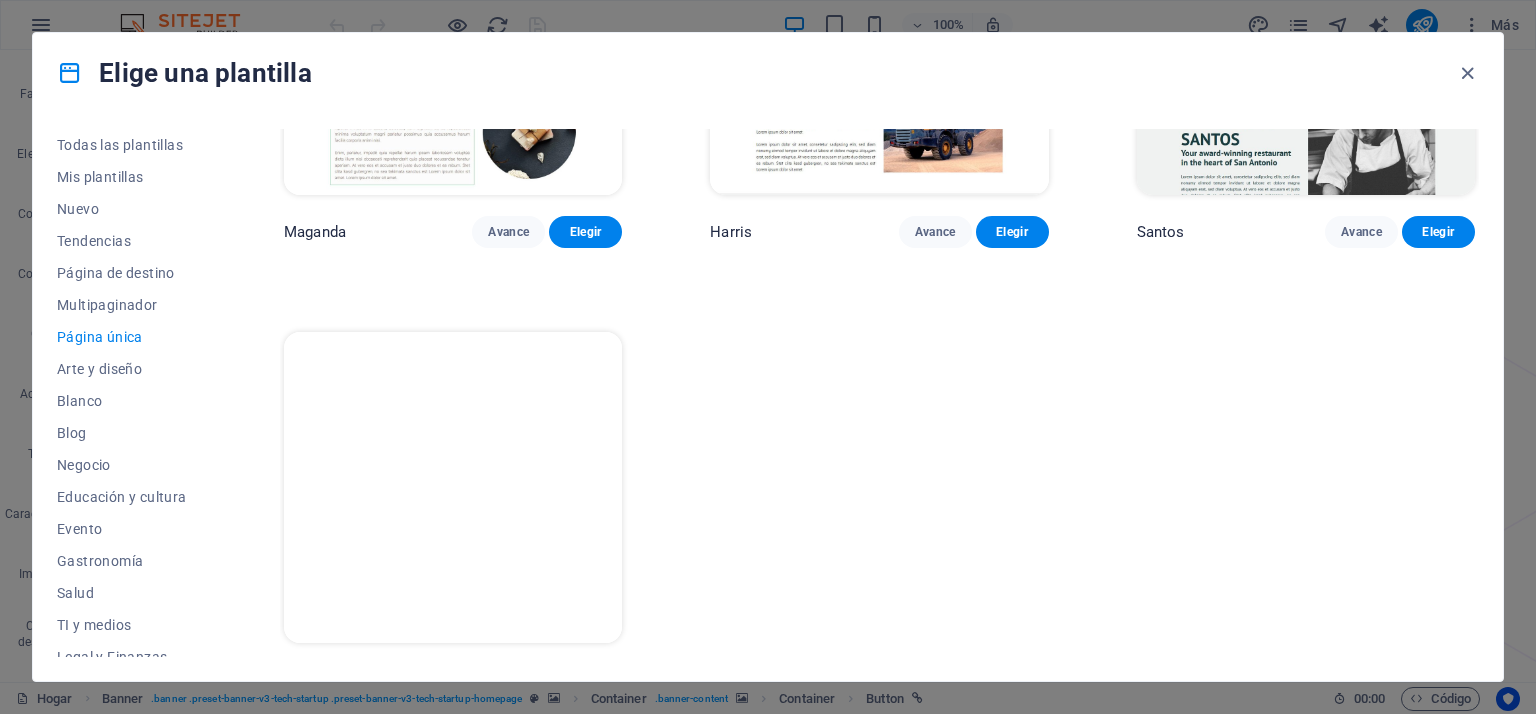 drag, startPoint x: 1077, startPoint y: 274, endPoint x: 1068, endPoint y: 337, distance: 63.63961 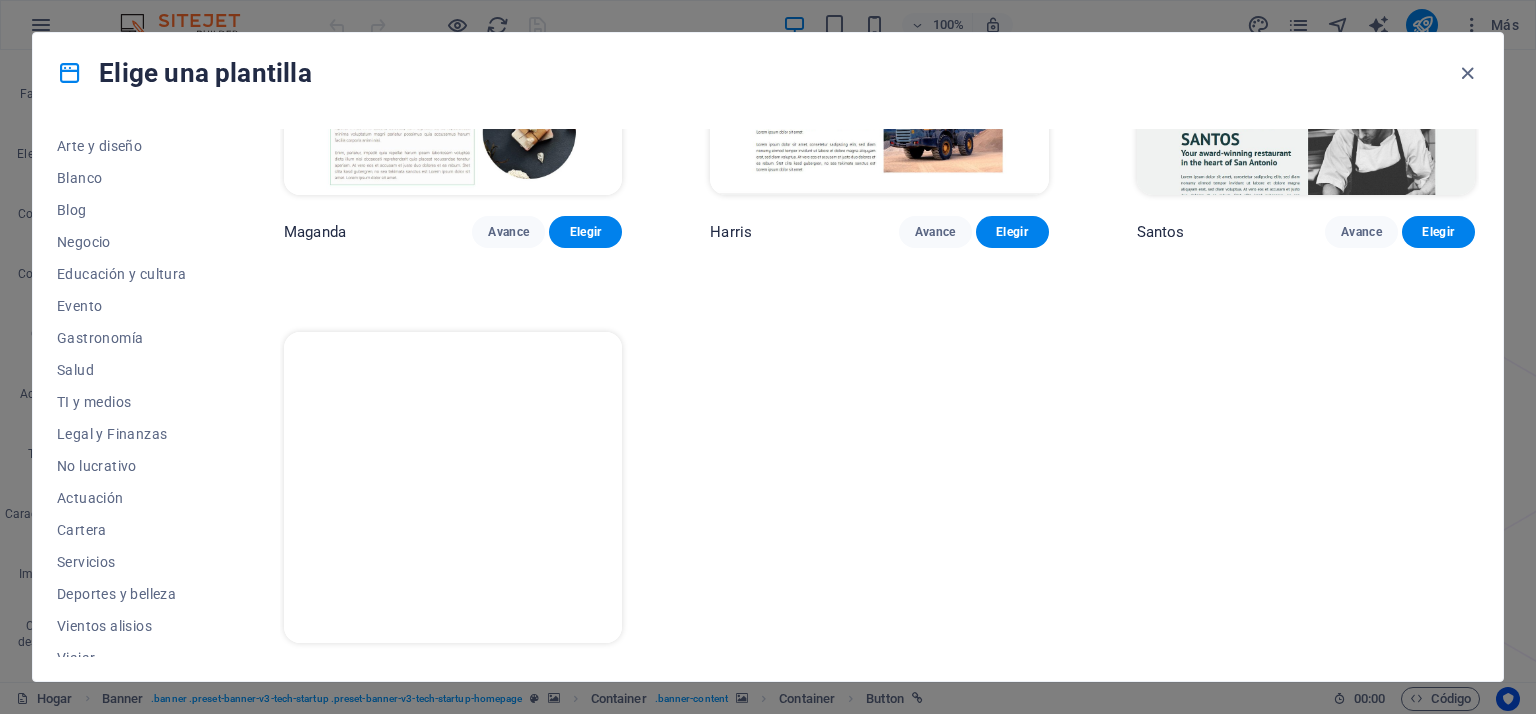 scroll, scrollTop: 272, scrollLeft: 0, axis: vertical 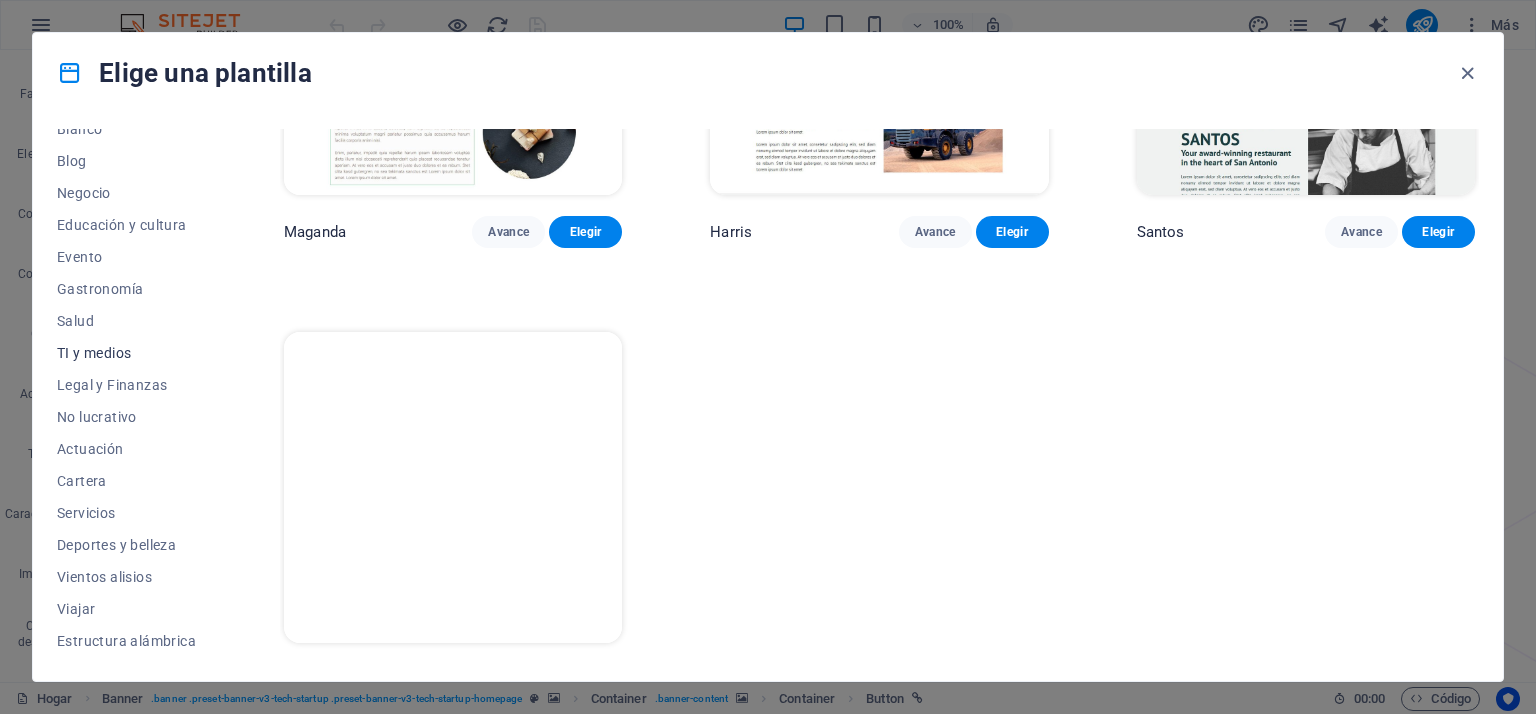 click on "TI y medios" at bounding box center (94, 353) 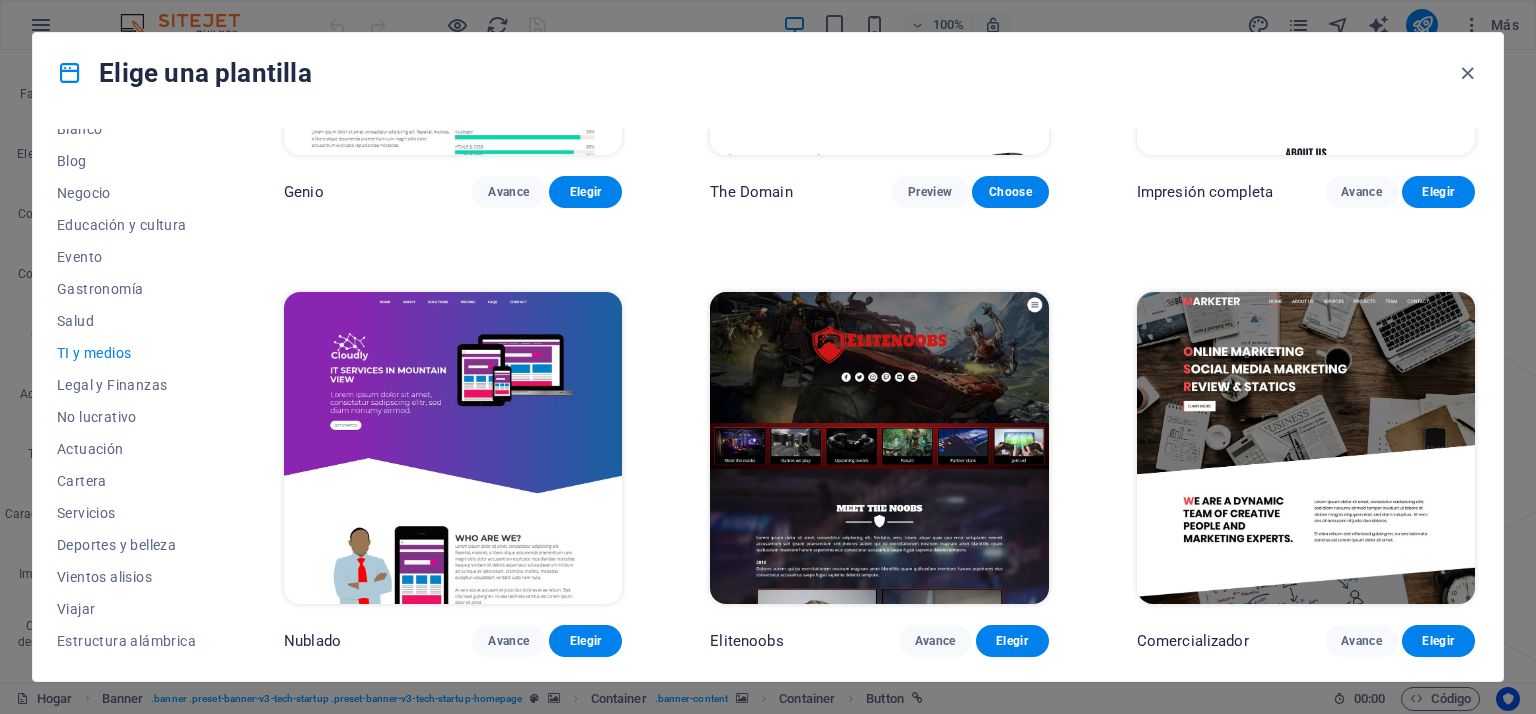 scroll, scrollTop: 1180, scrollLeft: 0, axis: vertical 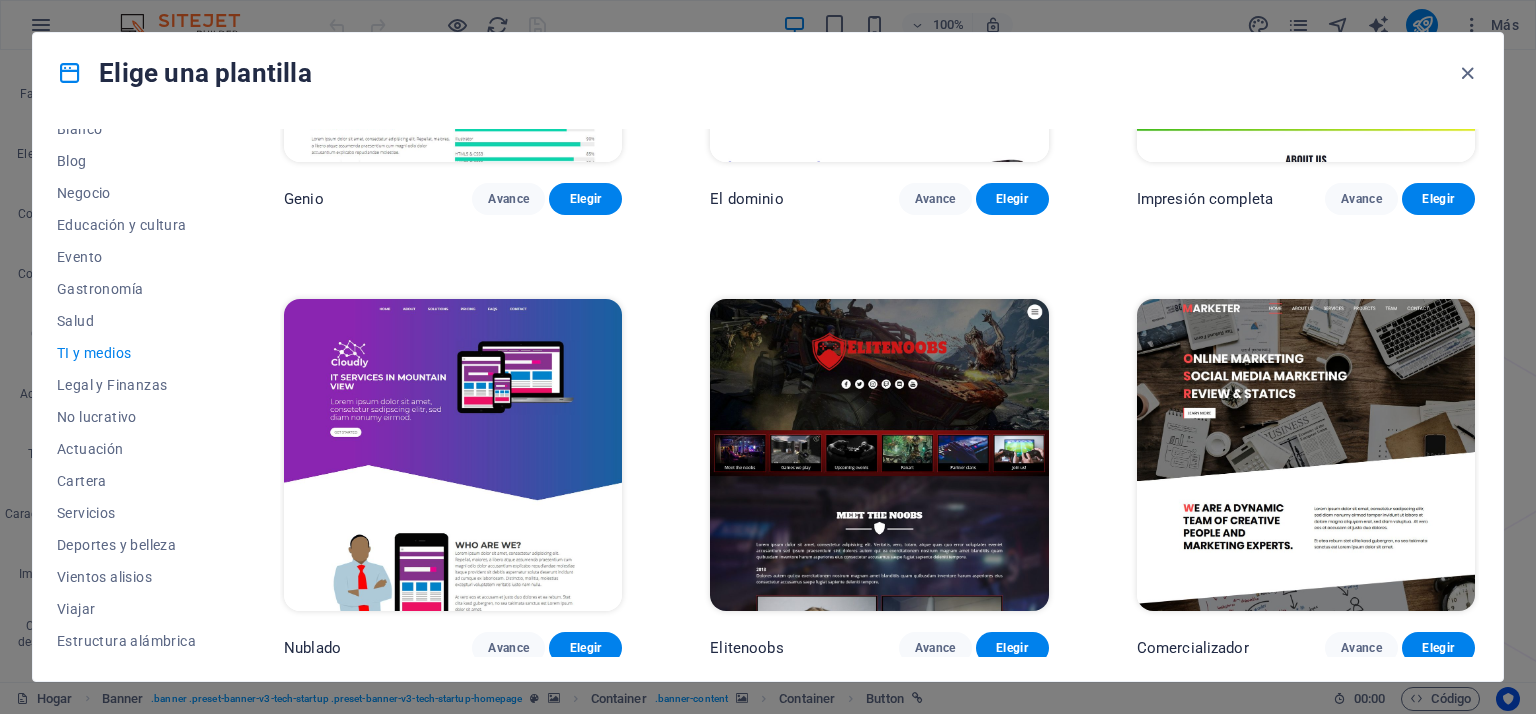 drag, startPoint x: 1076, startPoint y: 344, endPoint x: 1081, endPoint y: 437, distance: 93.13431 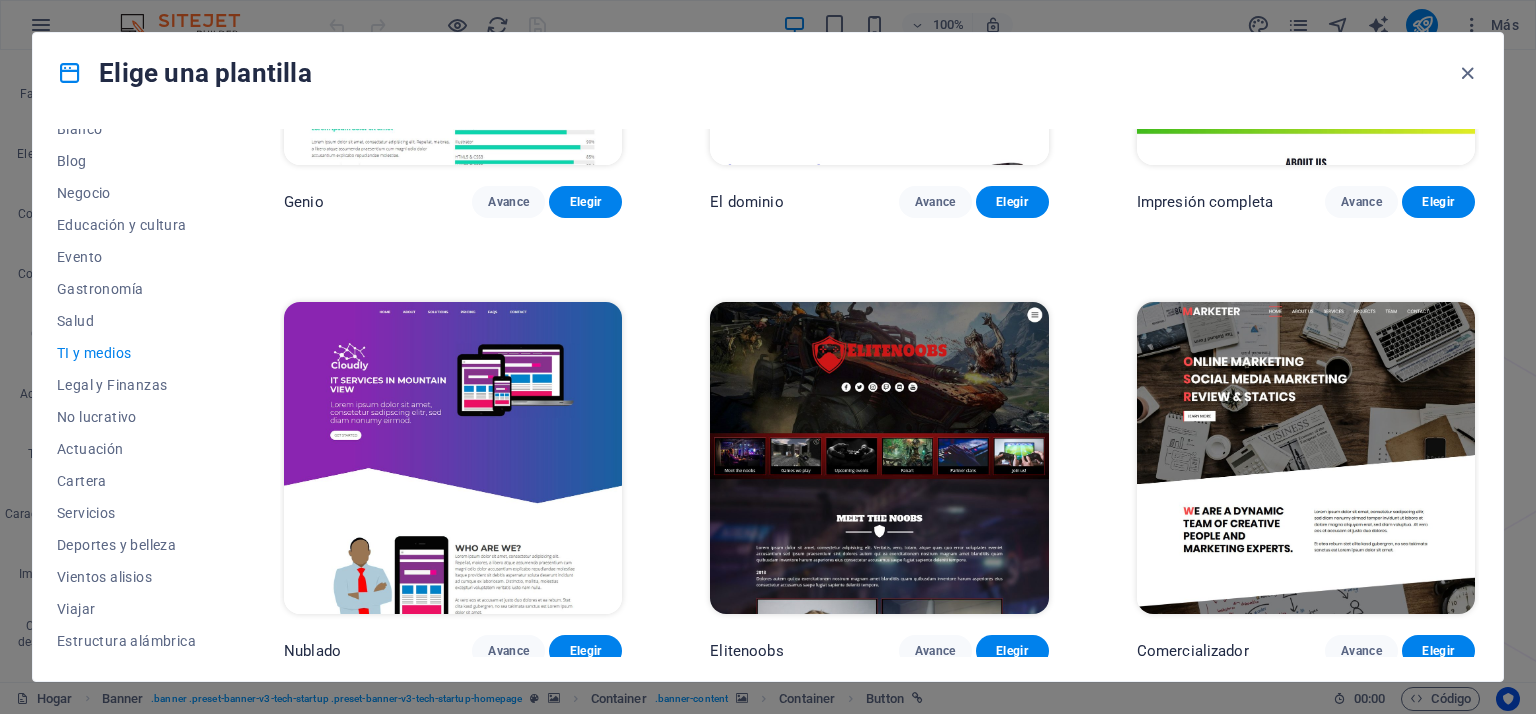 scroll, scrollTop: 1180, scrollLeft: 0, axis: vertical 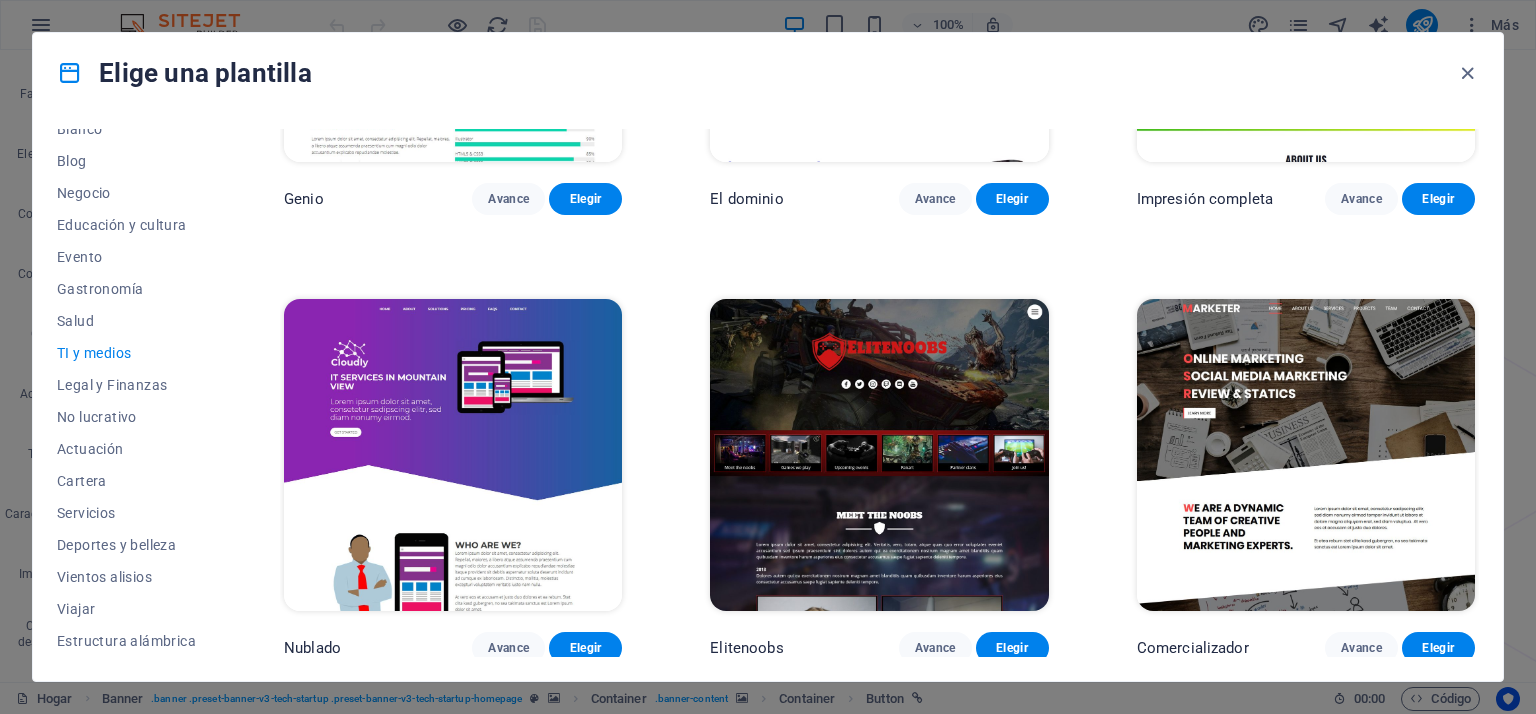drag, startPoint x: 1084, startPoint y: 437, endPoint x: 1080, endPoint y: 530, distance: 93.08598 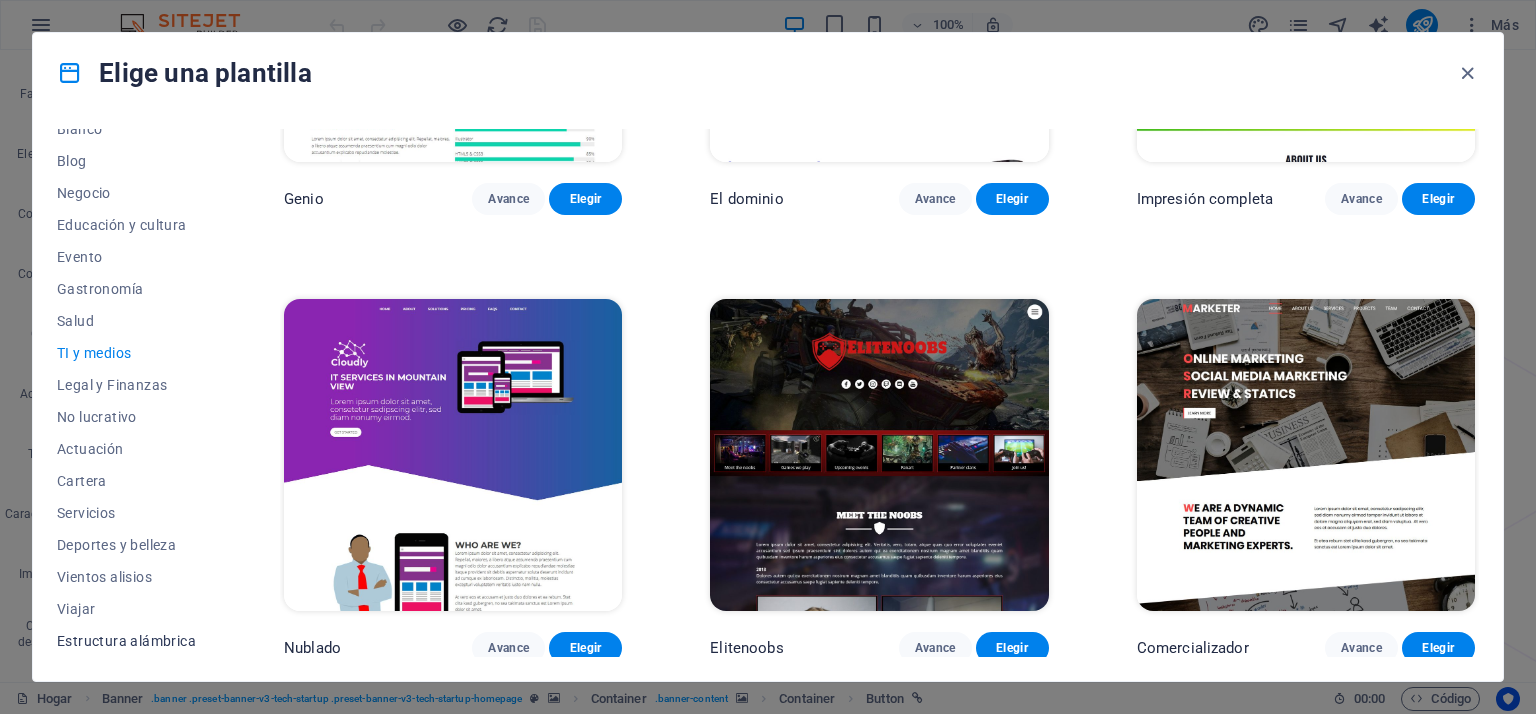 click on "Estructura alámbrica" at bounding box center [126, 641] 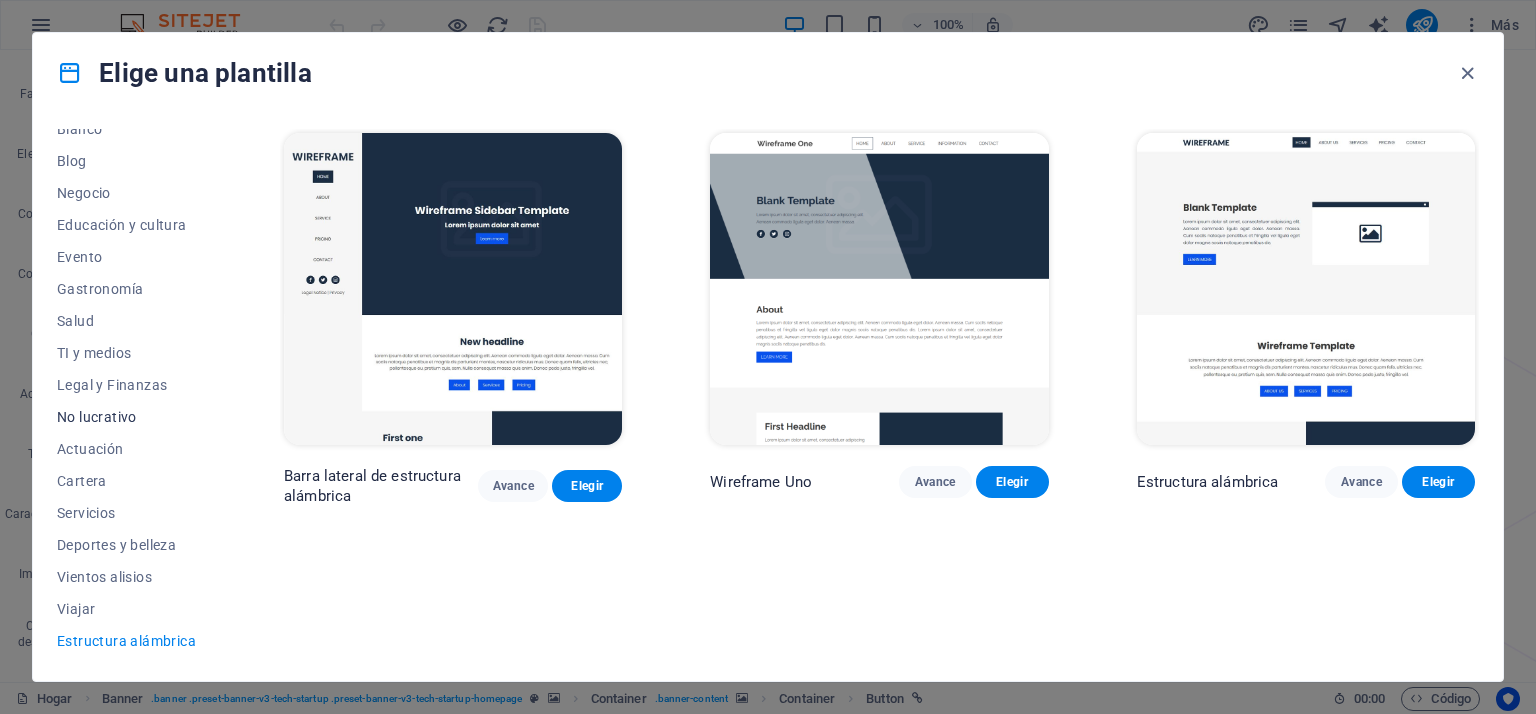 click on "No lucrativo" at bounding box center [97, 417] 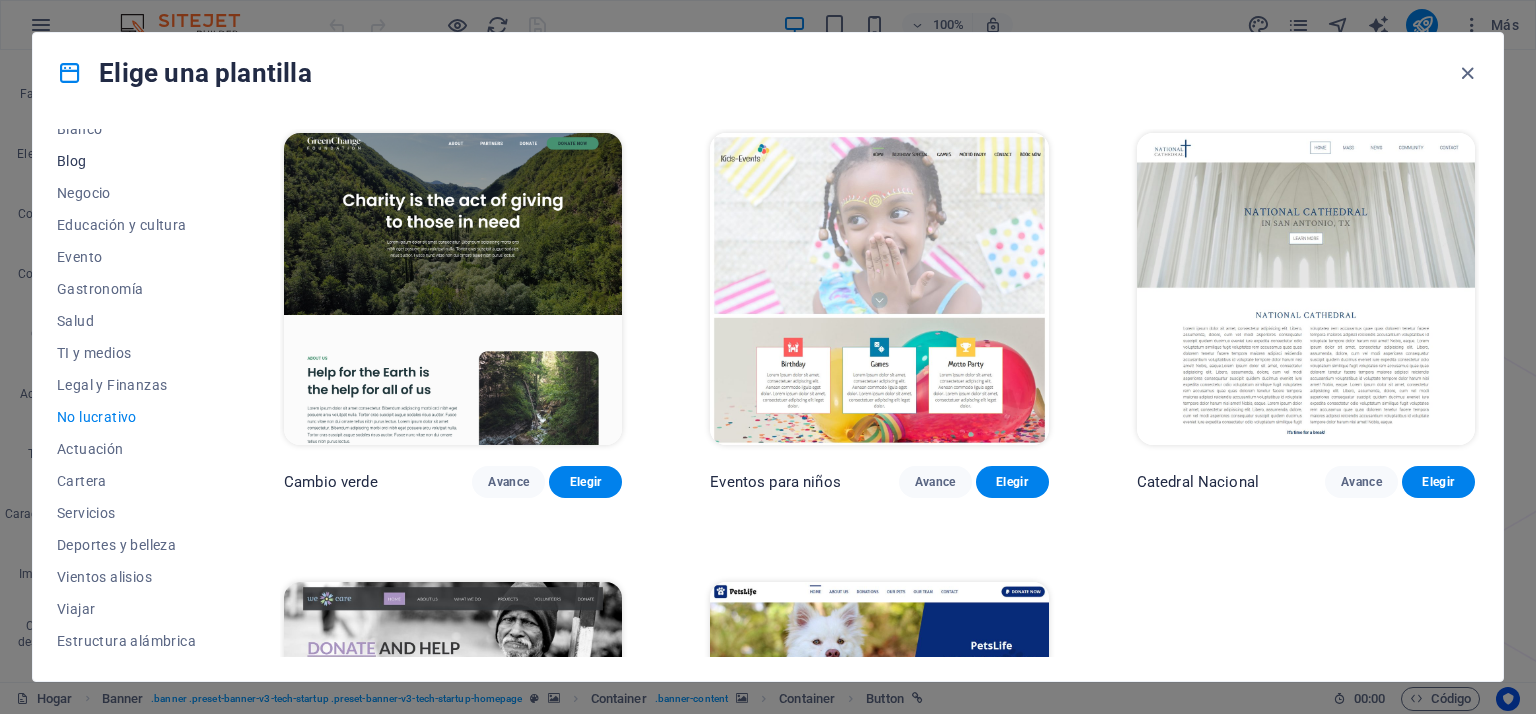 click on "Blog" at bounding box center (72, 161) 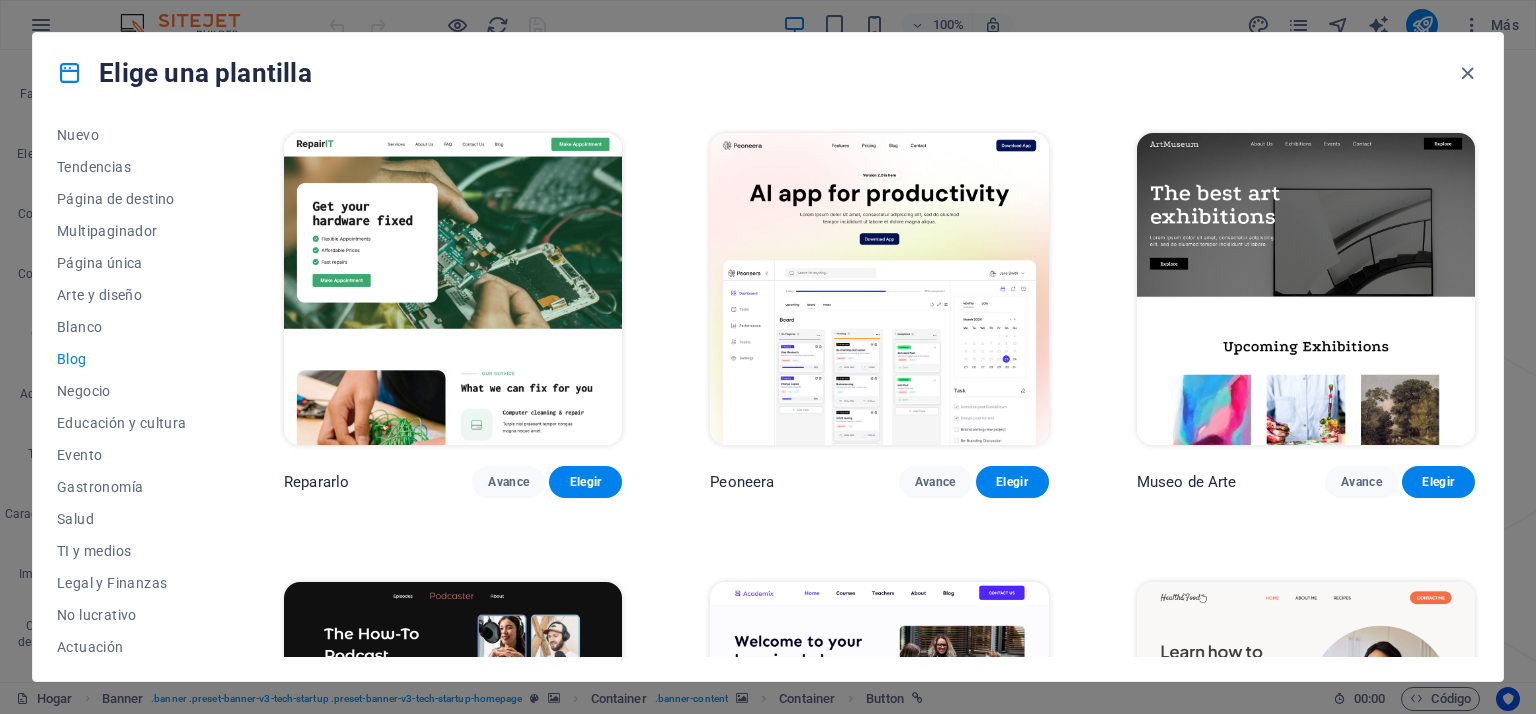 scroll, scrollTop: 0, scrollLeft: 0, axis: both 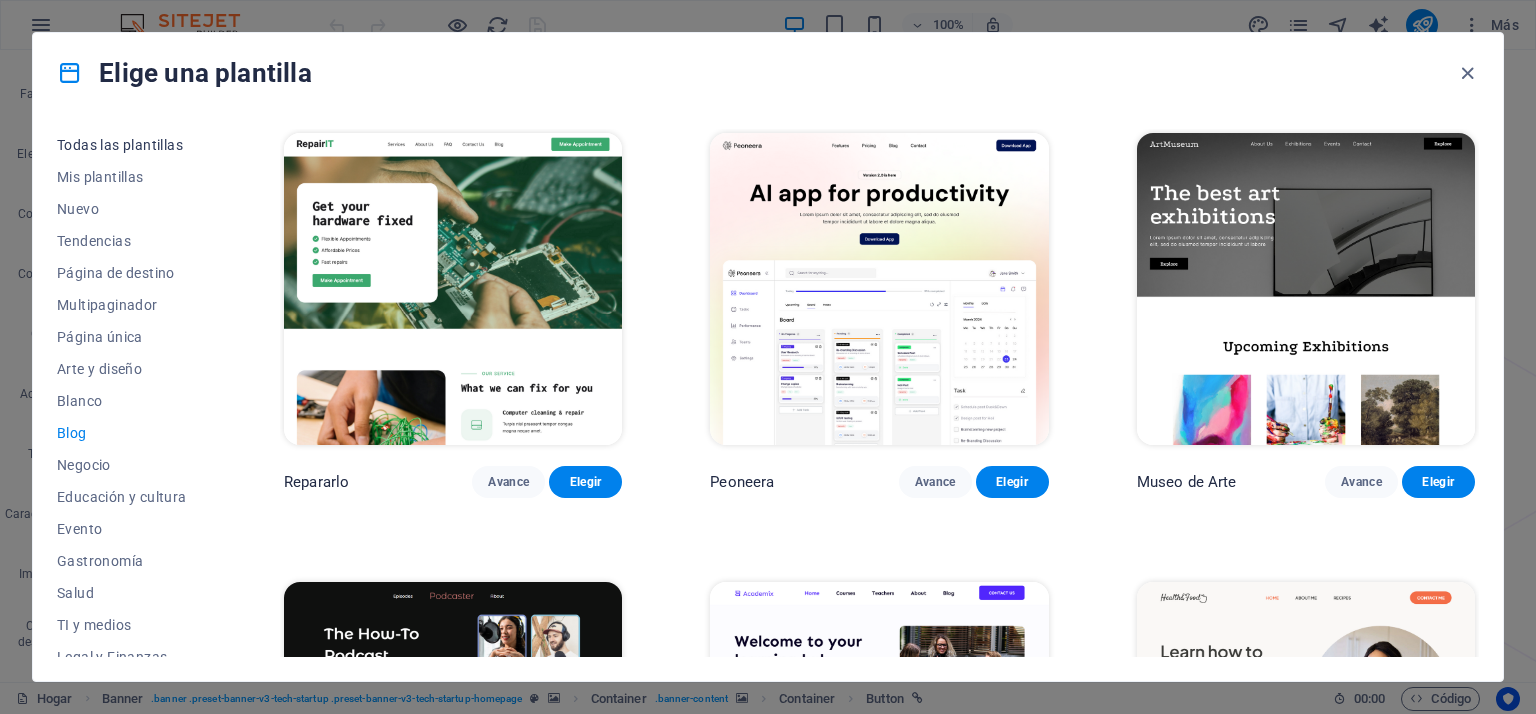 click on "Todas las plantillas" at bounding box center [120, 145] 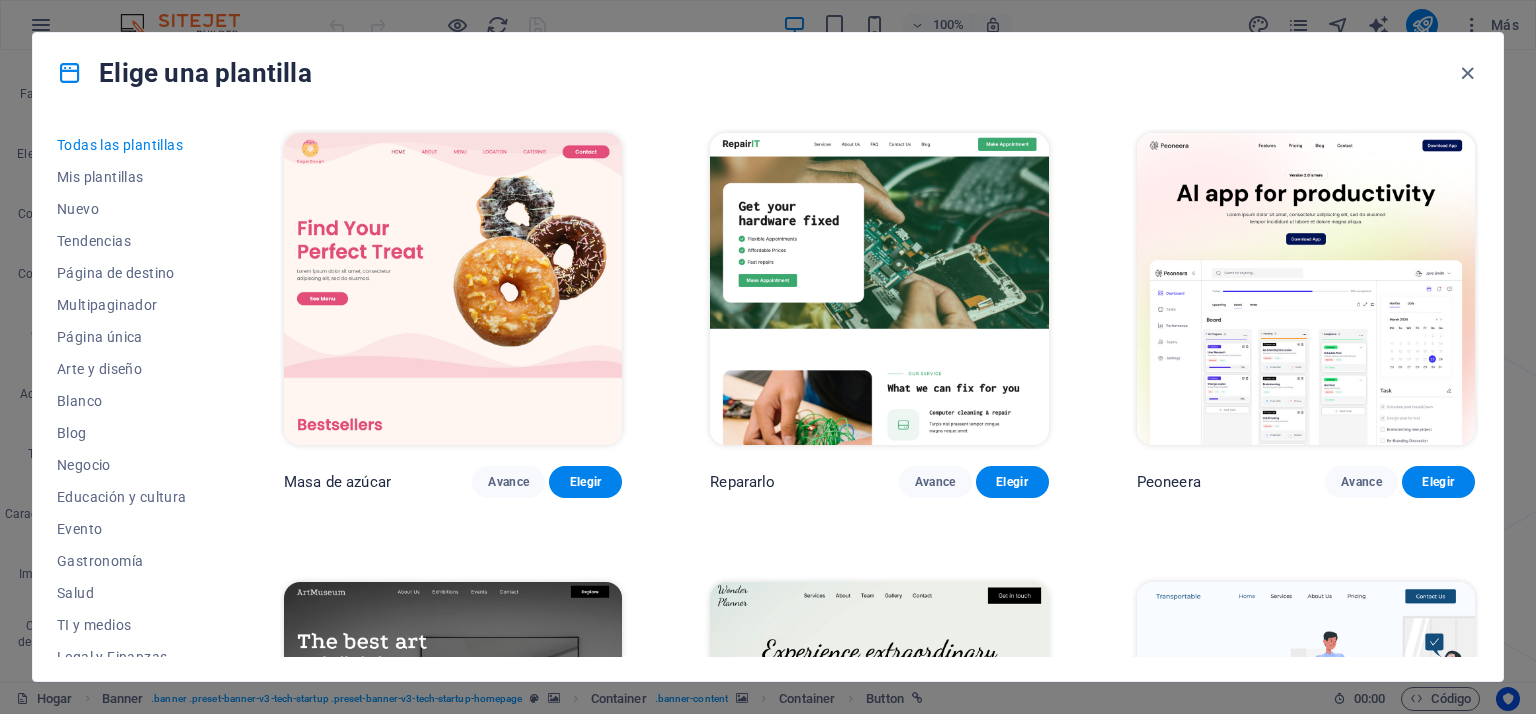 click on "Masa de azúcar Avance Elegir Repararlo Avance Elegir Peoneera Avance Elegir Museo de Arte Avance Elegir Planificador maravilloso Avance Elegir Transportable Avance Elegir Ahorro y préstamo Avance Elegir WePaint Avance Elegir Eco-Con Avance Elegir Reunión Avance Elegir Ayuda y cuidado Avance Elegir Podcaster Avance Elegir Academix Avance Elegir Gran peluquería Avance Elegir Salud y alimentación Avance Elegir Interiores UrbanNest Avance Elegir Cambio verde Avance Elegir El Templo de la Belleza Avance Elegir WeTrain Avance Elegir Limpiador Avance Elegir Johanna James Avance Elegir Delicioso Avance Elegir Jardín de sueños Avance Elegir LumeDeAqua Avance Elegir Cuidado de mascotas Avance Elegir Espacio seguro Avance Elegir Barra de lluvia de medianoche Avance Elegir Conducir Avance Elegir Estator Avance Elegir Grupo de Salud Avance Elegir Agencia MakeIt Avance Elegir Pasión de viajar Avance Elegir WeSpa Avance Elegir BERLINA Avance Elegir Aparatos electrónicos Avance Elegir Ciencia del café Avance Elegir" at bounding box center [879, 12437] 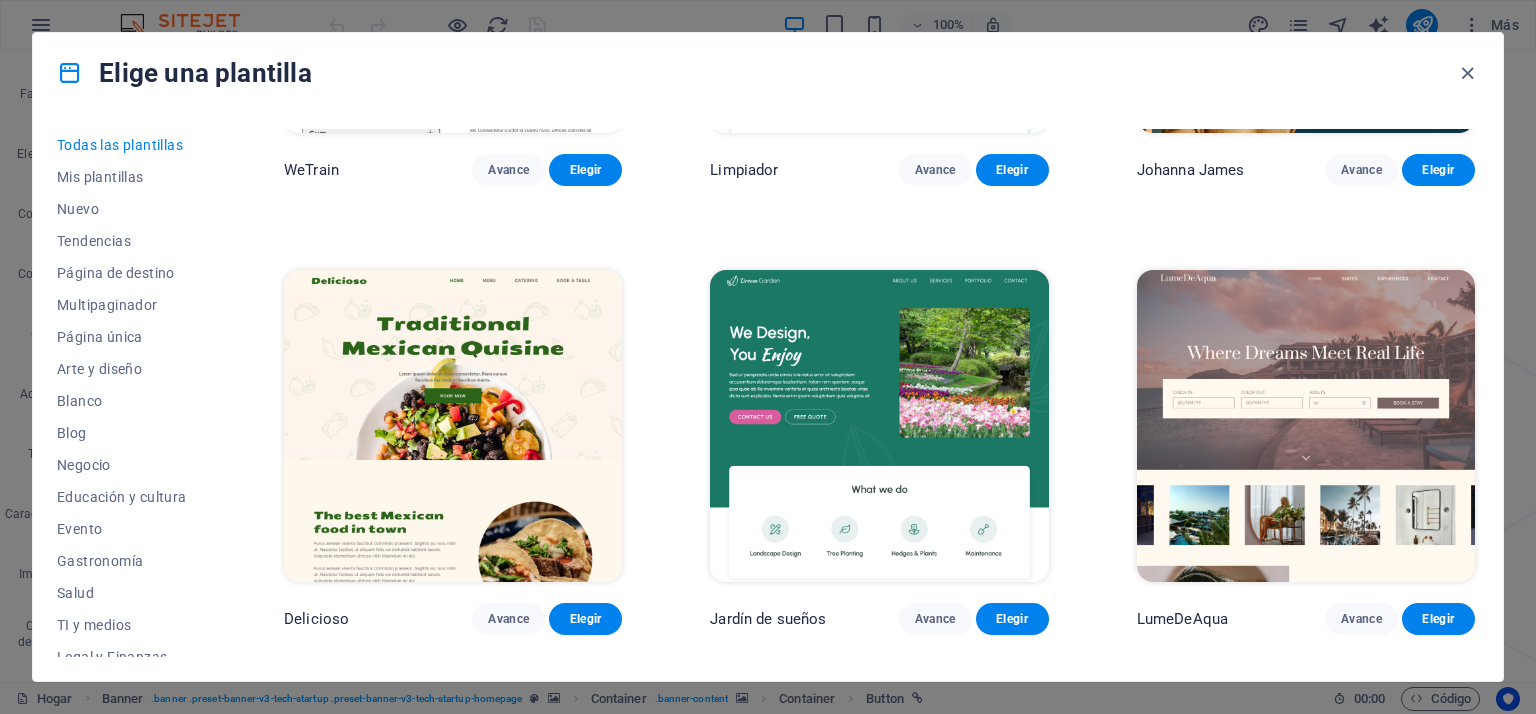 drag, startPoint x: 1072, startPoint y: 307, endPoint x: 1076, endPoint y: 371, distance: 64.12488 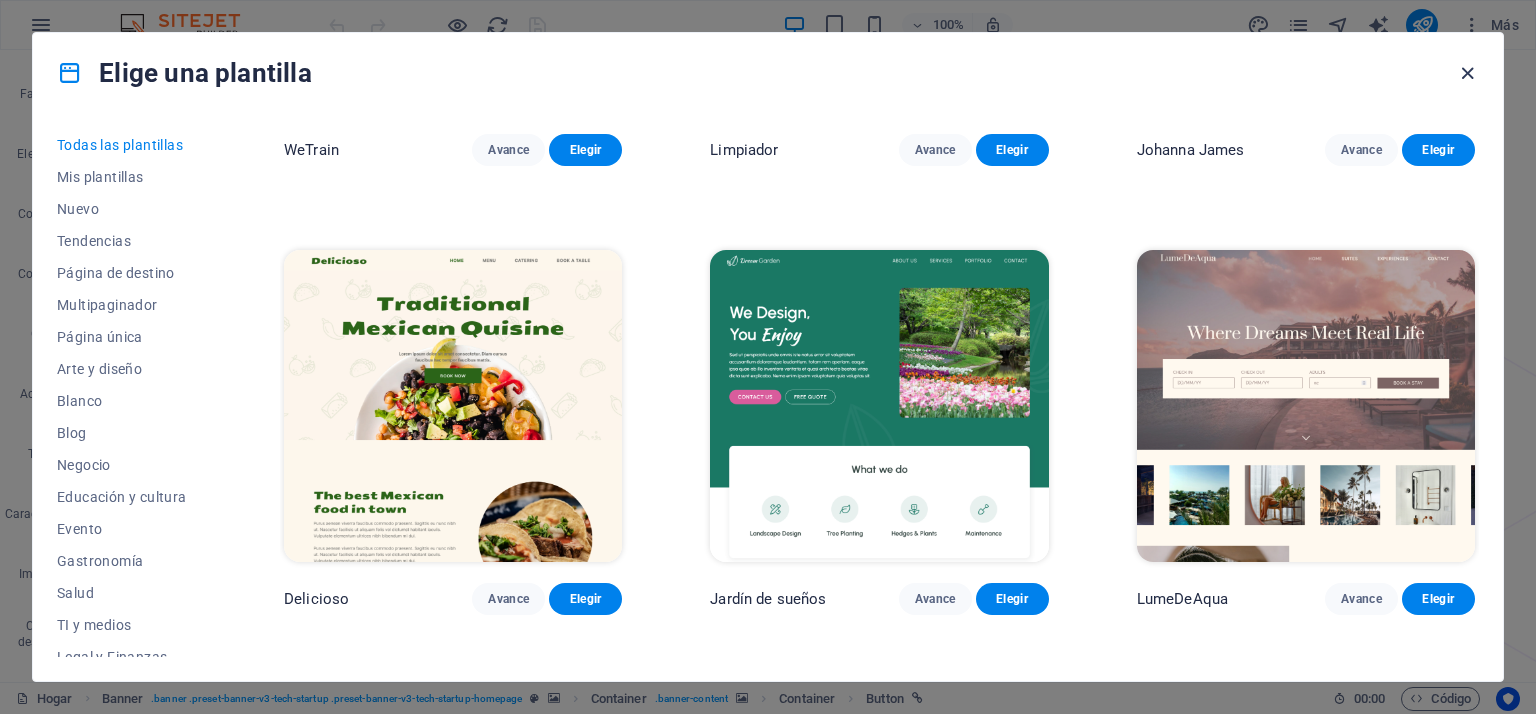 click at bounding box center [1467, 73] 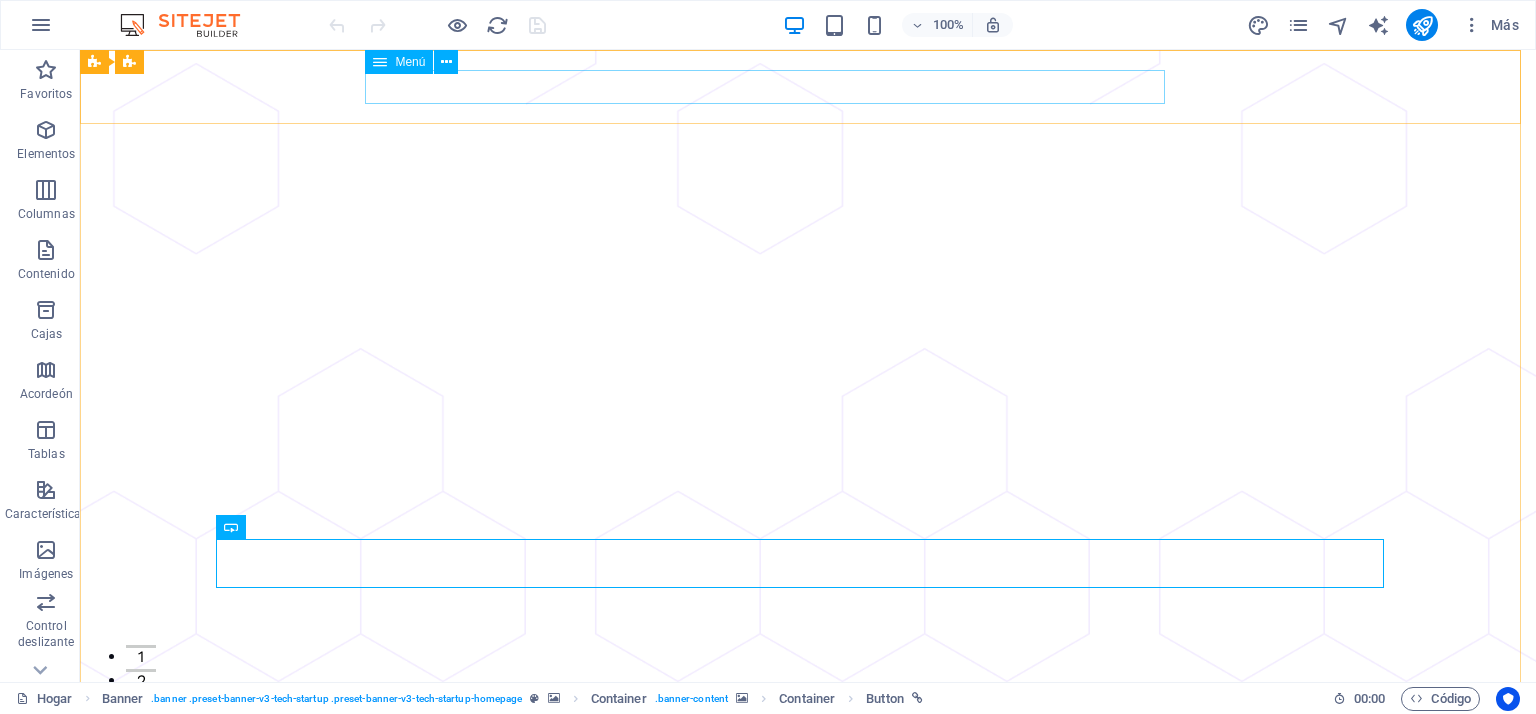 click on "Menú" at bounding box center [399, 62] 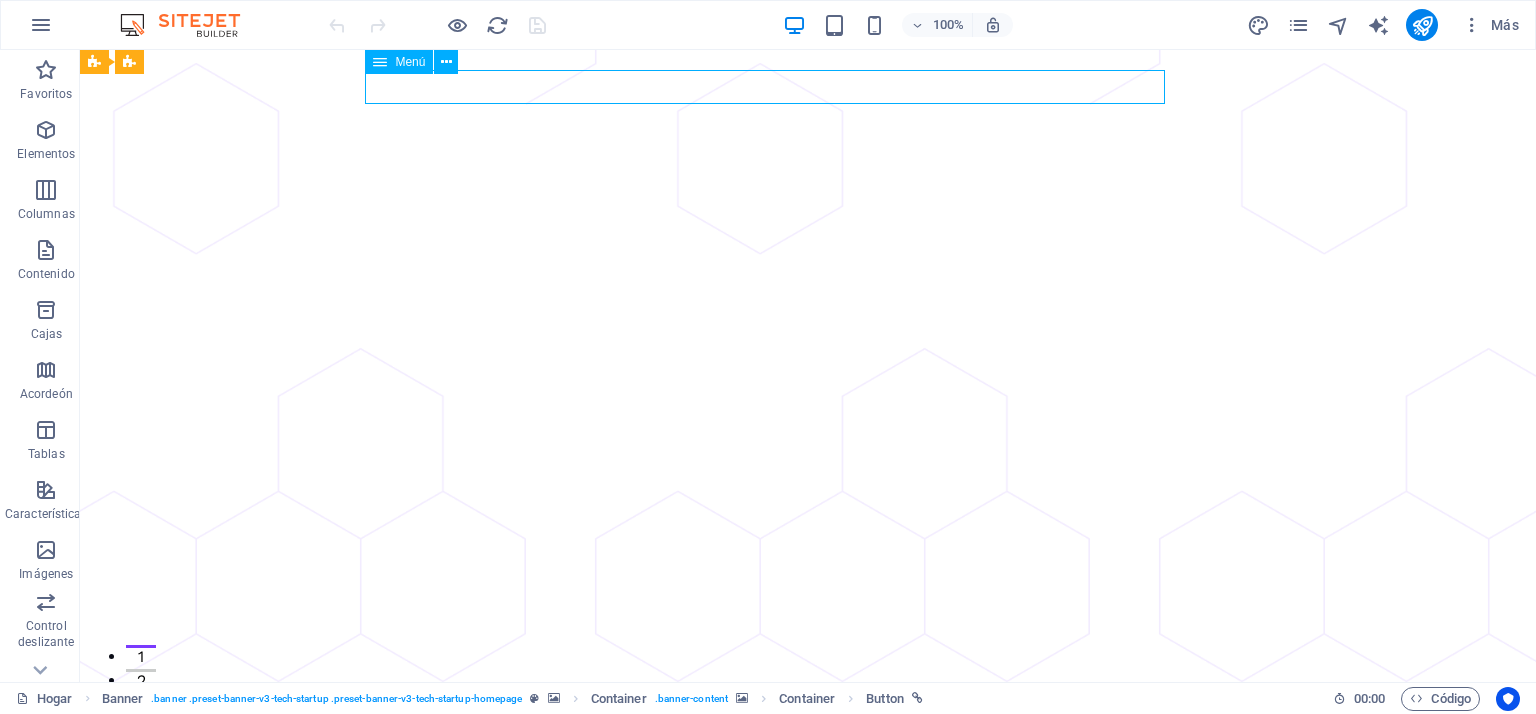 click on "Menú" at bounding box center (399, 62) 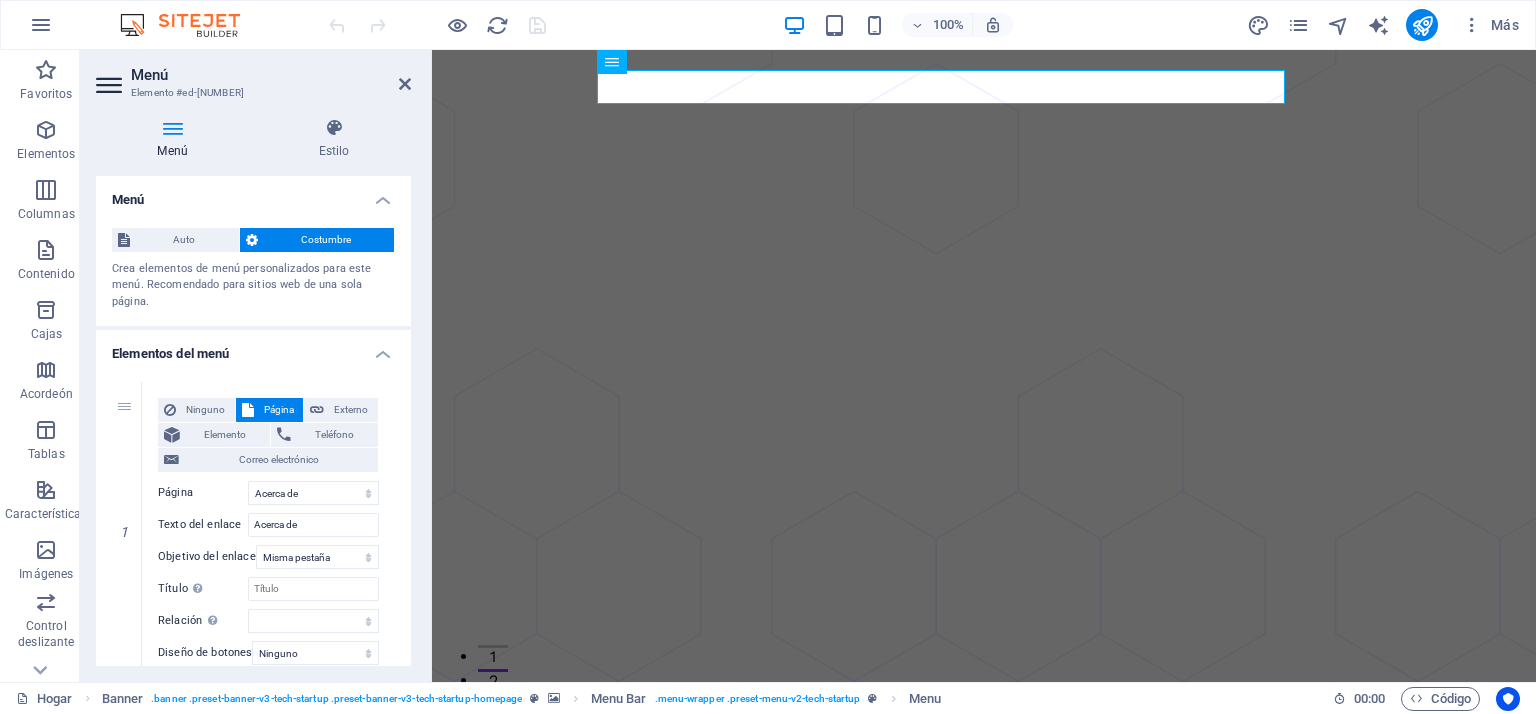 click at bounding box center (190, 25) 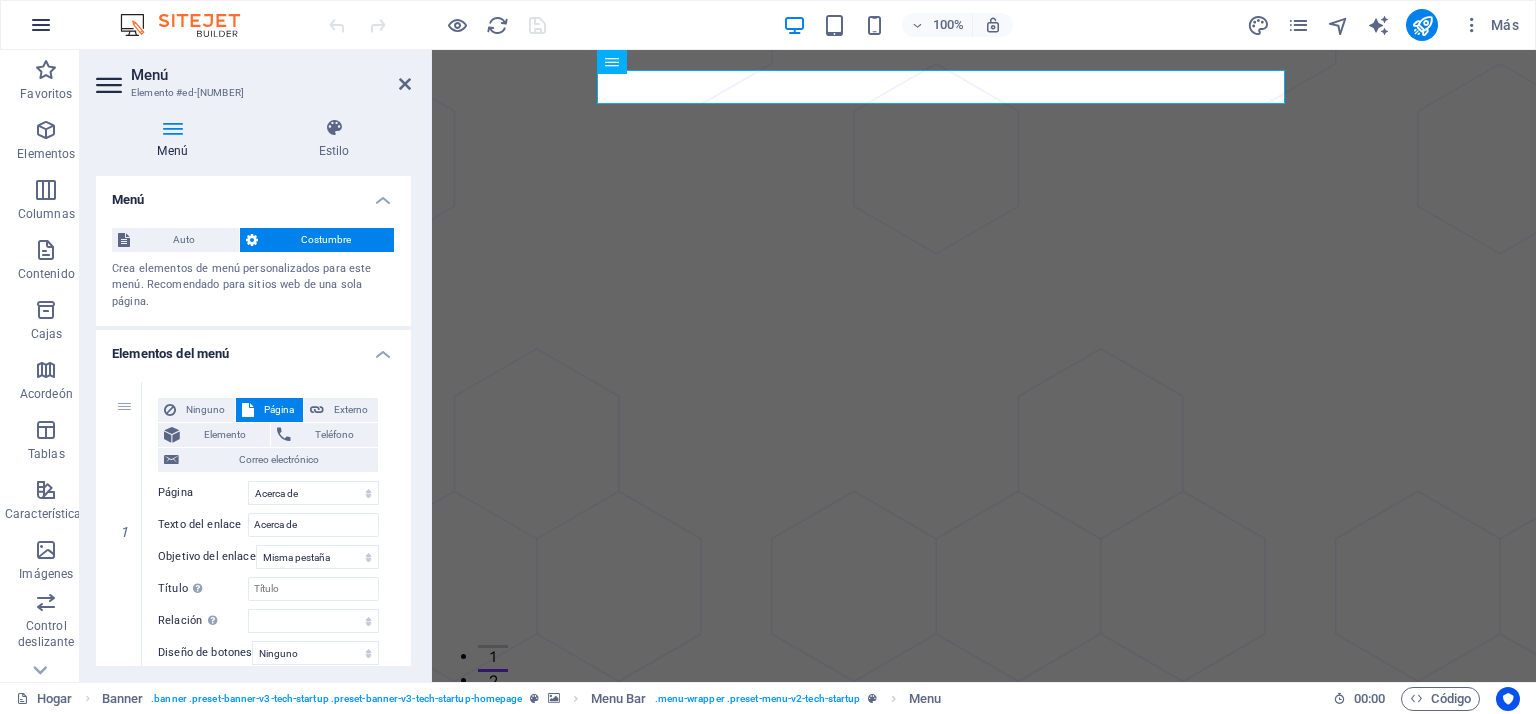 click at bounding box center [41, 25] 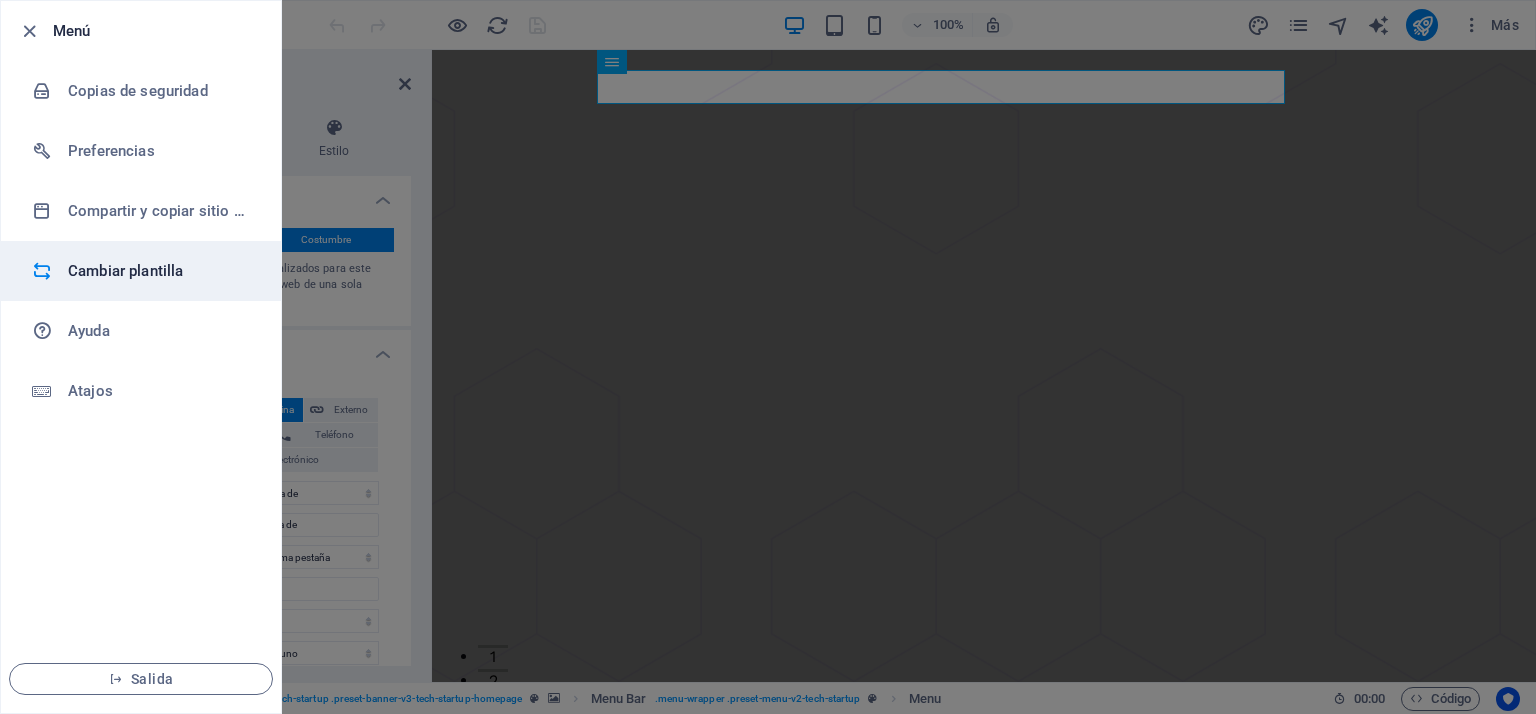 click on "Cambiar plantilla" at bounding box center (125, 271) 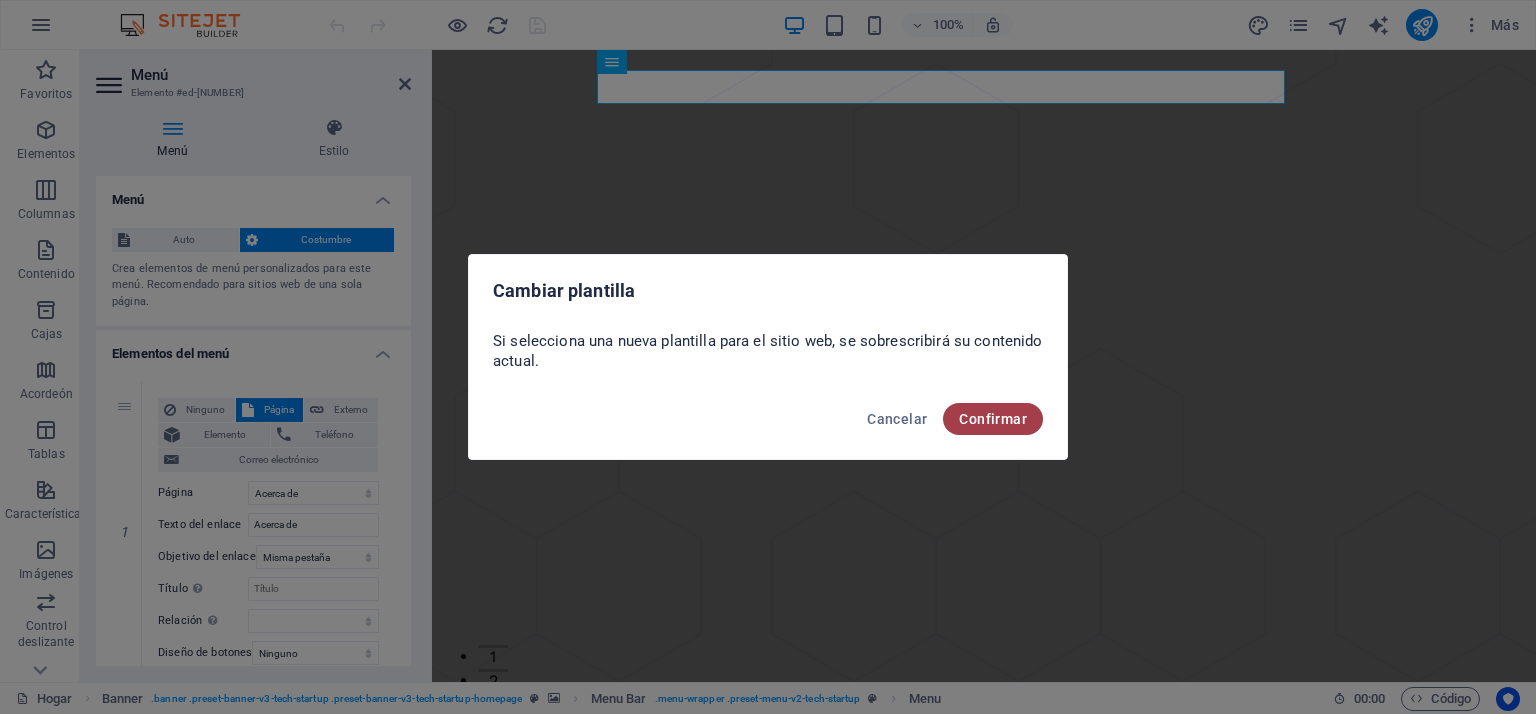 click on "Confirmar" at bounding box center [993, 419] 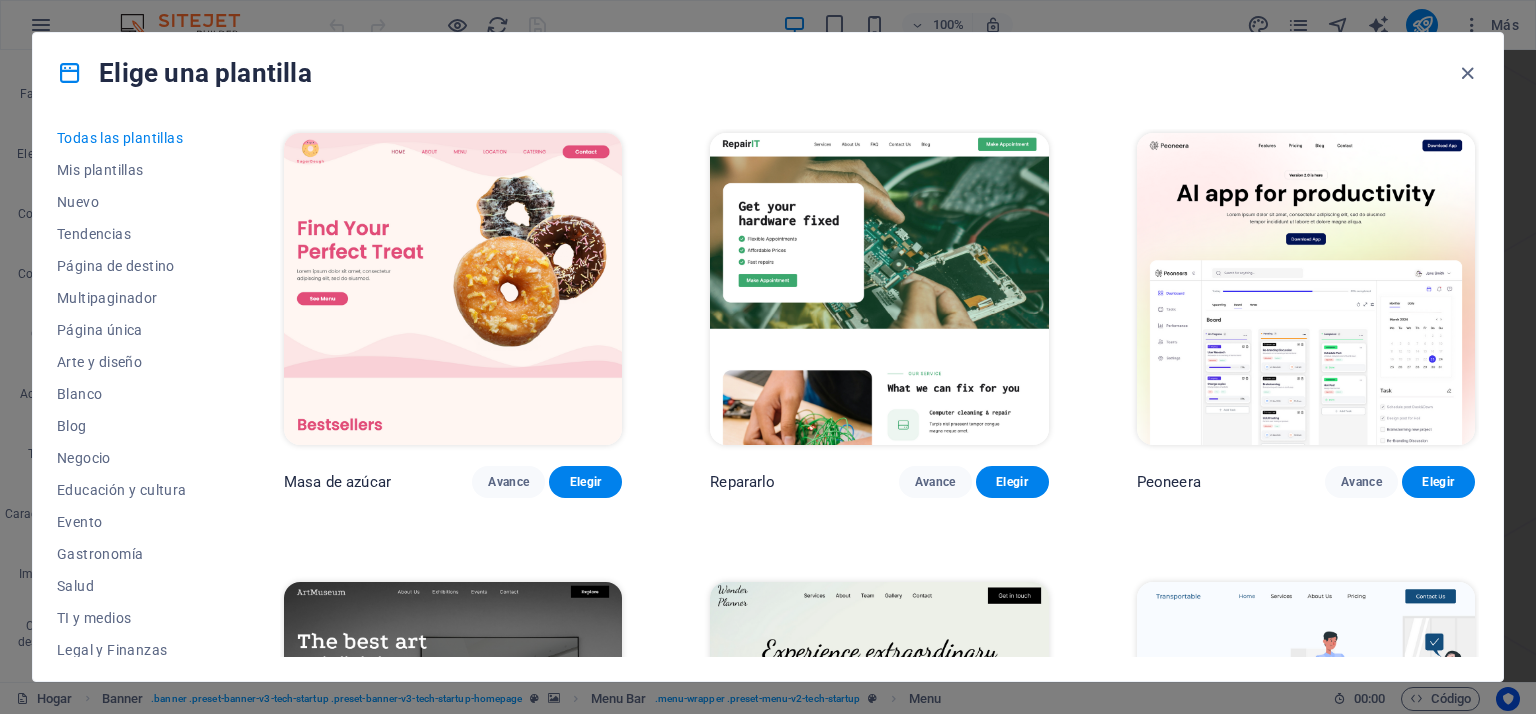 scroll, scrollTop: 0, scrollLeft: 0, axis: both 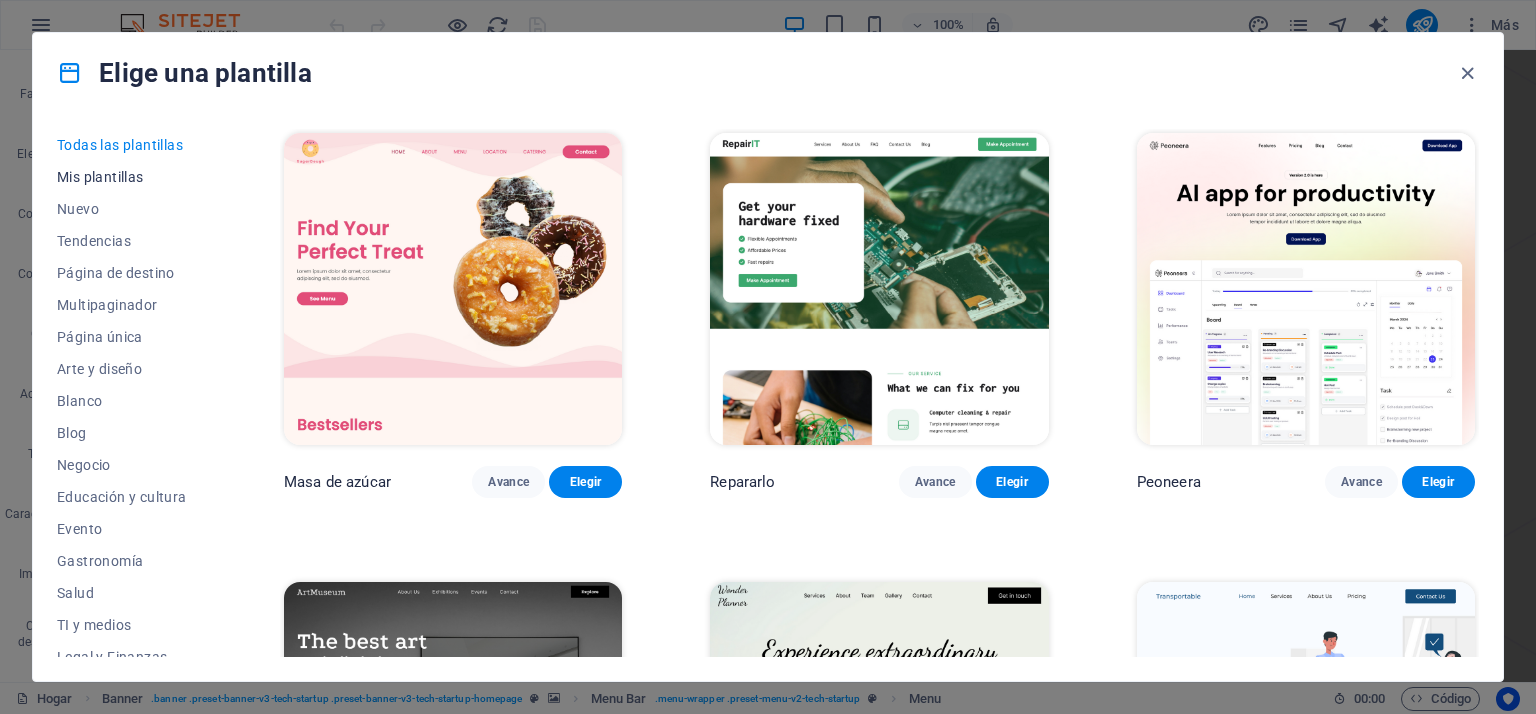 click on "Mis plantillas" at bounding box center [100, 177] 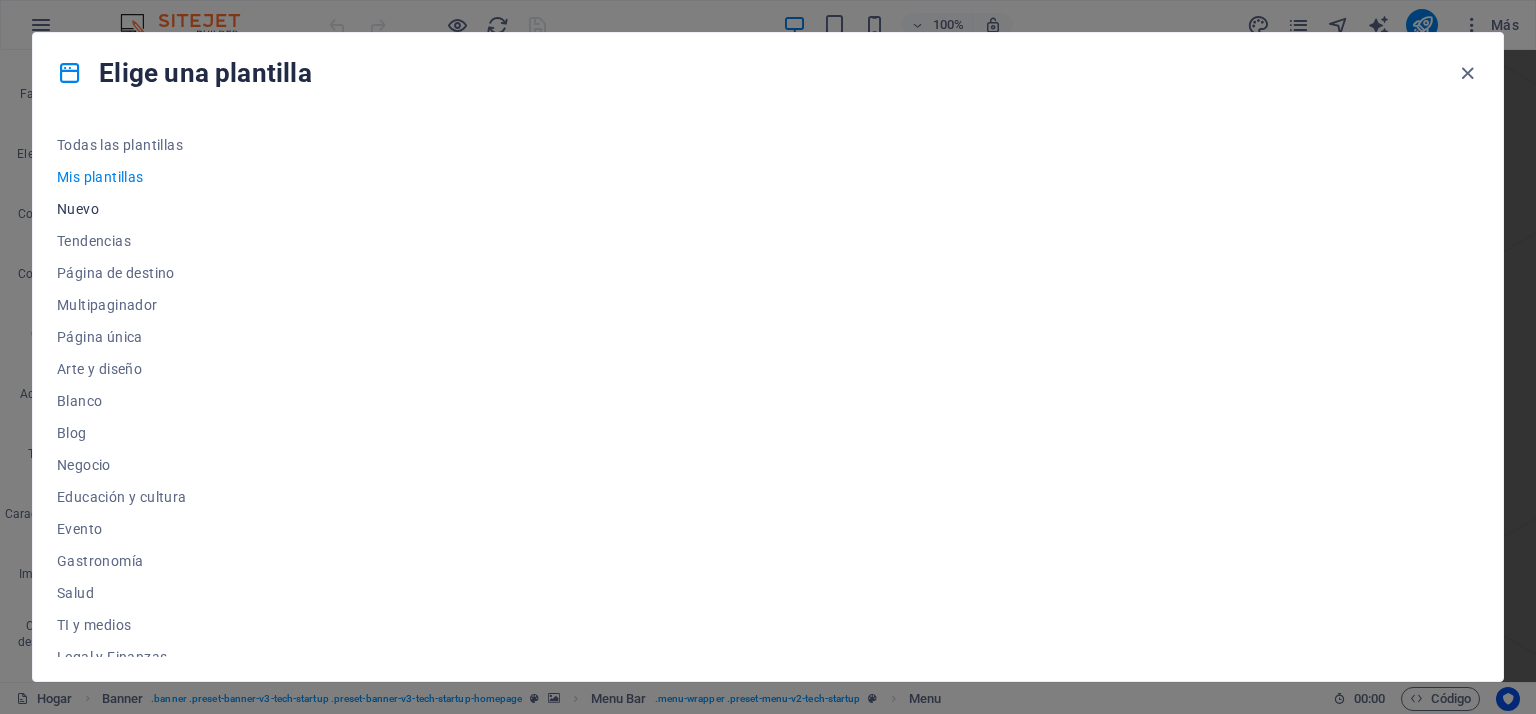 click on "Nuevo" at bounding box center [78, 209] 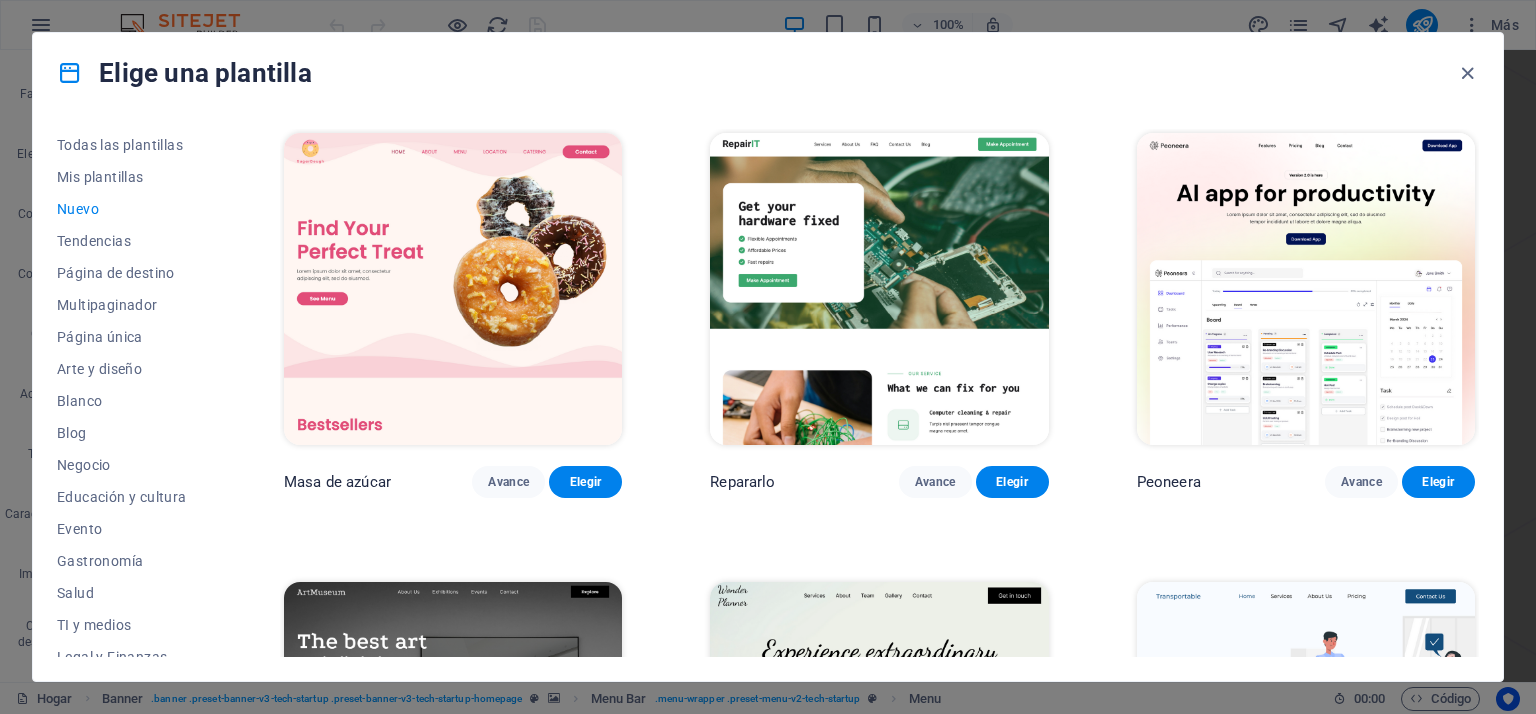 click on "Masa de azúcar Avance Elegir Repararlo Avance Elegir Peoneera Avance Elegir Museo de Arte Avance Elegir Planificador maravilloso Avance Elegir Transportable Avance Elegir Ahorro y préstamo Avance Elegir WePaint Avance Elegir Eco-Con Avance Elegir Reunión Avance Elegir Ayuda y cuidado Avance Elegir Podcaster Avance Elegir Academix Avance Elegir" at bounding box center (879, 1211) 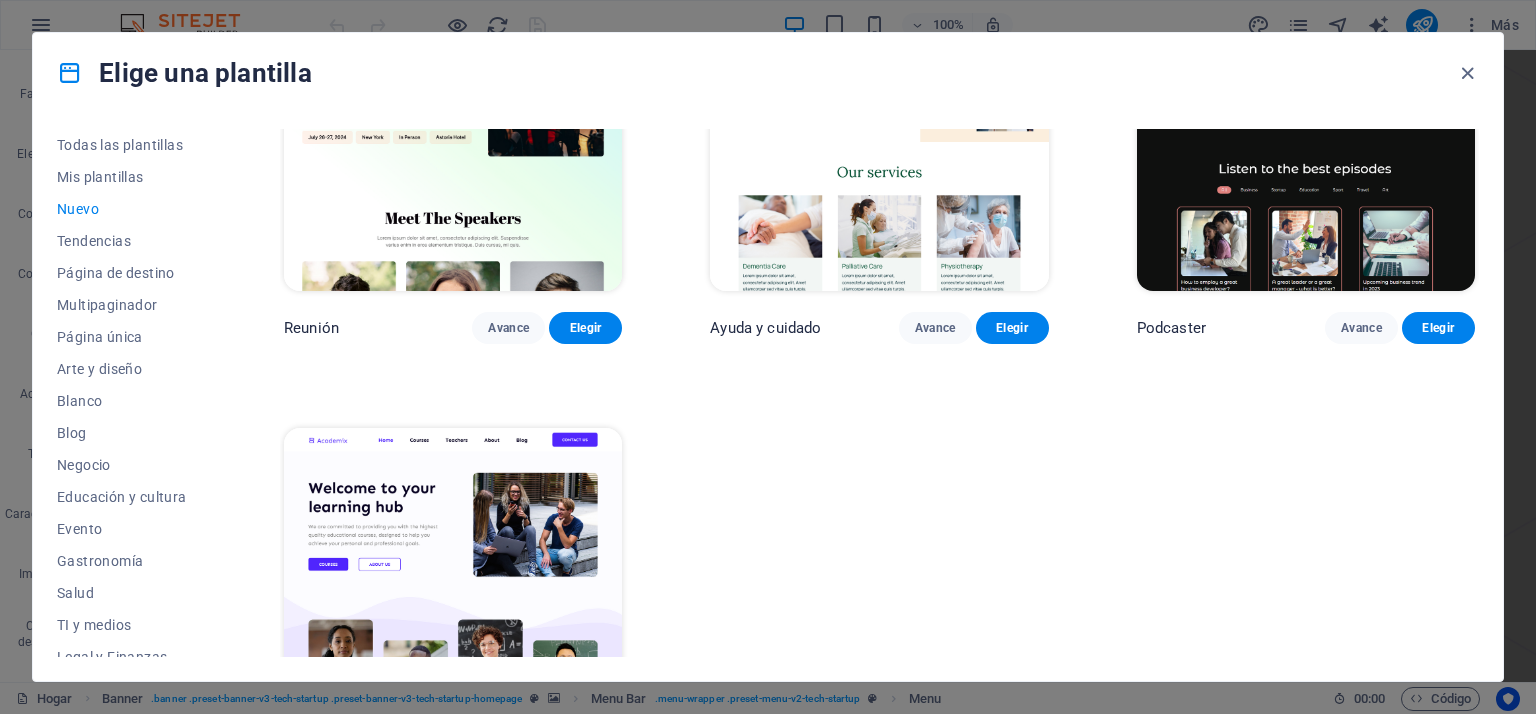scroll, scrollTop: 1600, scrollLeft: 0, axis: vertical 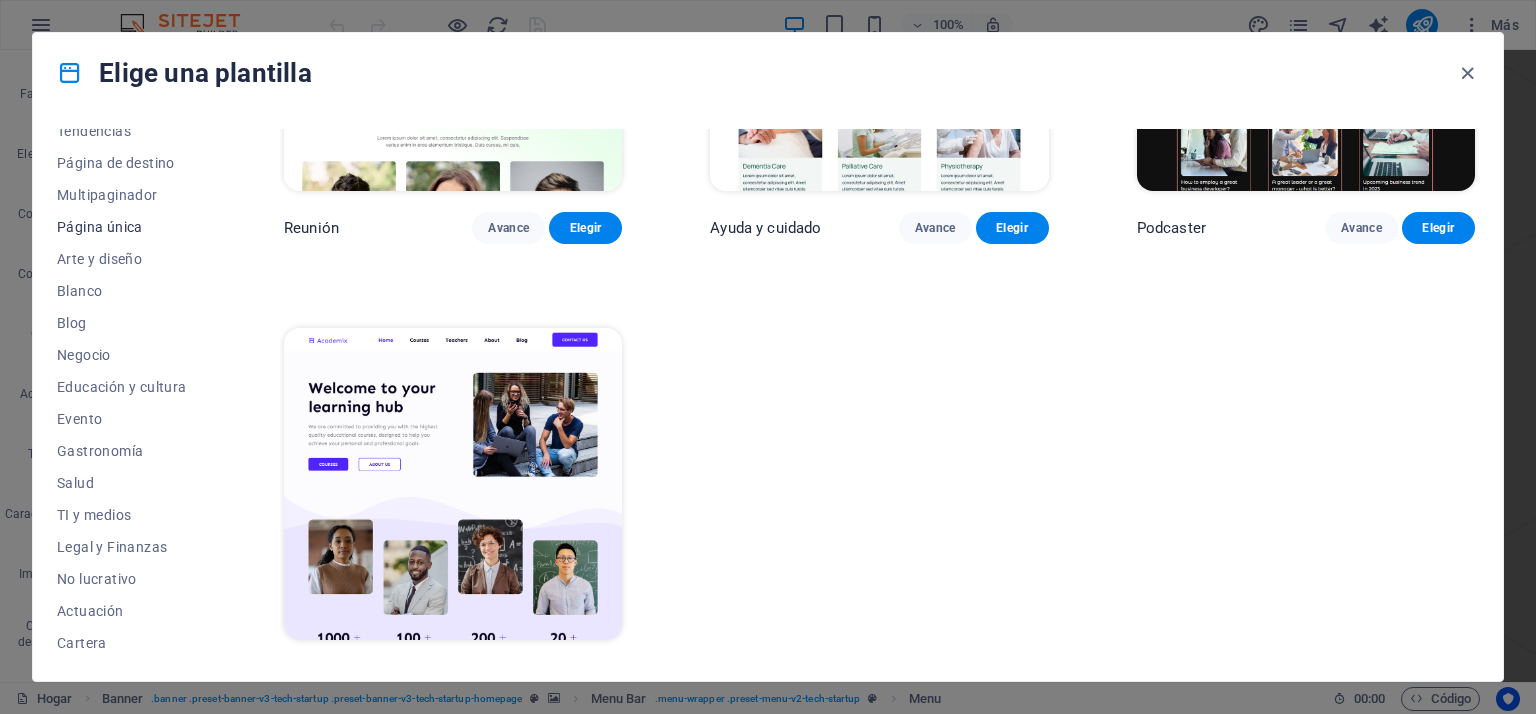 click on "Página única" at bounding box center [100, 227] 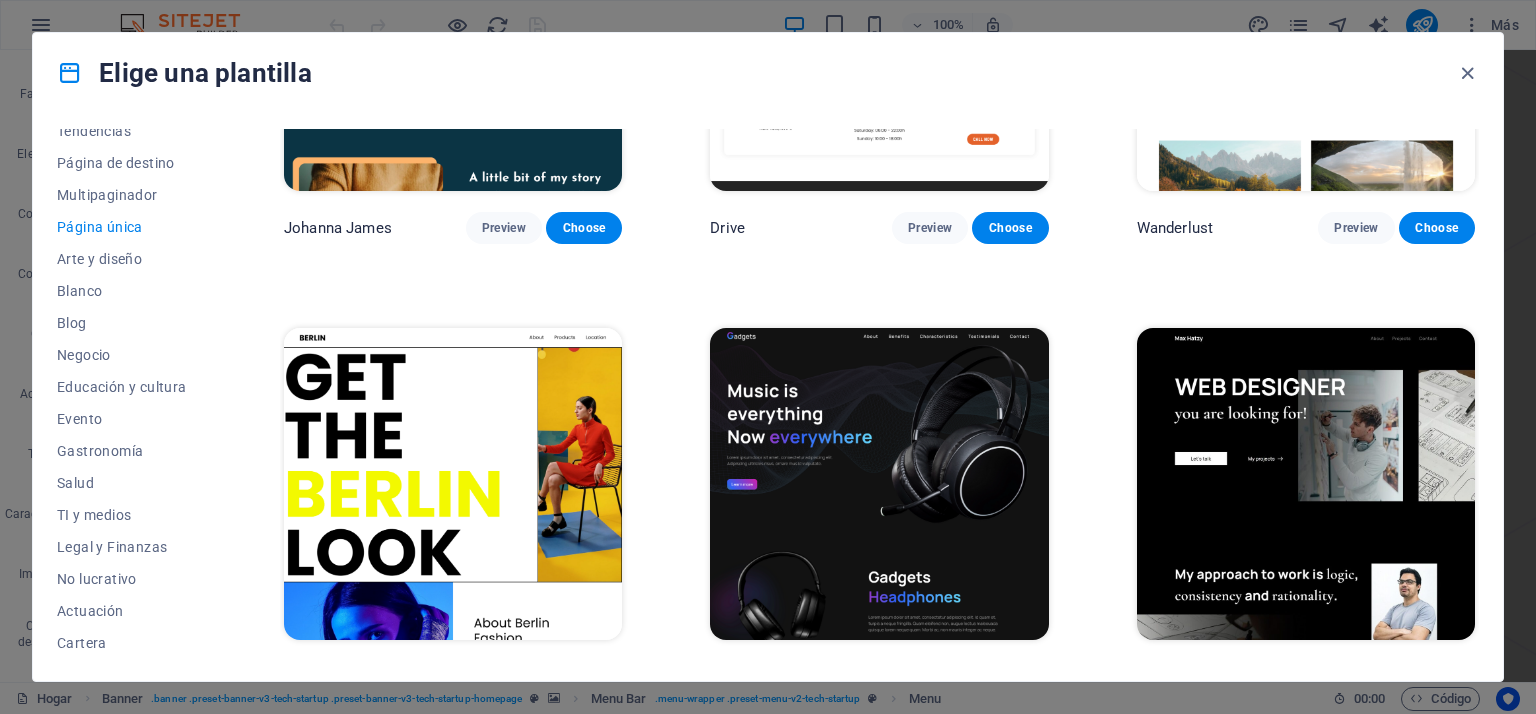 scroll, scrollTop: 705, scrollLeft: 0, axis: vertical 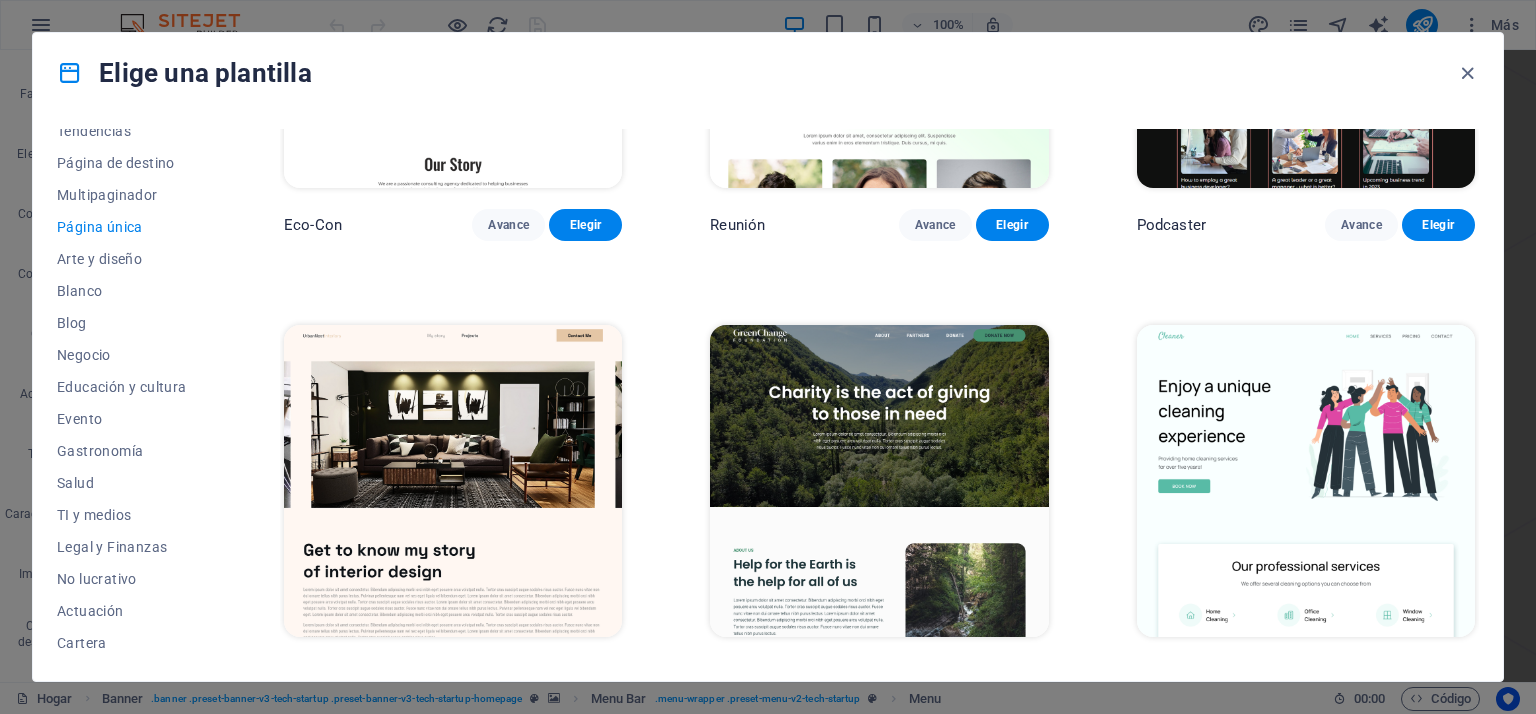 drag, startPoint x: 1479, startPoint y: 179, endPoint x: 1483, endPoint y: 83, distance: 96.0833 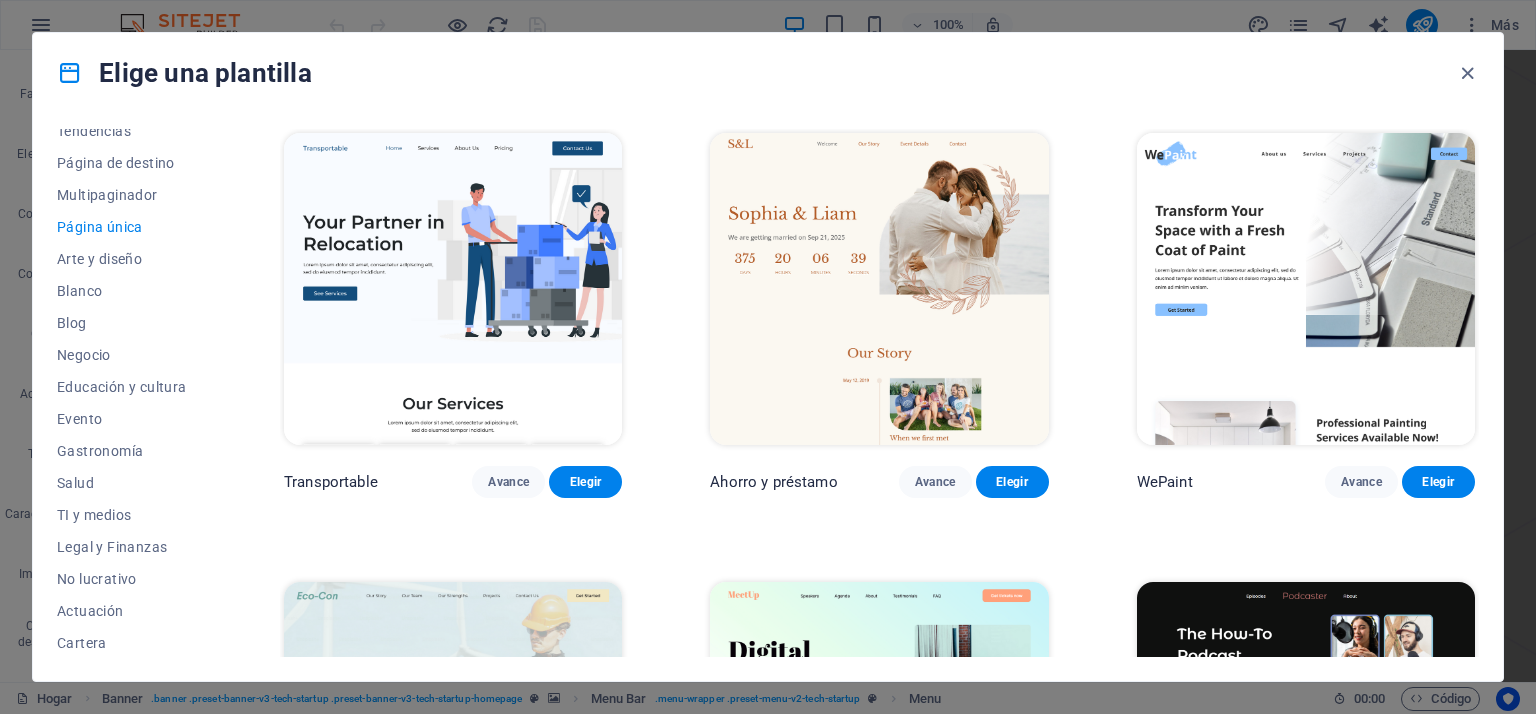 scroll, scrollTop: 0, scrollLeft: 0, axis: both 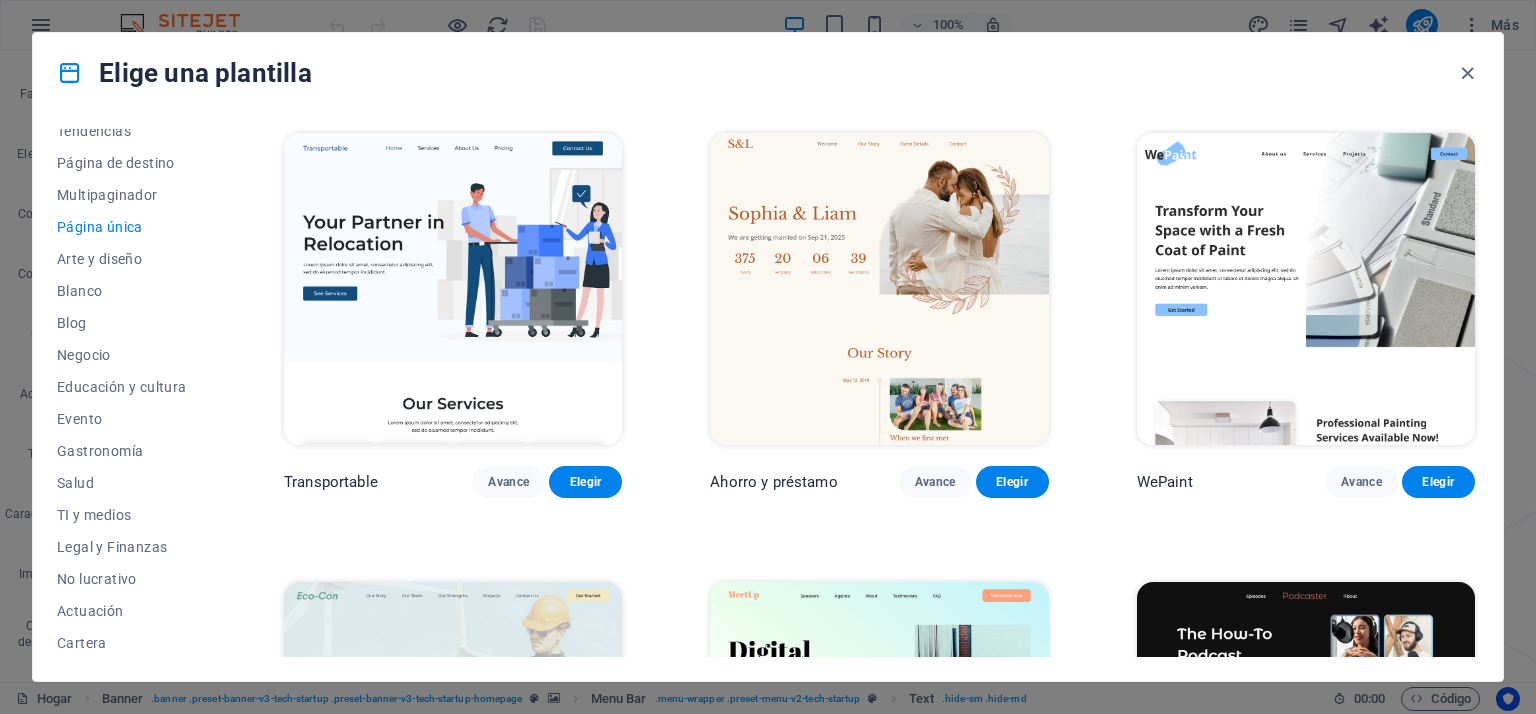 click on "Transportable Avance Elegir Ahorro y préstamo Avance Elegir WePaint Avance Elegir Eco-Con Avance Elegir Reunión Avance Elegir Podcaster Avance Elegir Interiores UrbanNest Avance Elegir Cambio verde Avance Elegir Limpiador Avance Elegir Johanna James Avance Elegir Conducir Avance Elegir Pasión de viajar Avance Elegir BERLINA Avance Elegir Aparatos electrónicos Avance Elegir Max Hatzy Avance Elegir Factótum Avance Elegir Bloguero Avance Elegir Creación Avance Elegir Pesk Avance Elegir Priodas Avance Elegir Wireframe Uno Avance Elegir Hojas perennes Avance Elegir Eventos para niños Avance Elegir CleanCar Avance Elegir Protector Avance Elegir Pizzería Di Dio Avance Elegir Vinyasa Avance Elegir Maki Avance Elegir Leñoso Avance Elegir BRG Avance Elegir Genio Avance Elegir Volar Avance Elegir Señor cerrajero Avance Elegir Impresión completa Avance Elegir Finanzas Avance Elegir Milla verde Avance Elegir Ciudad del coche Avance Elegir La galería Avance Elegir Educare Avance Elegir Sonrisa Avance Elegir Uno" at bounding box center (879, 5473) 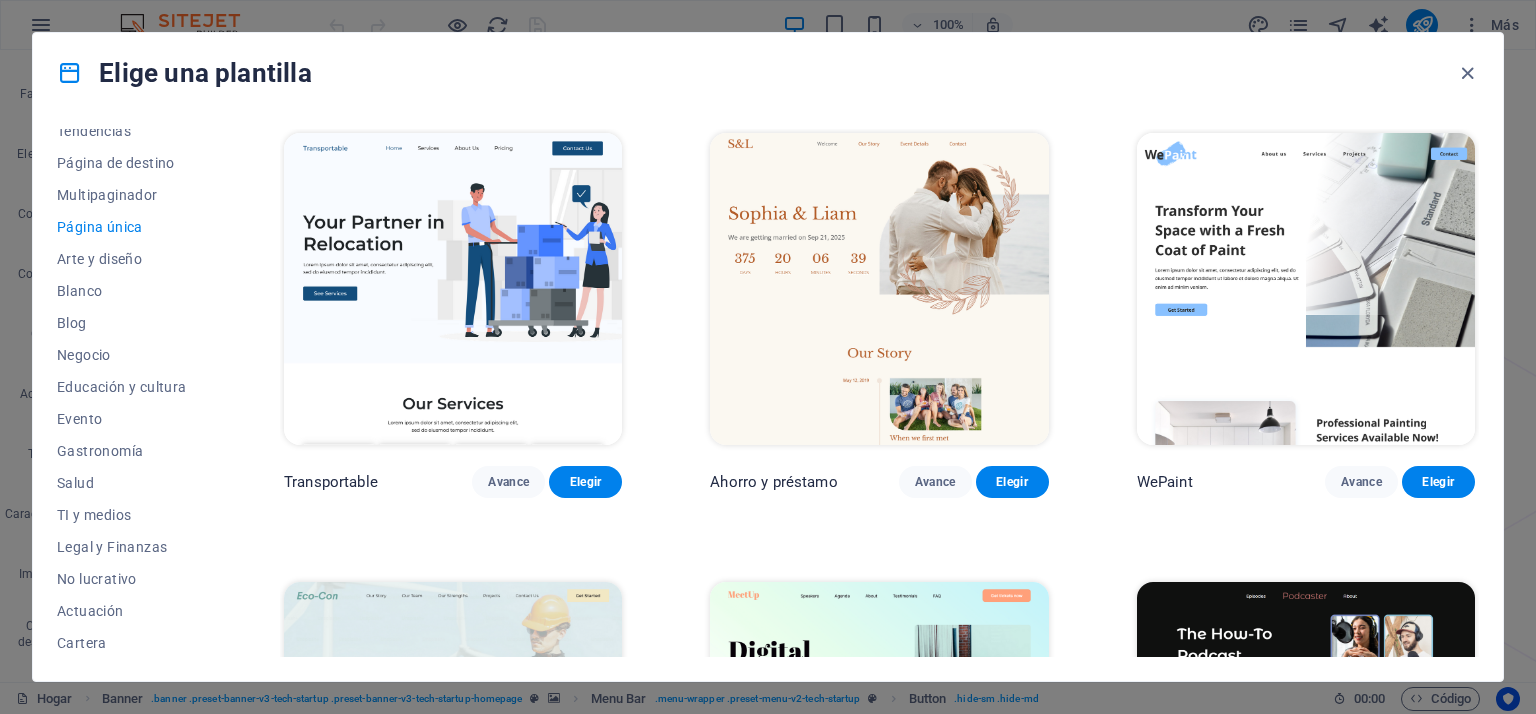 click on "Elige una plantilla" at bounding box center (768, 73) 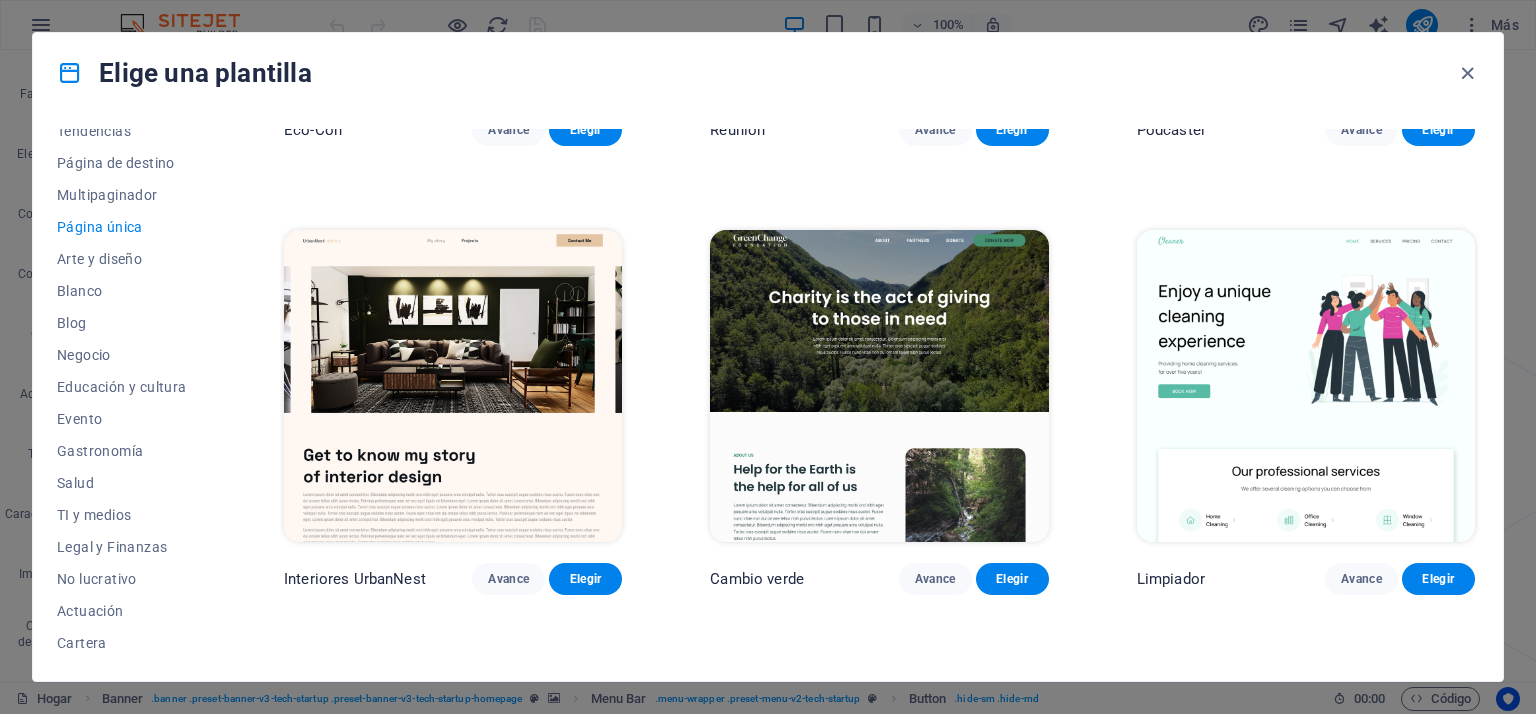 scroll, scrollTop: 1000, scrollLeft: 0, axis: vertical 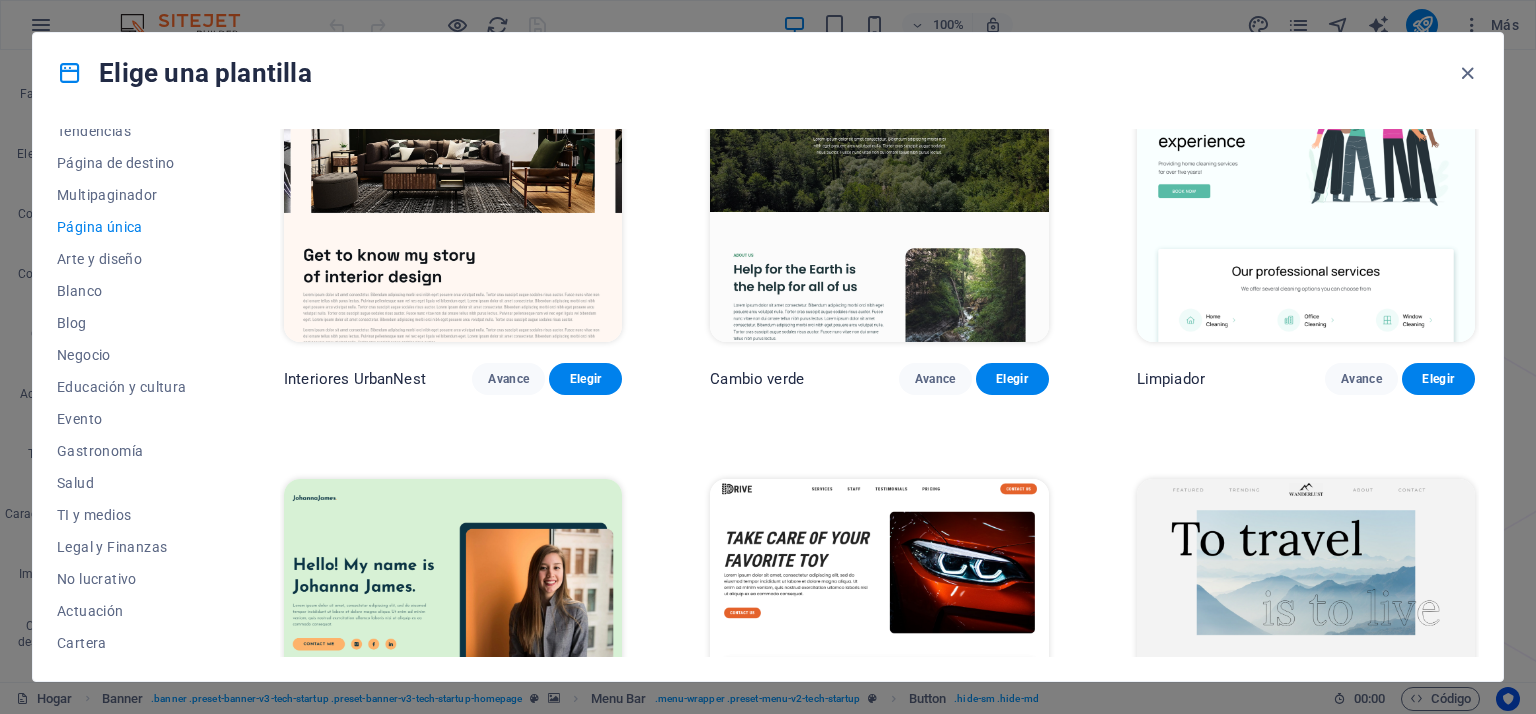 click on "Todas las plantillas Mis plantillas Nuevo Tendencias Página de destino Multipaginador Página única Arte y diseño Blanco Blog Negocio Educación y cultura Evento Gastronomía Salud TI y medios Legal y Finanzas No lucrativo Actuación Cartera Servicios Deportes y belleza Vientos alisios Viajar Estructura alámbrica Transportable Avance Elegir Ahorro y préstamo Avance Elegir WePaint Avance Elegir Eco-Con Avance Elegir Reunión Avance Elegir Podcaster Avance Elegir Interiores UrbanNest Avance Elegir Cambio verde Avance Elegir Limpiador Avance Elegir Johanna James Avance Elegir Conducir Avance Elegir Pasión de viajar Avance Elegir BERLINA Avance Elegir Aparatos electrónicos Avance Elegir Max Hatzy Avance Elegir Factótum Avance Elegir Bloguero Avance Elegir Creación Avance Elegir Pesk Avance Elegir Priodas Avance Elegir Wireframe Uno Avance Elegir Hojas perennes Avance Elegir Eventos para niños Avance Elegir CleanCar Avance Elegir Protector Avance Elegir Pizzería Di Dio Avance Elegir Vinyasa Avance Maki" at bounding box center (768, 397) 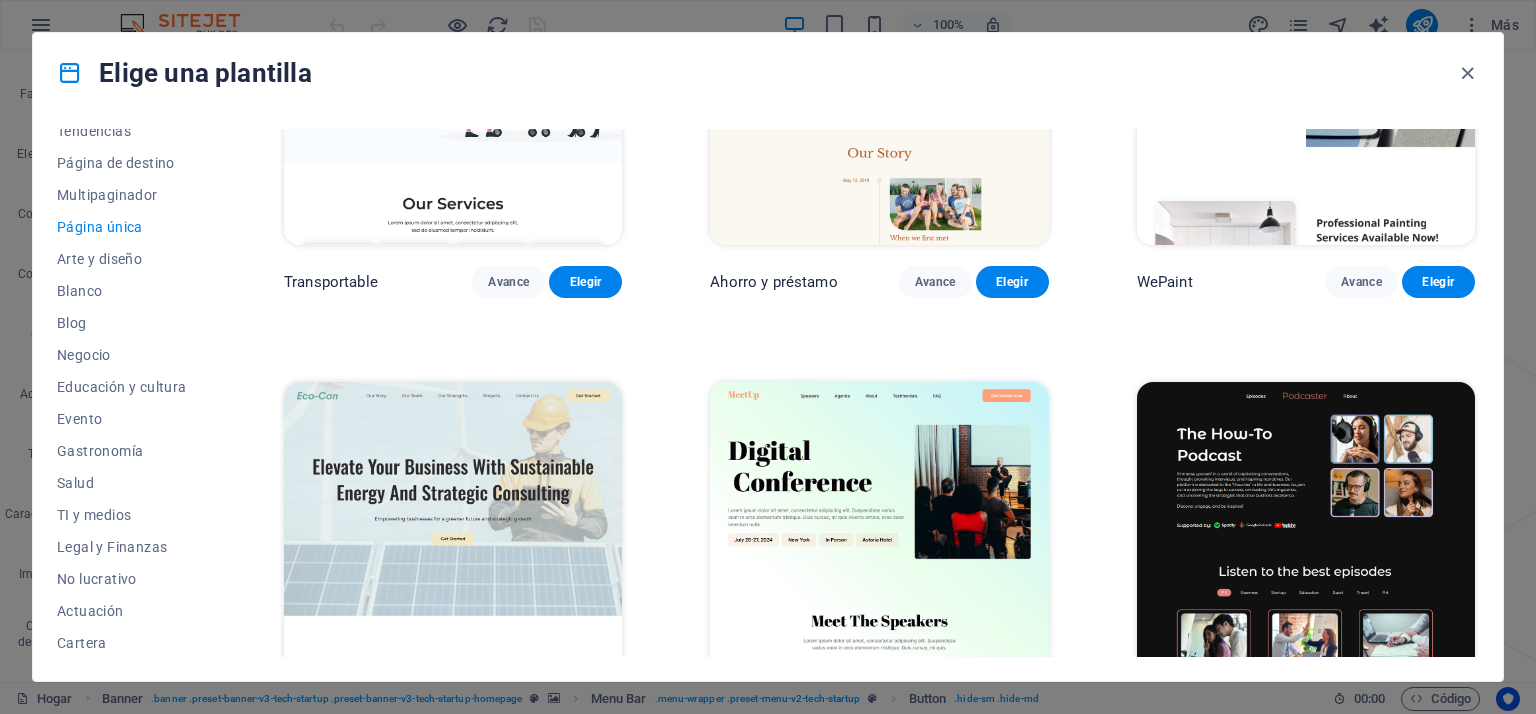 scroll, scrollTop: 0, scrollLeft: 0, axis: both 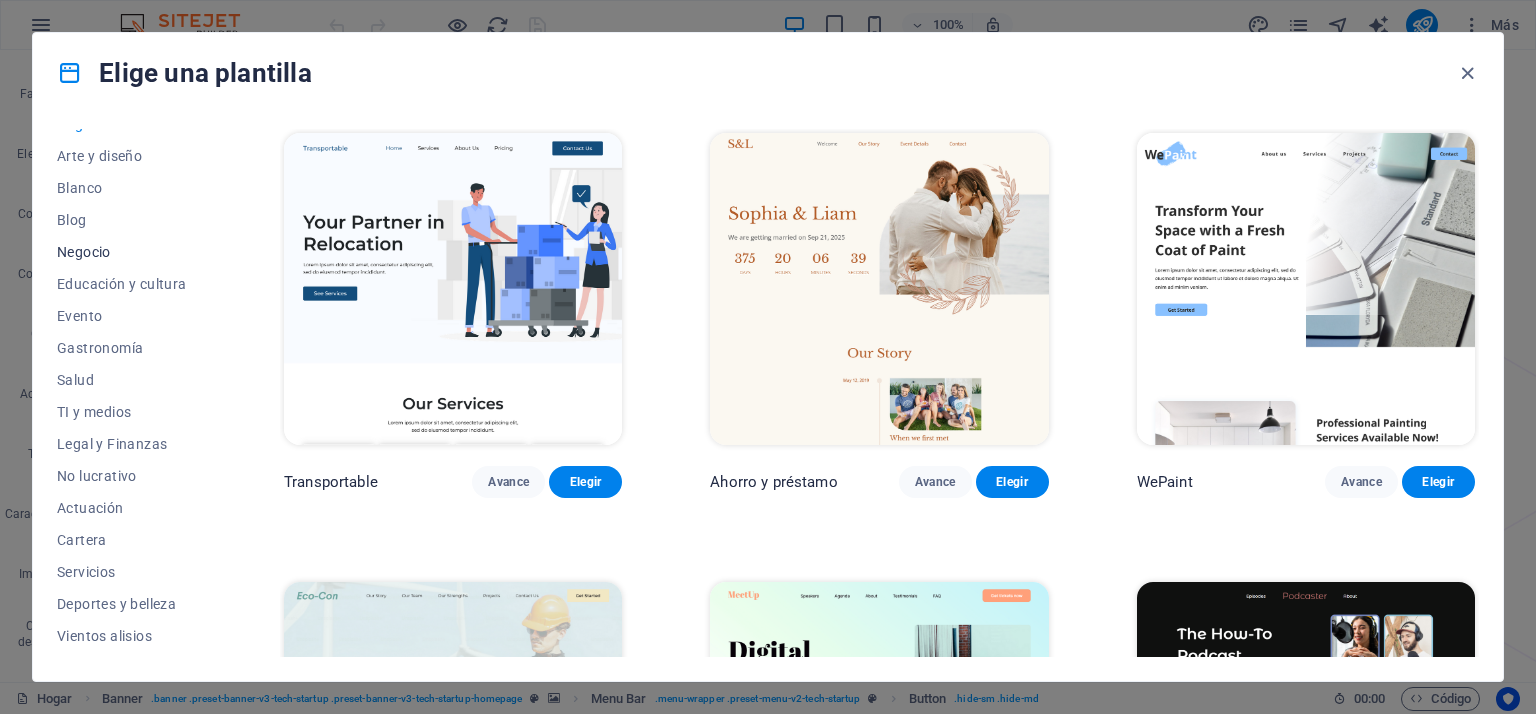 click on "Negocio" at bounding box center (84, 252) 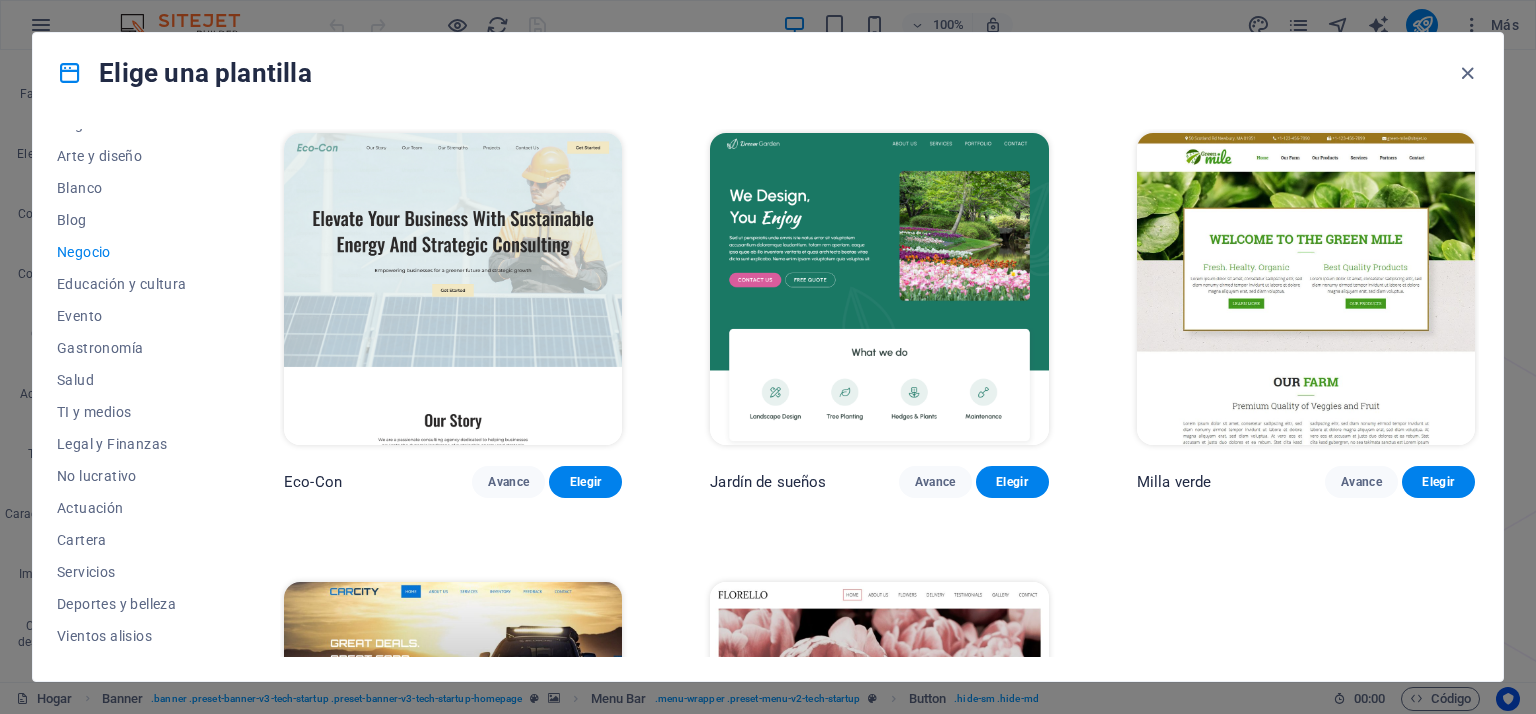 click on "Eco-Con Avance Elegir Jardín de sueños Avance Elegir Milla verde Avance Elegir Ciudad del coche Avance Elegir Florello Avance Elegir" at bounding box center (879, 537) 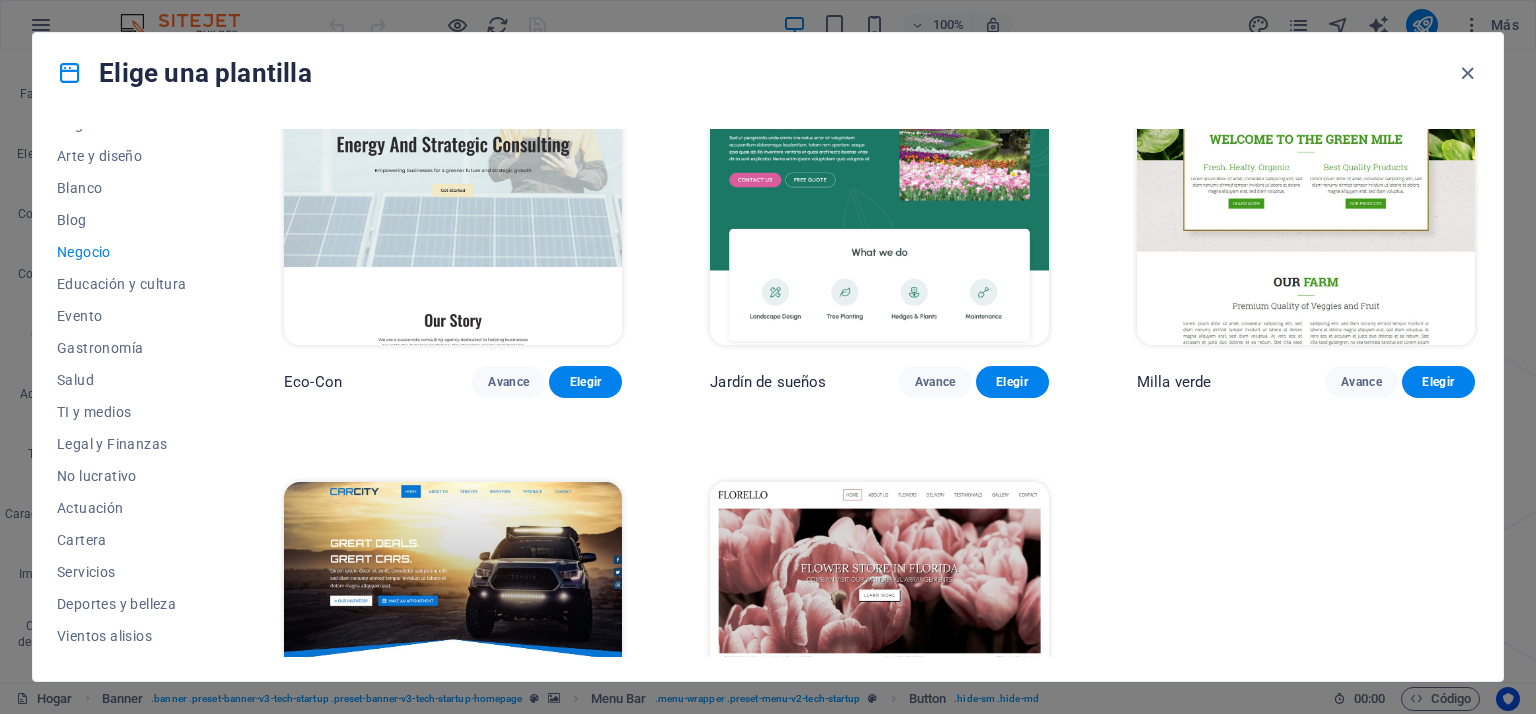 scroll, scrollTop: 0, scrollLeft: 0, axis: both 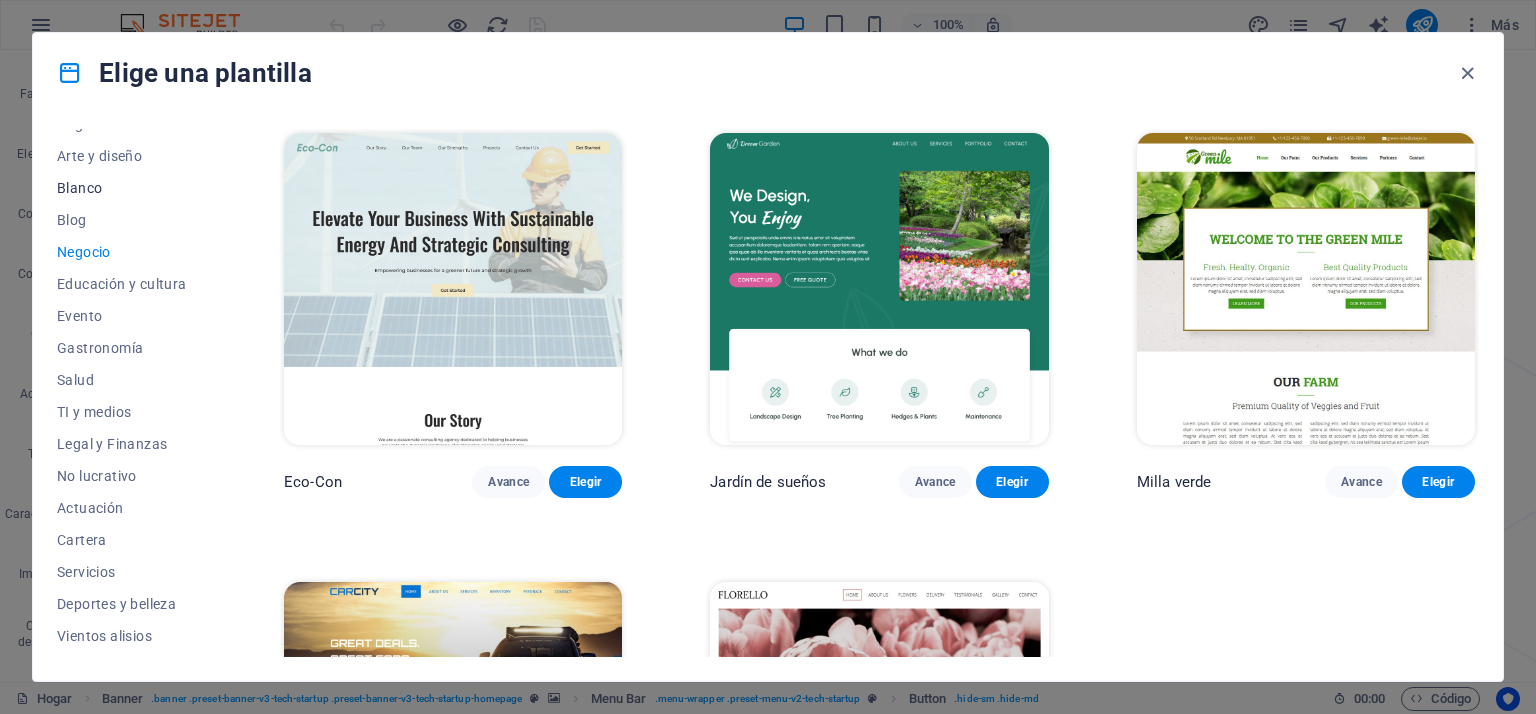 click on "Blanco" at bounding box center (79, 188) 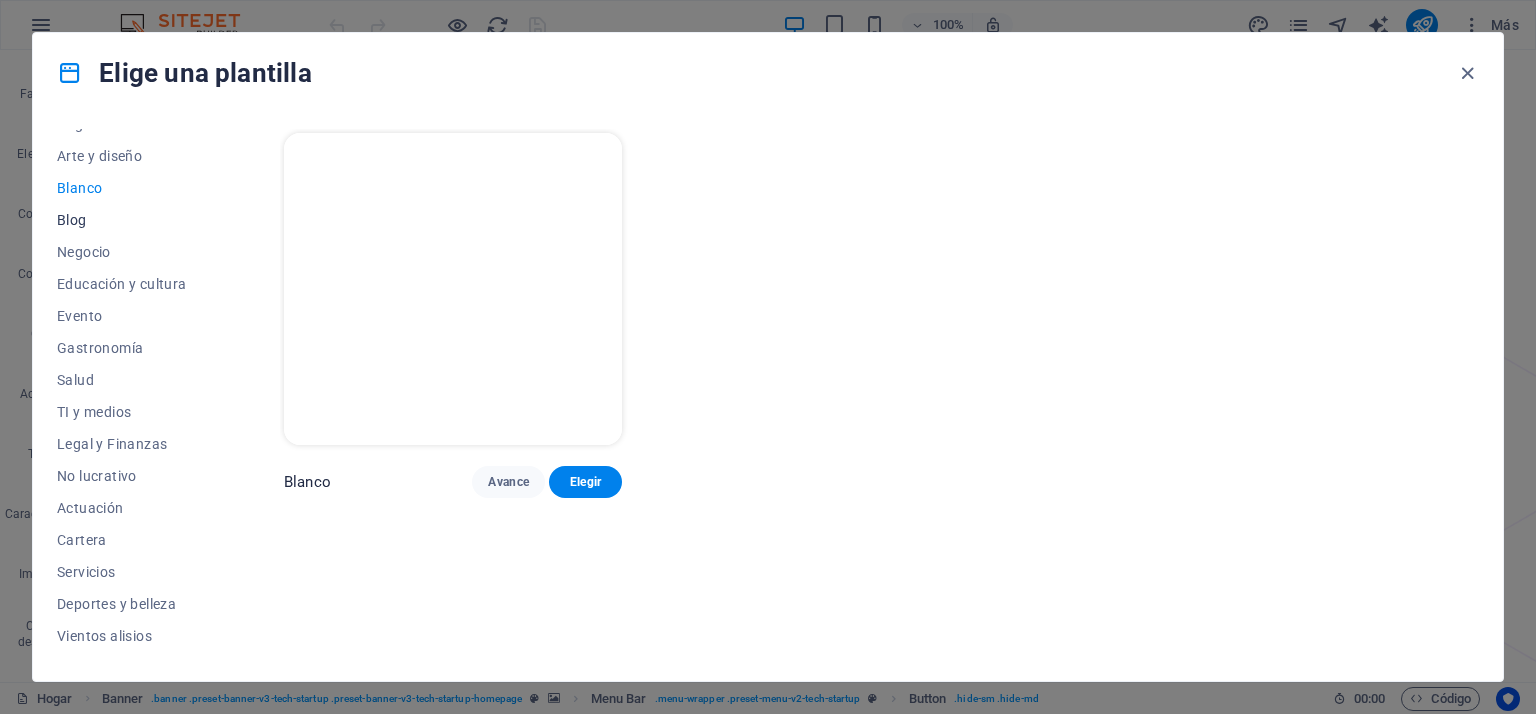 click on "Blog" at bounding box center (72, 220) 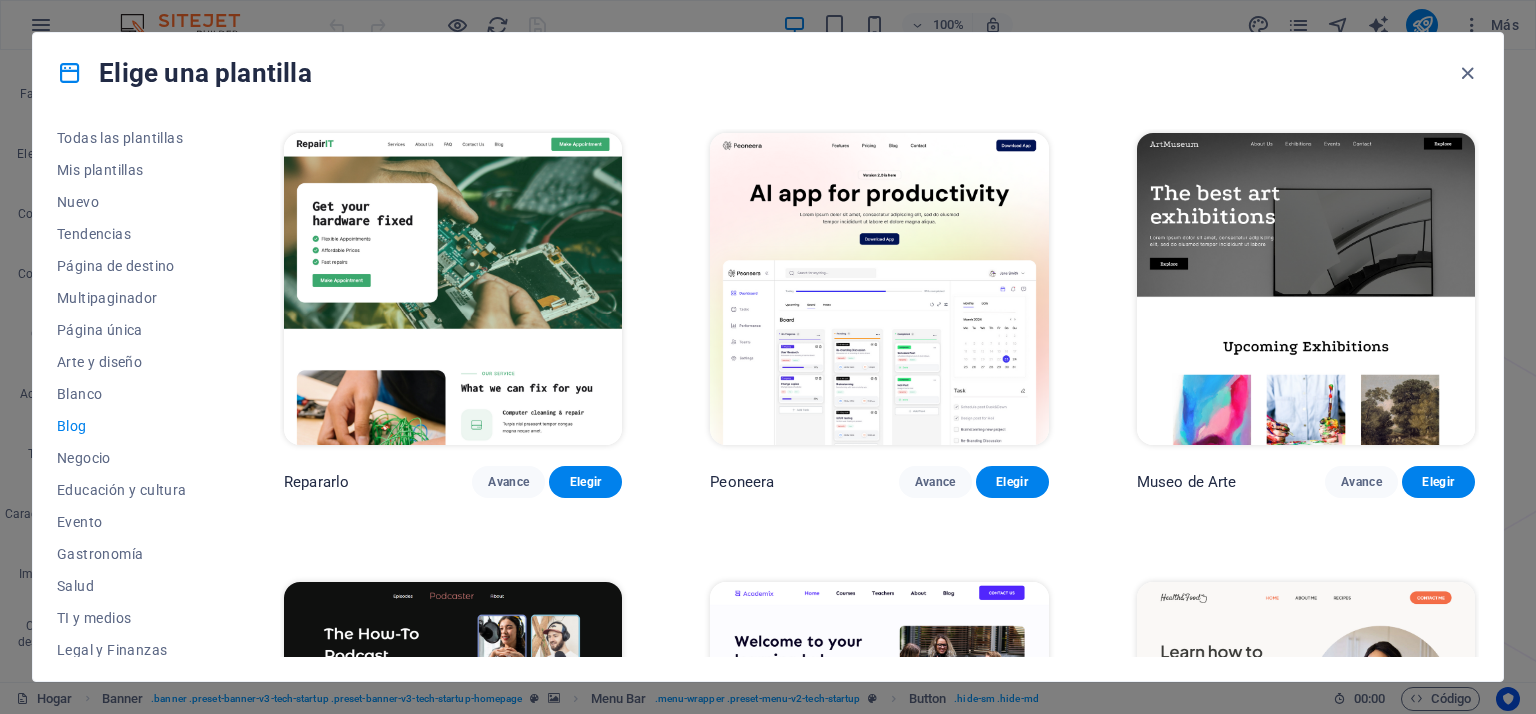 scroll, scrollTop: 0, scrollLeft: 0, axis: both 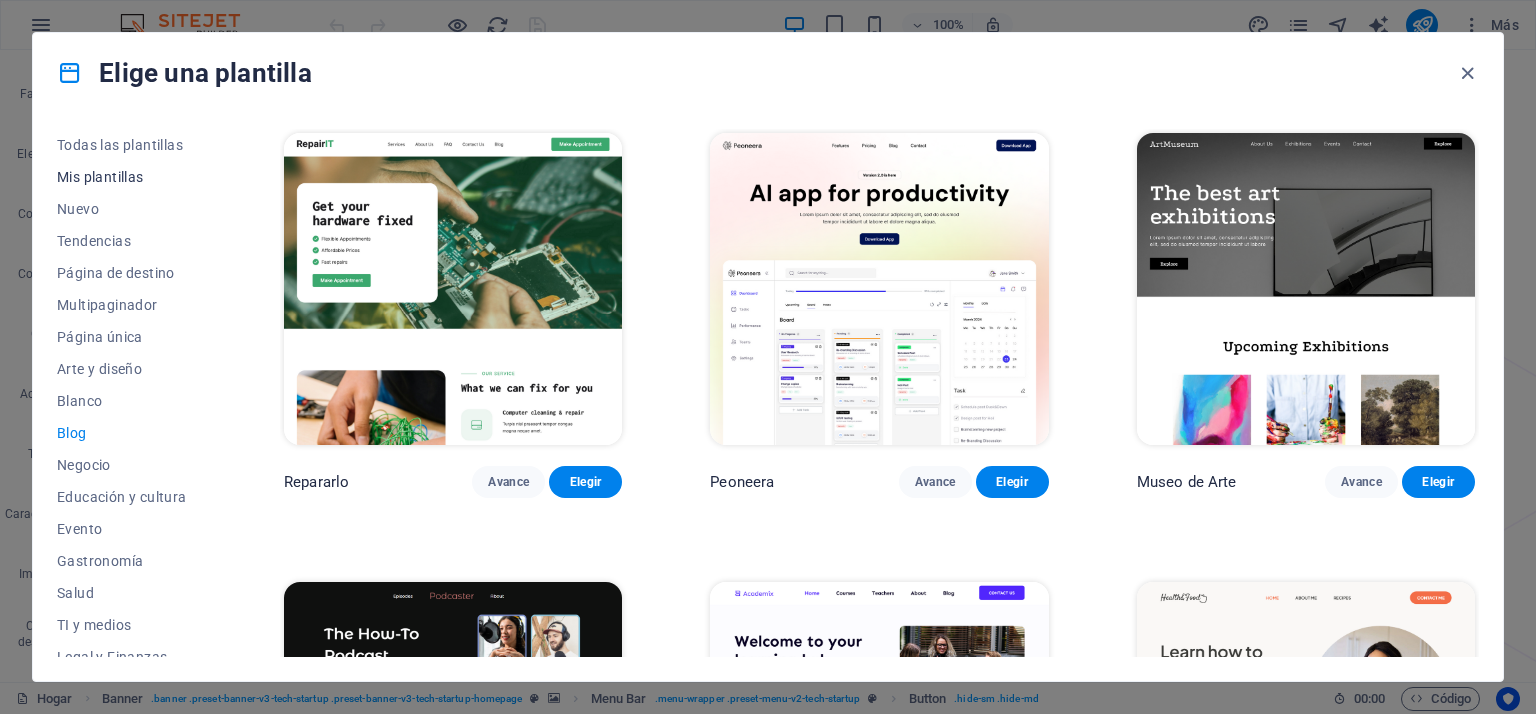 click on "Mis plantillas" at bounding box center (100, 177) 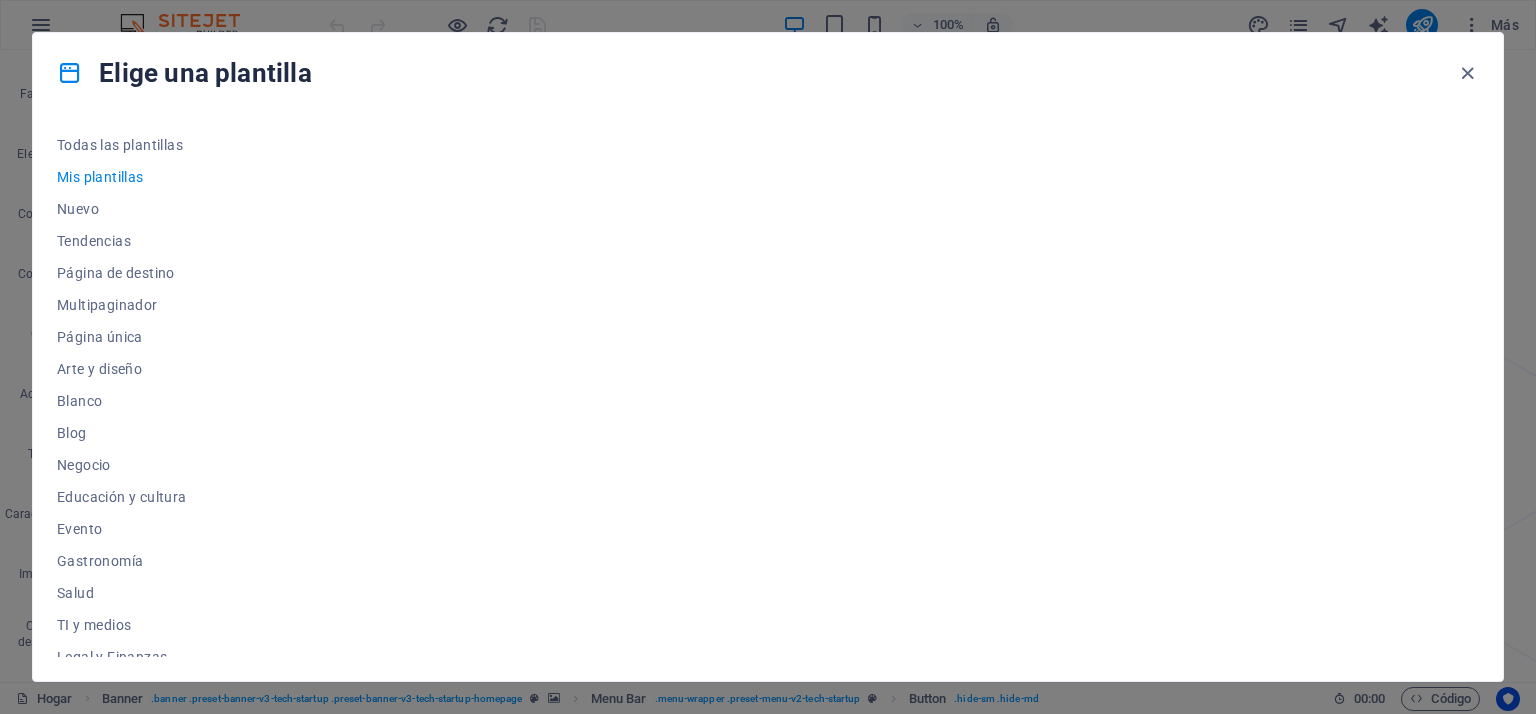 click at bounding box center (879, 393) 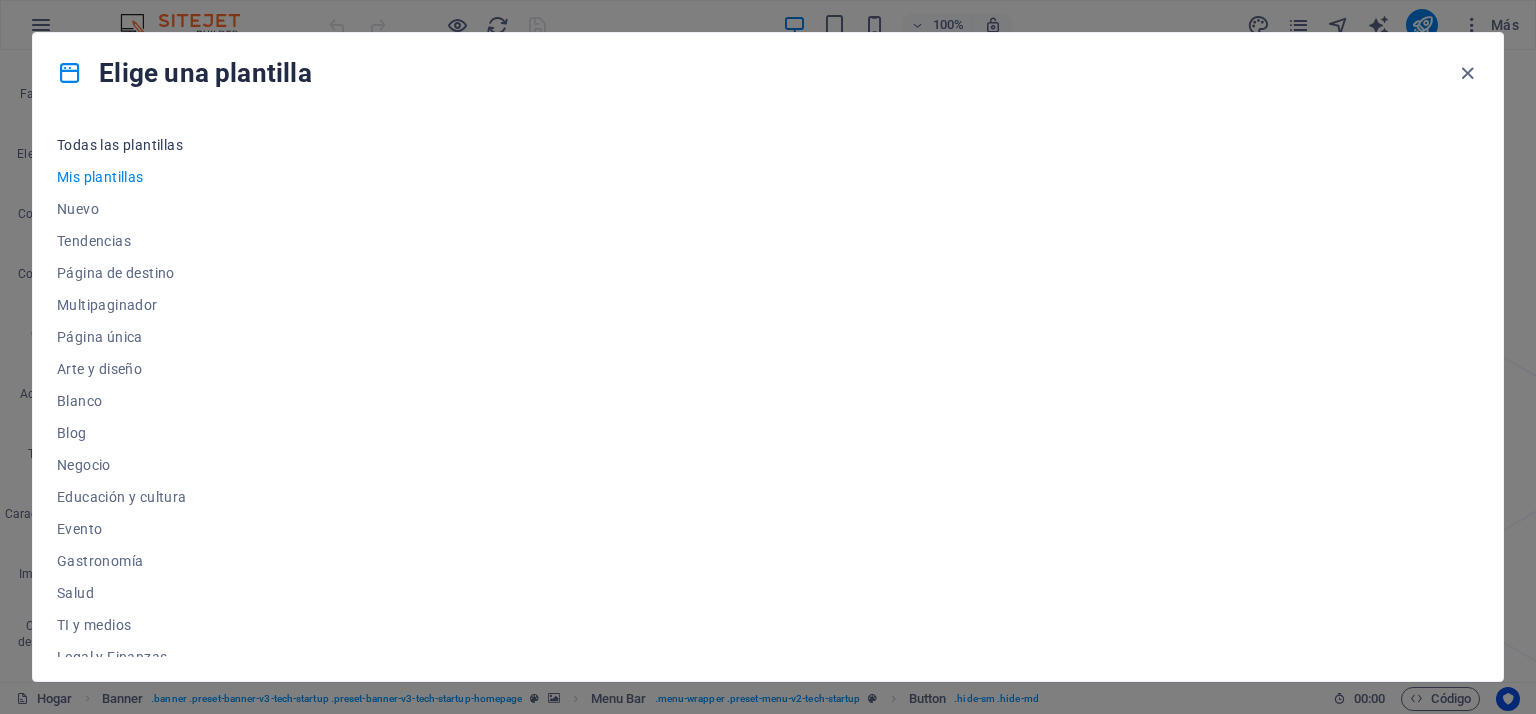 click on "Todas las plantillas" at bounding box center [120, 145] 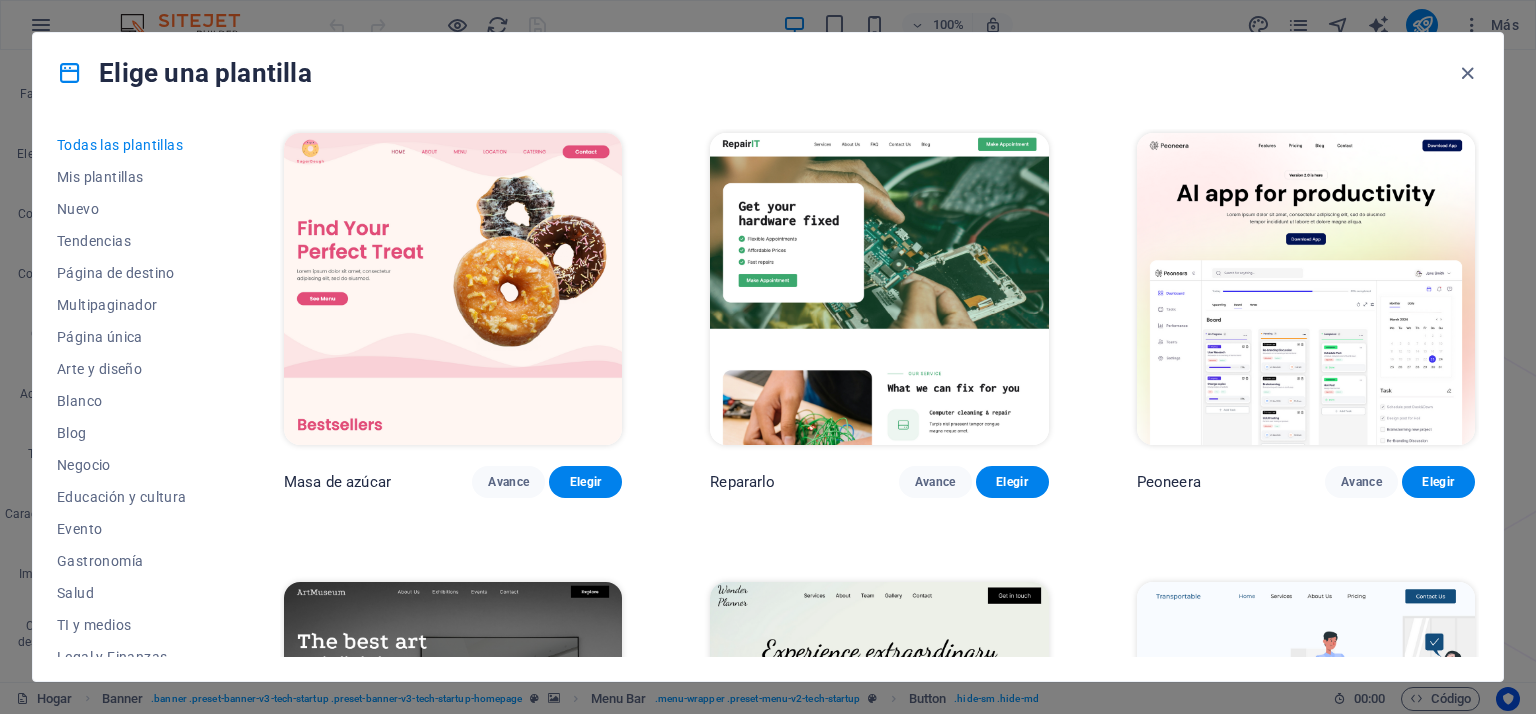 click on "Masa de azúcar Avance Elegir Repararlo Avance Elegir Peoneera Avance Elegir Museo de Arte Avance Elegir Planificador maravilloso Avance Elegir Transportable Avance Elegir Ahorro y préstamo Avance Elegir WePaint Avance Elegir Eco-Con Avance Elegir Reunión Avance Elegir Ayuda y cuidado Avance Elegir Podcaster Avance Elegir Academix Avance Elegir Gran peluquería Avance Elegir Salud y alimentación Avance Elegir Interiores UrbanNest Avance Elegir Cambio verde Avance Elegir El Templo de la Belleza Avance Elegir WeTrain Avance Elegir Limpiador Avance Elegir Johanna James Avance Elegir Delicioso Avance Elegir Jardín de sueños Avance Elegir LumeDeAqua Avance Elegir Cuidado de mascotas Avance Elegir Espacio seguro Avance Elegir Barra de lluvia de medianoche Avance Elegir Conducir Avance Elegir Estator Avance Elegir Grupo de Salud Avance Elegir Agencia MakeIt Avance Elegir Pasión de viajar Avance Elegir WeSpa Avance Elegir BERLINA Avance Elegir Aparatos electrónicos Avance Elegir Ciencia del café Avance Elegir" at bounding box center (879, 12437) 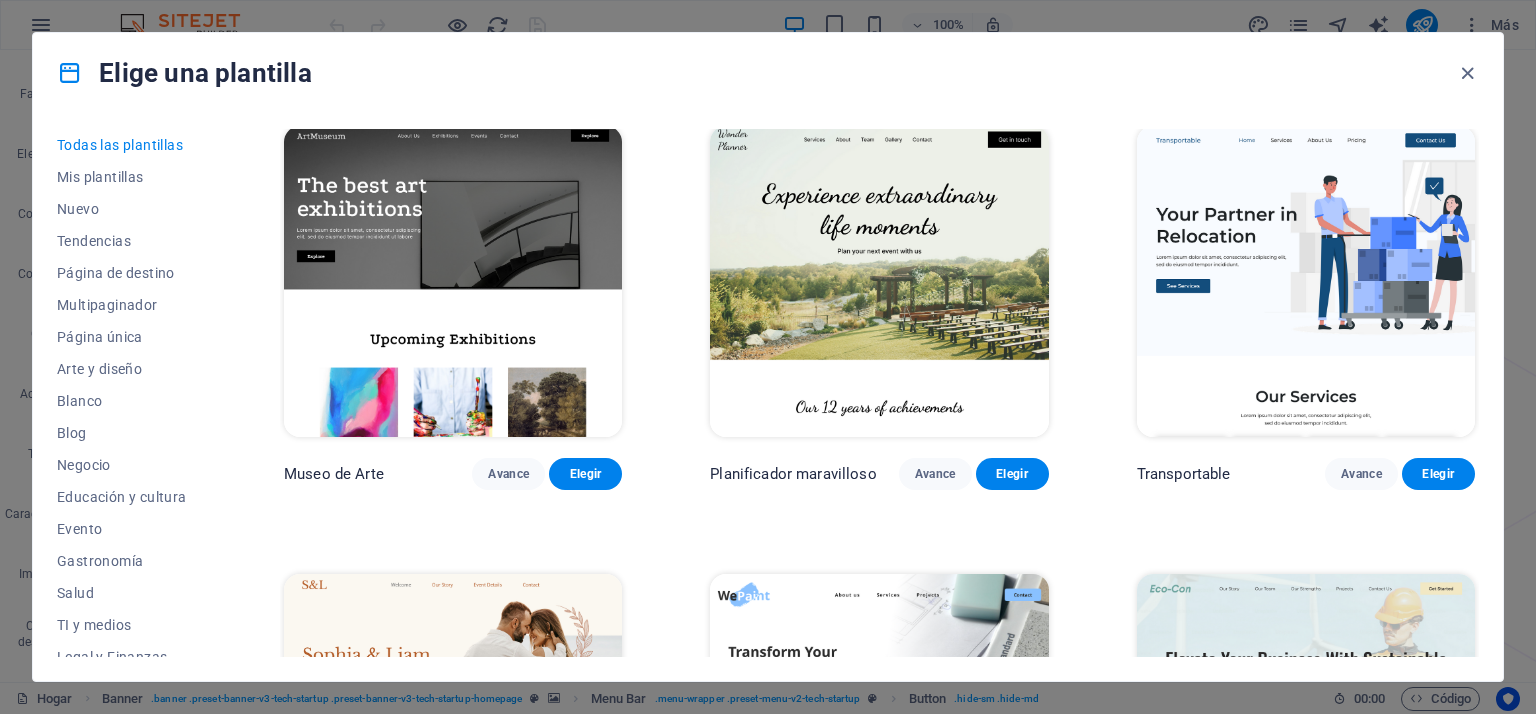 drag, startPoint x: 654, startPoint y: 167, endPoint x: 663, endPoint y: 219, distance: 52.773098 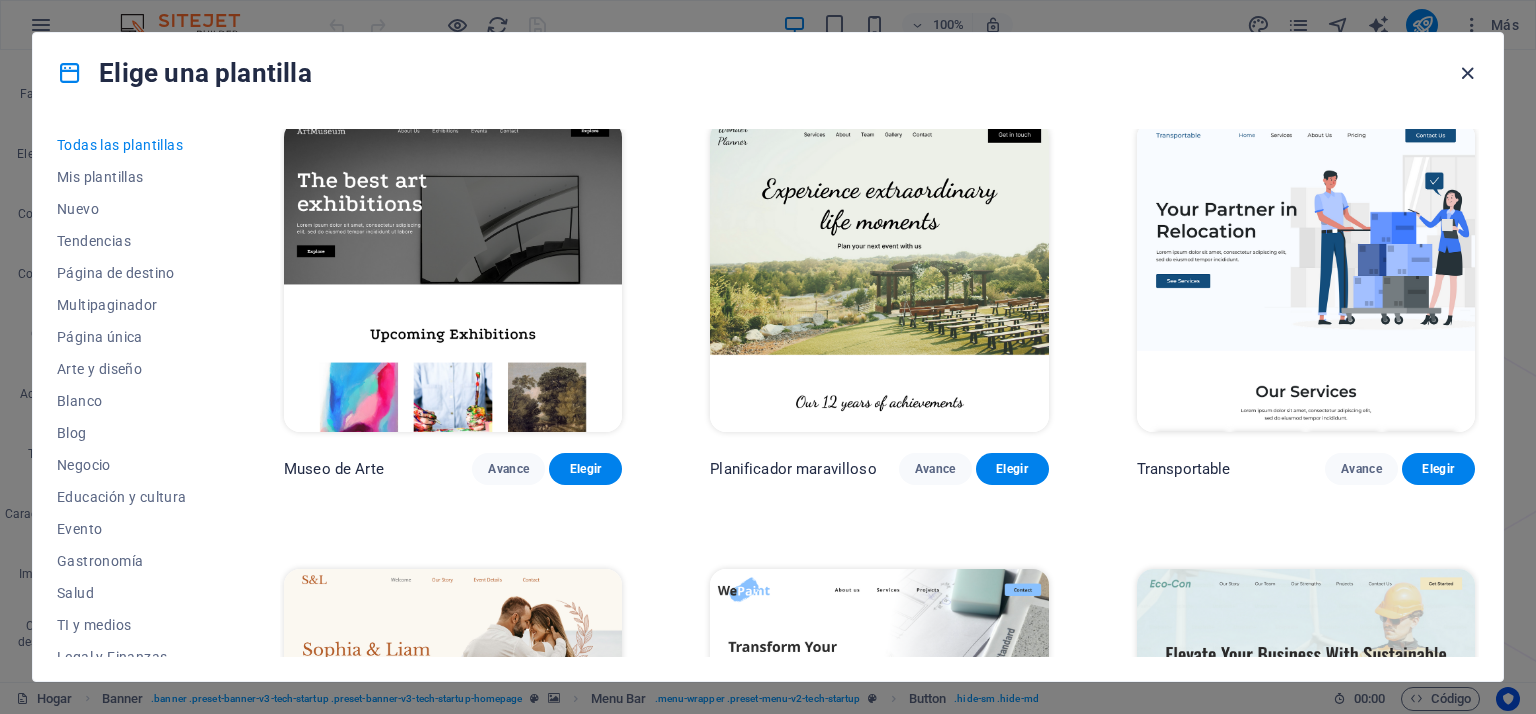 click at bounding box center (1467, 73) 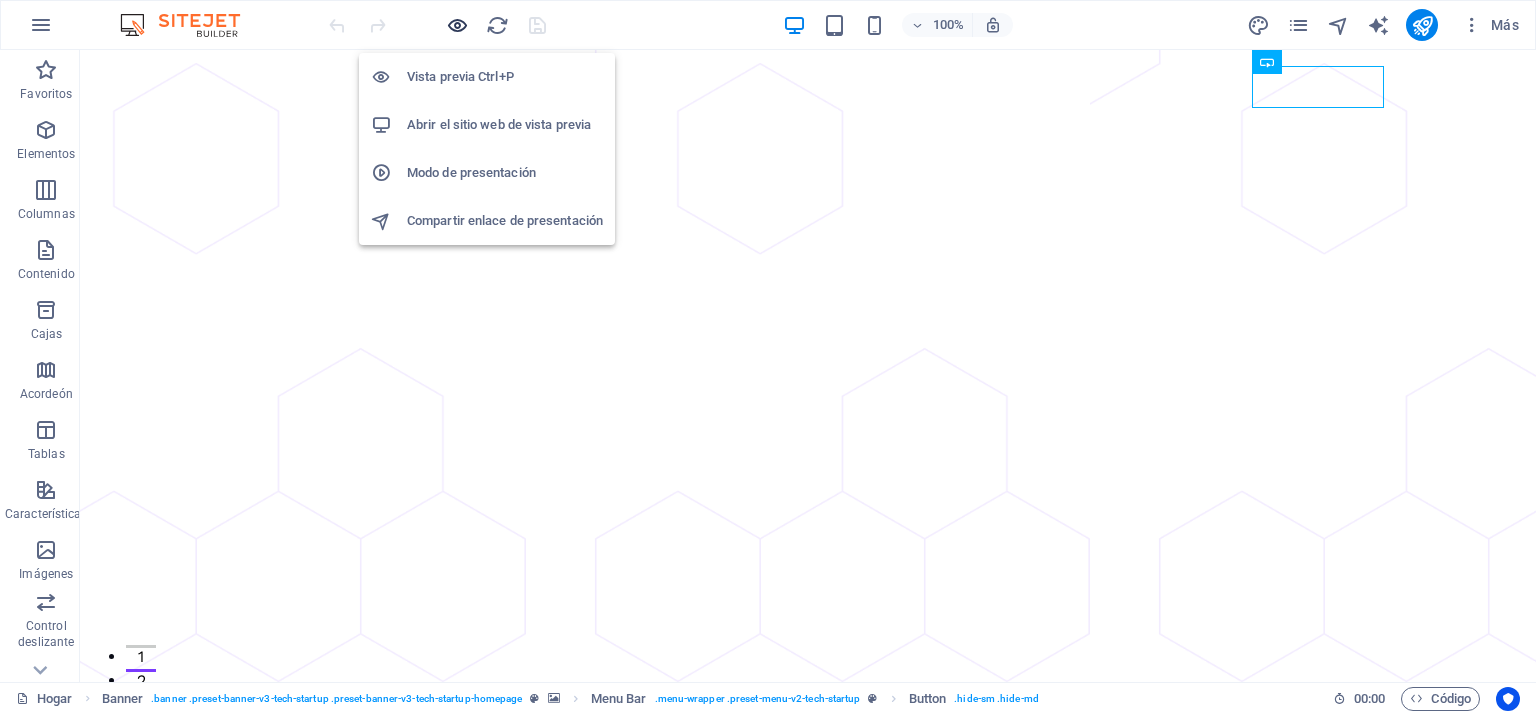 click at bounding box center [457, 25] 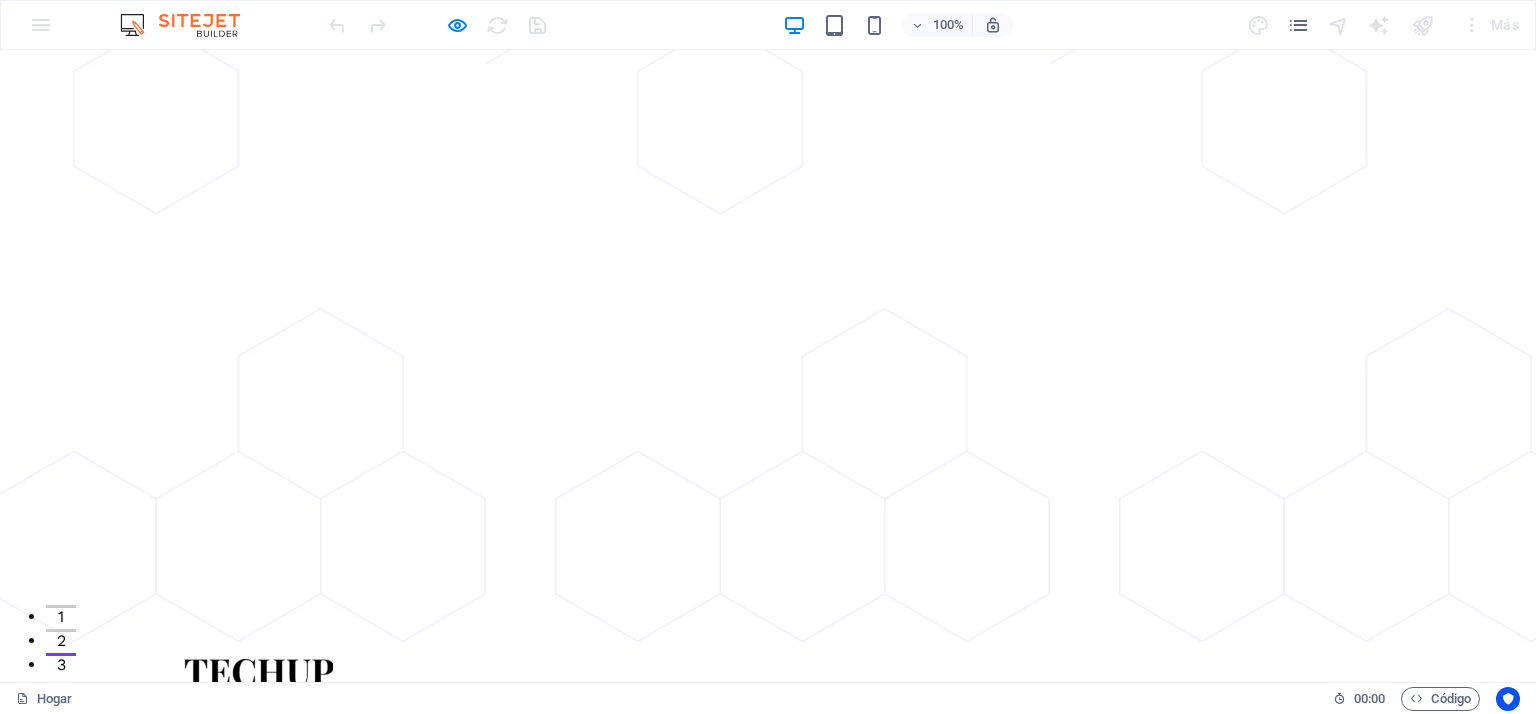 scroll, scrollTop: 0, scrollLeft: 0, axis: both 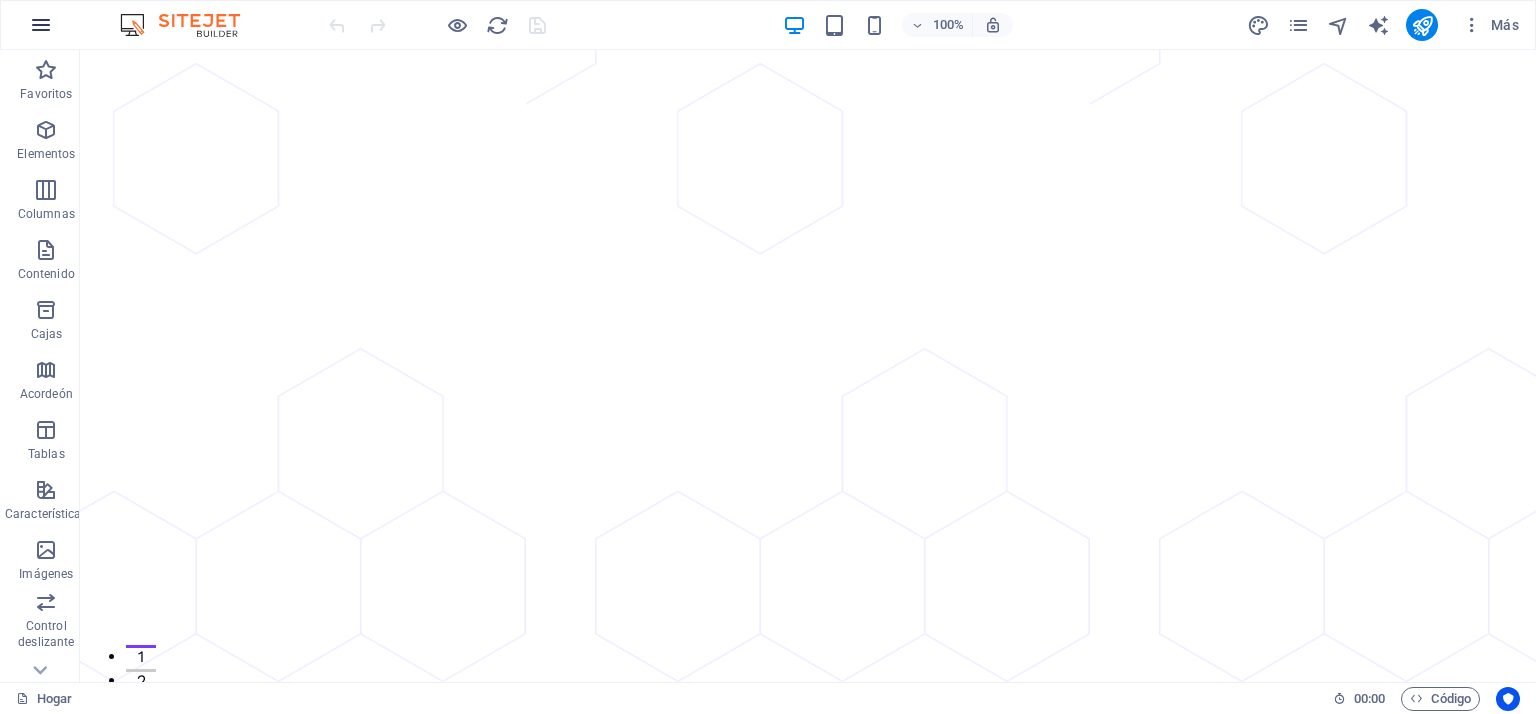 click at bounding box center [41, 25] 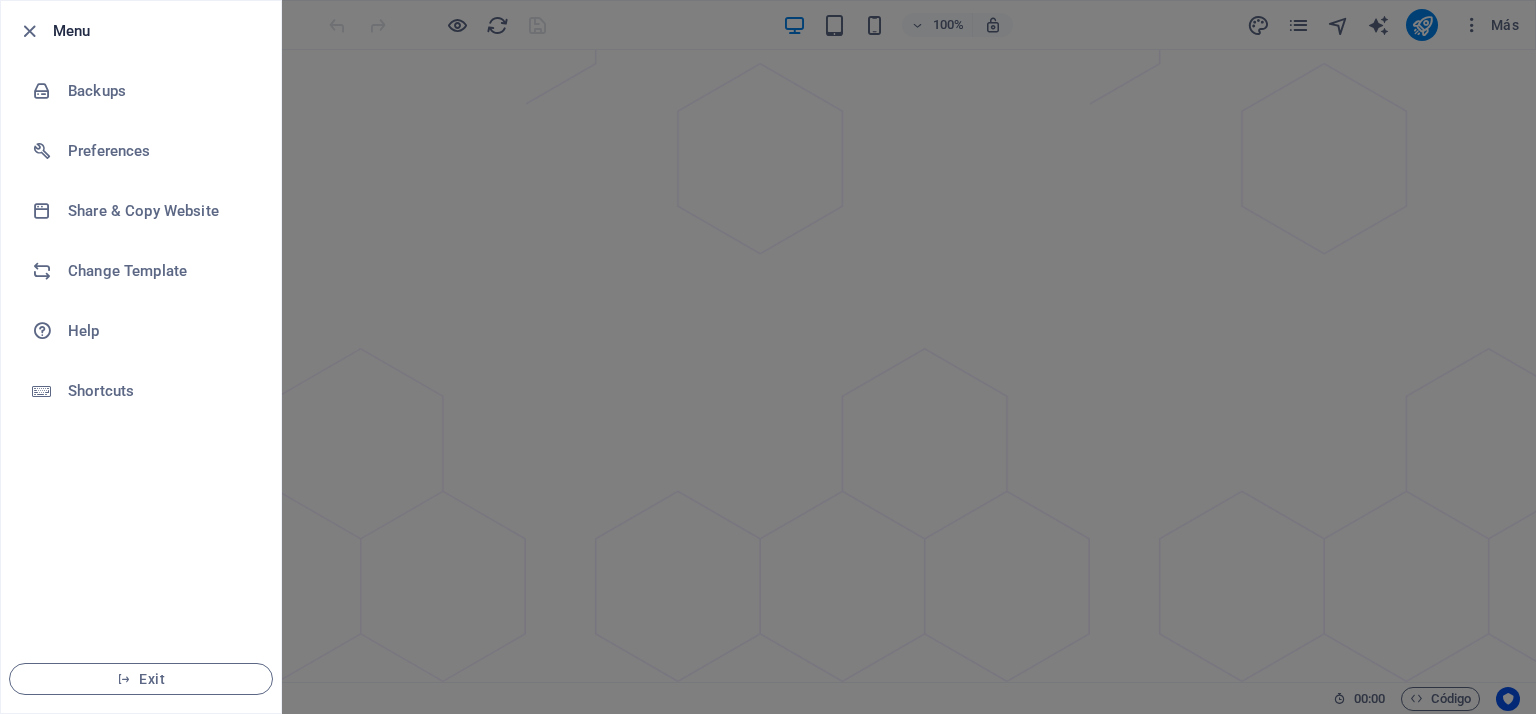 click at bounding box center [768, 357] 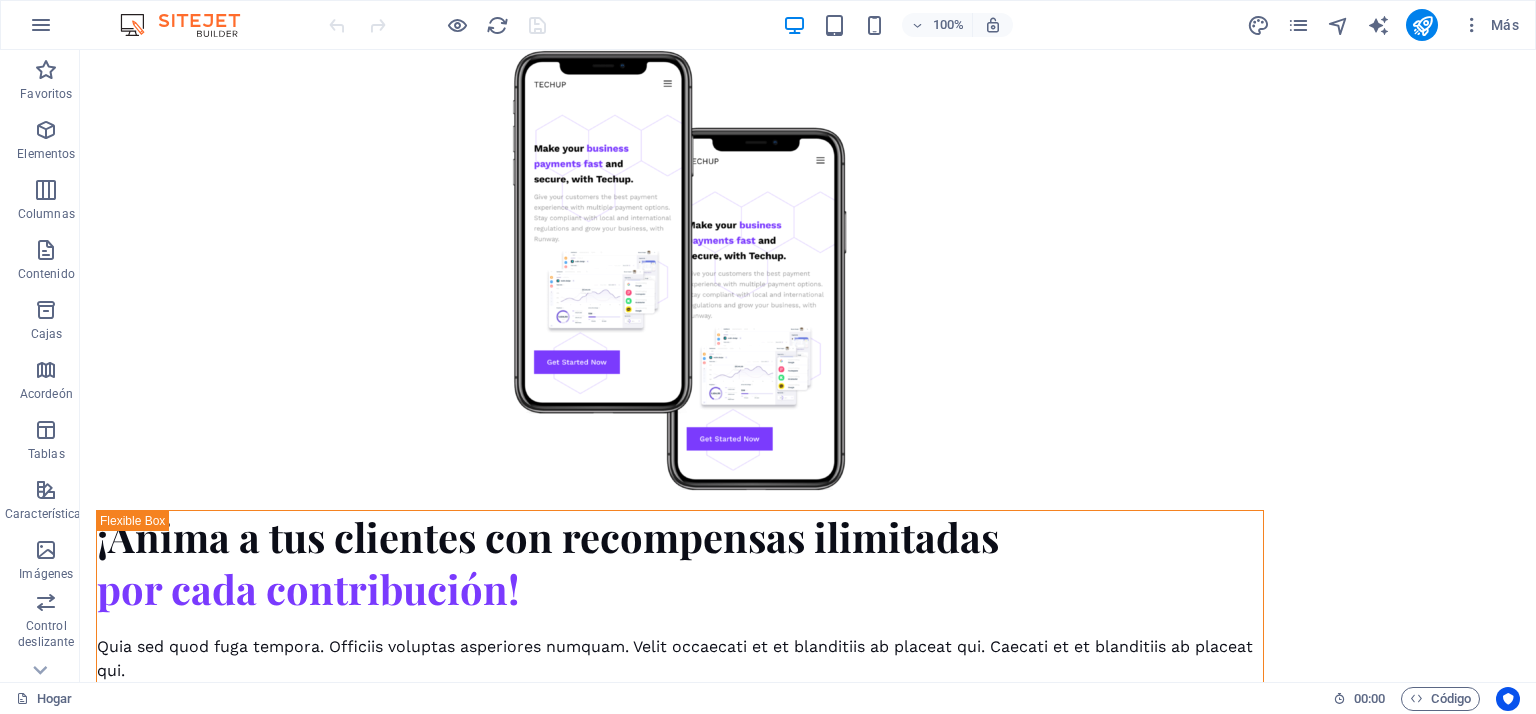 scroll, scrollTop: 5340, scrollLeft: 0, axis: vertical 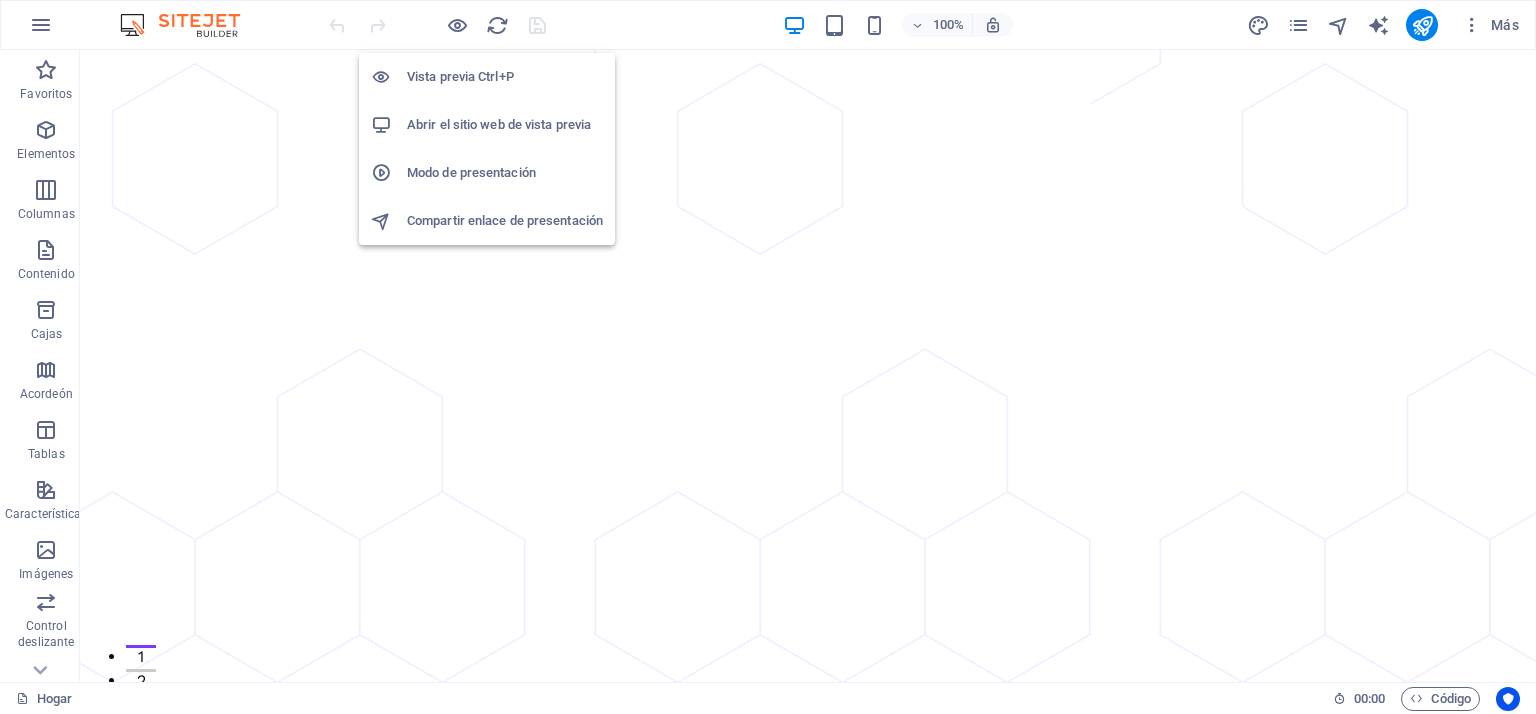 click on "Abrir el sitio web de vista previa" at bounding box center (499, 124) 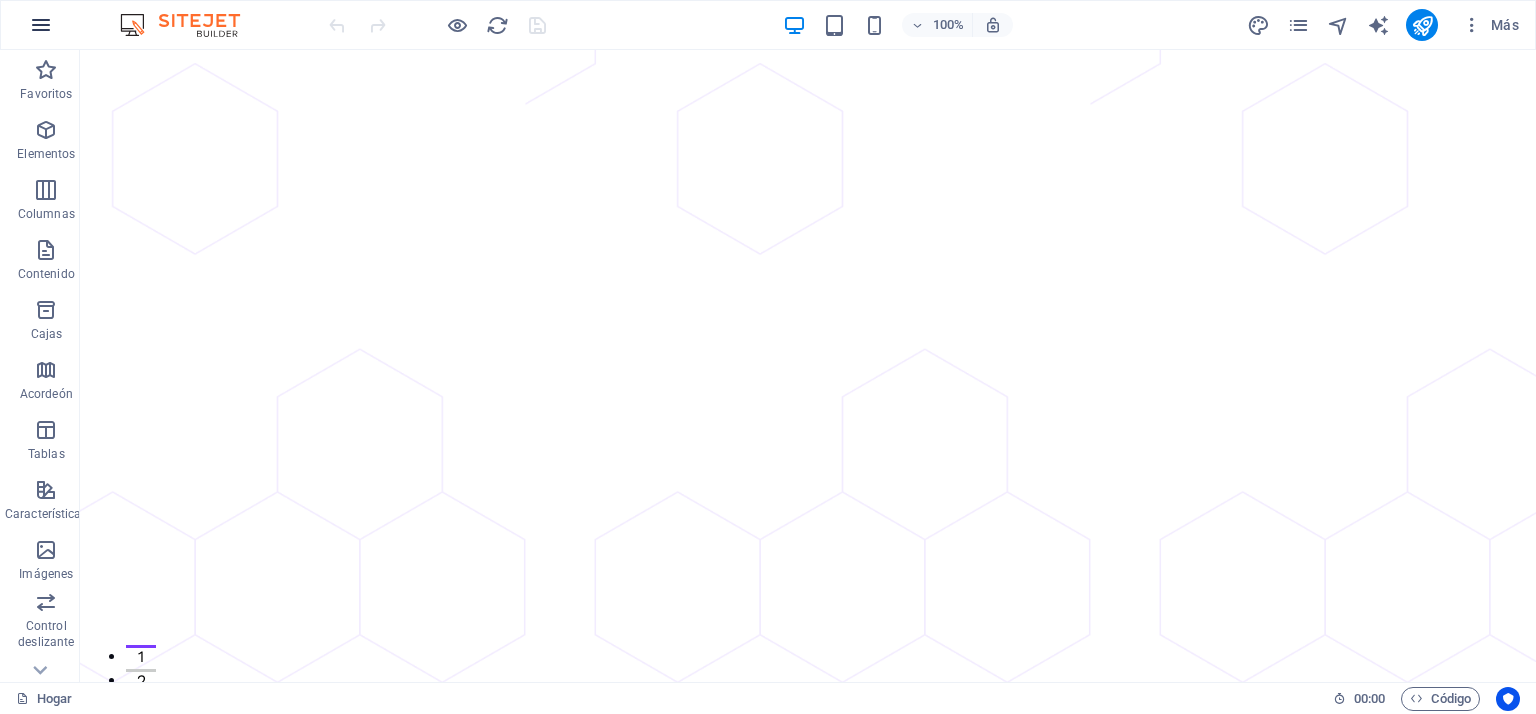 click at bounding box center (41, 25) 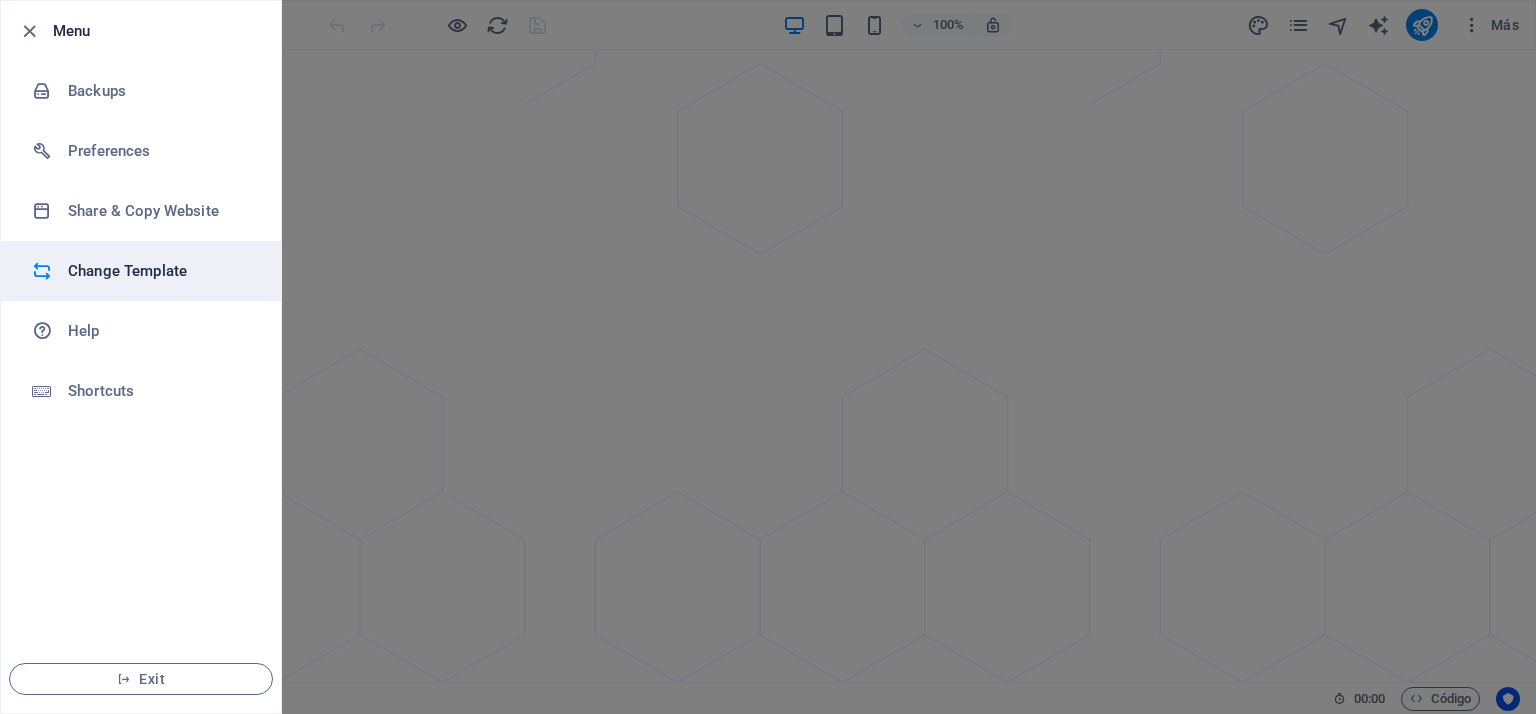 click on "Change Template" at bounding box center (160, 271) 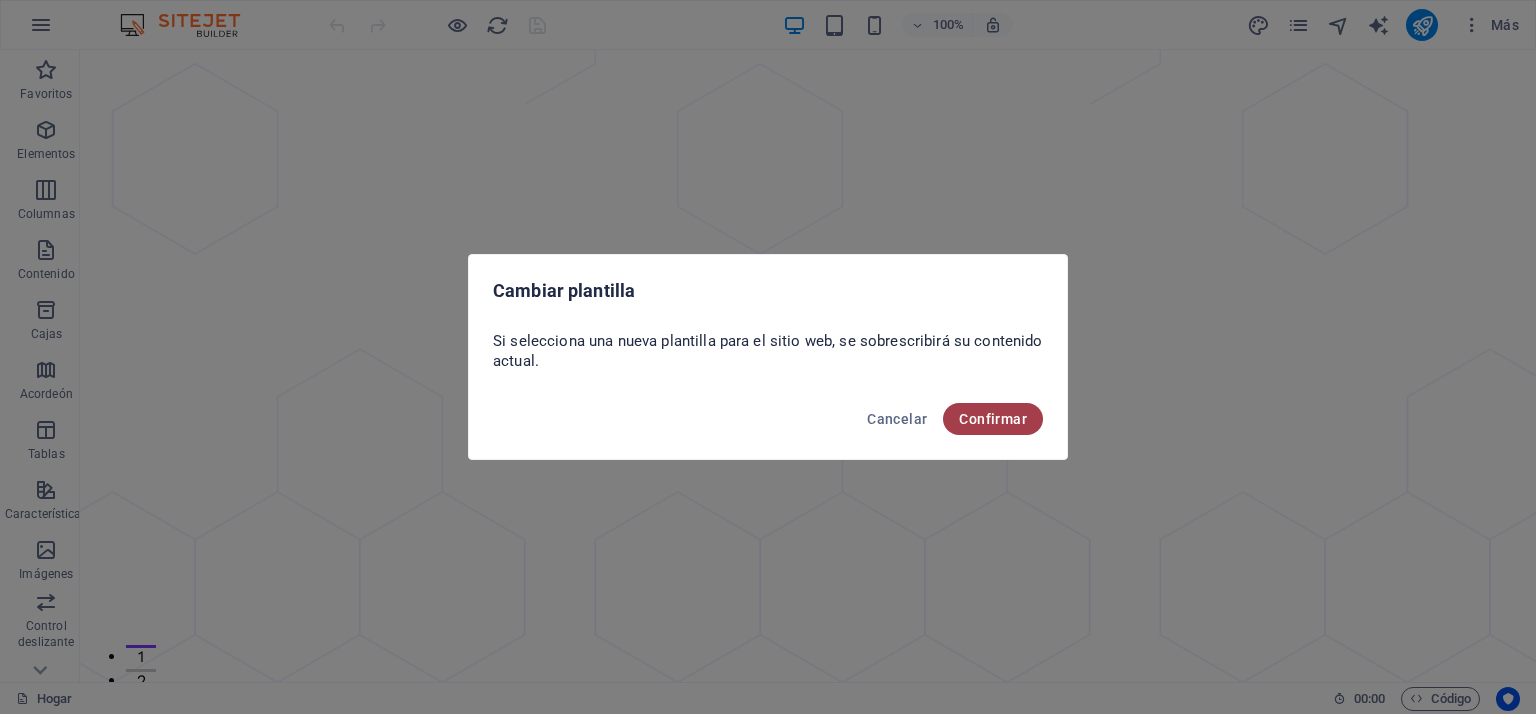 click on "Confirmar" at bounding box center (993, 419) 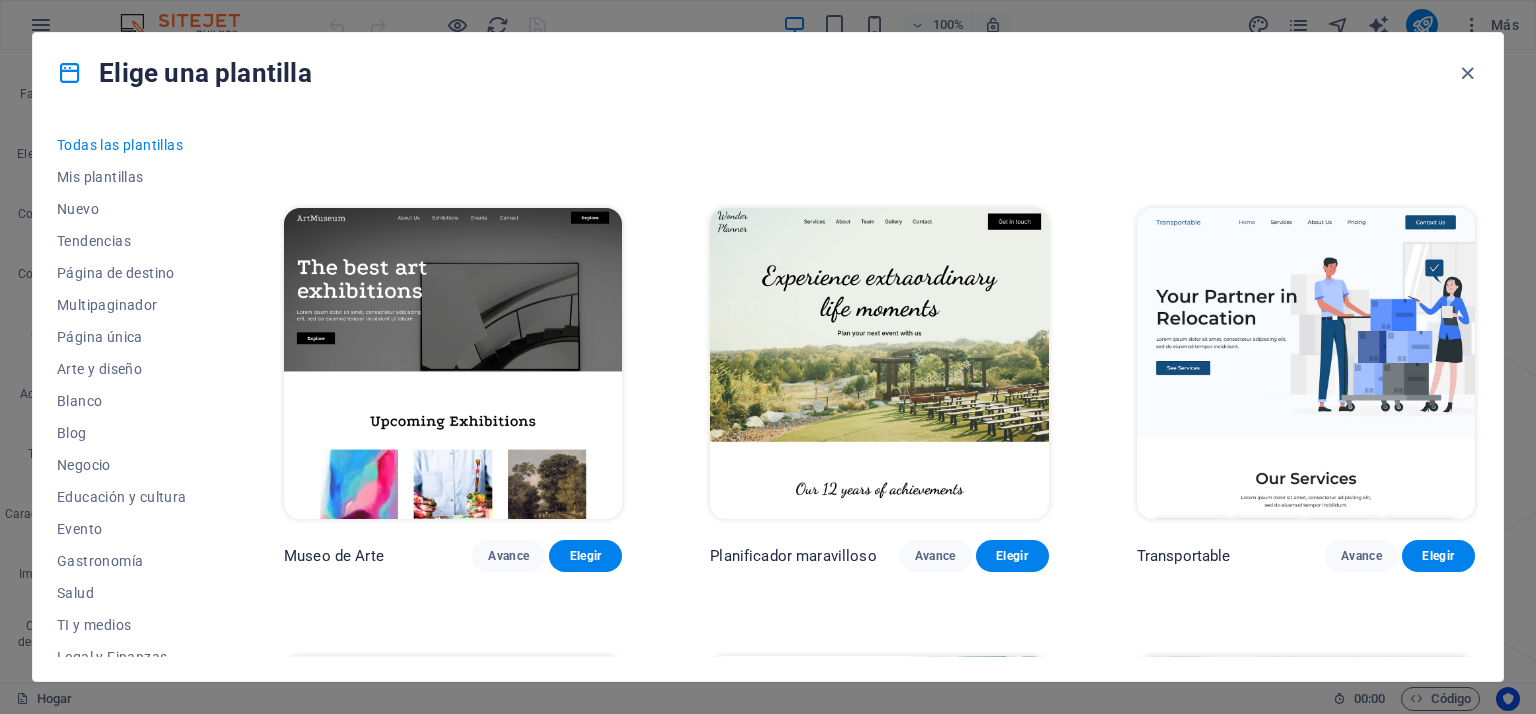 scroll, scrollTop: 0, scrollLeft: 0, axis: both 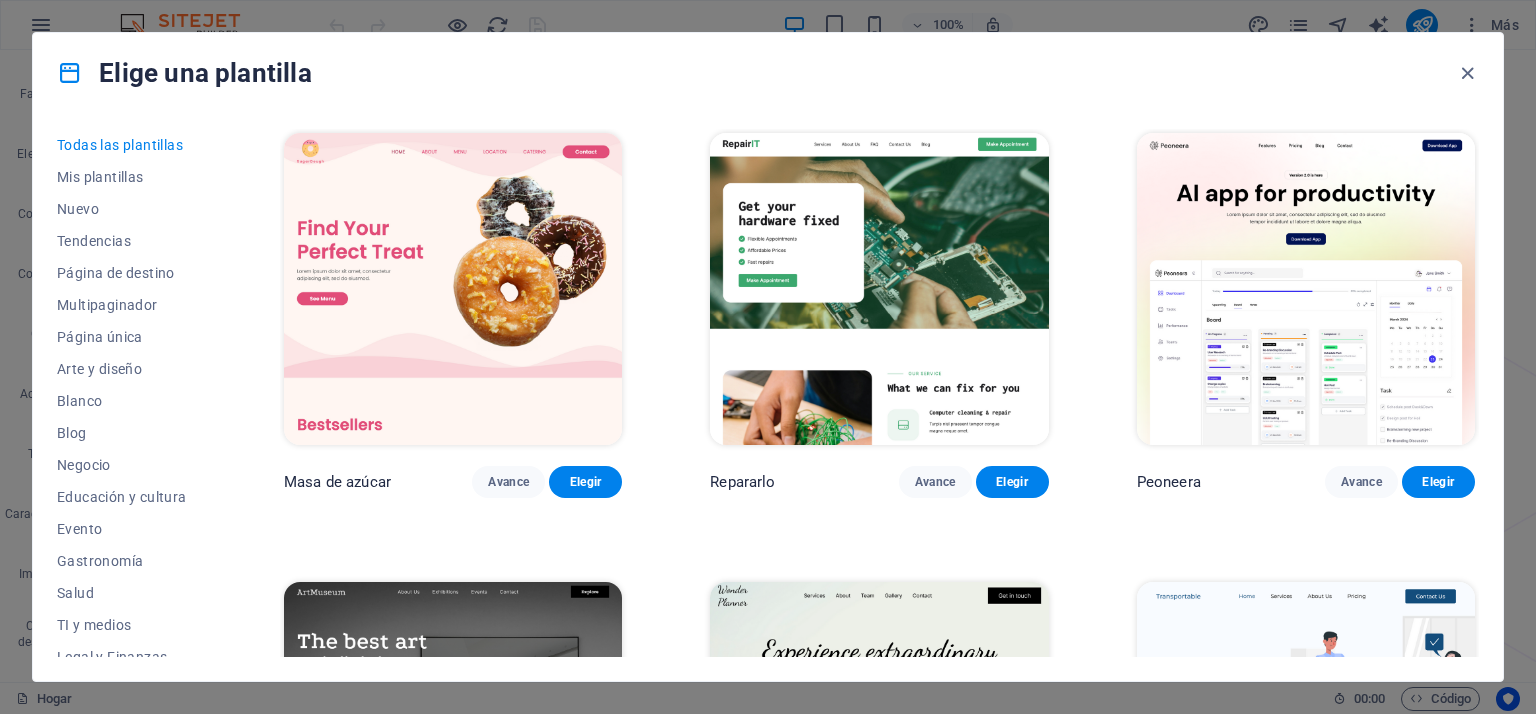 click on "Todas las plantillas" at bounding box center [126, 145] 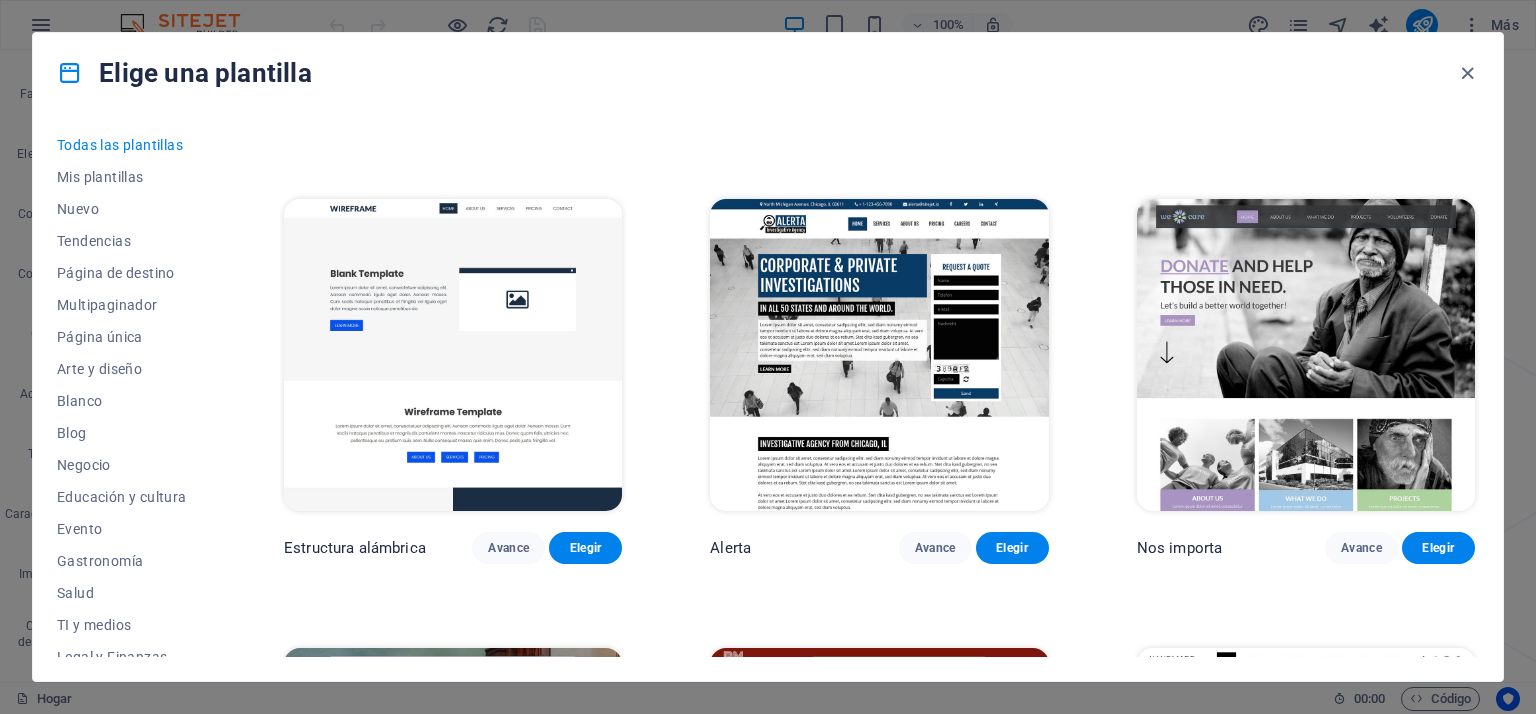 drag, startPoint x: 1104, startPoint y: 323, endPoint x: 1097, endPoint y: 389, distance: 66.37017 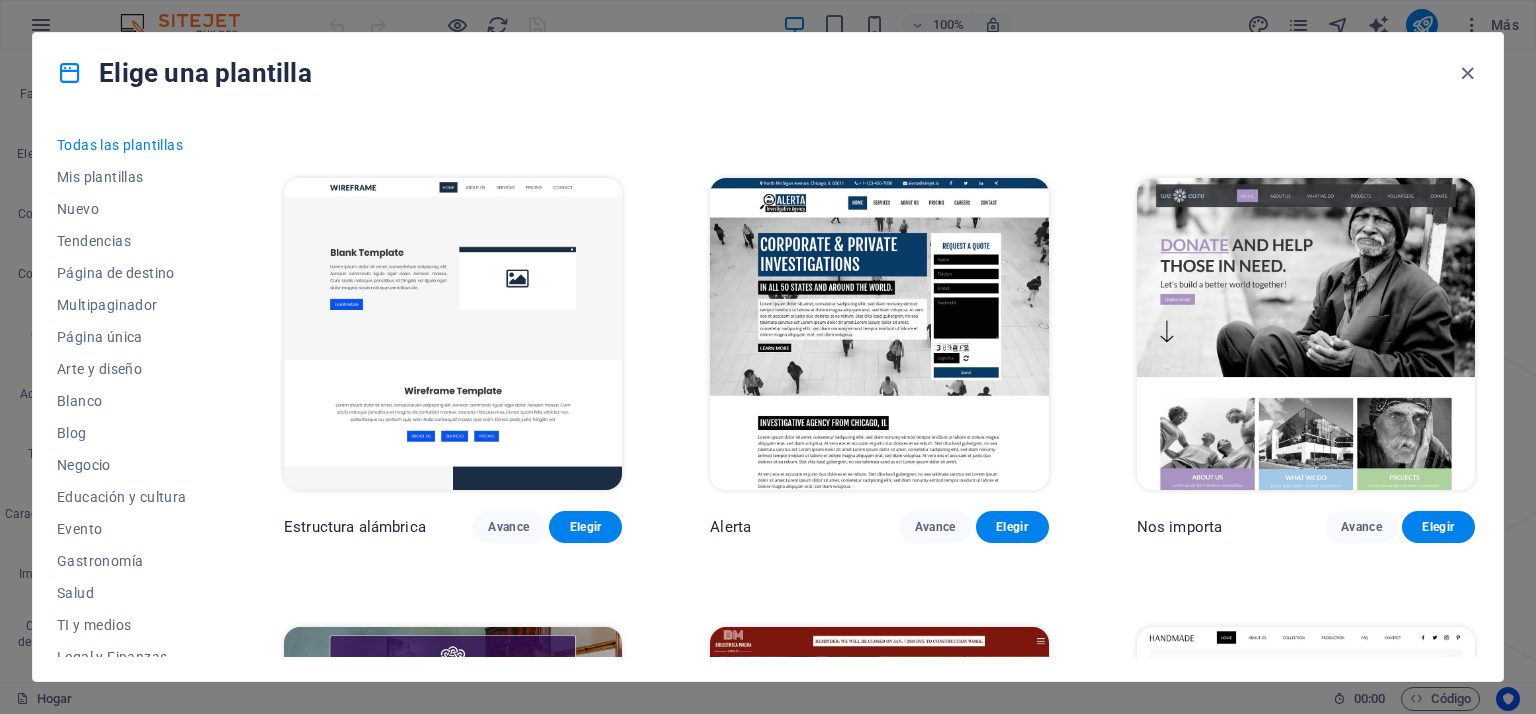 scroll, scrollTop: 10989, scrollLeft: 0, axis: vertical 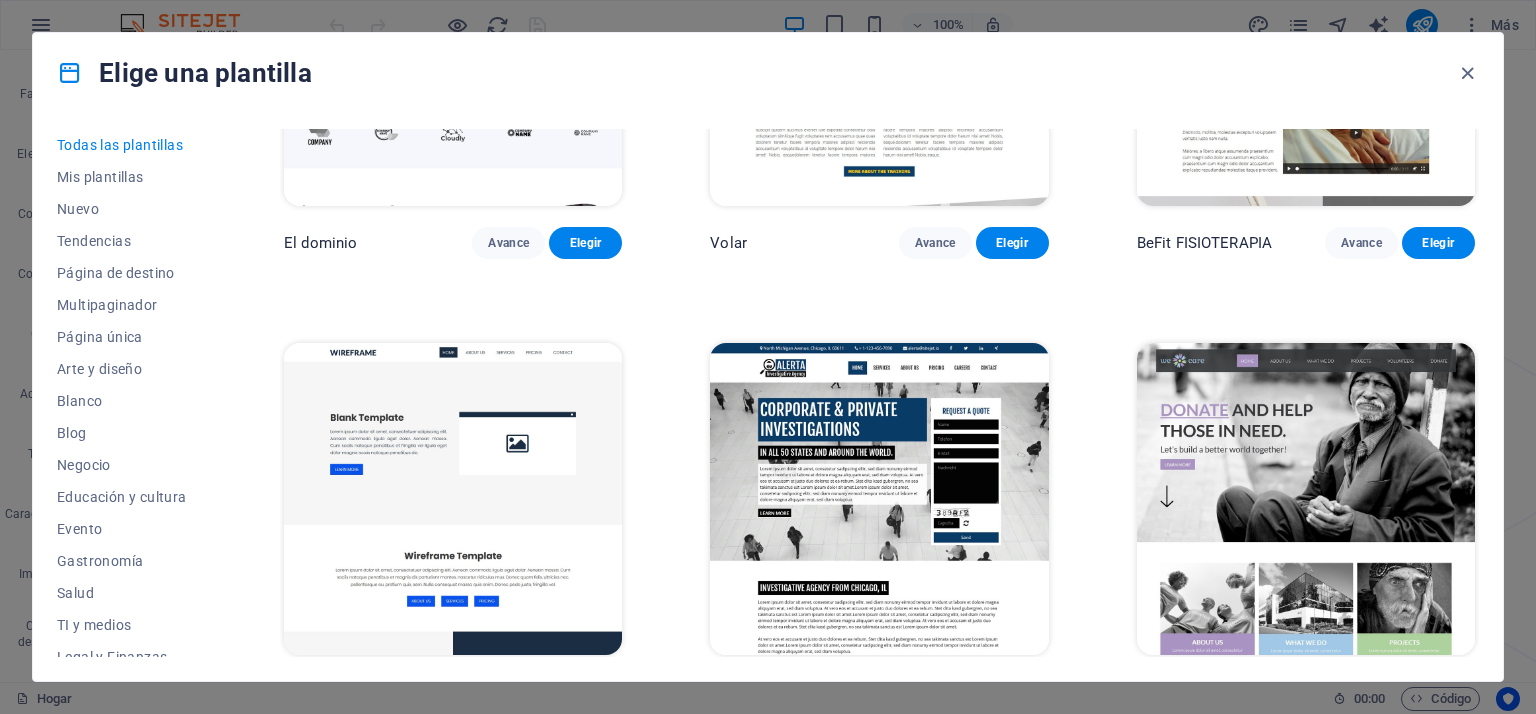 drag, startPoint x: 1094, startPoint y: 325, endPoint x: 1096, endPoint y: 354, distance: 29.068884 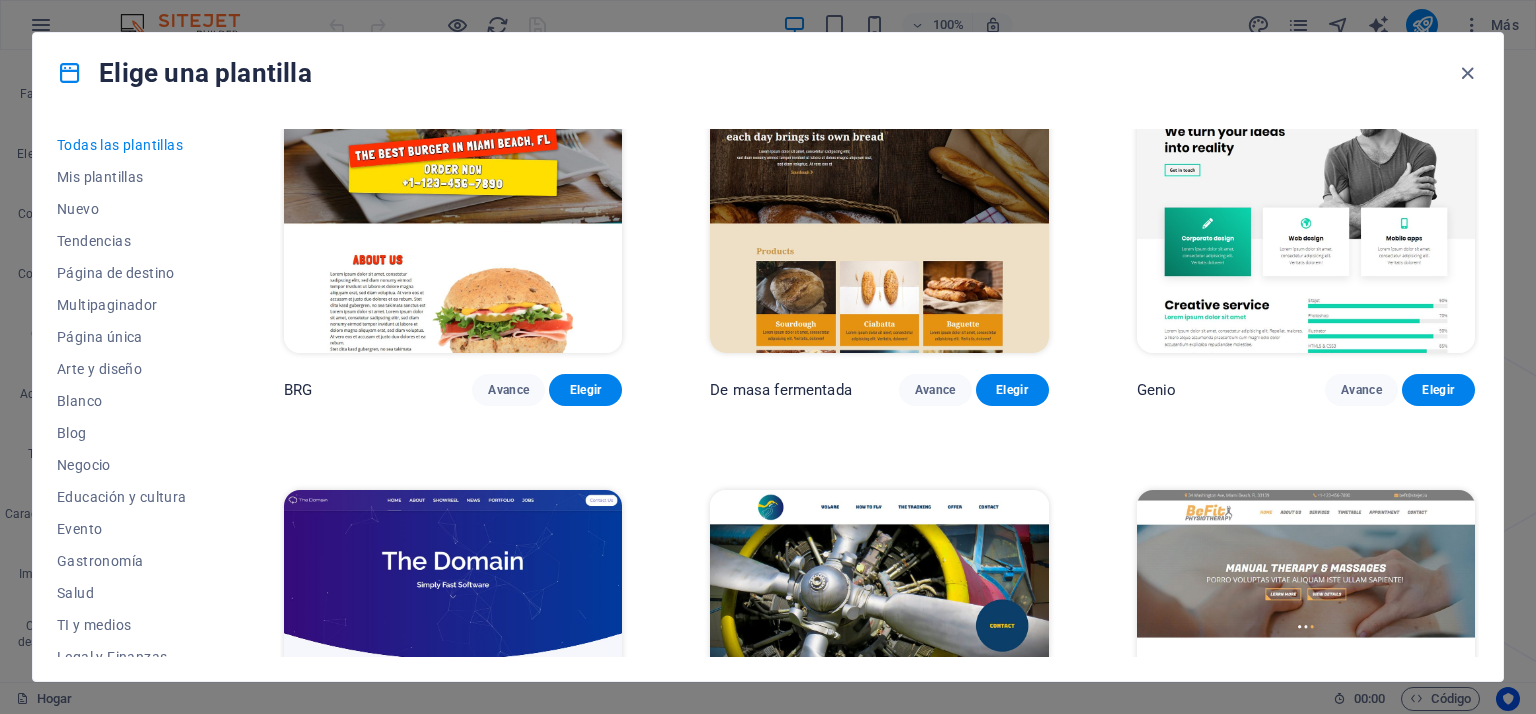 scroll, scrollTop: 10528, scrollLeft: 0, axis: vertical 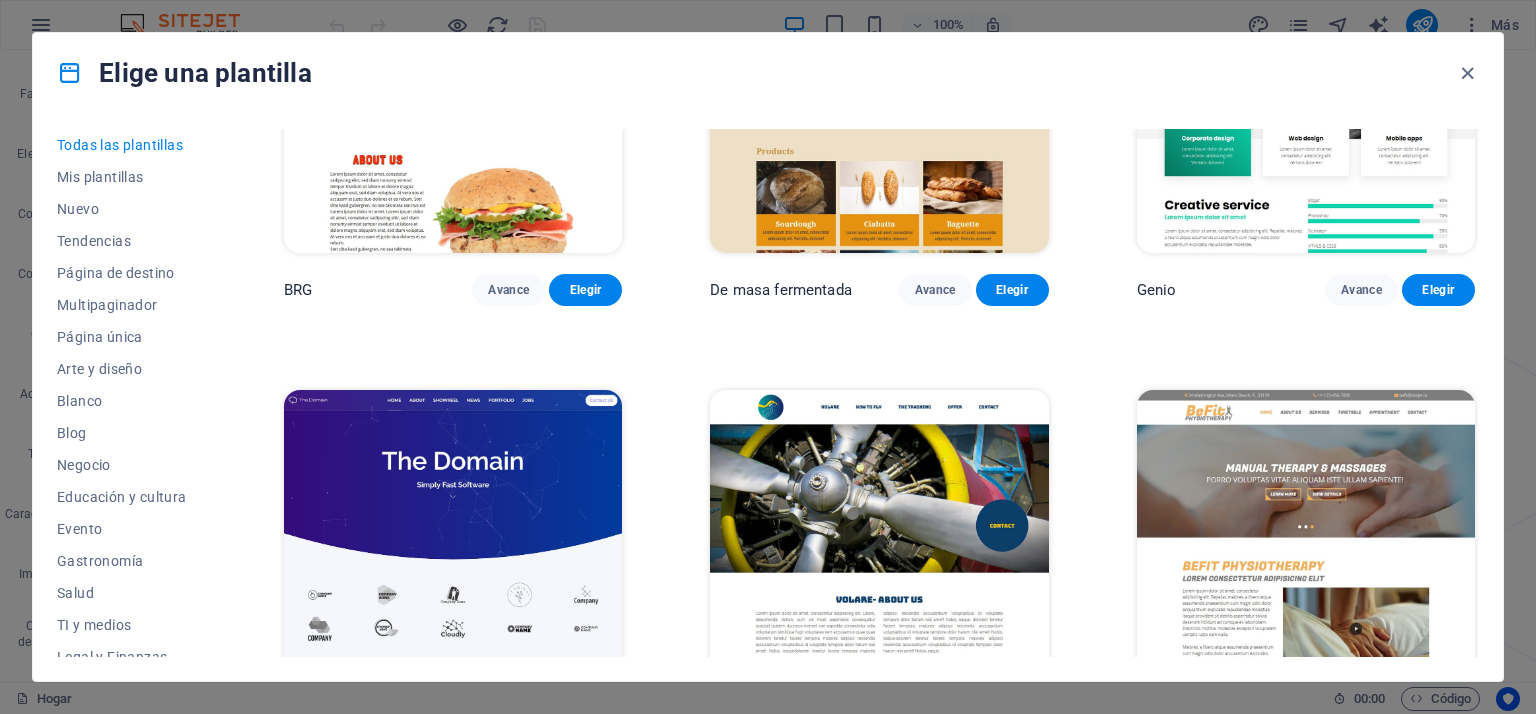 click at bounding box center [453, 546] 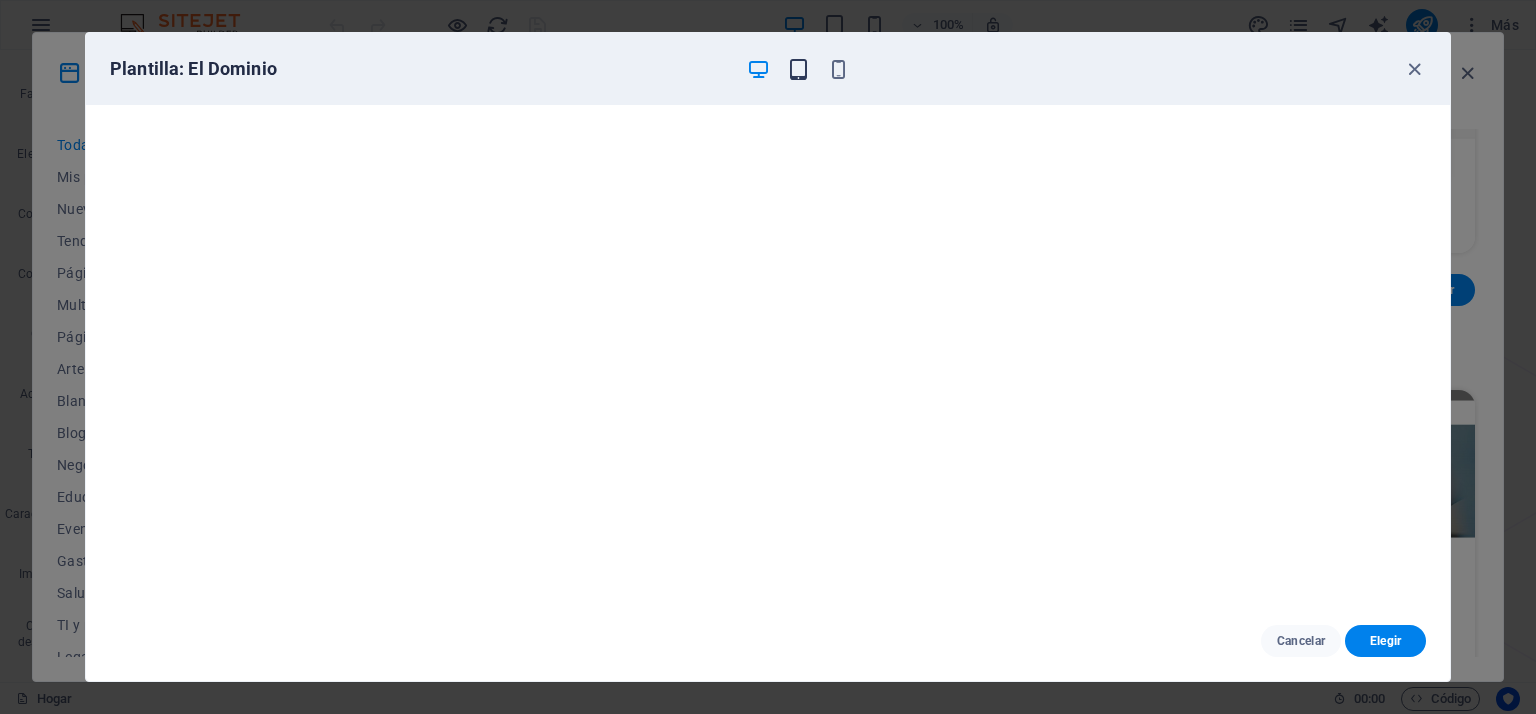 click at bounding box center (798, 69) 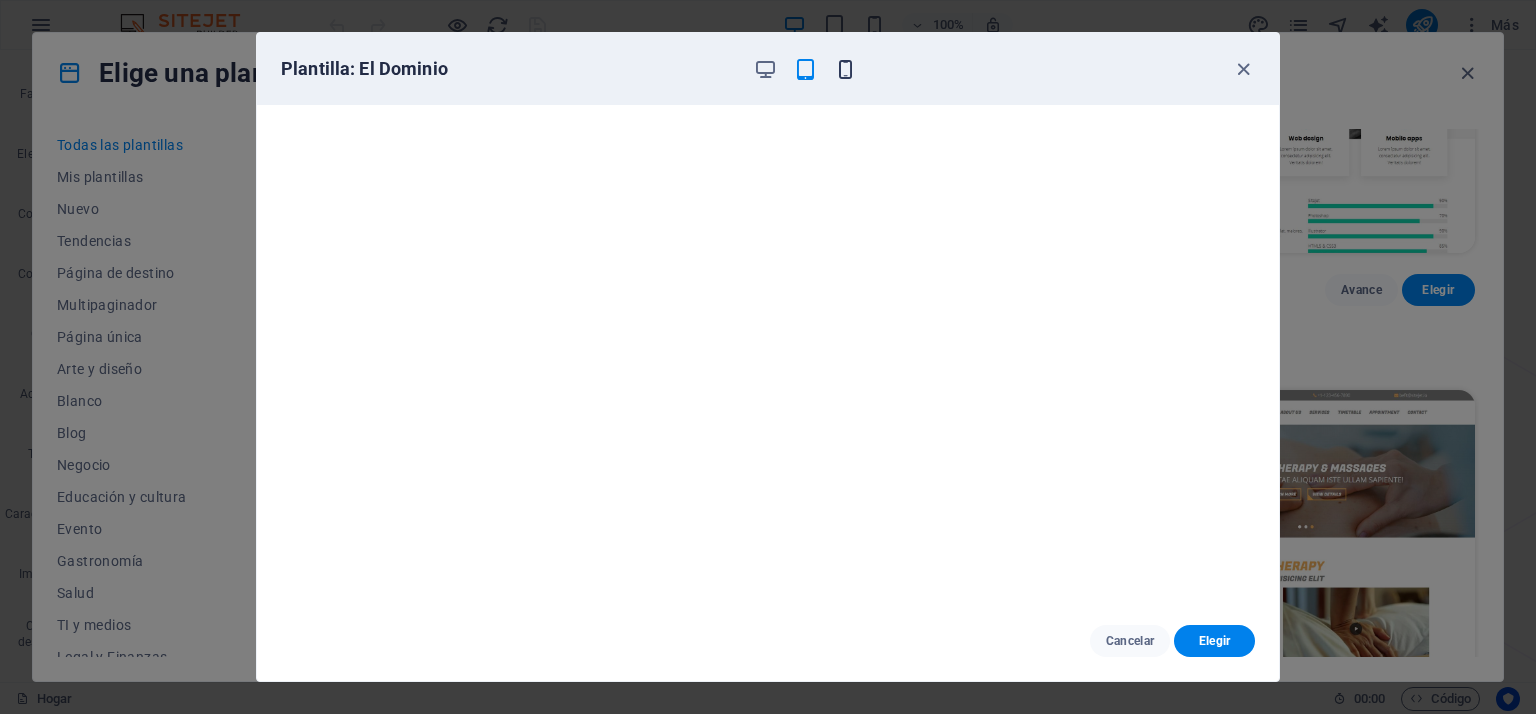click at bounding box center [845, 69] 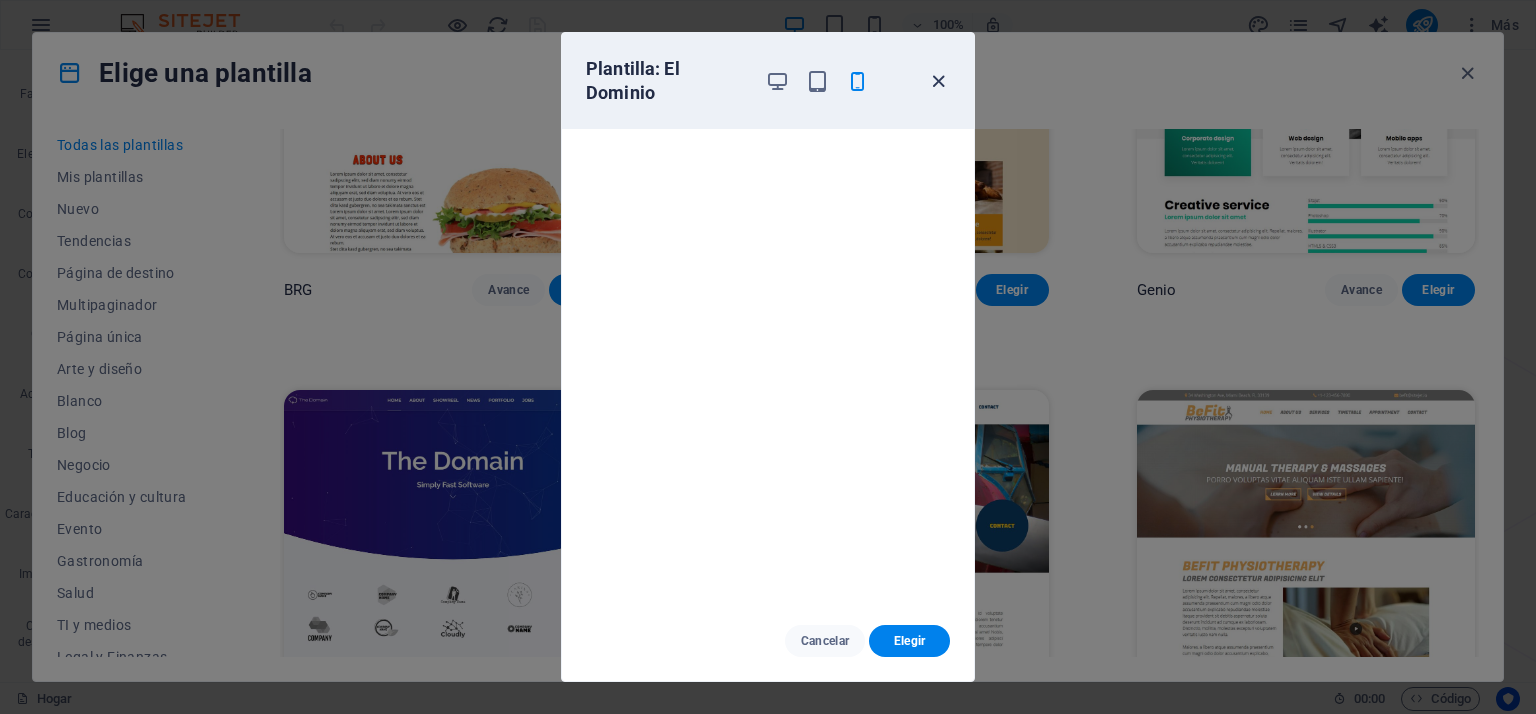 click at bounding box center (938, 81) 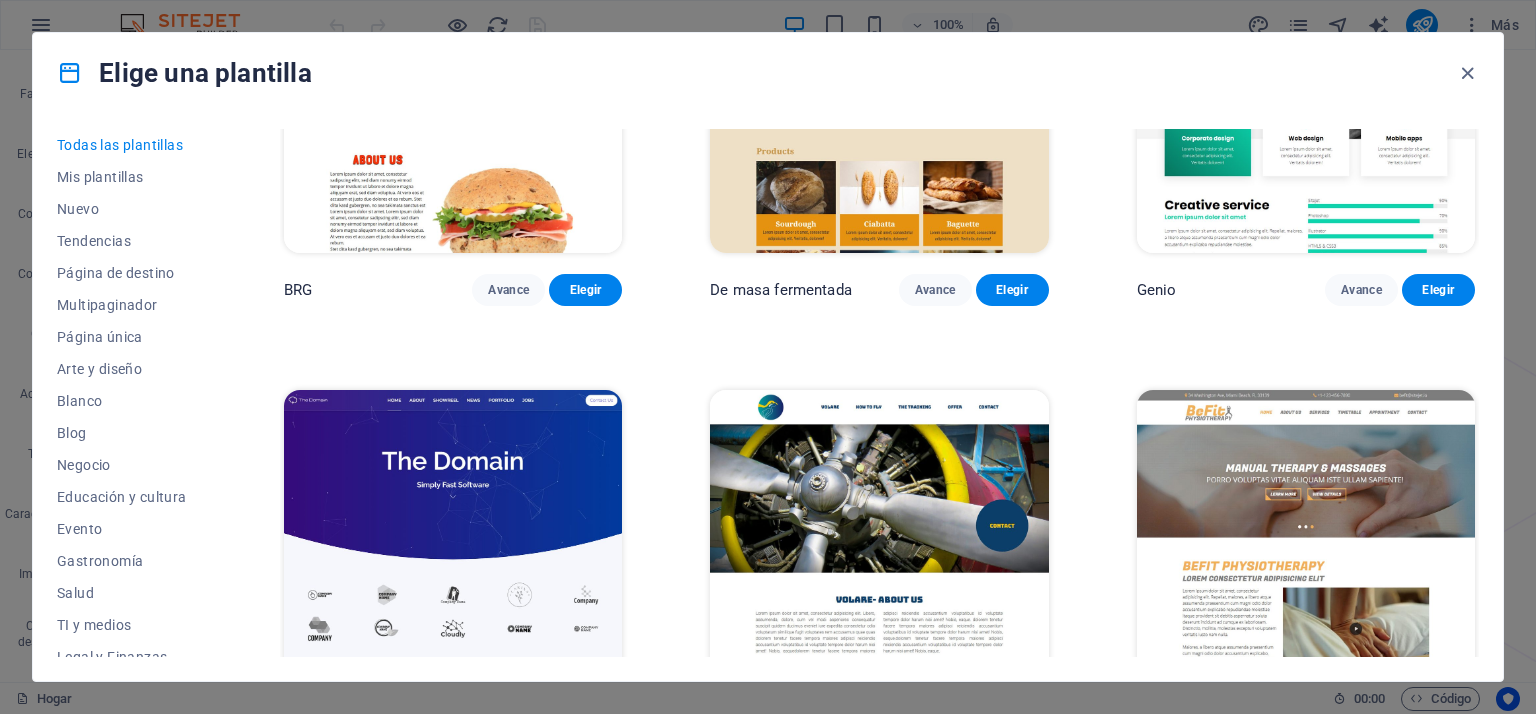 click at bounding box center [879, 98] 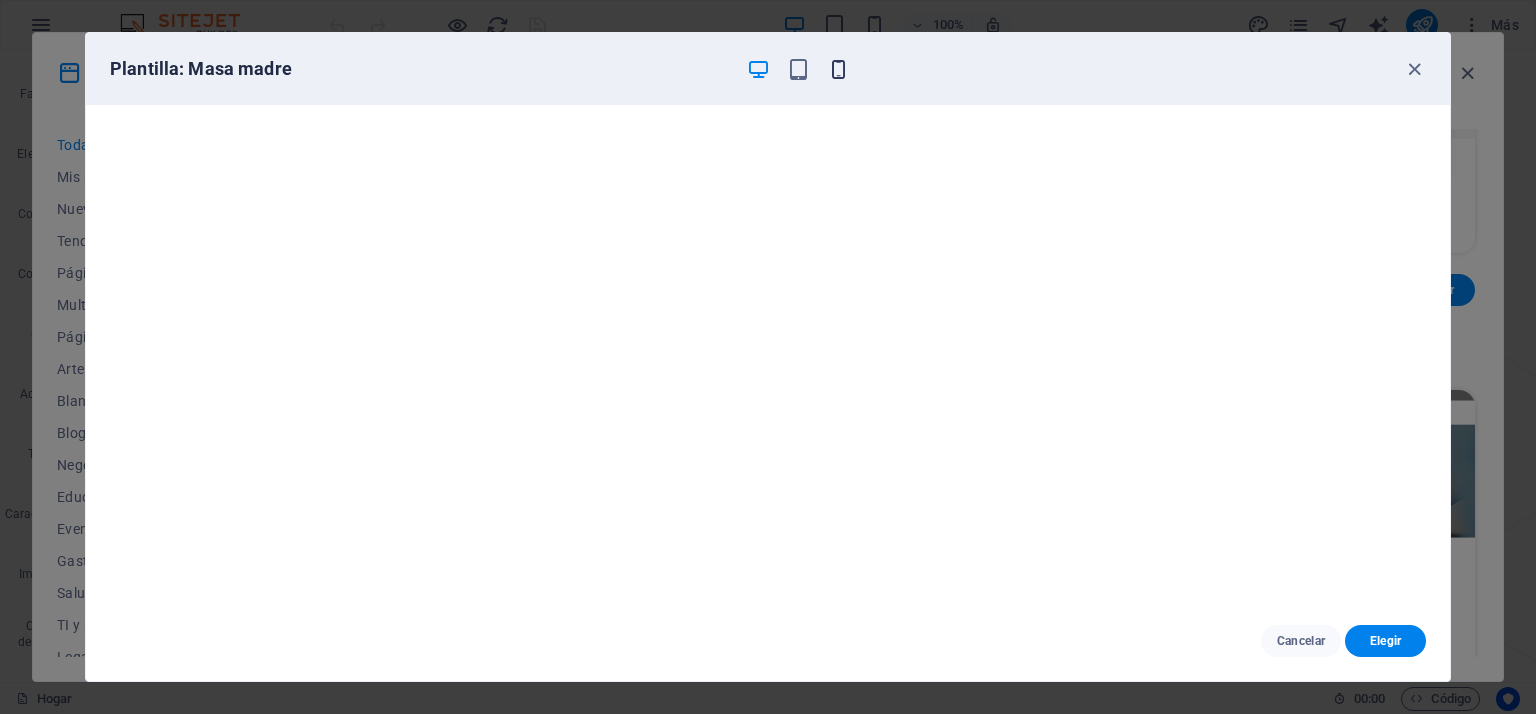 click at bounding box center (838, 69) 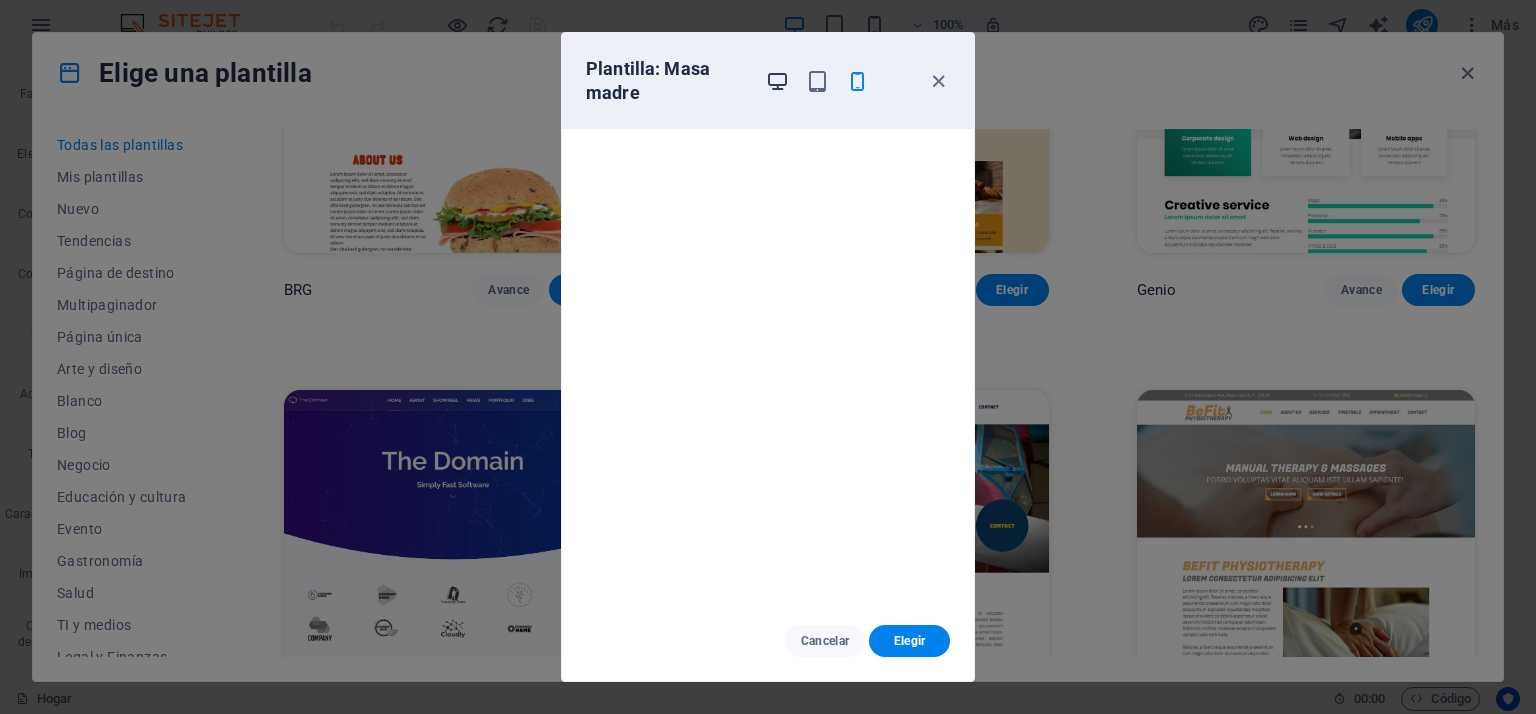 click at bounding box center (777, 81) 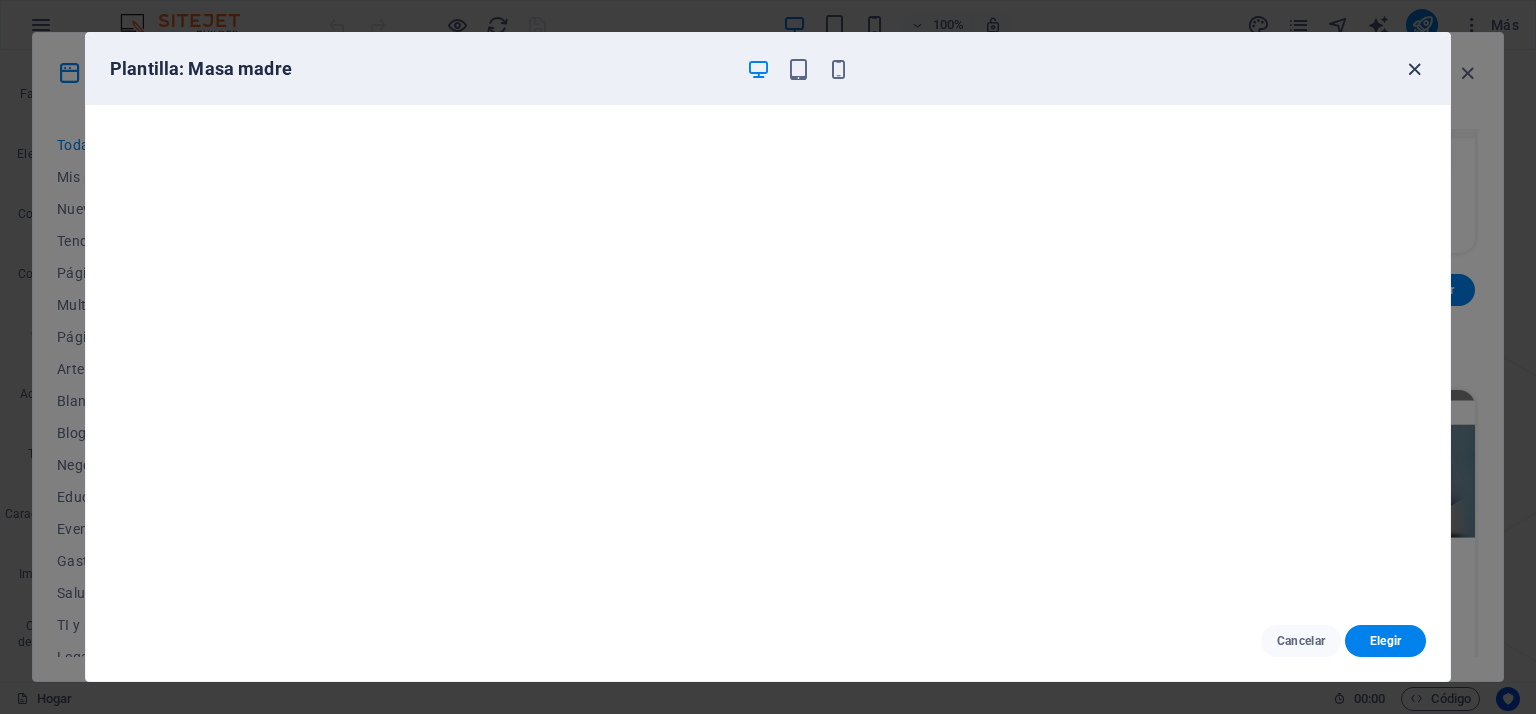 click at bounding box center [1414, 69] 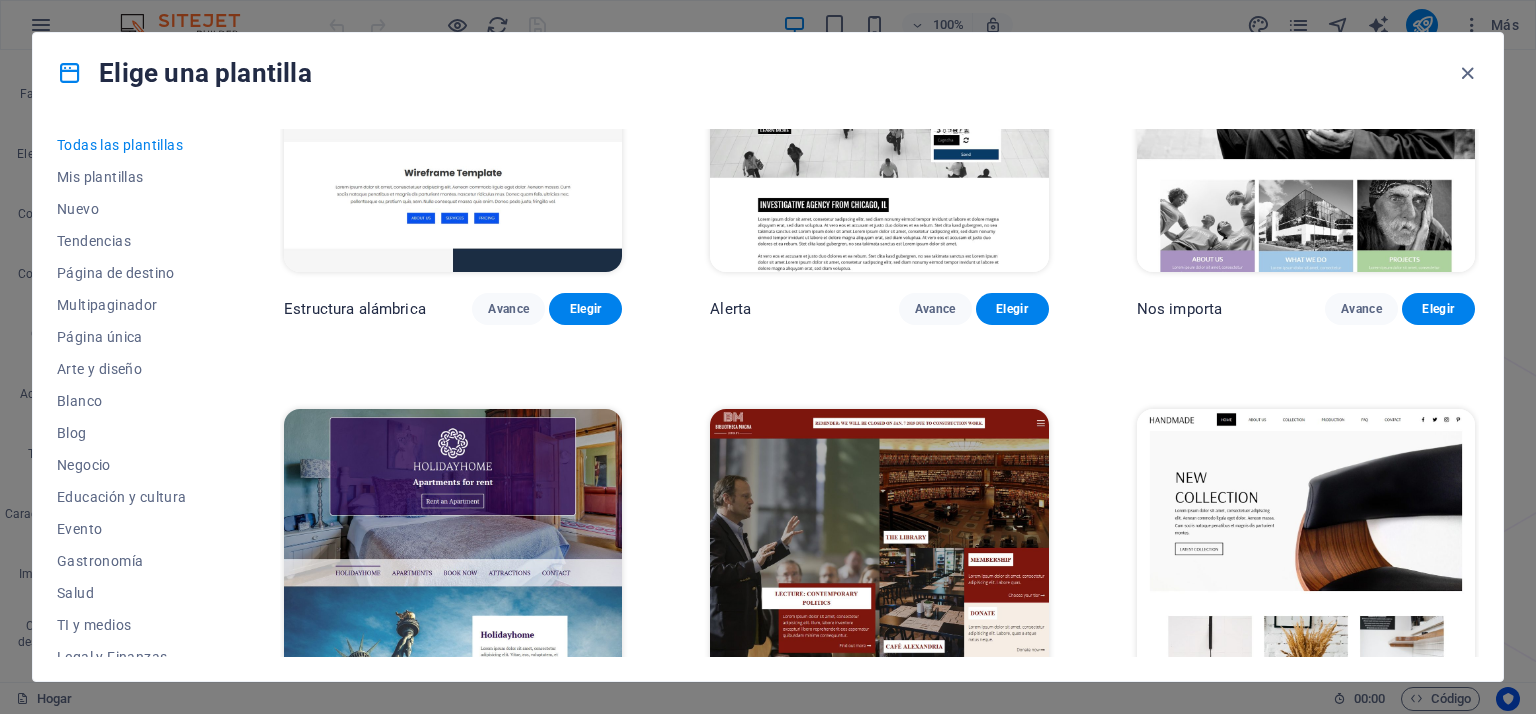 drag, startPoint x: 1097, startPoint y: 323, endPoint x: 1100, endPoint y: 409, distance: 86.05231 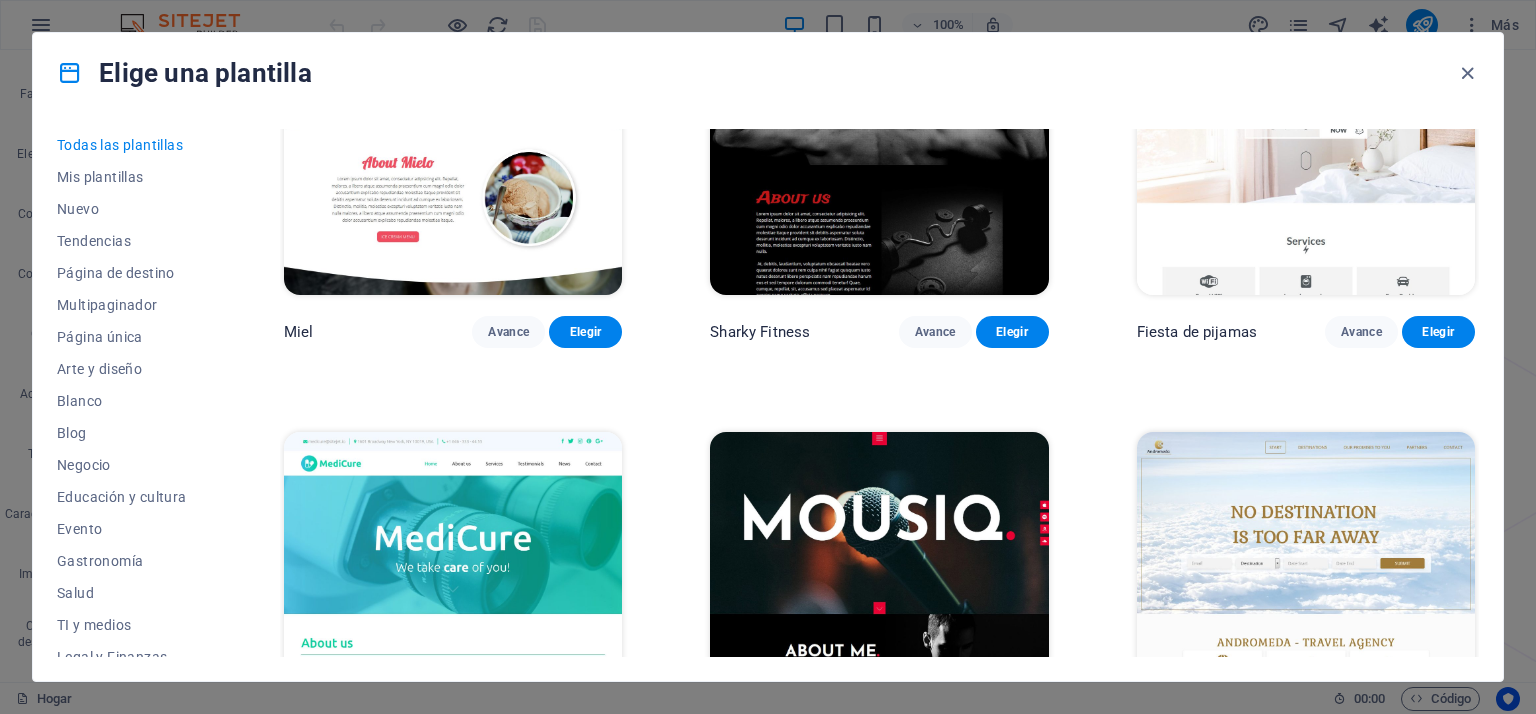 drag, startPoint x: 1097, startPoint y: 408, endPoint x: 1104, endPoint y: 471, distance: 63.387695 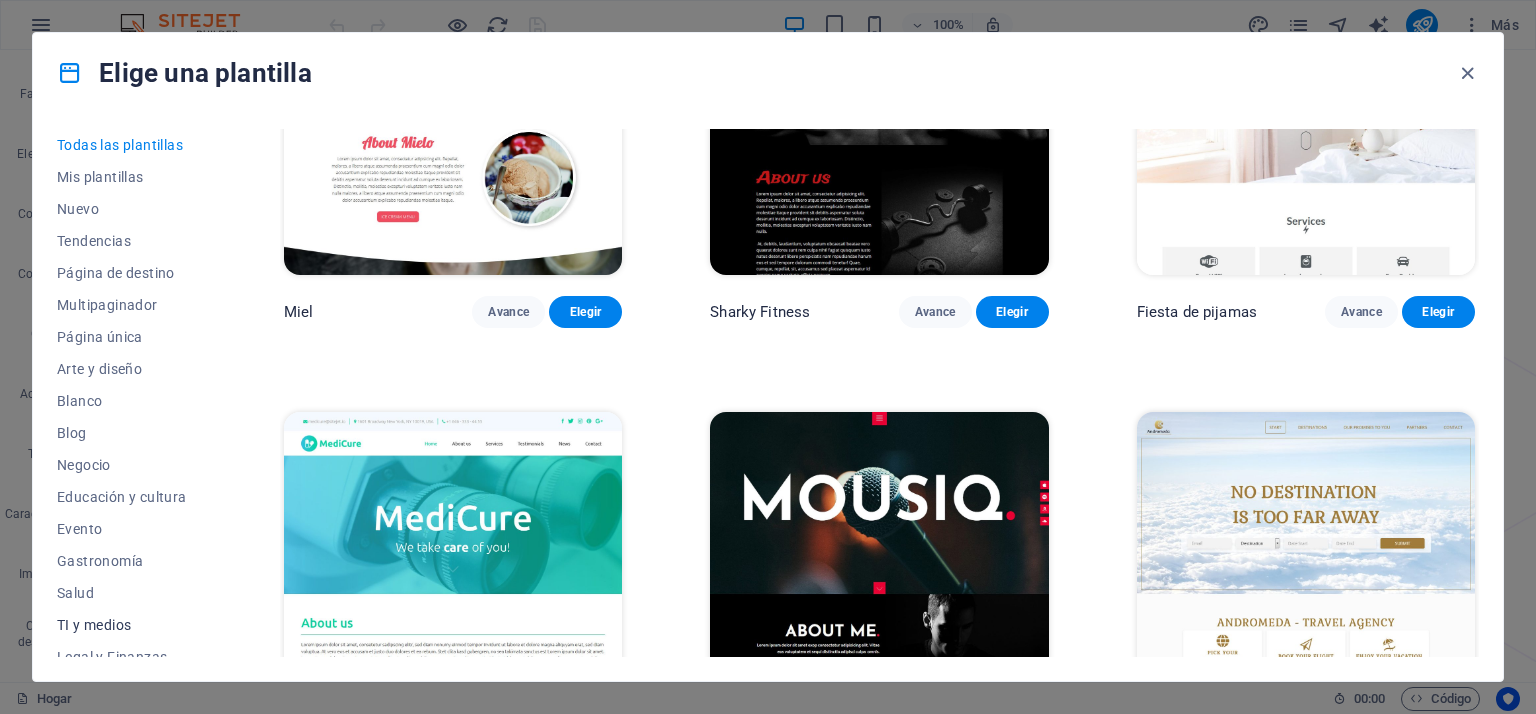 click on "TI y medios" at bounding box center [94, 625] 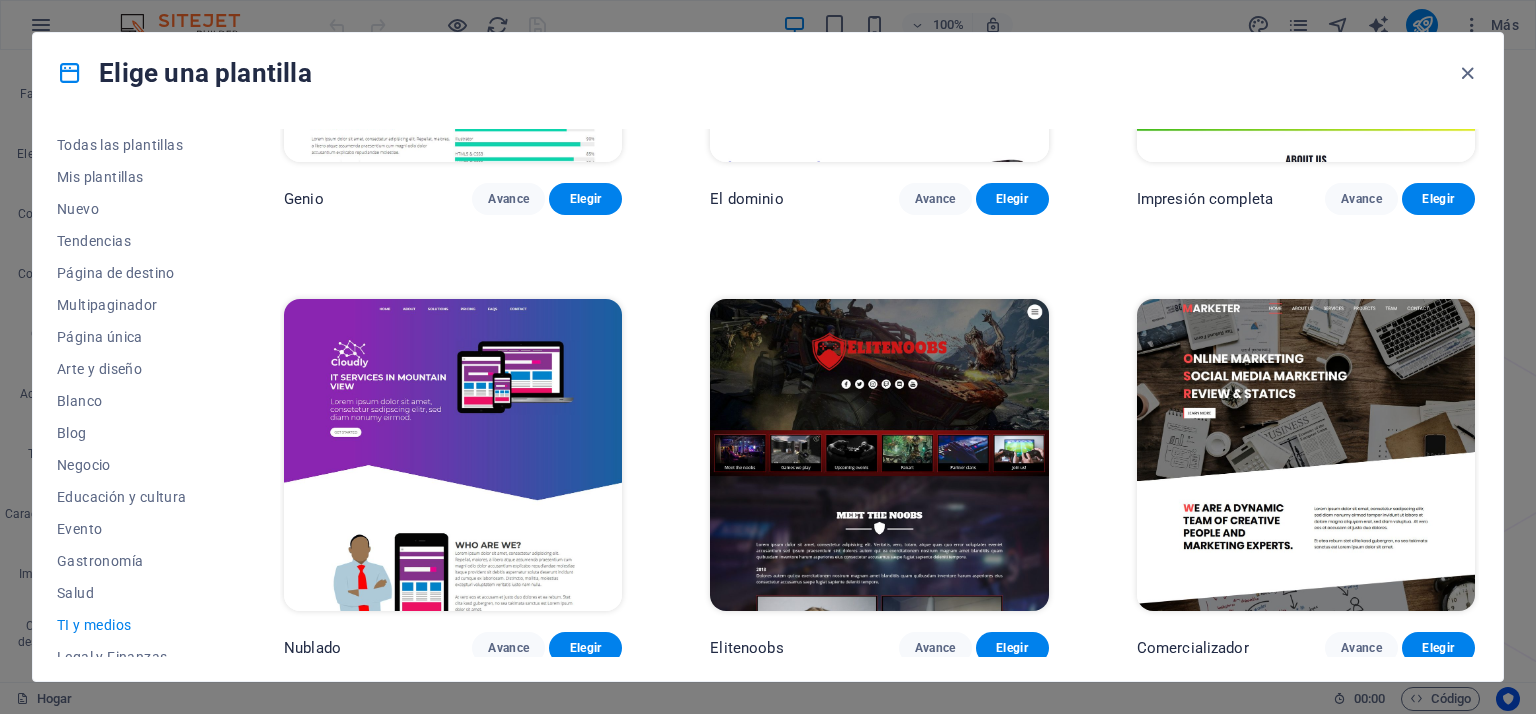 drag, startPoint x: 1480, startPoint y: 535, endPoint x: 1454, endPoint y: 126, distance: 409.82556 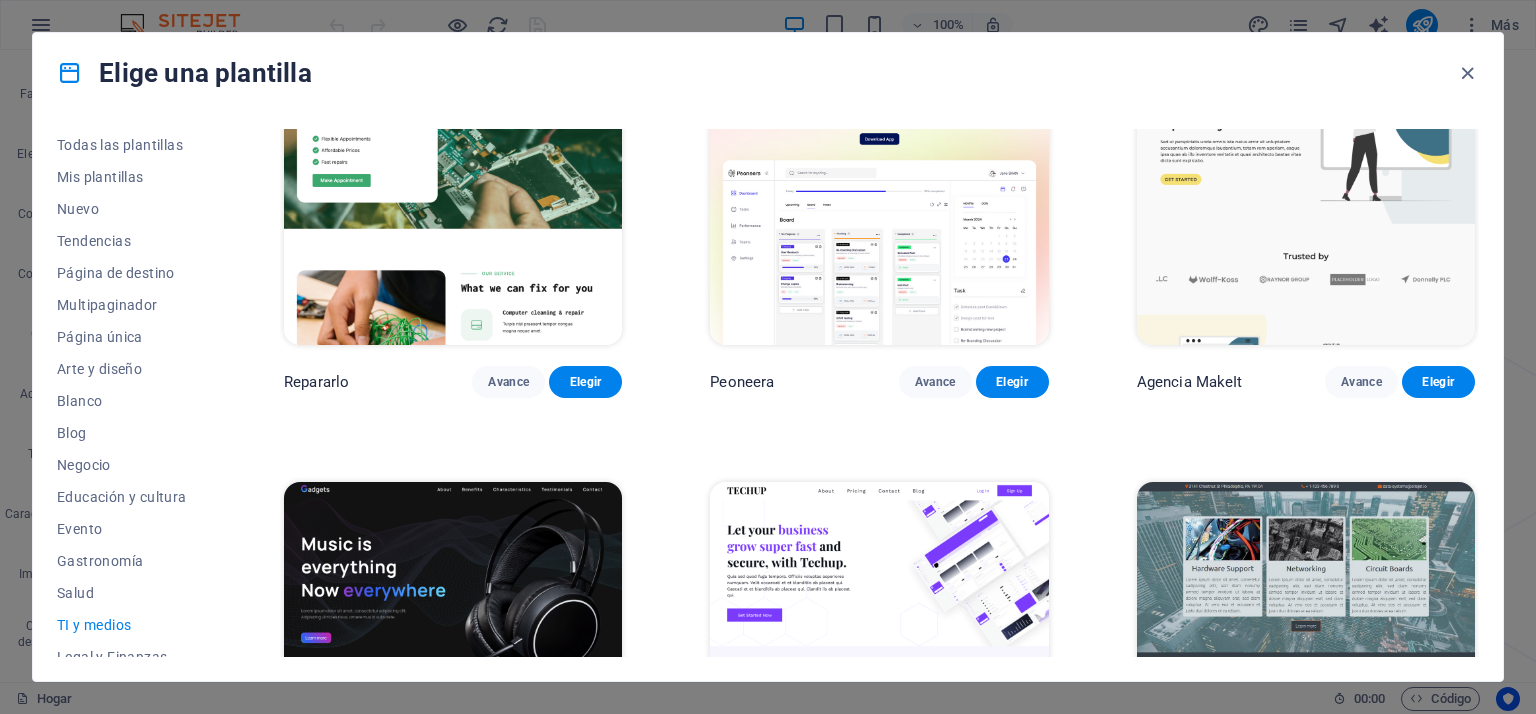 scroll, scrollTop: 0, scrollLeft: 0, axis: both 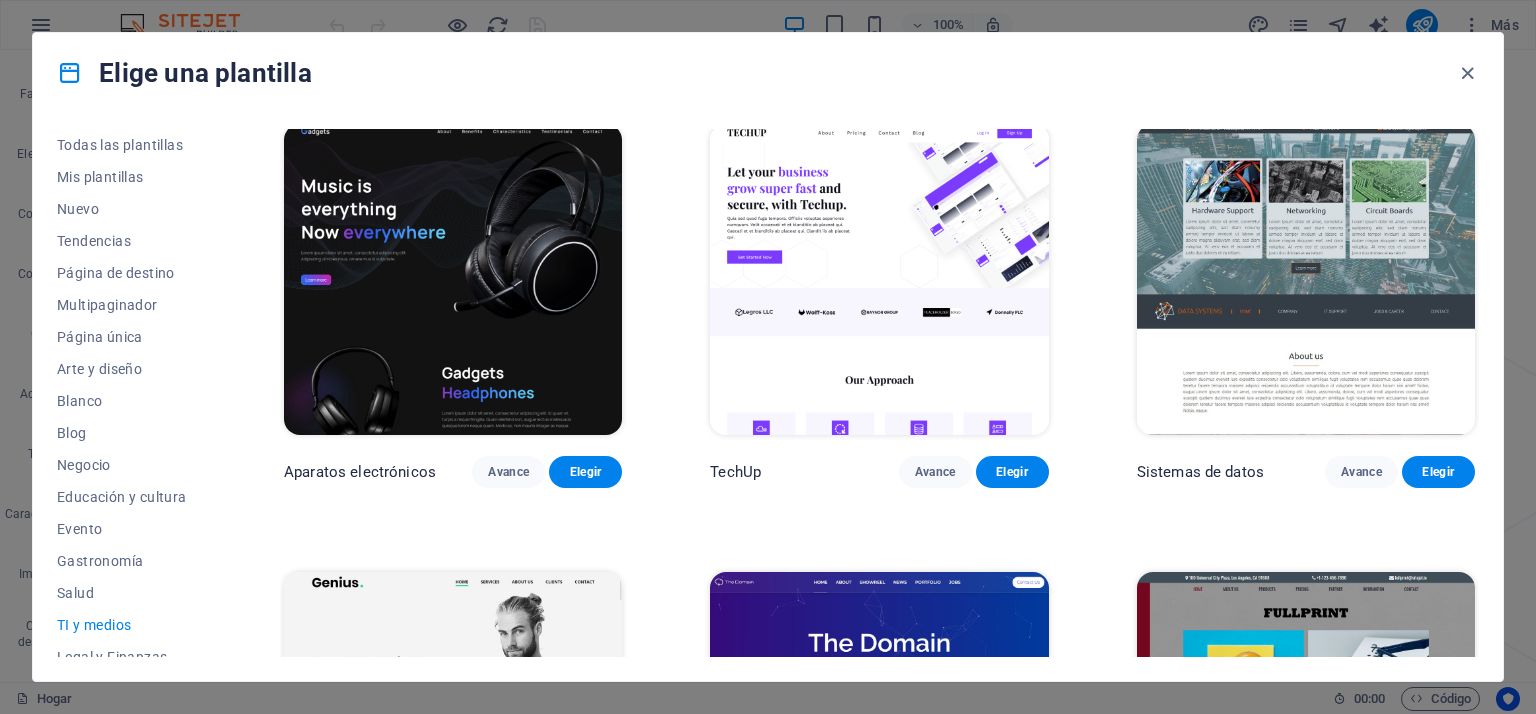 drag, startPoint x: 1097, startPoint y: 244, endPoint x: 1100, endPoint y: 309, distance: 65.06919 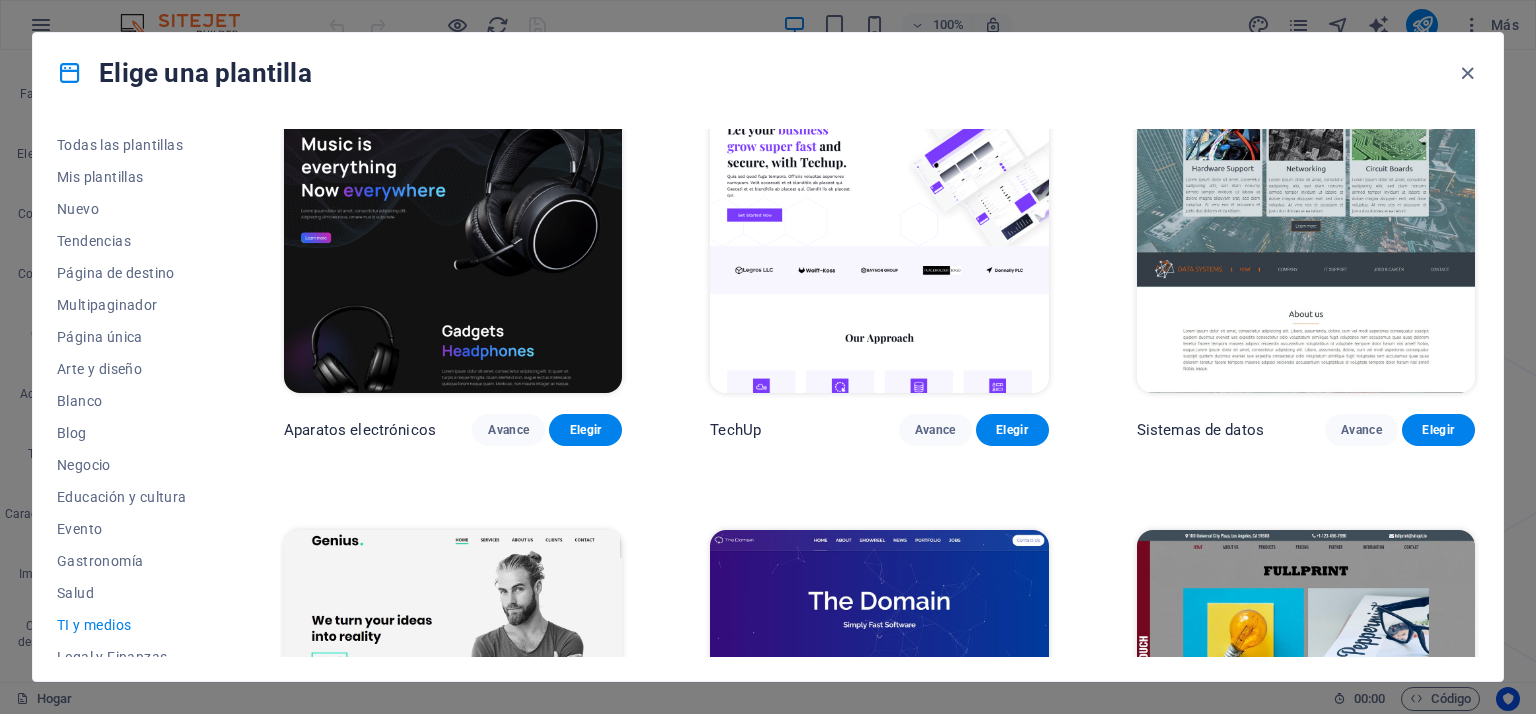 scroll, scrollTop: 504, scrollLeft: 0, axis: vertical 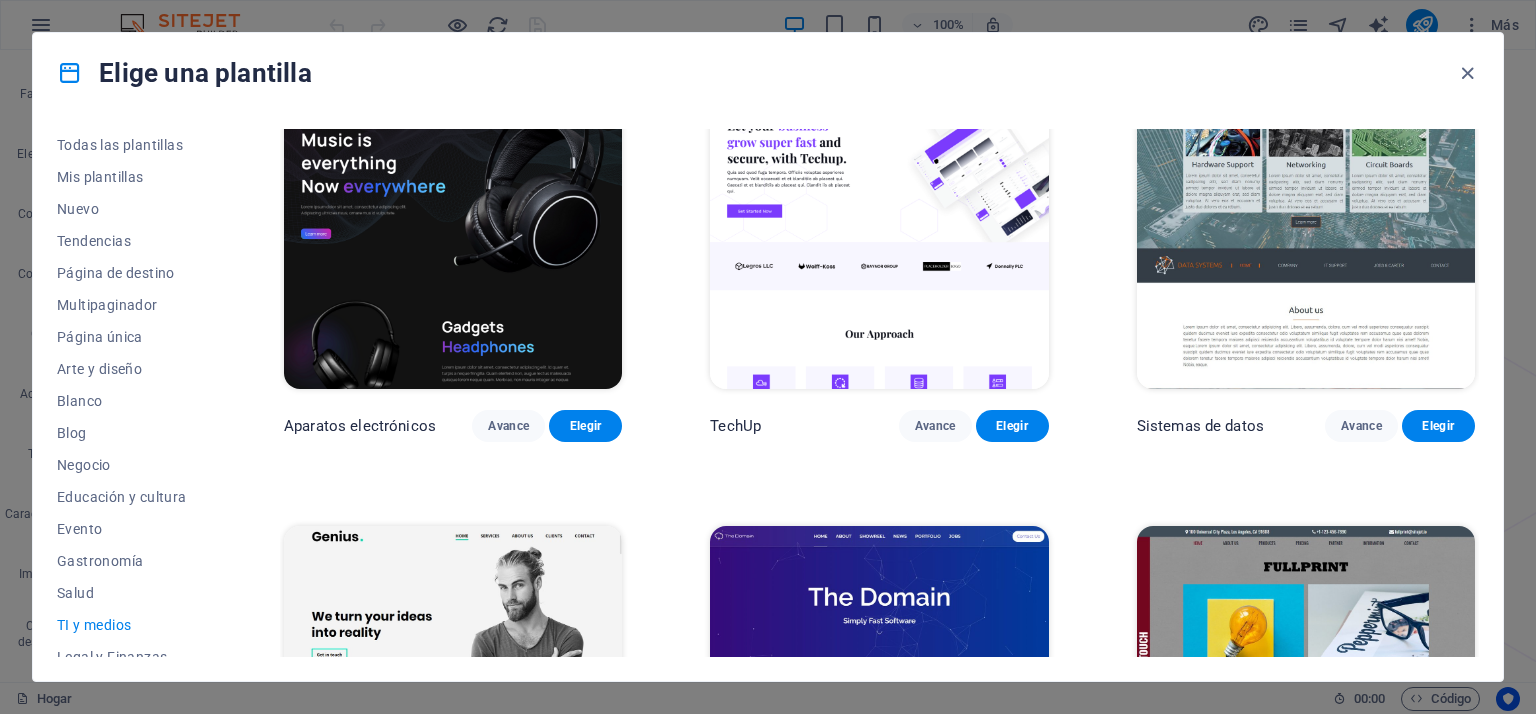 drag, startPoint x: 1102, startPoint y: 308, endPoint x: 1104, endPoint y: 351, distance: 43.046486 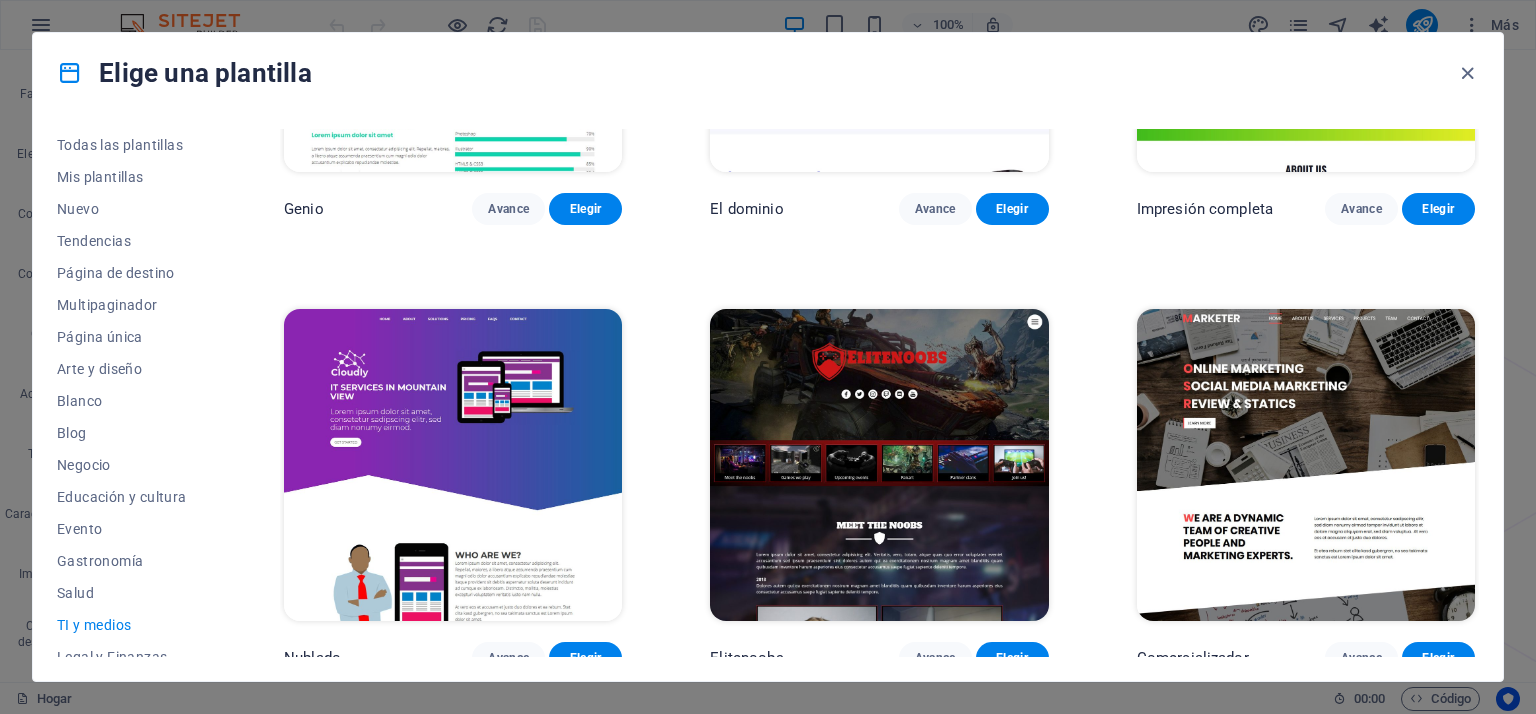 scroll, scrollTop: 1180, scrollLeft: 0, axis: vertical 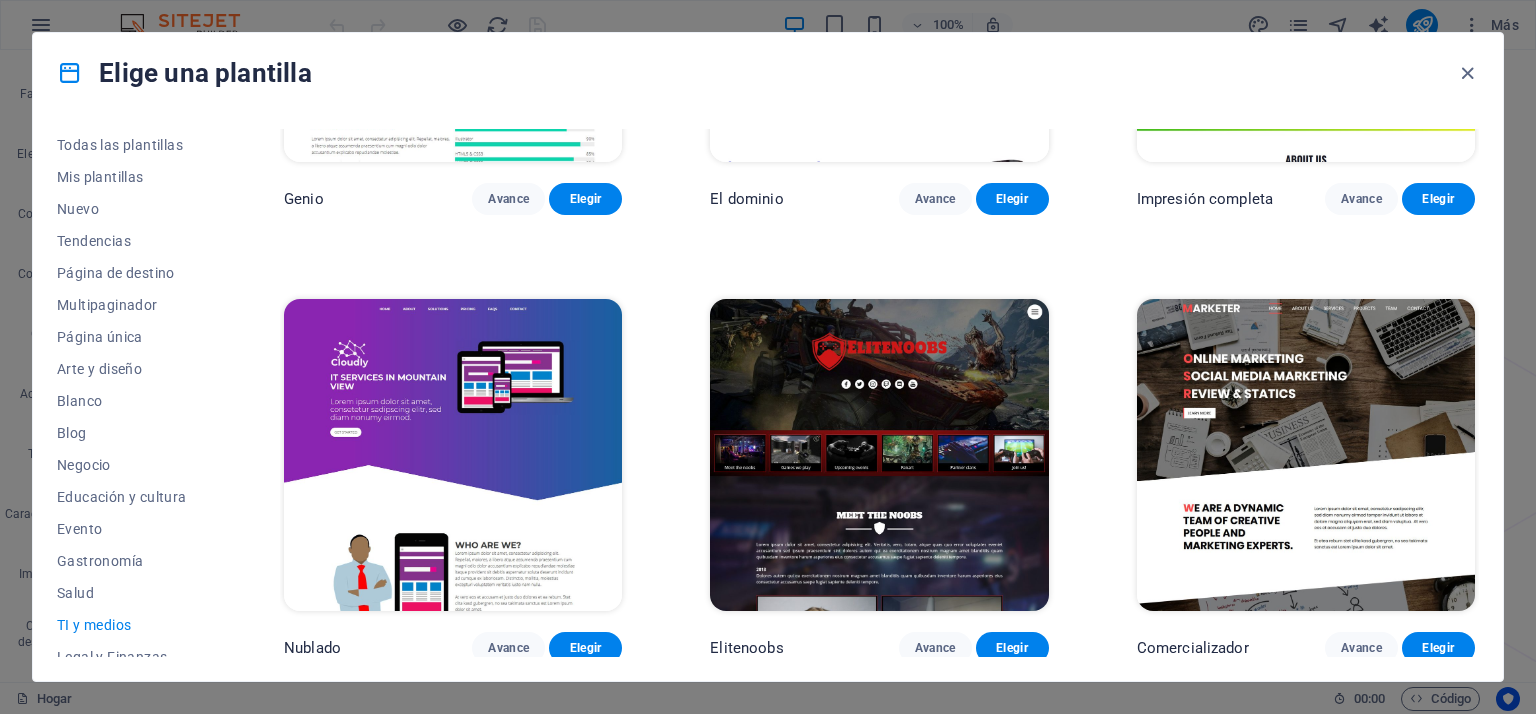 drag, startPoint x: 1065, startPoint y: 371, endPoint x: 1096, endPoint y: 455, distance: 89.537704 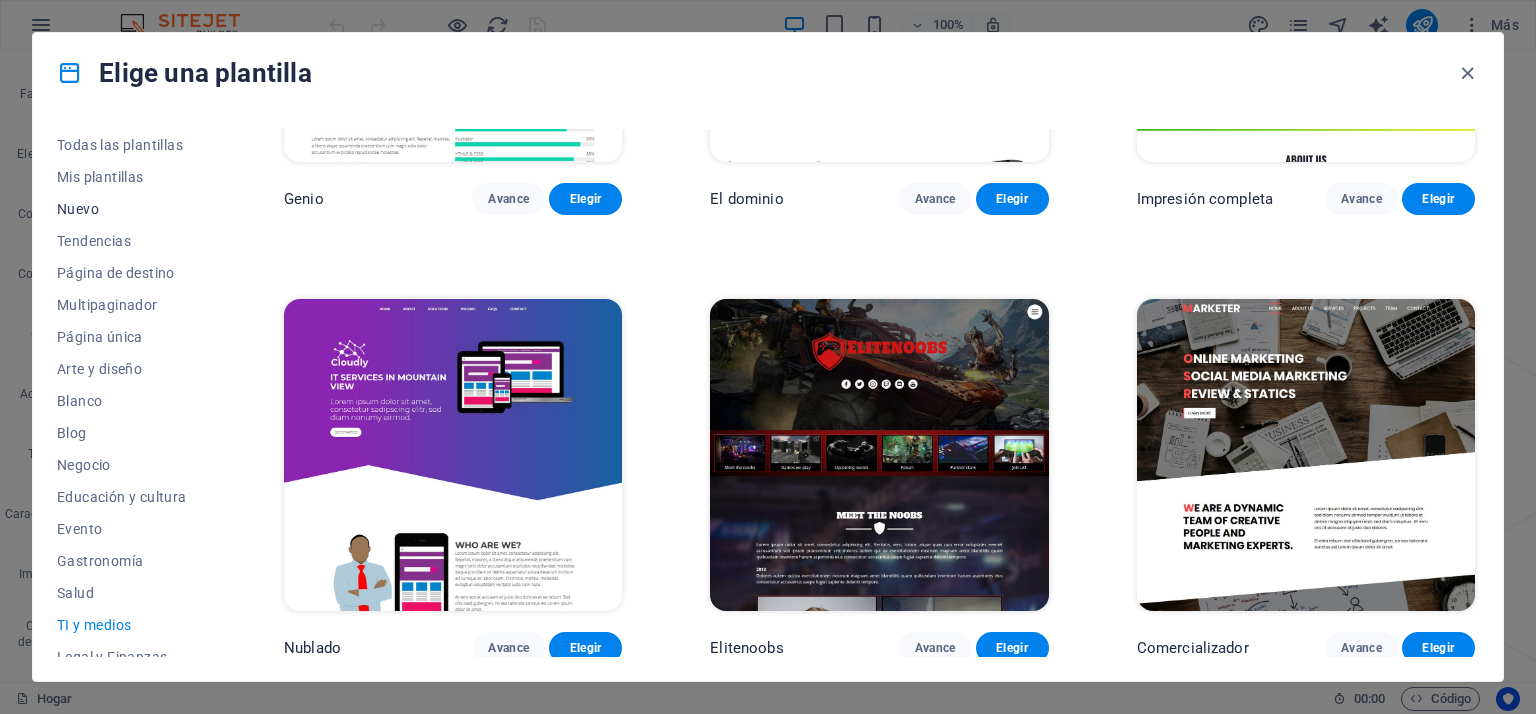 click on "Nuevo" at bounding box center (78, 209) 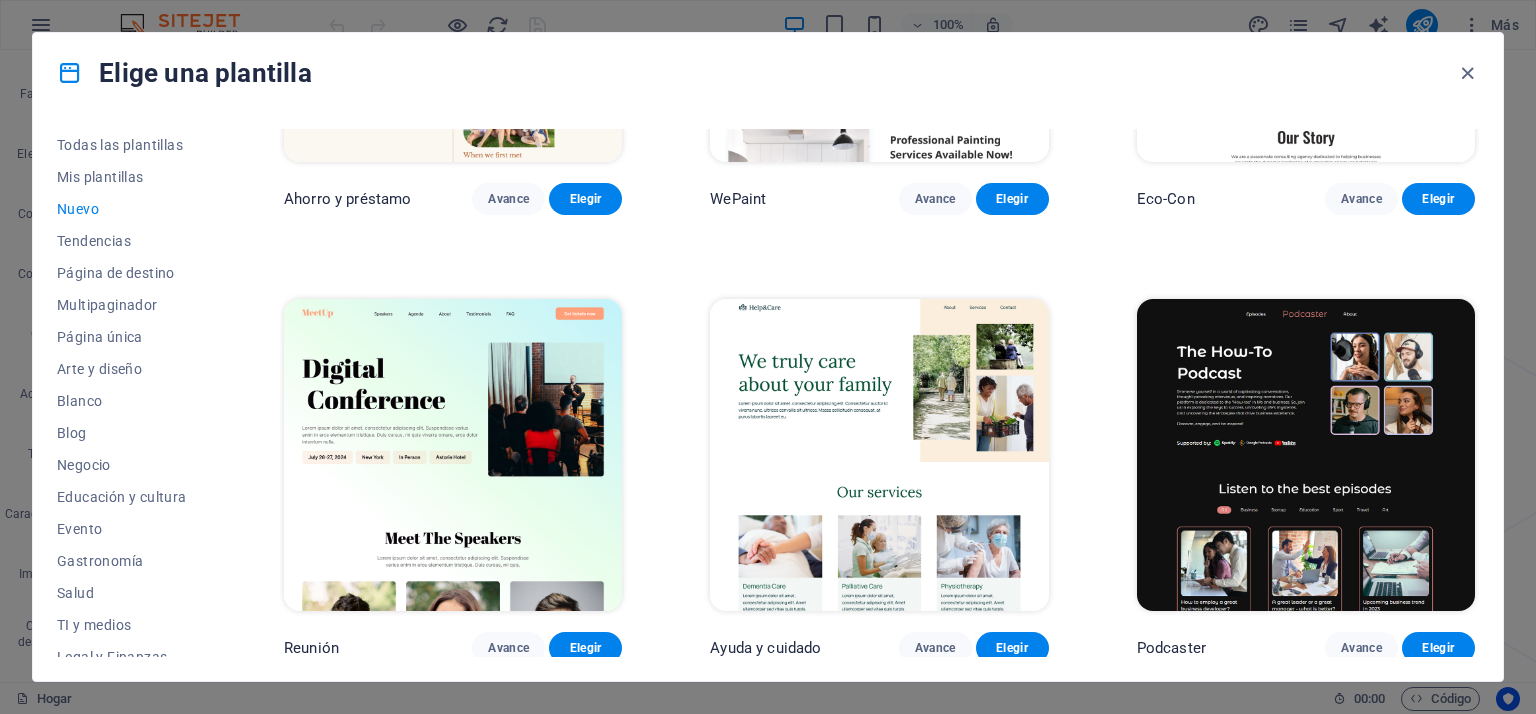 click on "Nuevo" at bounding box center (78, 209) 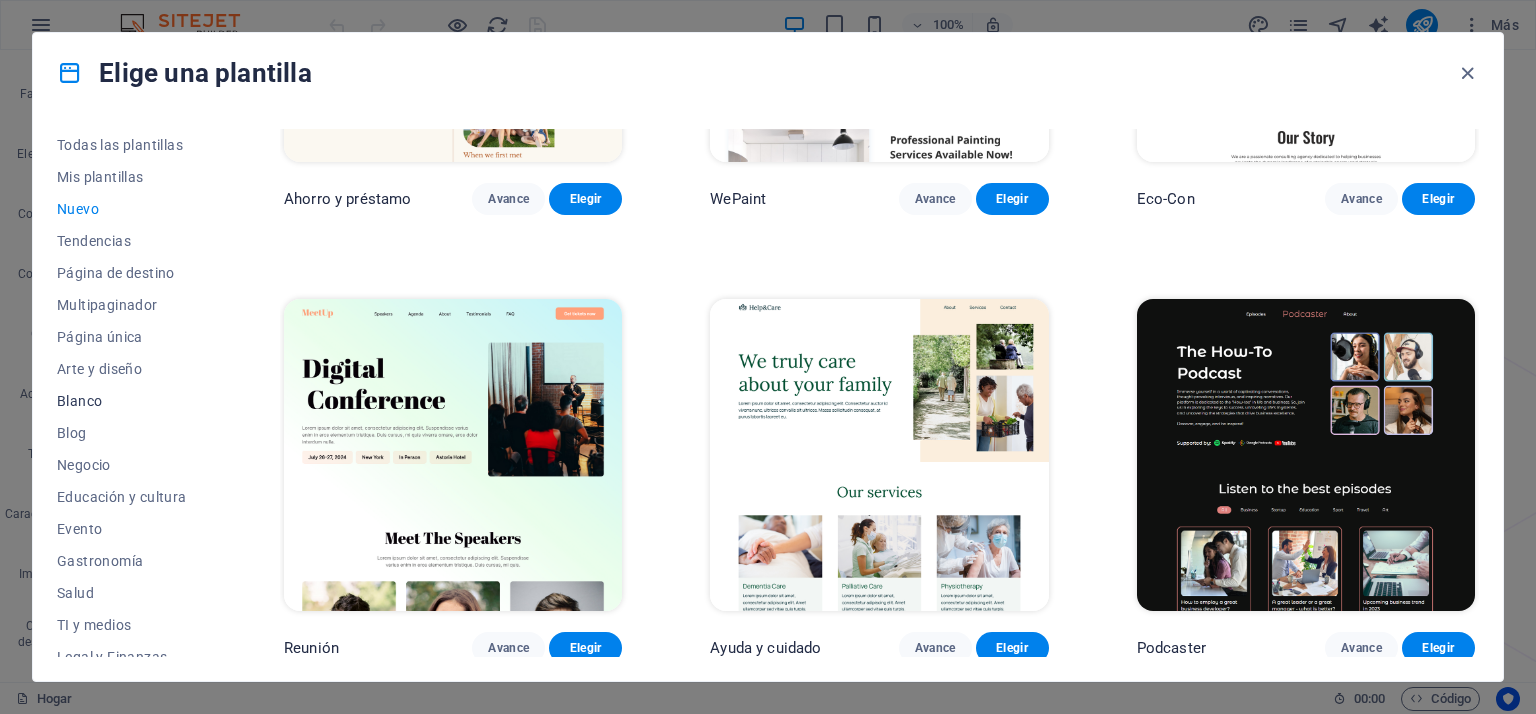 click on "Blanco" at bounding box center (79, 401) 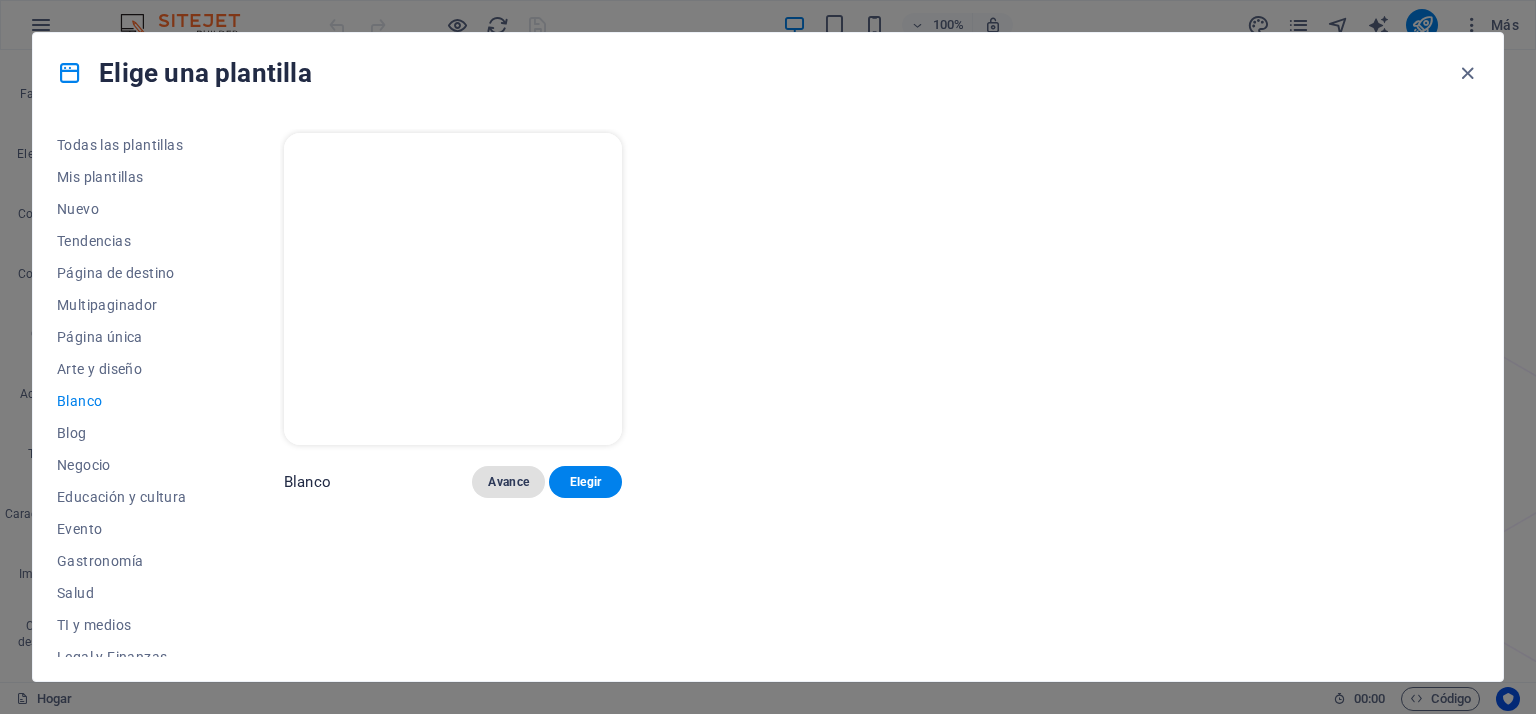 click on "Avance" at bounding box center [508, 482] 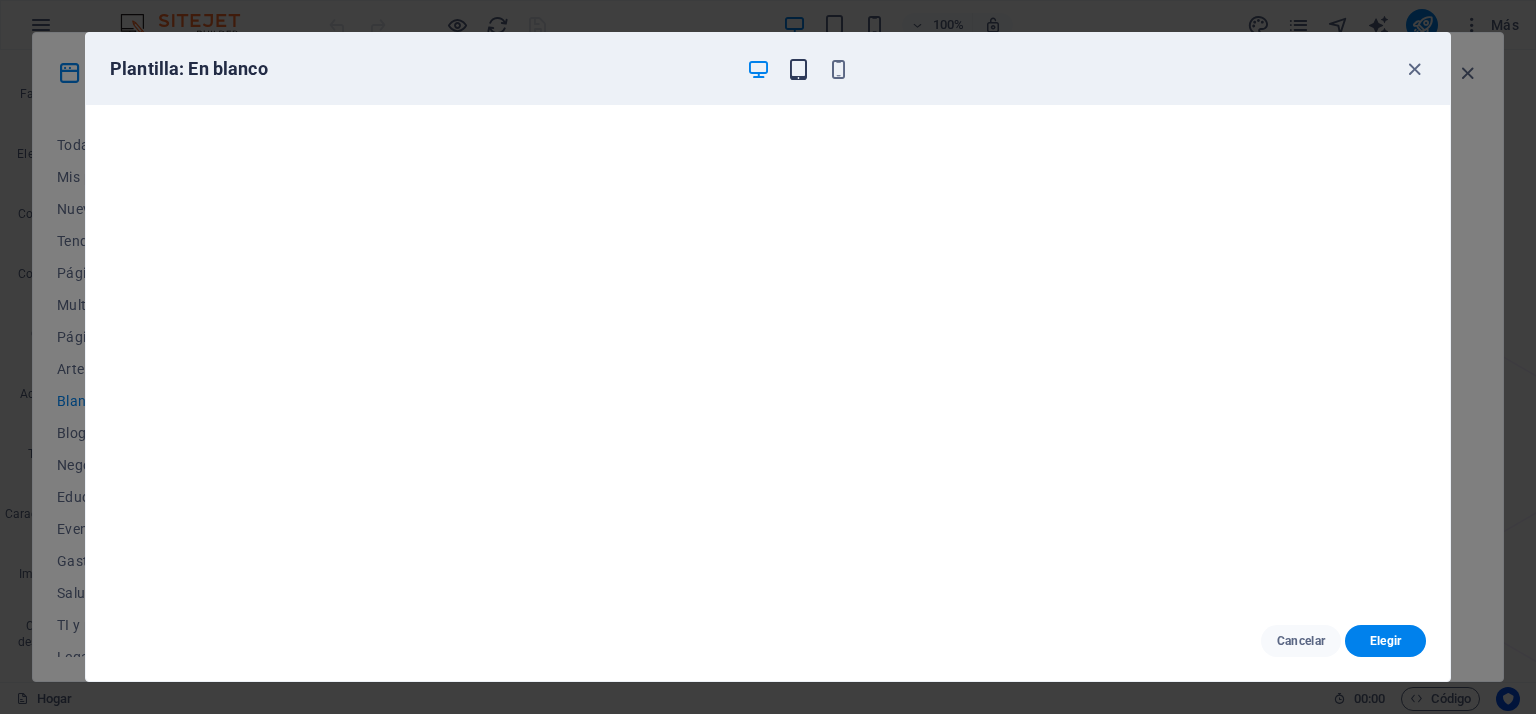 click at bounding box center (798, 69) 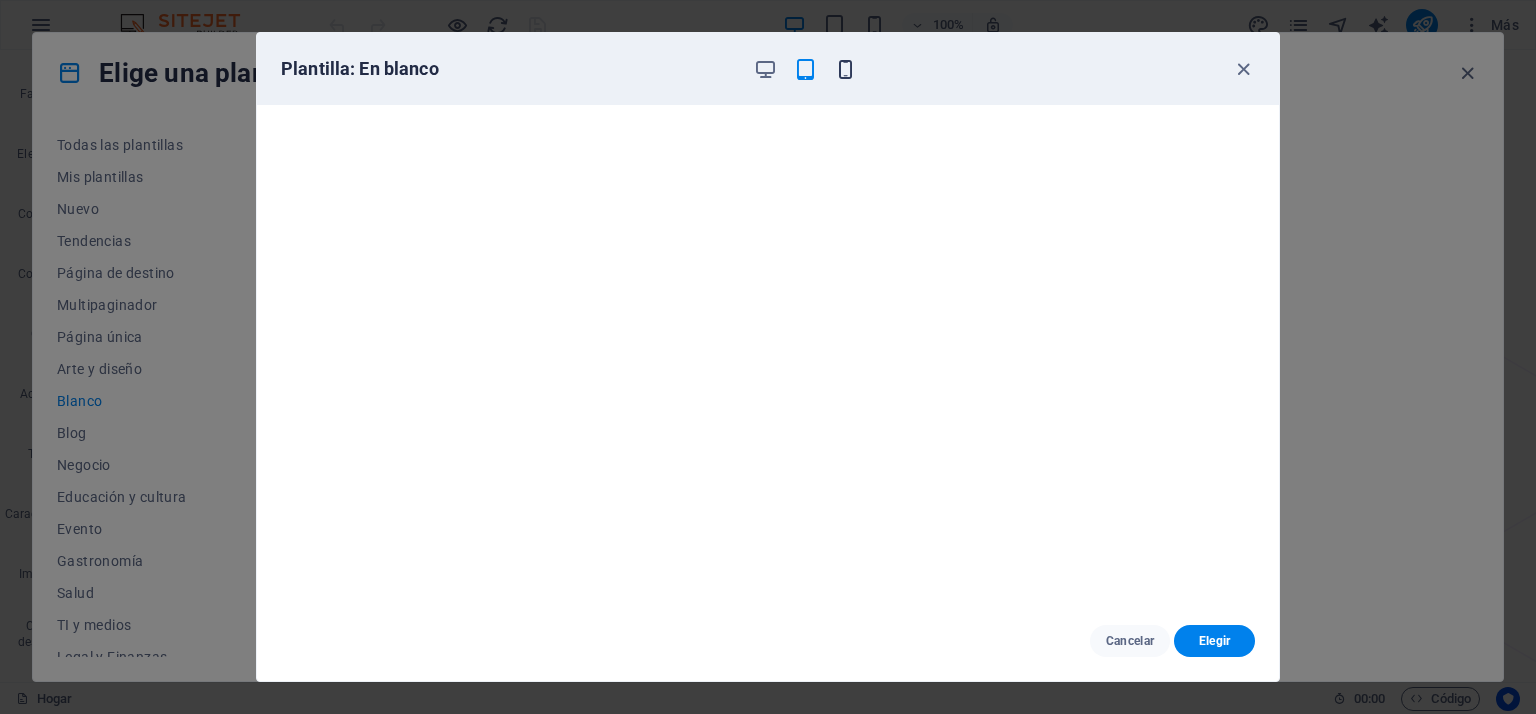 click at bounding box center (845, 69) 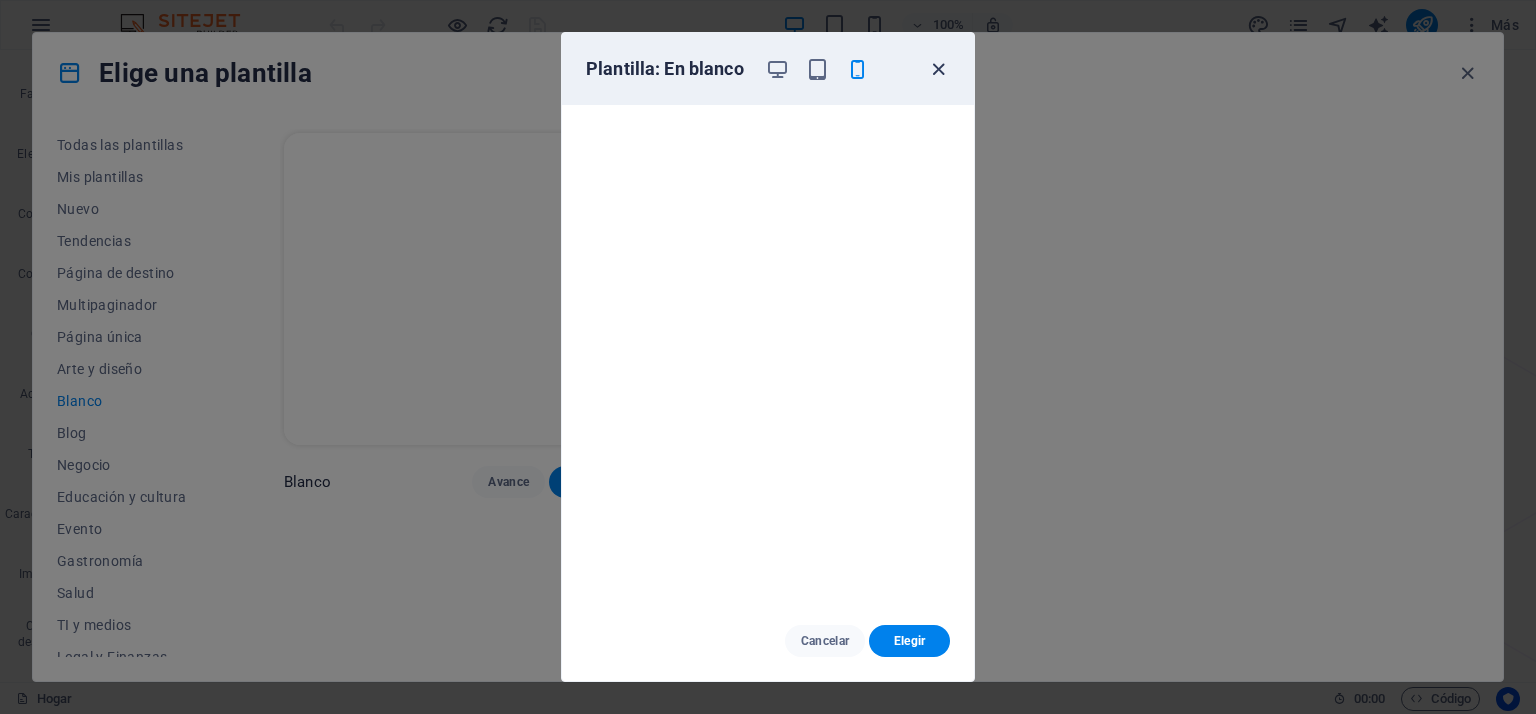 click at bounding box center (938, 69) 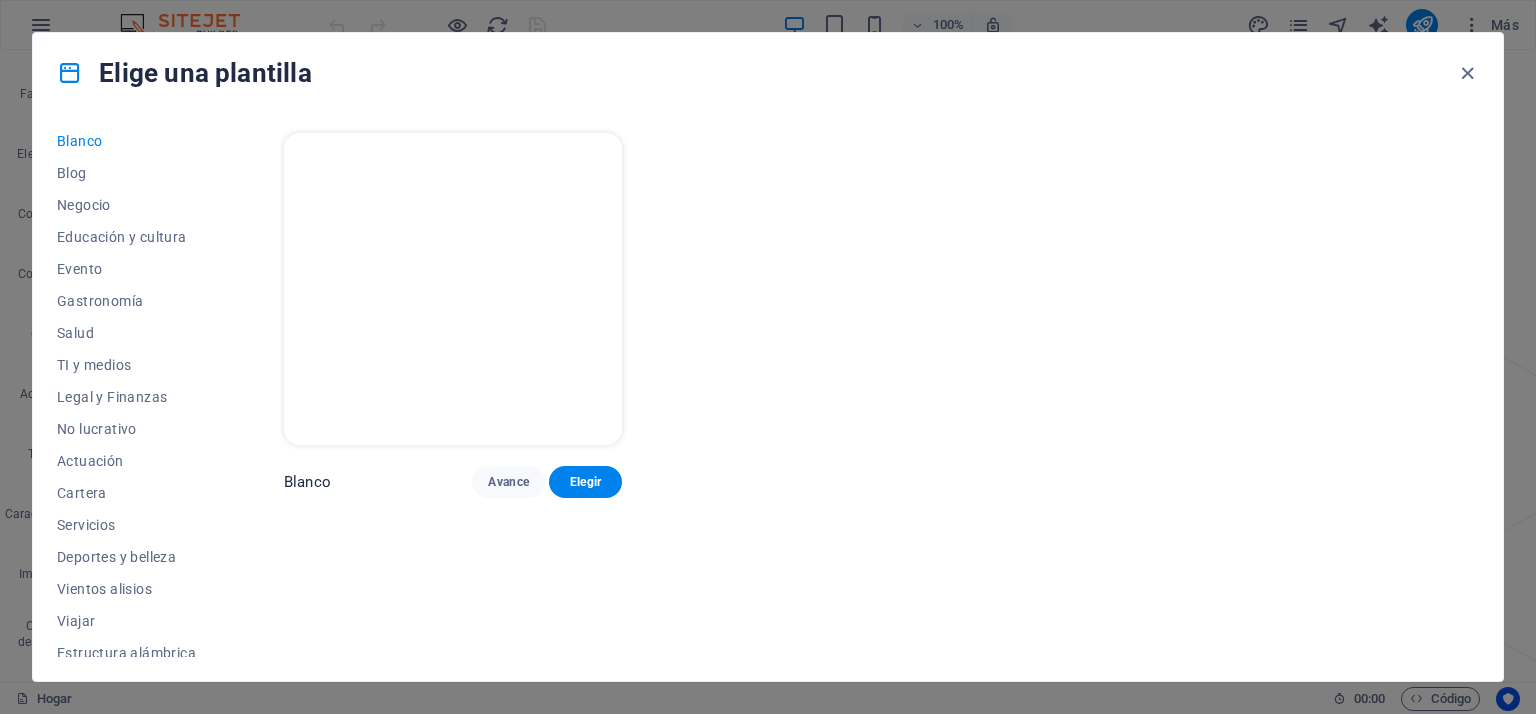 scroll, scrollTop: 272, scrollLeft: 0, axis: vertical 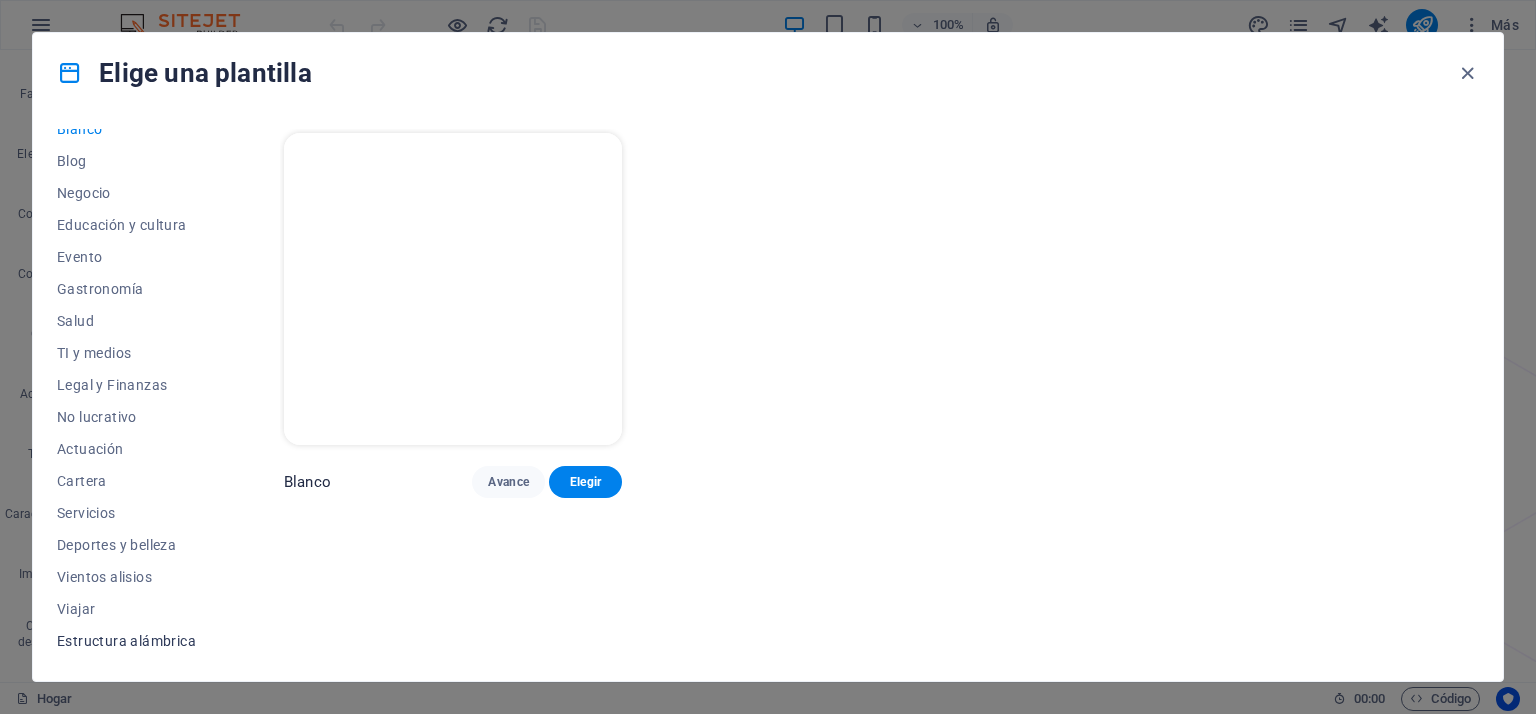 click on "Estructura alámbrica" at bounding box center (126, 641) 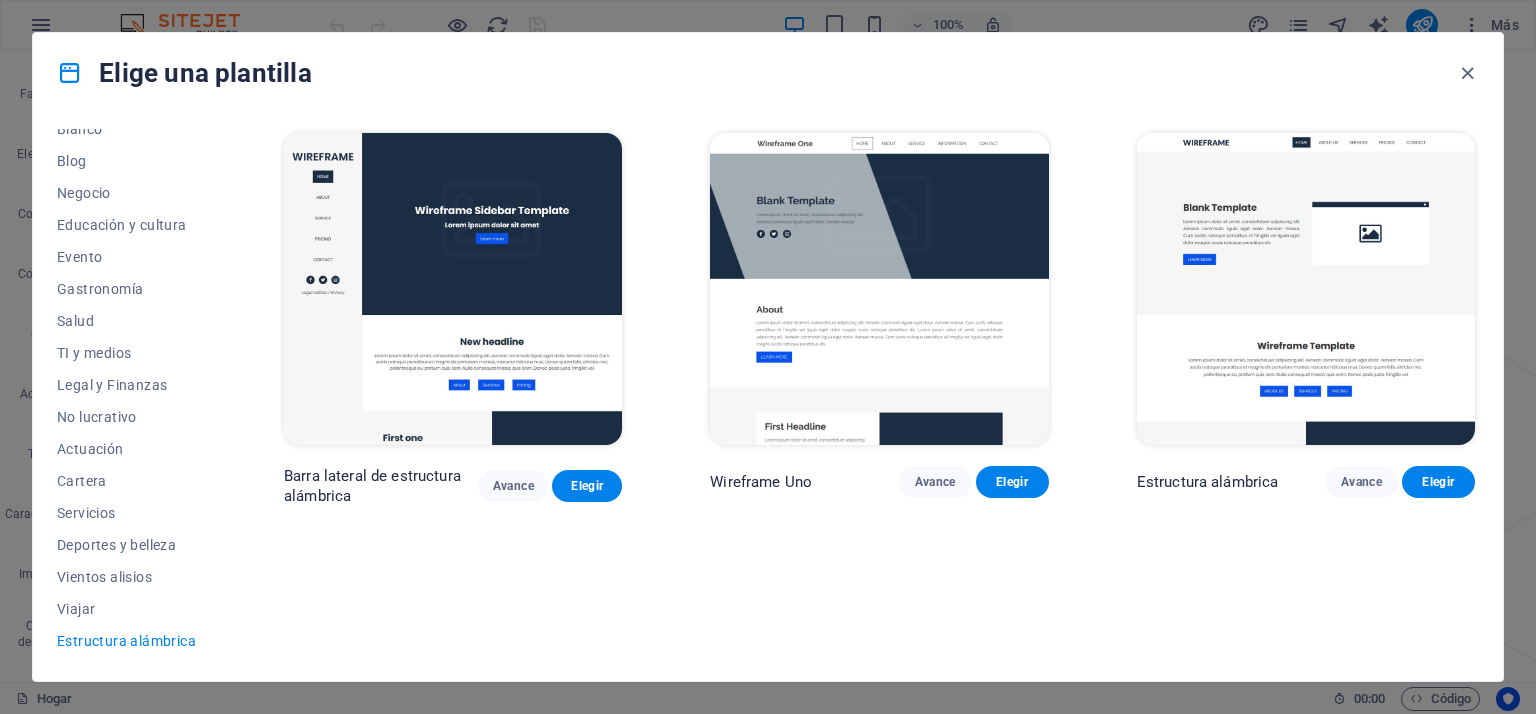 click at bounding box center (879, 289) 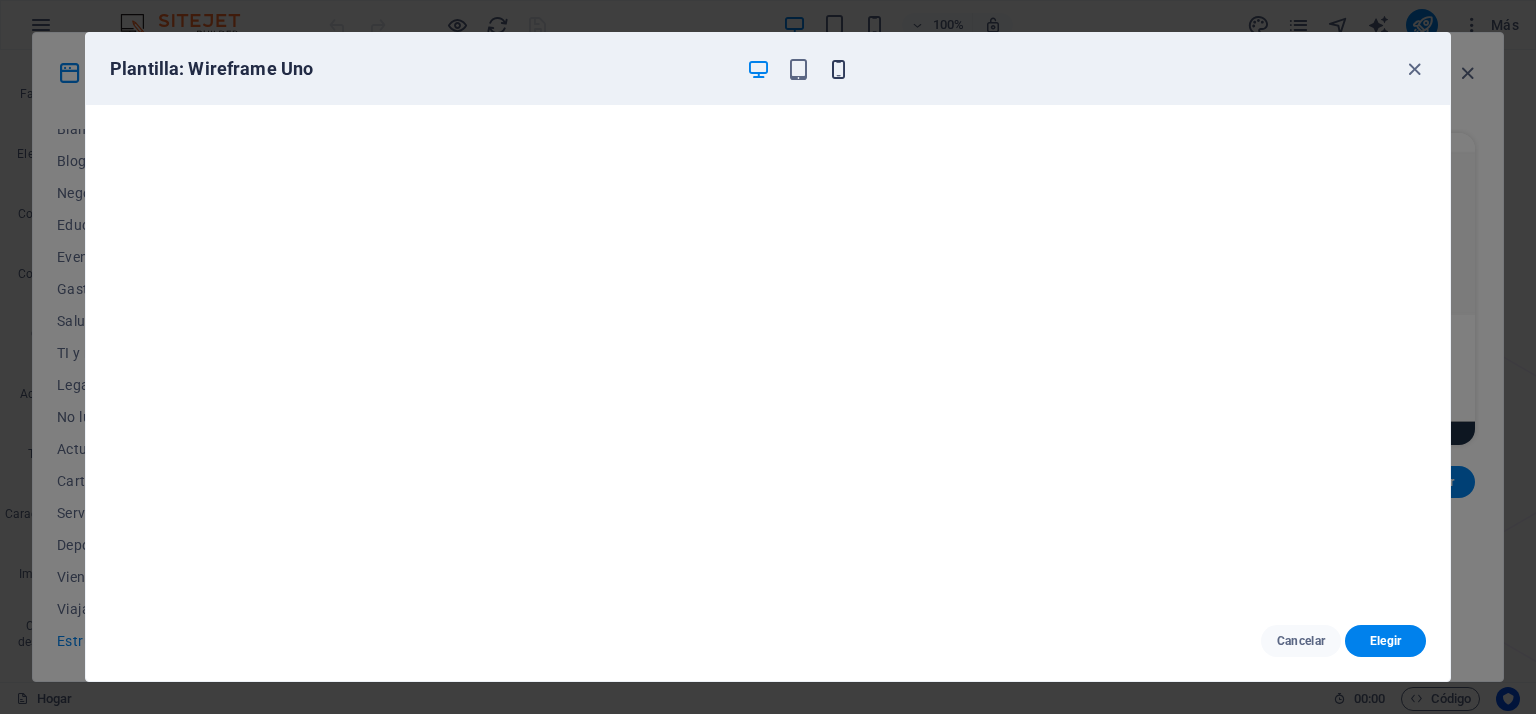click at bounding box center (838, 69) 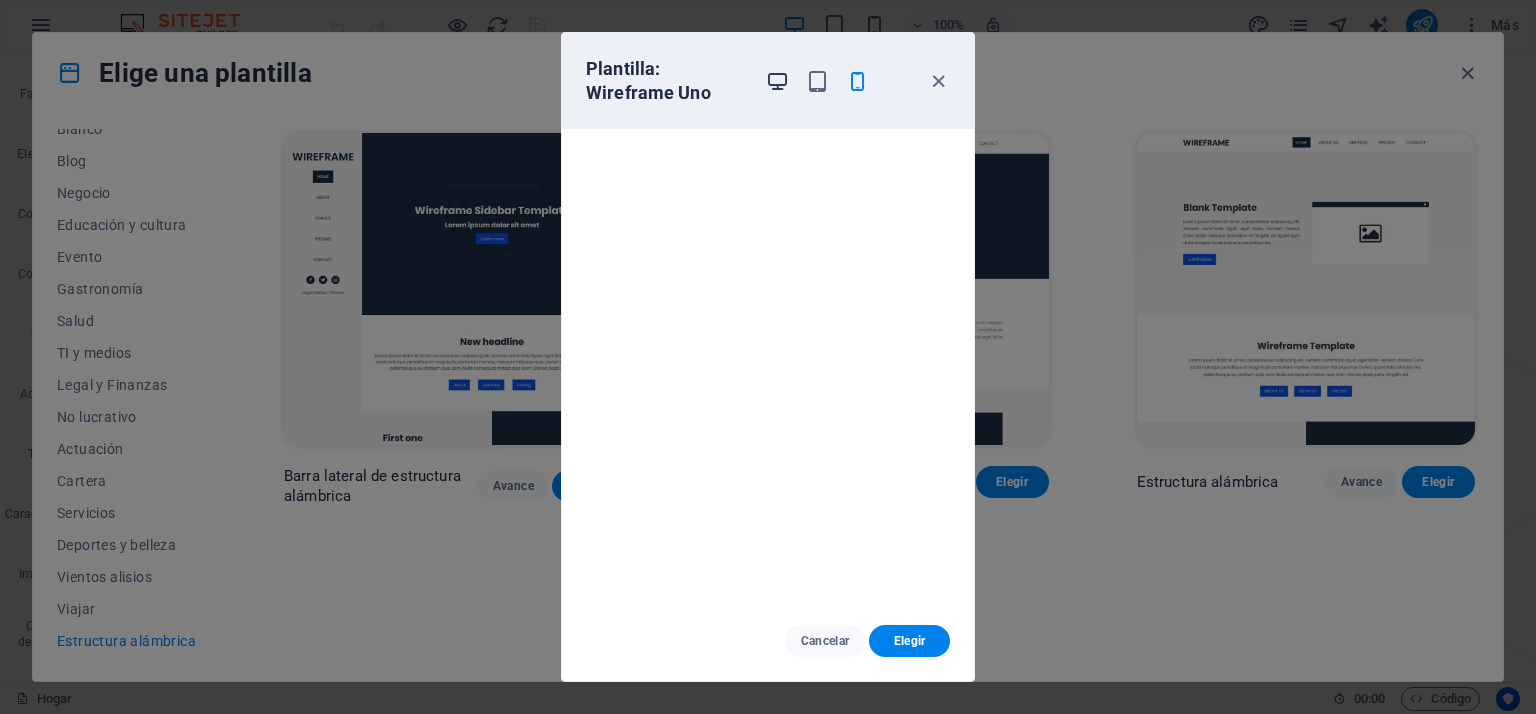 click at bounding box center [777, 81] 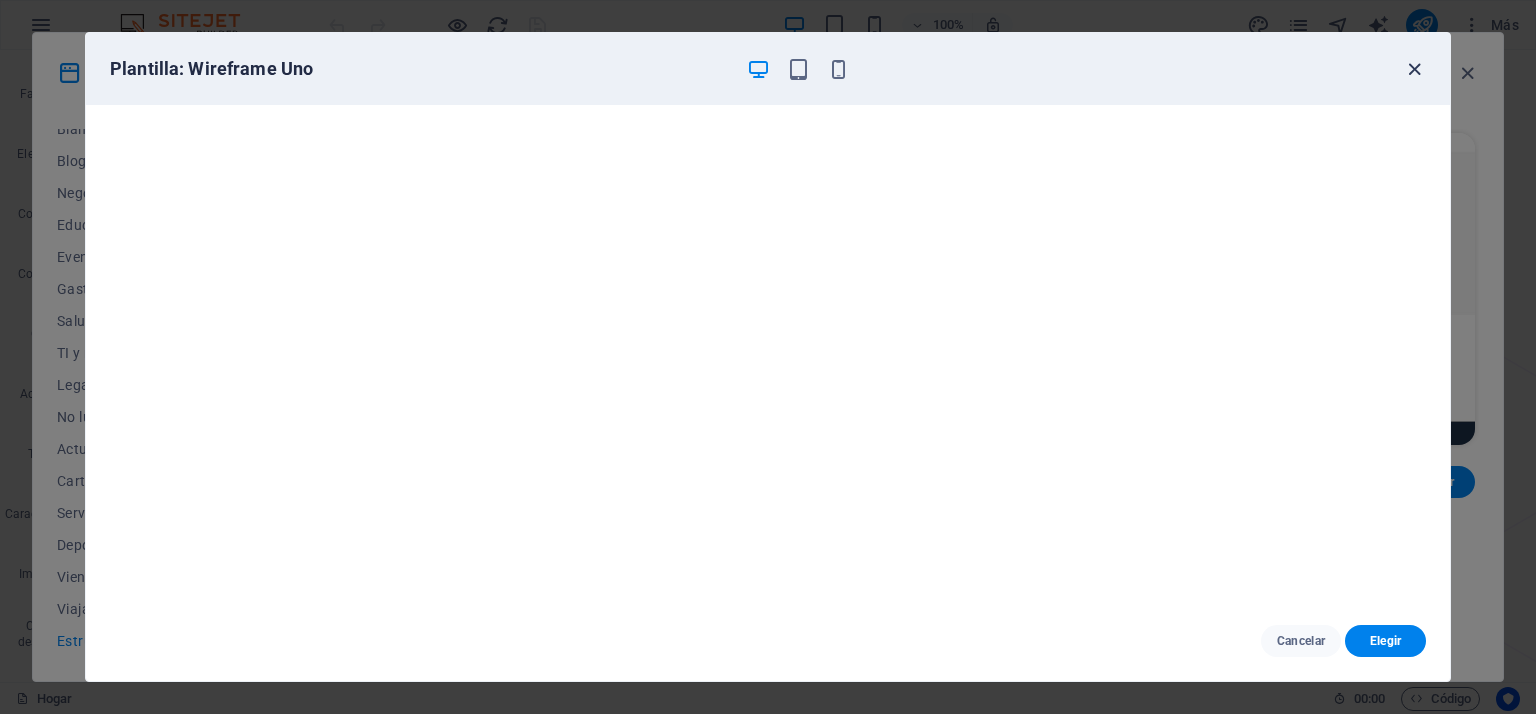 click at bounding box center (1414, 69) 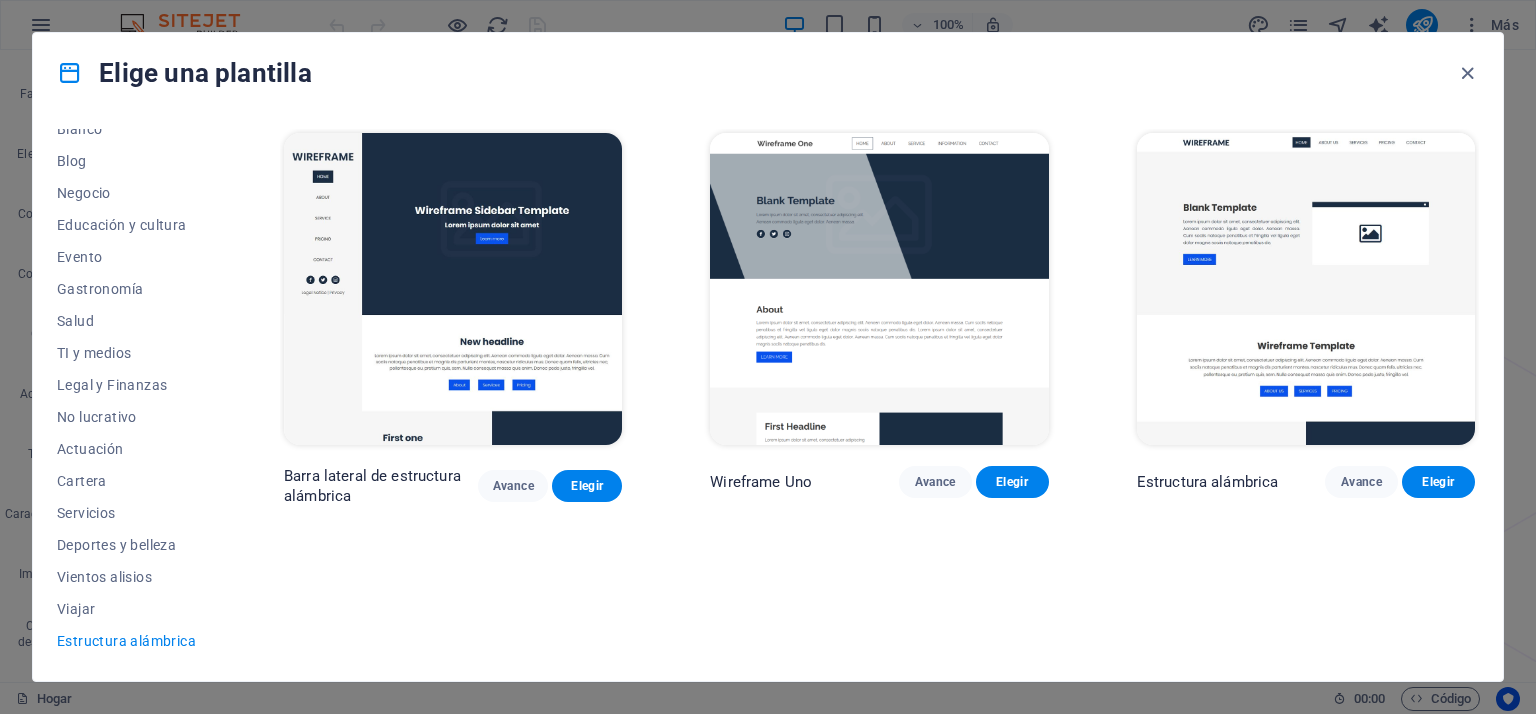 click on "Barra lateral de estructura alámbrica Avance Elegir Wireframe Uno Avance Elegir Estructura alámbrica Avance Elegir" at bounding box center [879, 393] 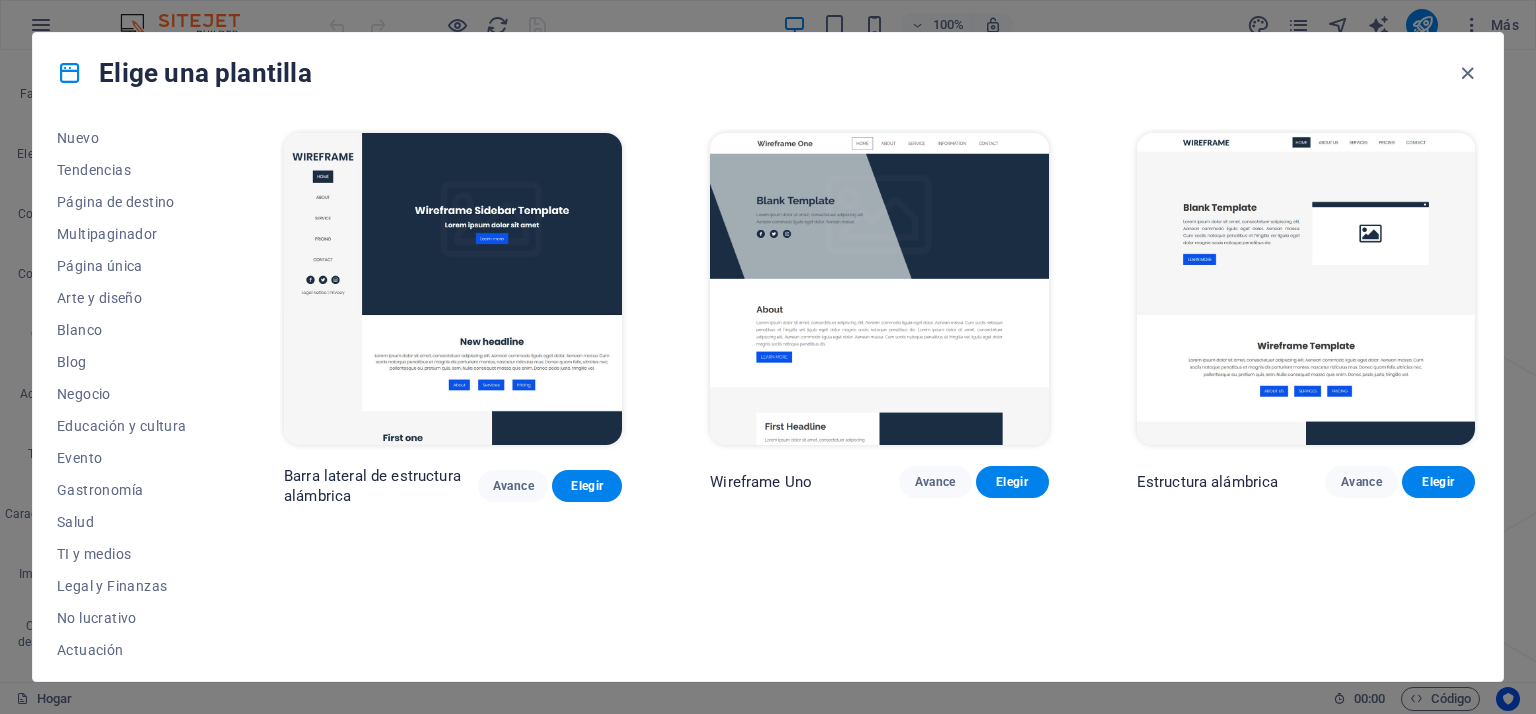 scroll, scrollTop: 0, scrollLeft: 0, axis: both 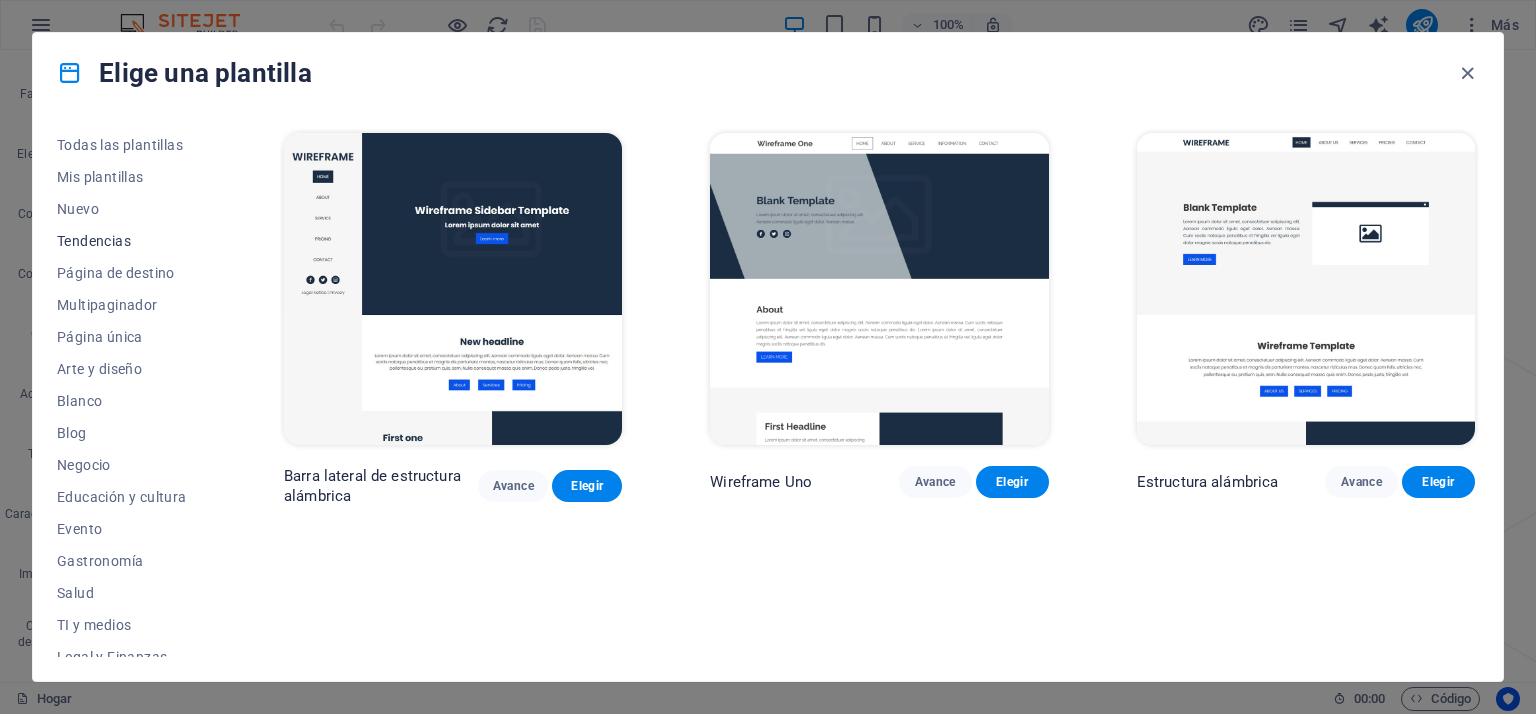 click on "Tendencias" at bounding box center [94, 241] 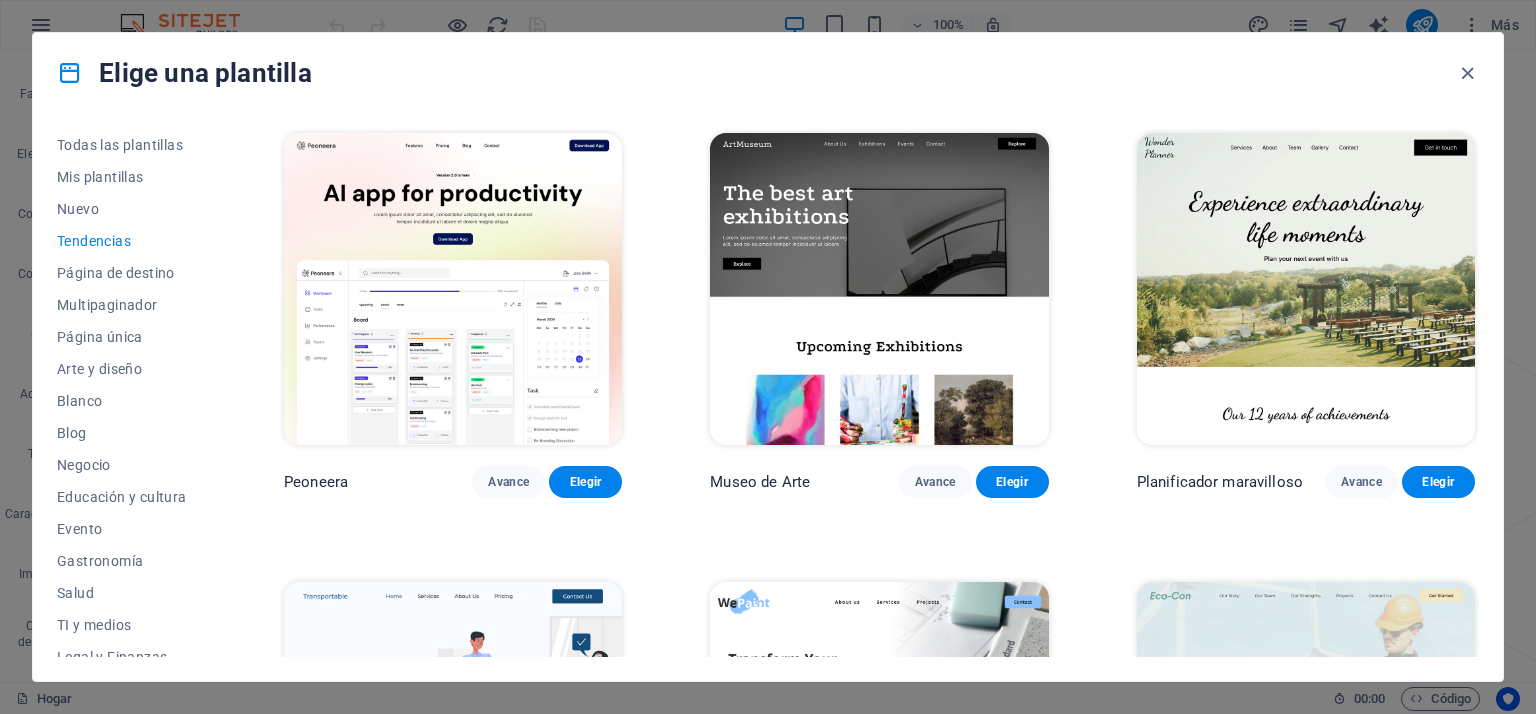 click on "Peoneera Avance Elegir Museo de Arte Avance Elegir Planificador maravilloso Avance Elegir Transportable Avance Elegir WePaint Avance Elegir Eco-Con Avance Elegir Academix Avance Elegir Cambio verde Avance Elegir Conducir Avance Elegir Aparatos electrónicos Avance Elegir Wireframe Uno Avance Elegir Genio Avance Elegir El dominio Avance Elegir Ciudad del coche Avance Elegir Muy pronto Avance Elegir Blanco Avance Elegir" at bounding box center [879, 1435] 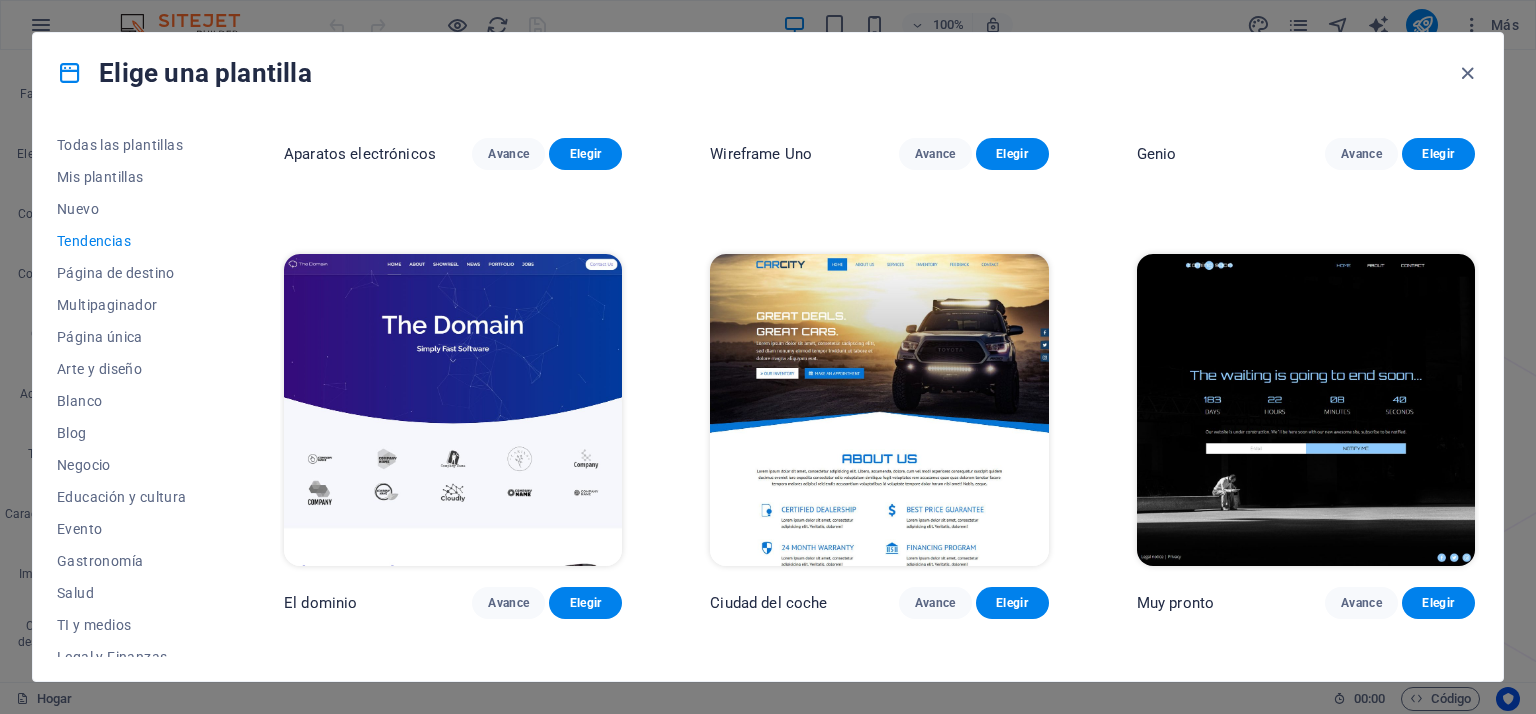scroll, scrollTop: 1774, scrollLeft: 0, axis: vertical 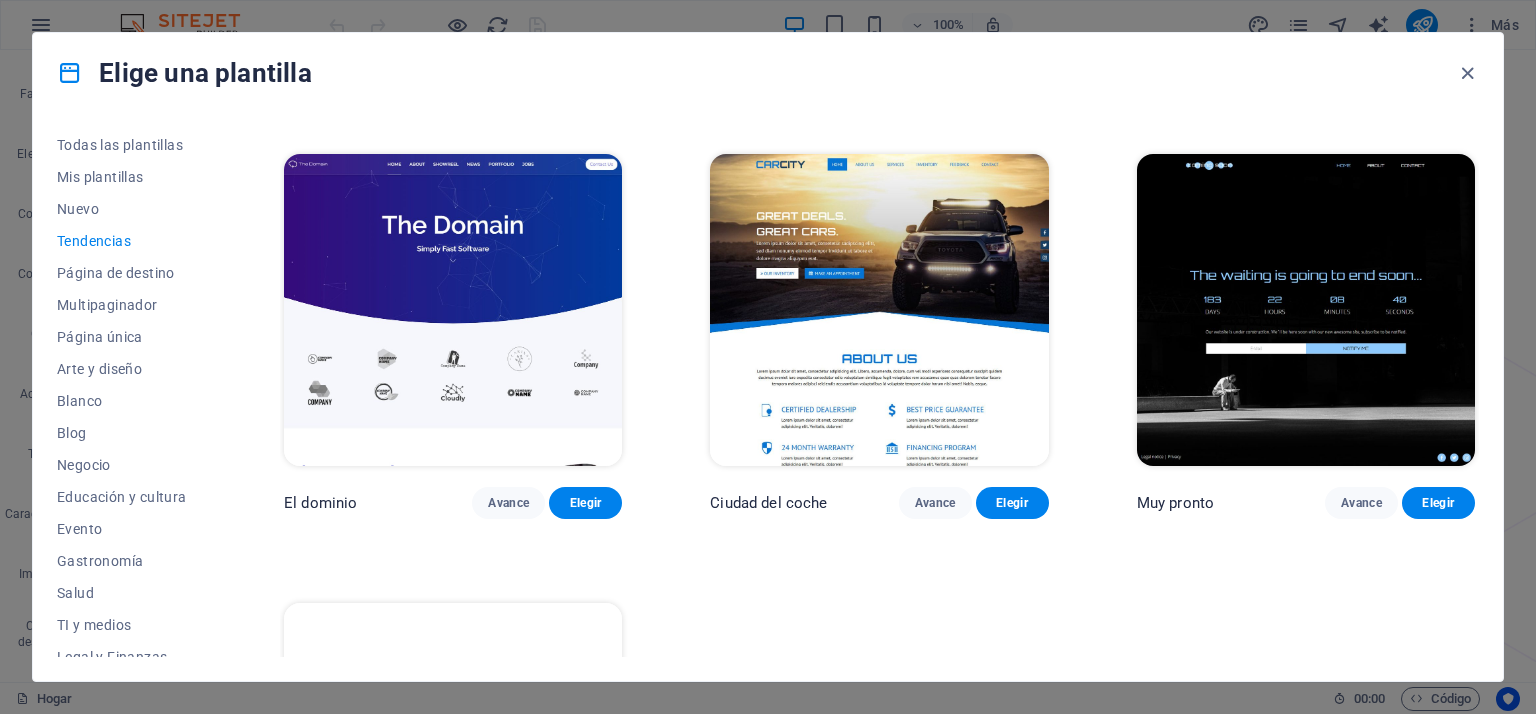 click at bounding box center [1306, 310] 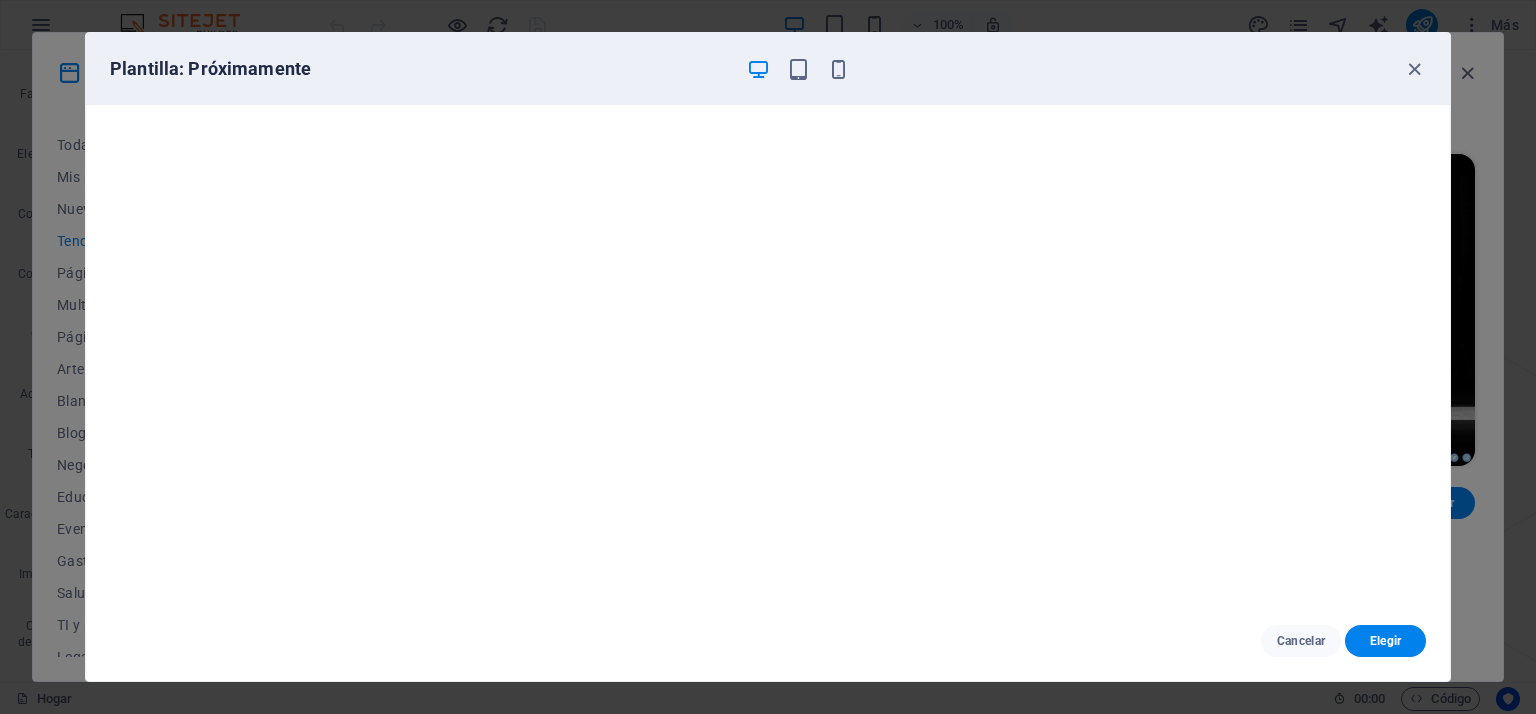 scroll, scrollTop: 5, scrollLeft: 0, axis: vertical 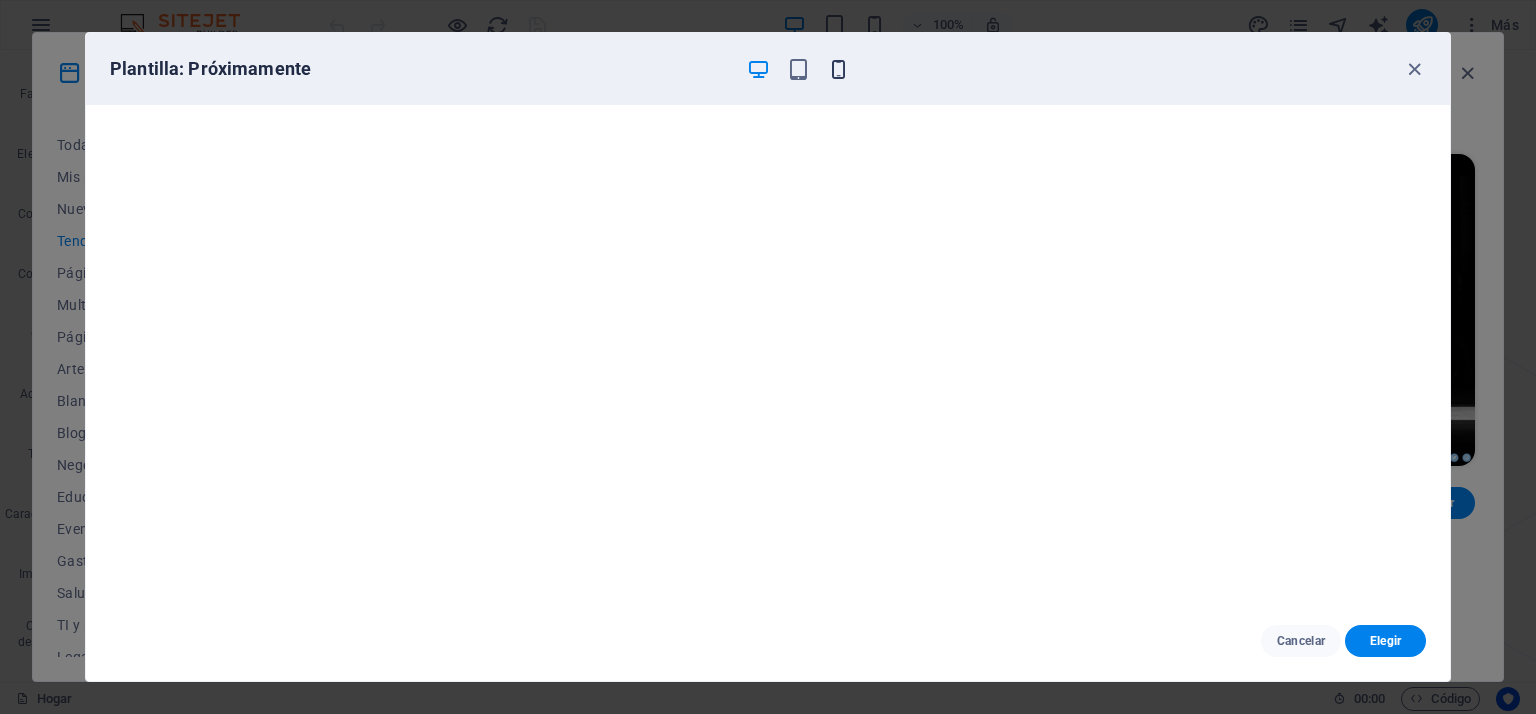 click at bounding box center (838, 69) 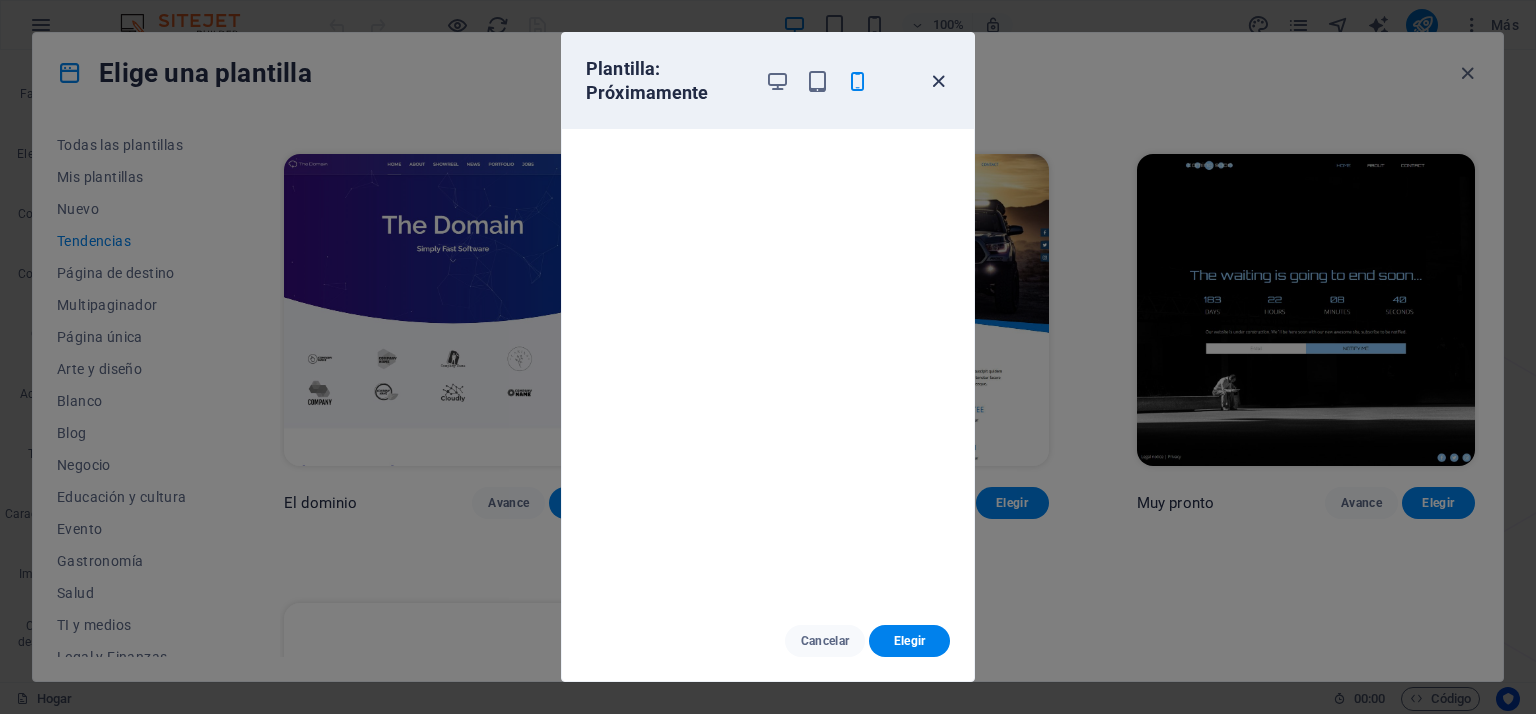 click at bounding box center (938, 81) 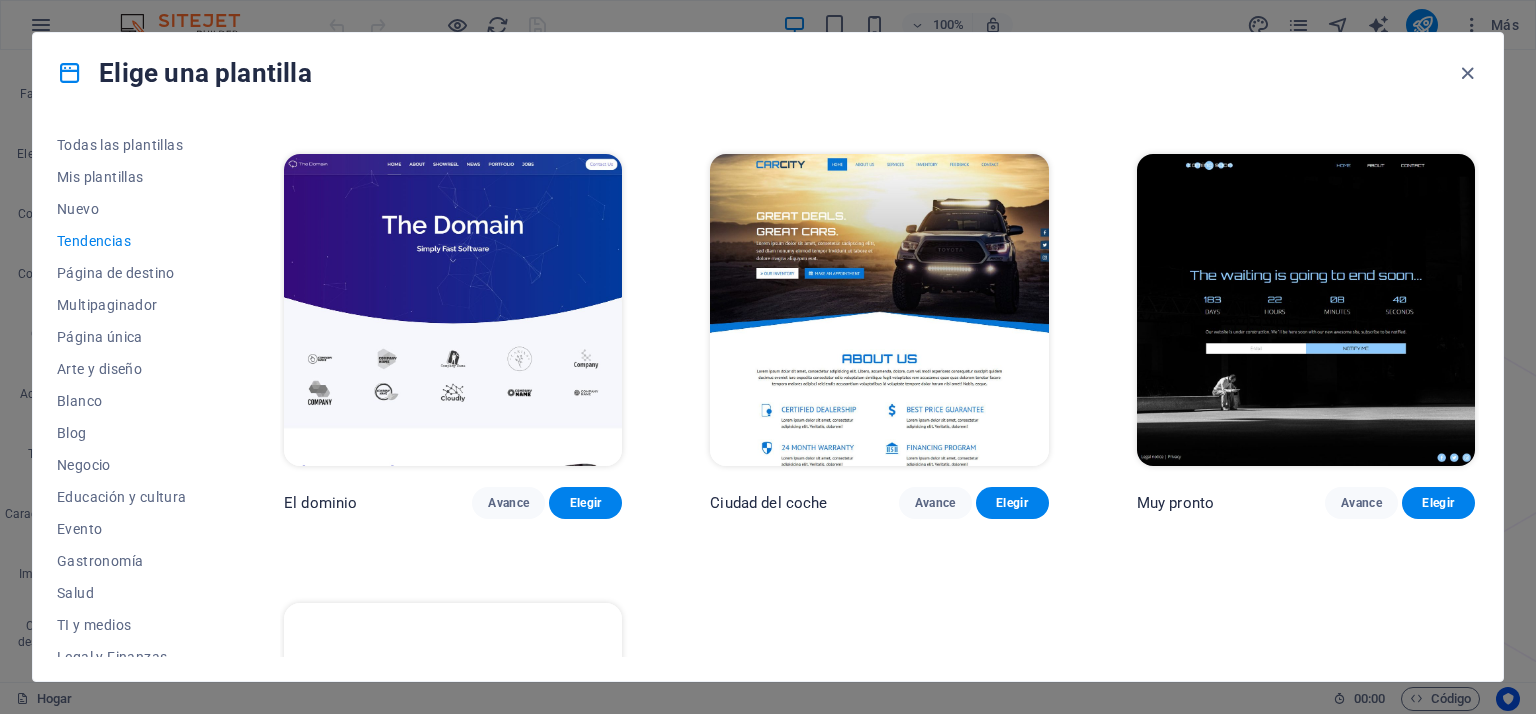 click at bounding box center (1306, 310) 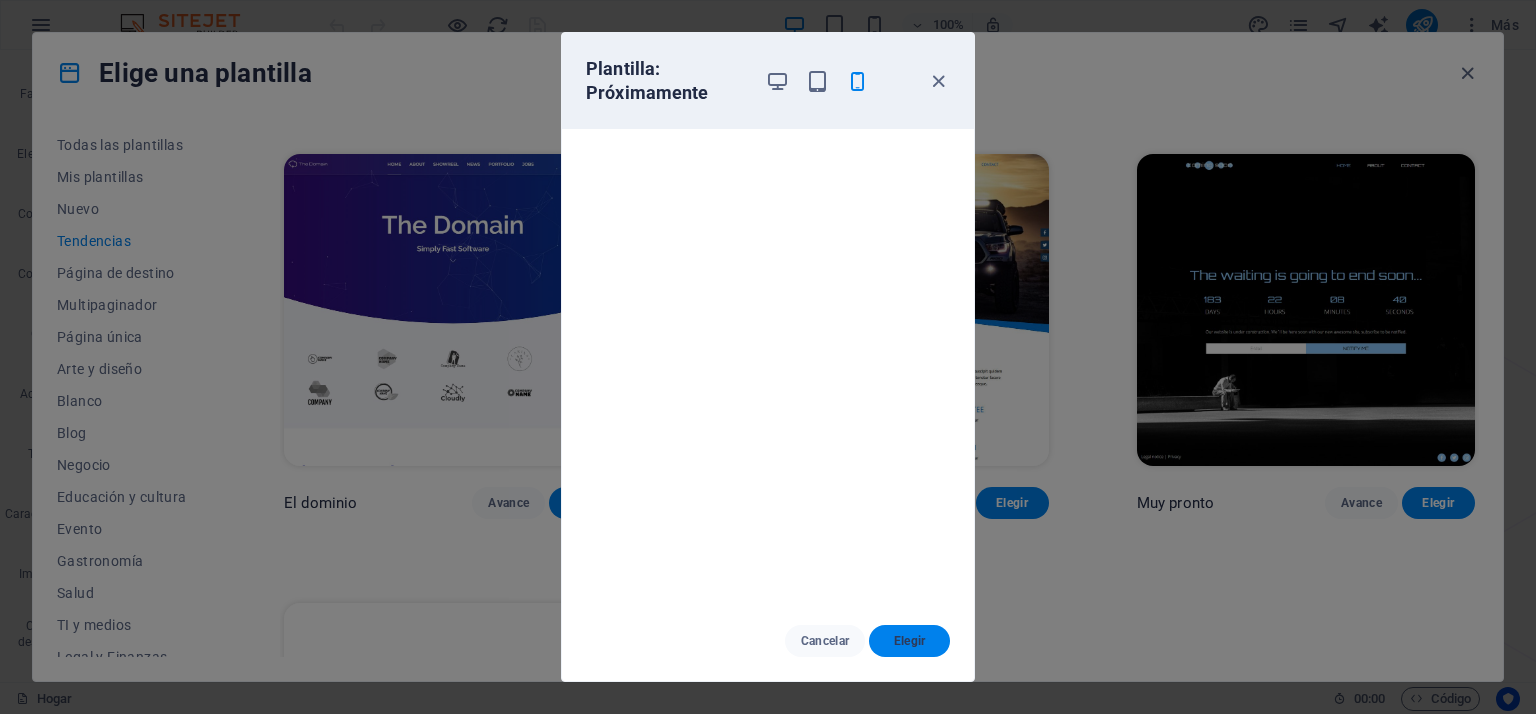 click on "Elegir" at bounding box center (910, 641) 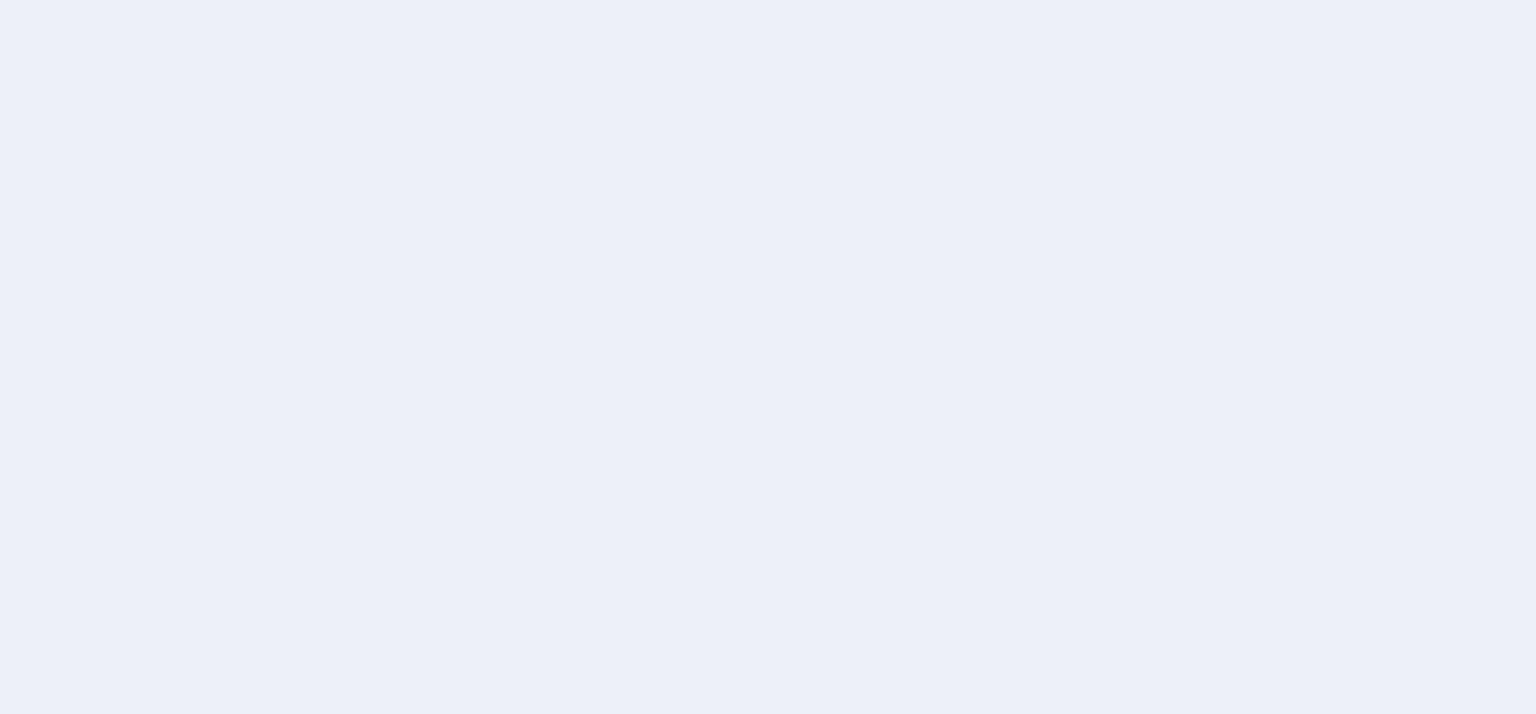 scroll, scrollTop: 0, scrollLeft: 0, axis: both 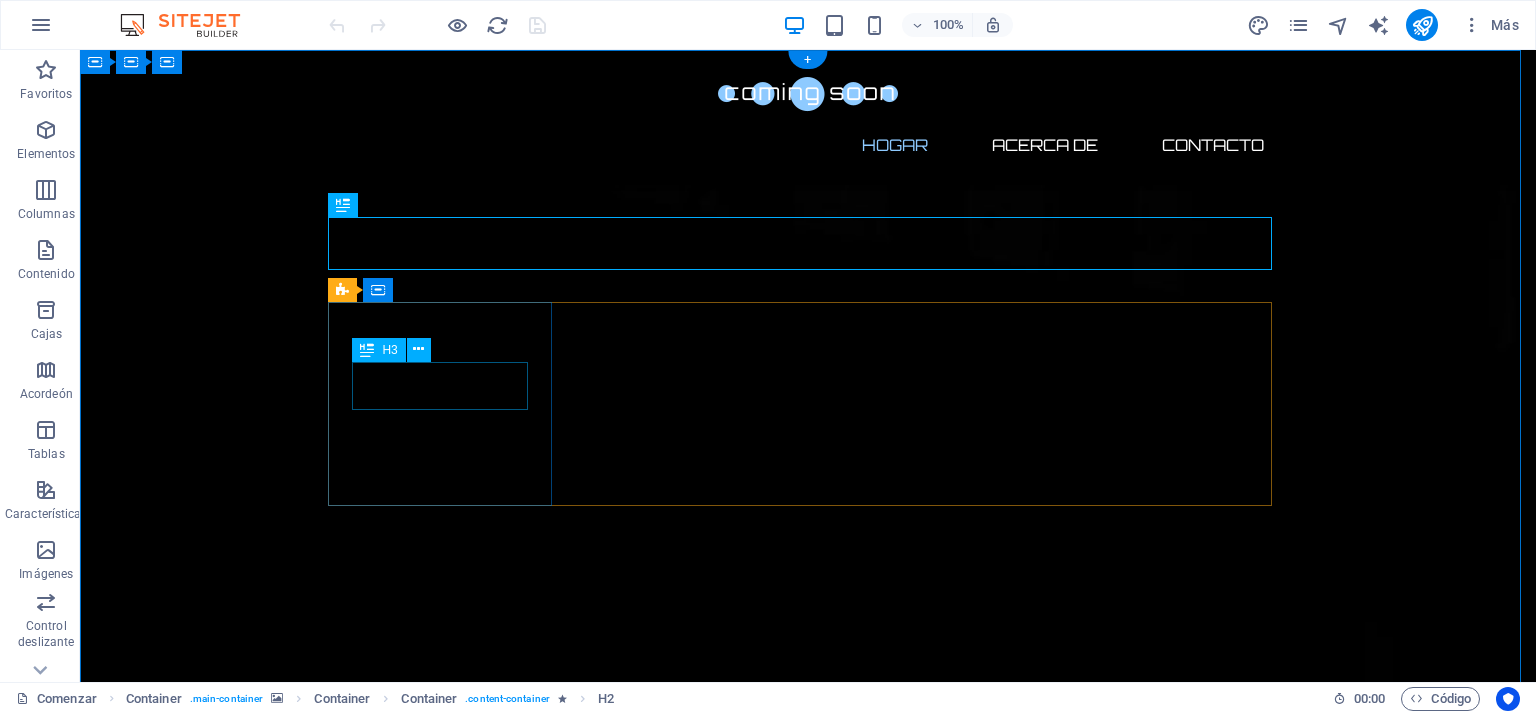 click on "0" at bounding box center [448, 2502] 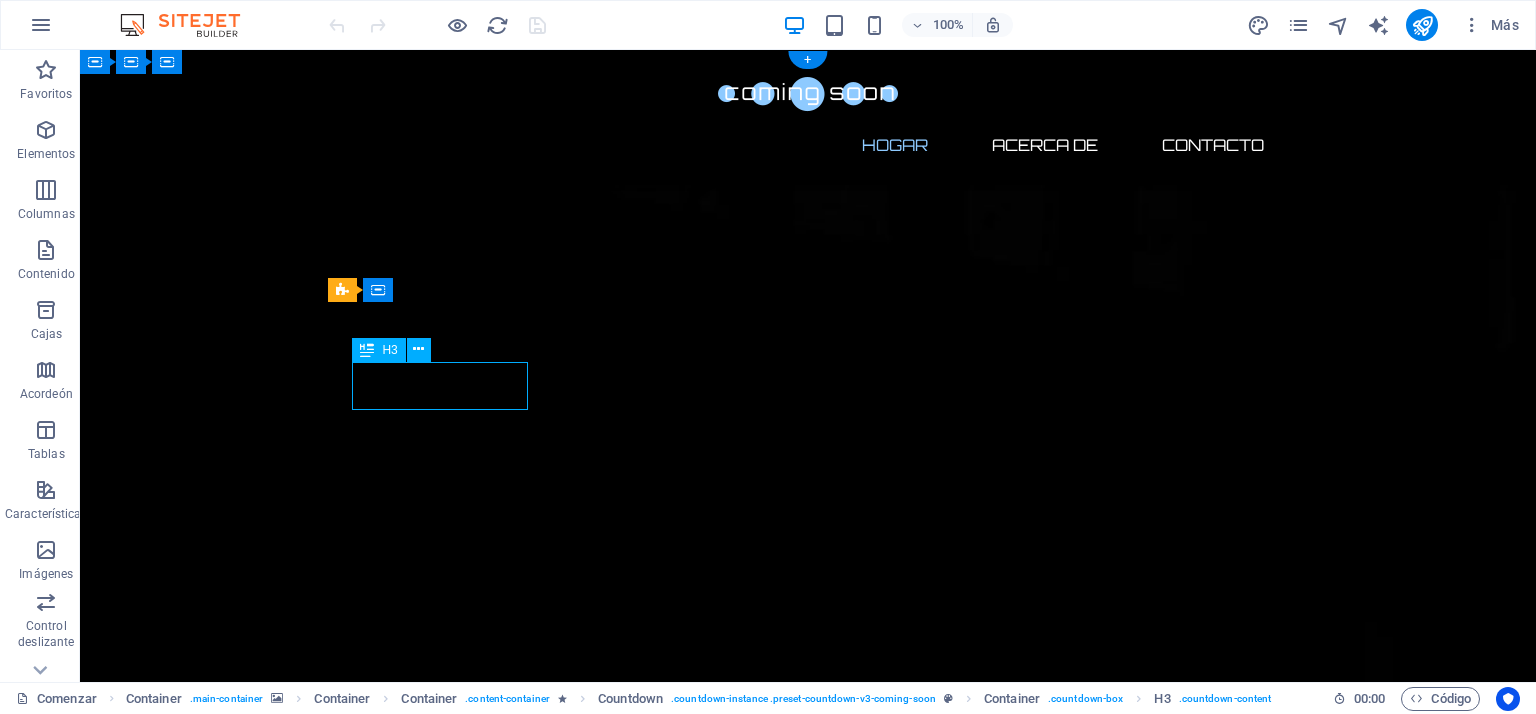 click on "0" at bounding box center (448, 2502) 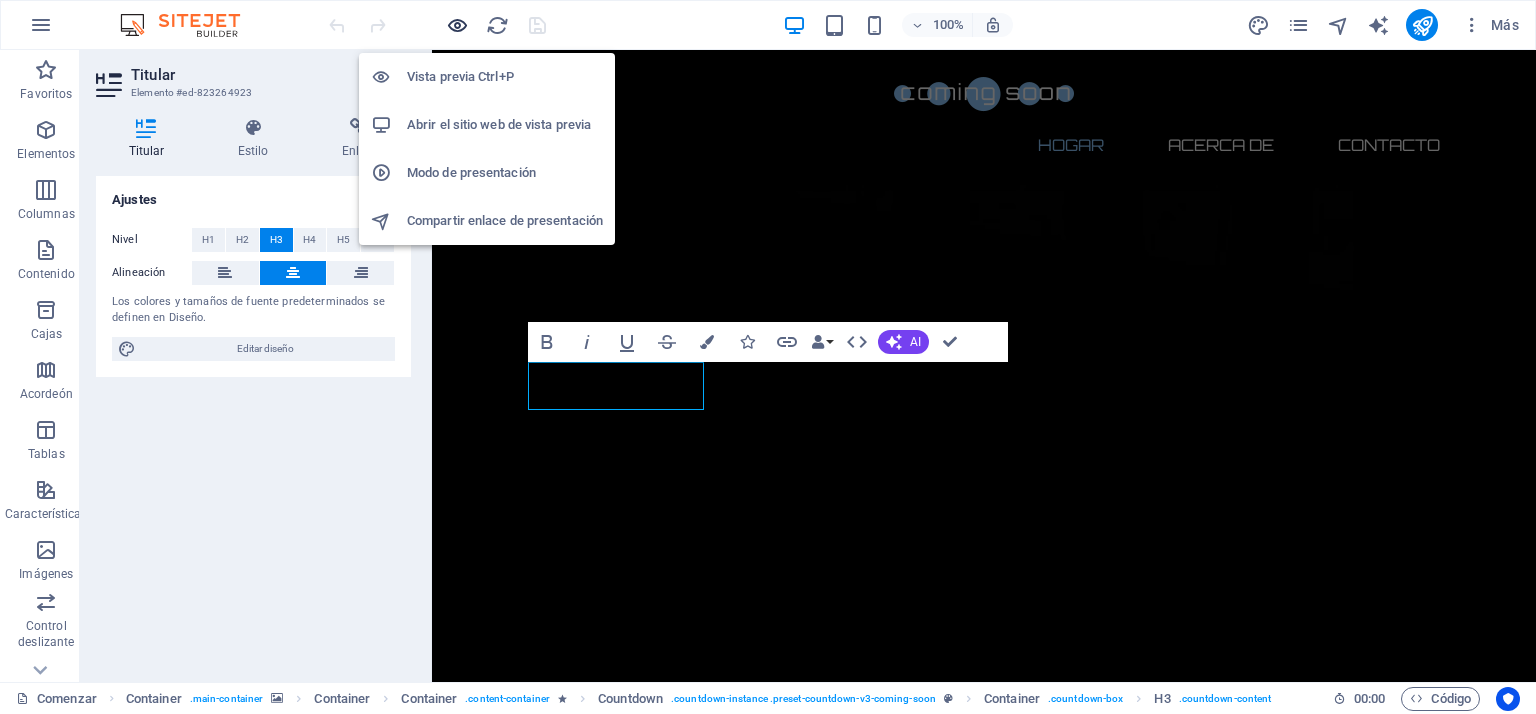 click at bounding box center (457, 25) 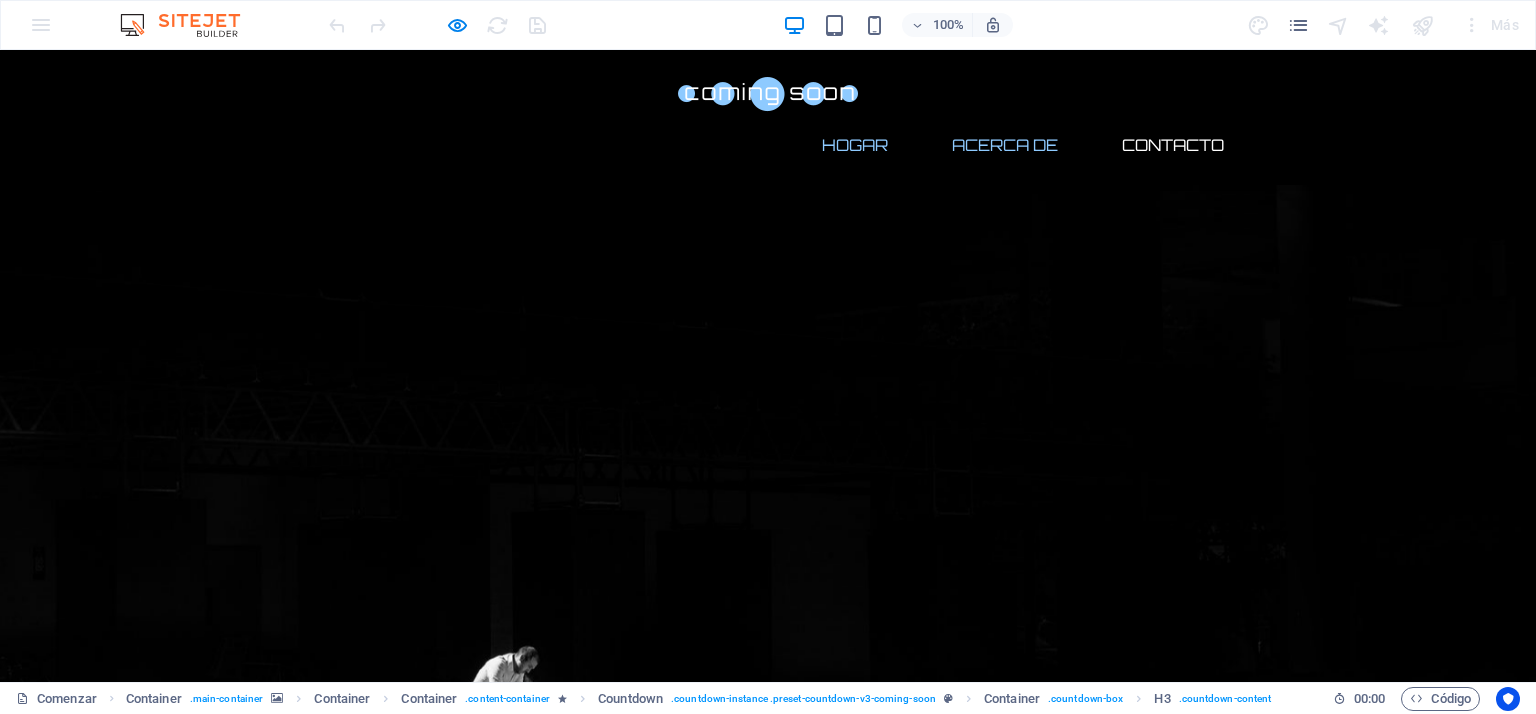 click on "Acerca de" at bounding box center (1005, 145) 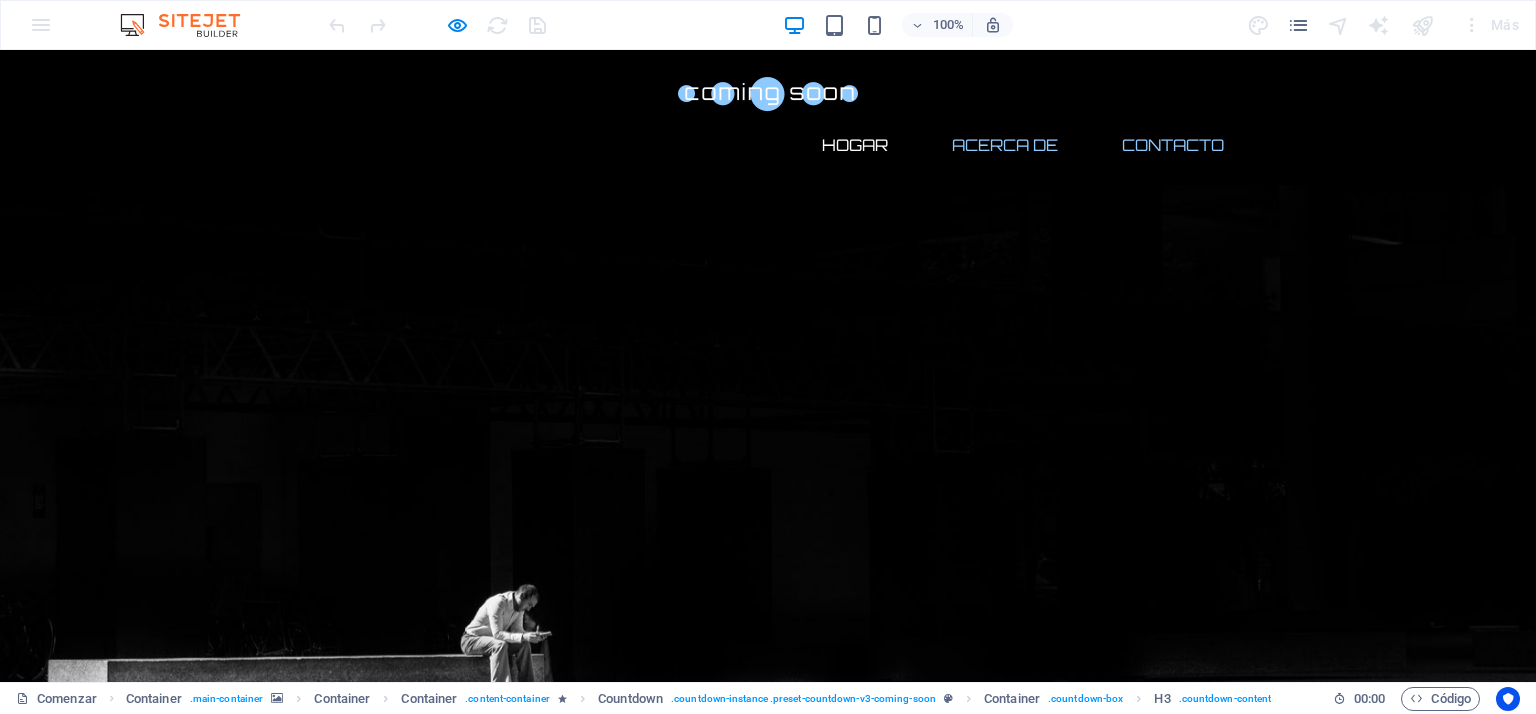 click on "Contacto" at bounding box center [1173, 145] 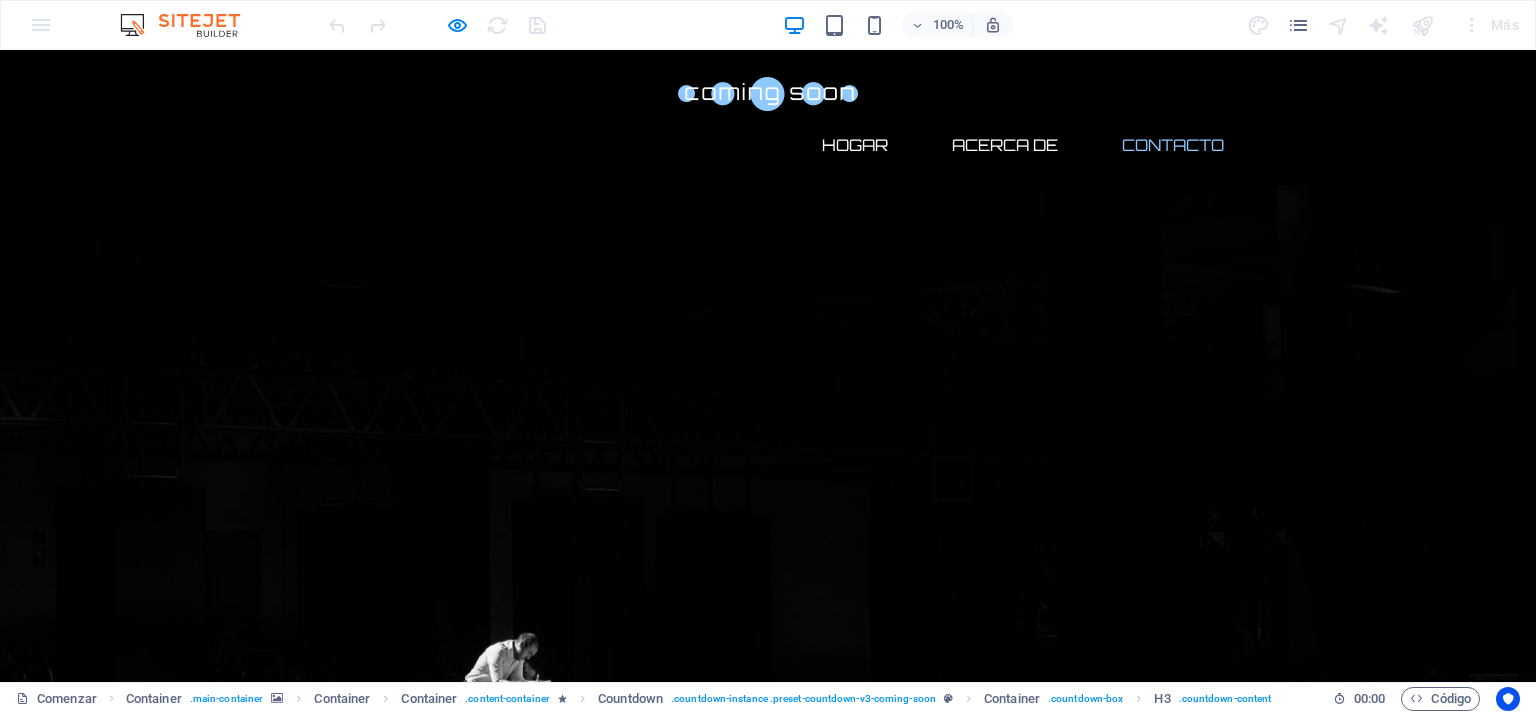 click 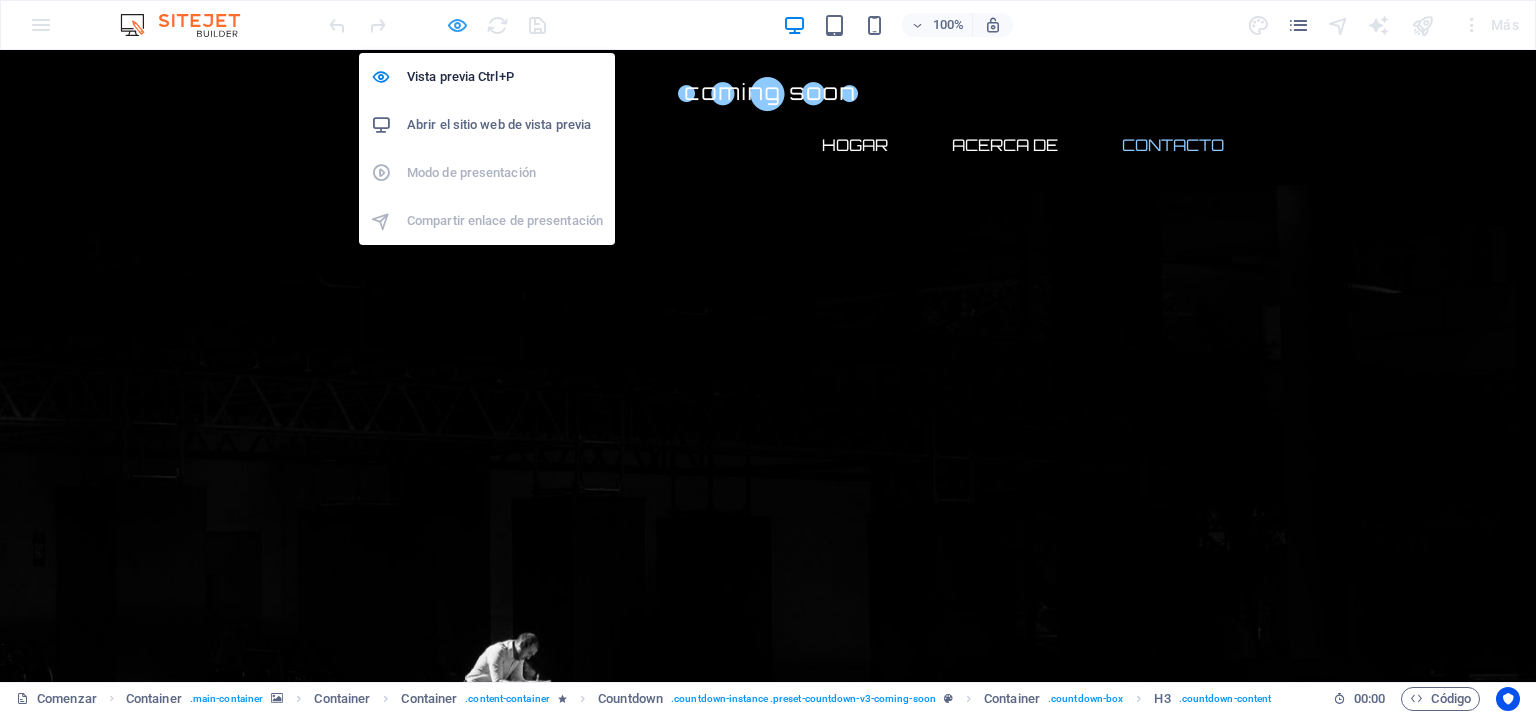 click at bounding box center [457, 25] 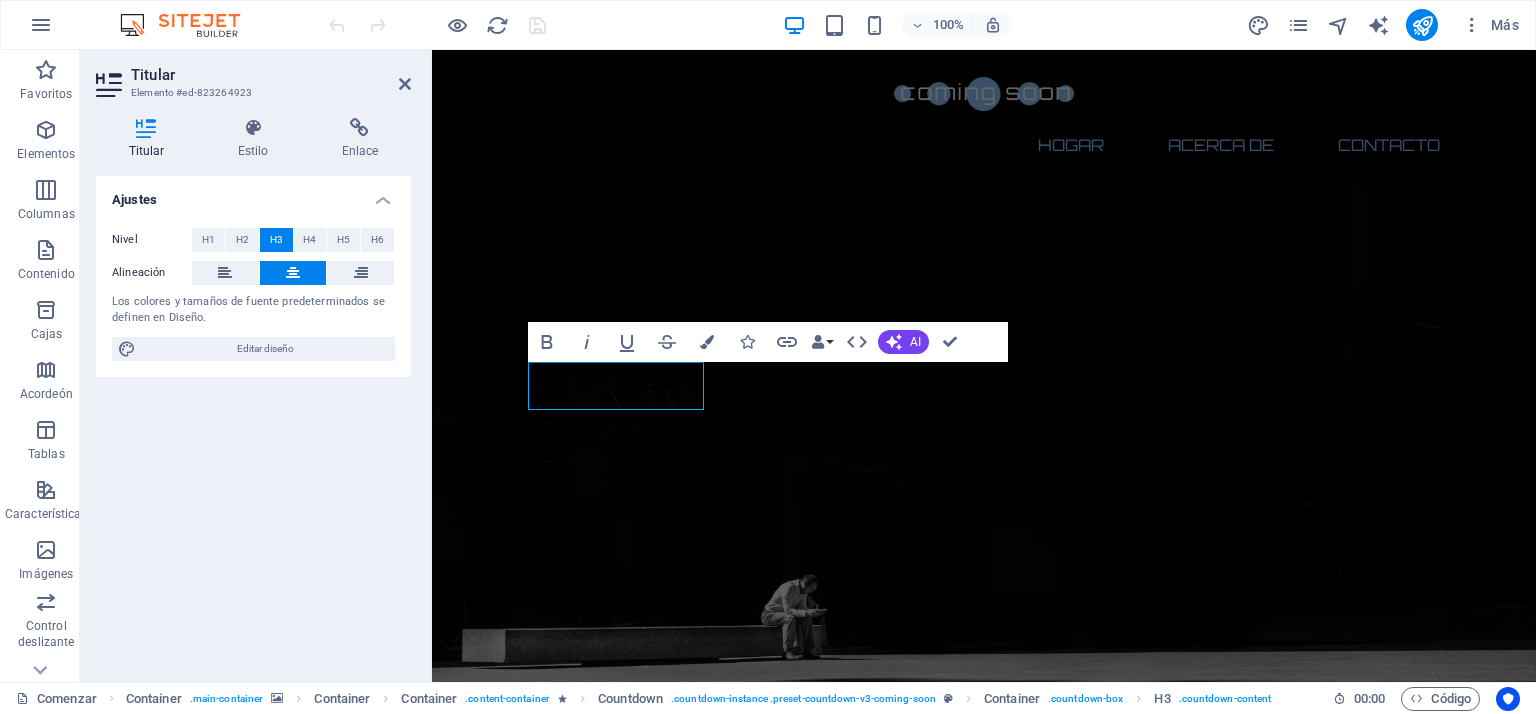 click on "100% Más" at bounding box center [926, 25] 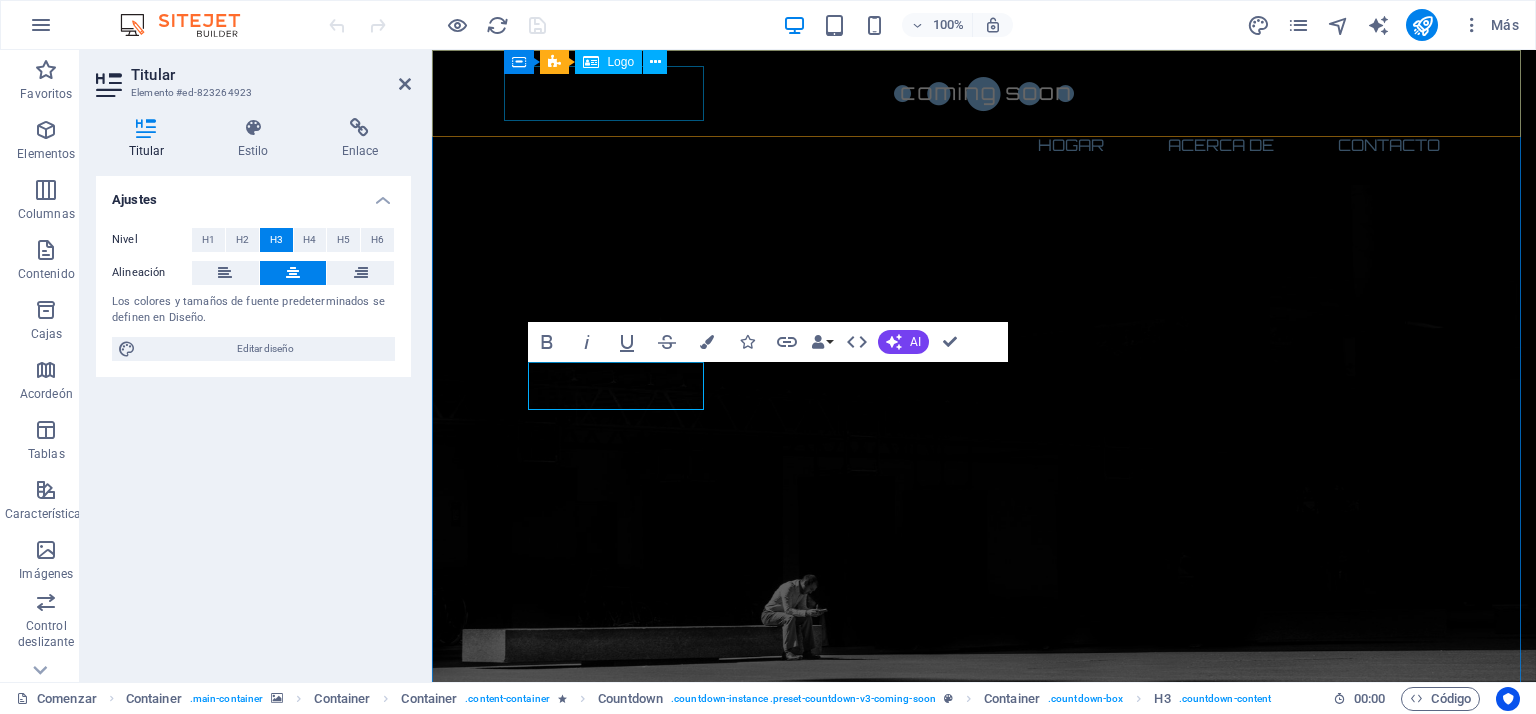 click at bounding box center [984, 93] 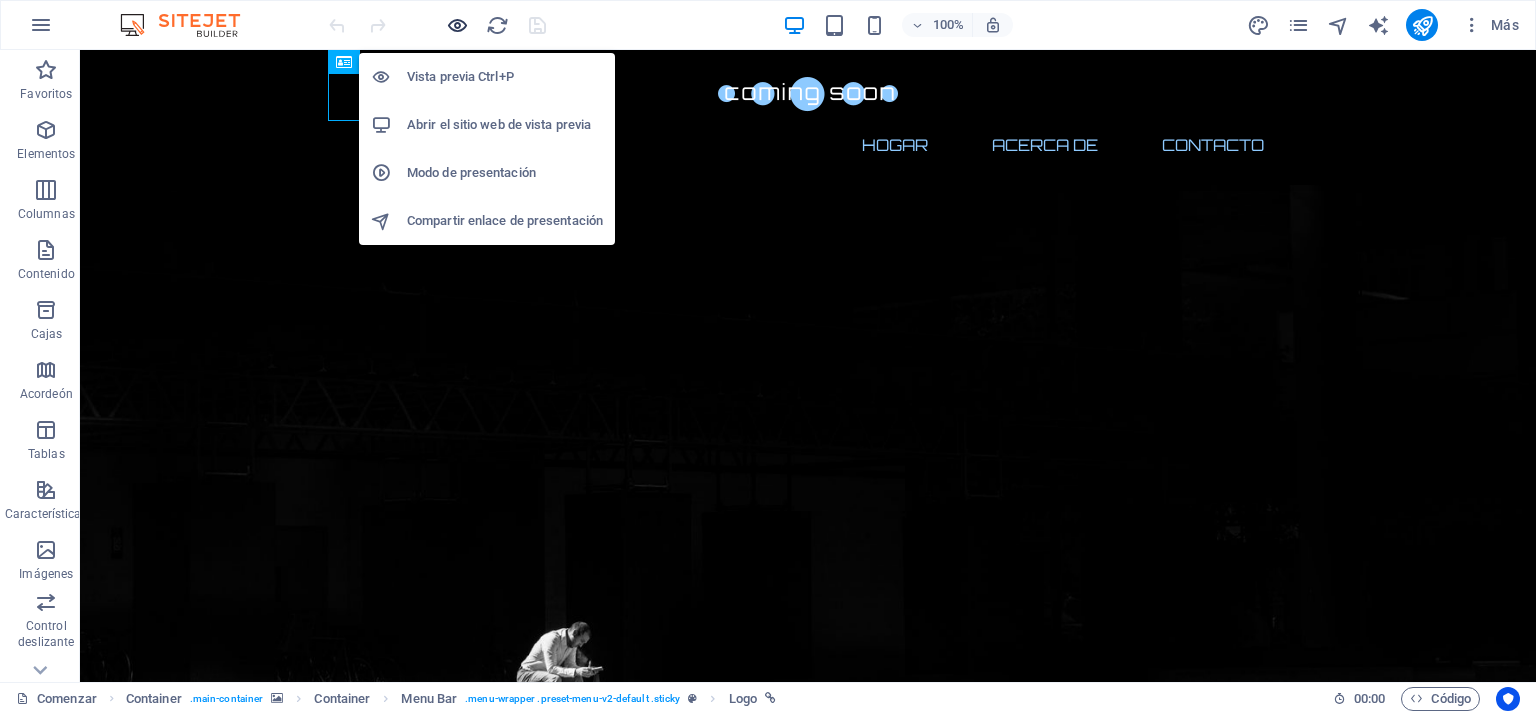 click at bounding box center [457, 25] 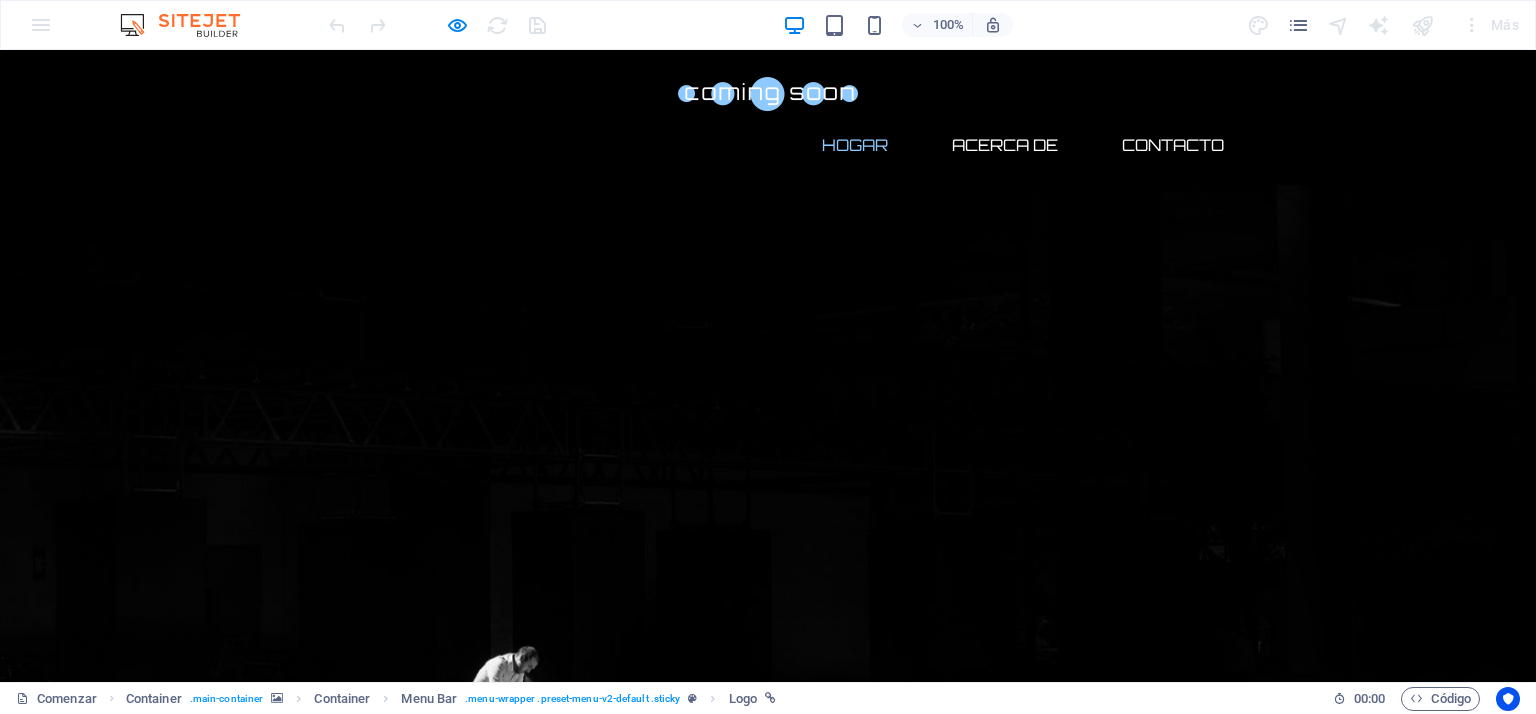 click on "Hogar" at bounding box center (855, 145) 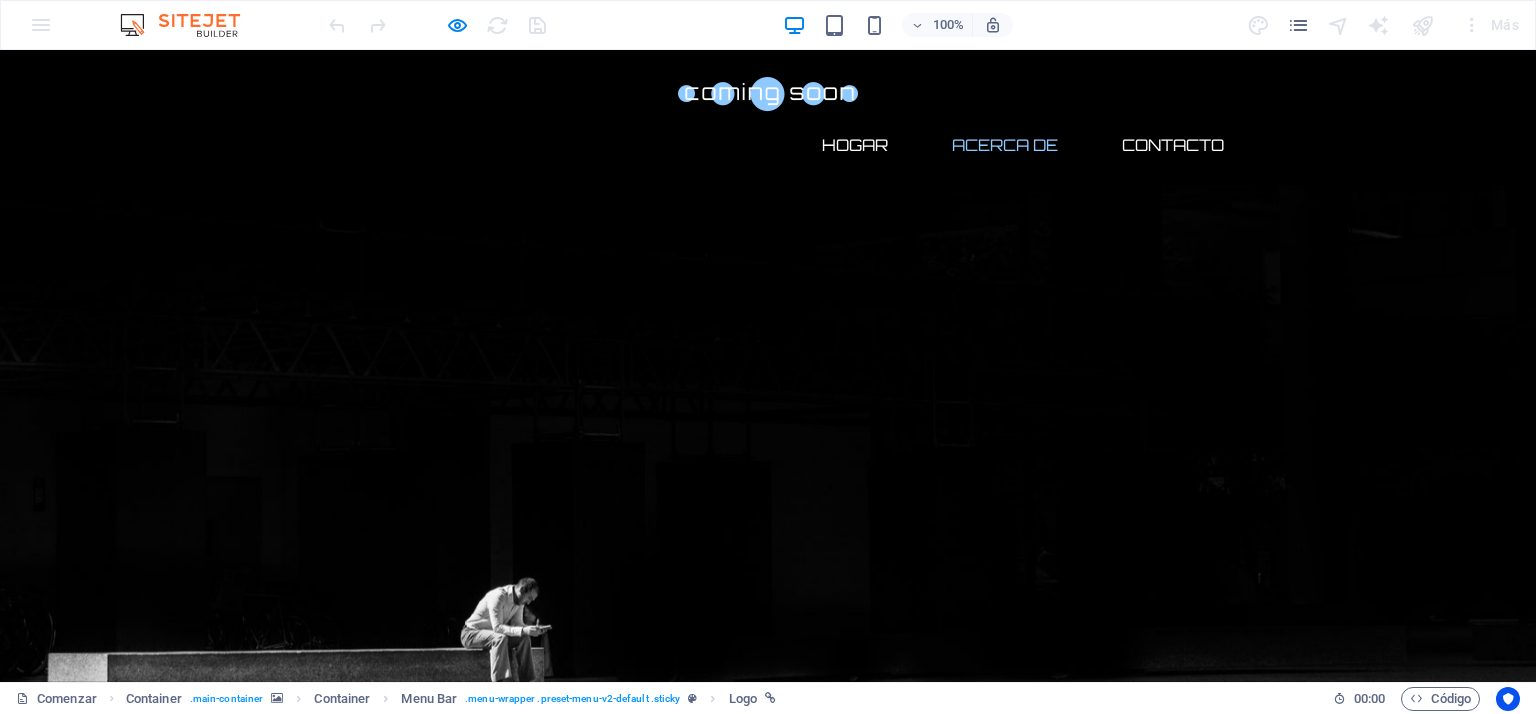 click on "Acerca de" at bounding box center (1005, 145) 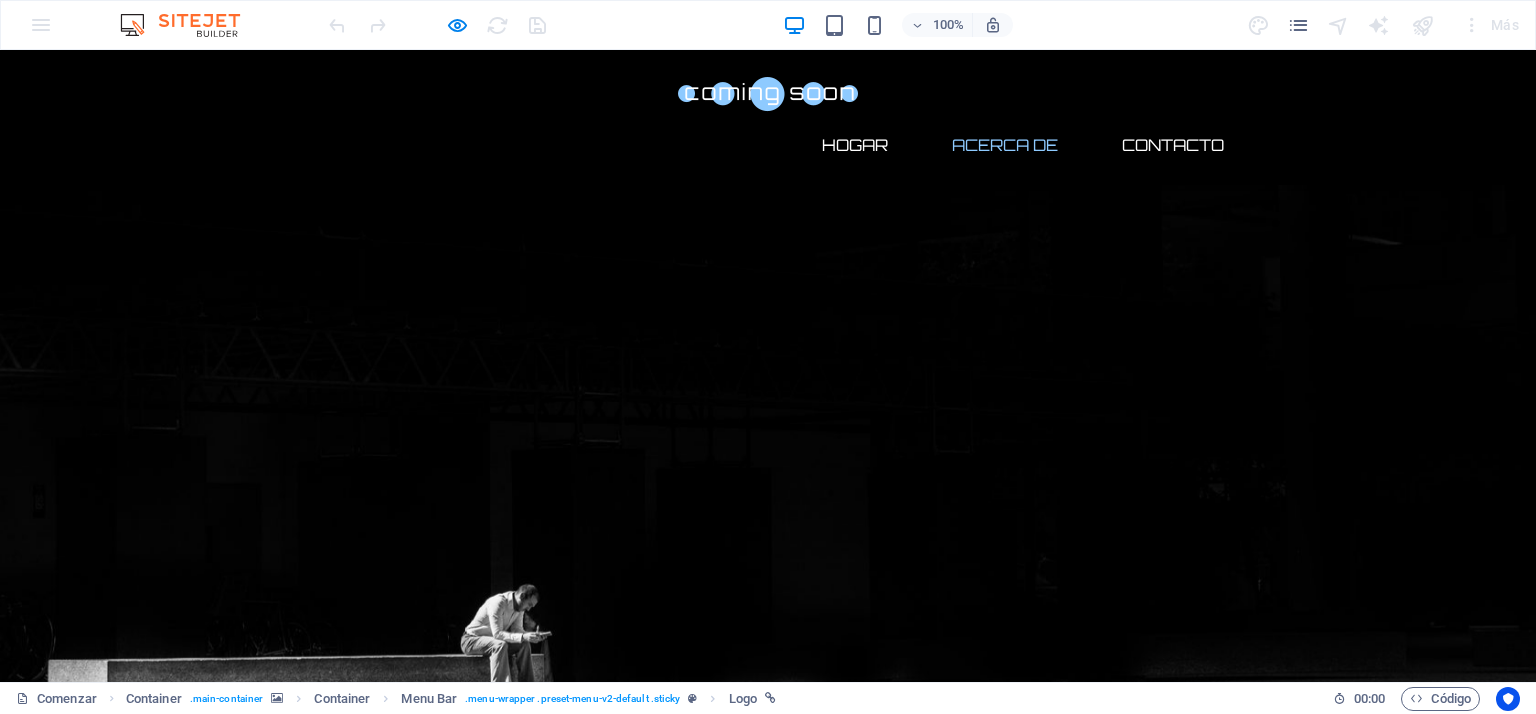 click on "Lorem ipsum dolor sit amet, consetetur sadipscing elitr, sed diam nonumy eirmod tempor invidunt ut labore et dolore magna aliquyam erat, sed diam voluptua. At vero eos et accusam et justo duo dolores et ea rebum. Stet clita kasd gubergren, no sea takimata sanctus est Lorem ipsum dolor sit amet. Lorem ipsum dolor sit amet, consetetur sadipscing elitr, sed diam nonumy eirmod tempor invidunt ut labore et dolore magna aliquyam erat, sed diam voluptua. At vero eos et accusam et justo duo dolores et ea rebum. Stet clita kasd gubergren, no sea takimata sanctus est Lorem ipsum dolor sit amet. Lorem ipsum dolor sit amet, consetetur sadipscing elitr, sed diam nonumy eirmod tempor invidunt ut labore et dolore magna aliquyam erat, sed diam voluptua. At vero eos et accusam et justo duo dolores et ea rebum. Stet clita kasd gubergren, no sea takimata sanctus est Lorem ipsum dolor sit amet." at bounding box center (768, 944) 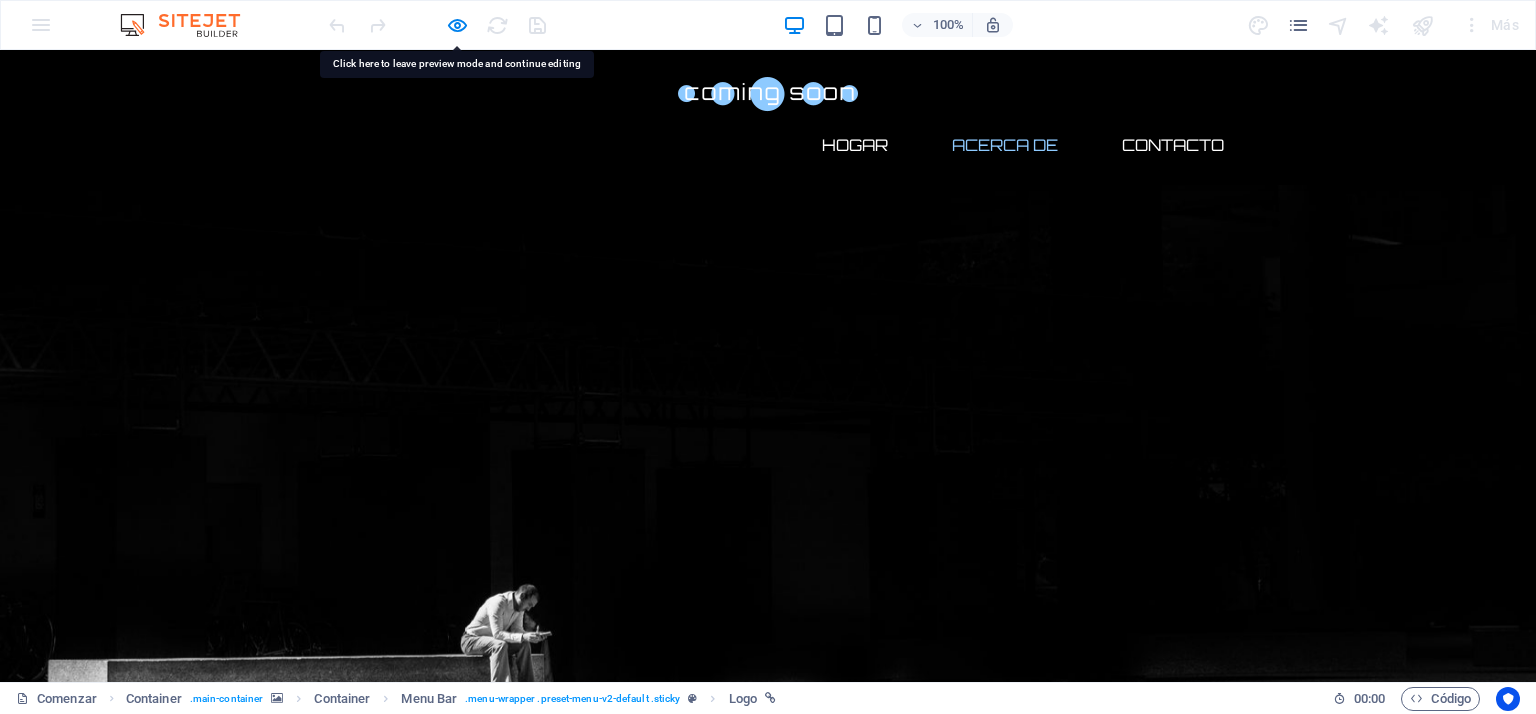 click on "Lorem ipsum dolor sit amet, consetetur sadipscing elitr, sed diam nonumy eirmod tempor invidunt ut labore et dolore magna aliquyam erat, sed diam voluptua. At vero eos et accusam et justo duo dolores et ea rebum. Stet clita kasd gubergren, no sea takimata sanctus est Lorem ipsum dolor sit amet. Lorem ipsum dolor sit amet, consetetur sadipscing elitr, sed diam nonumy eirmod tempor invidunt ut labore et dolore magna aliquyam erat, sed diam voluptua. At vero eos et accusam et justo duo dolores et ea rebum. Stet clita kasd gubergren, no sea takimata sanctus est Lorem ipsum dolor sit amet. Lorem ipsum dolor sit amet, consetetur sadipscing elitr, sed diam nonumy eirmod tempor invidunt ut labore et dolore magna aliquyam erat, sed diam voluptua. At vero eos et accusam et justo duo dolores et ea rebum. Stet clita kasd gubergren, no sea takimata sanctus est Lorem ipsum dolor sit amet." at bounding box center (768, 944) 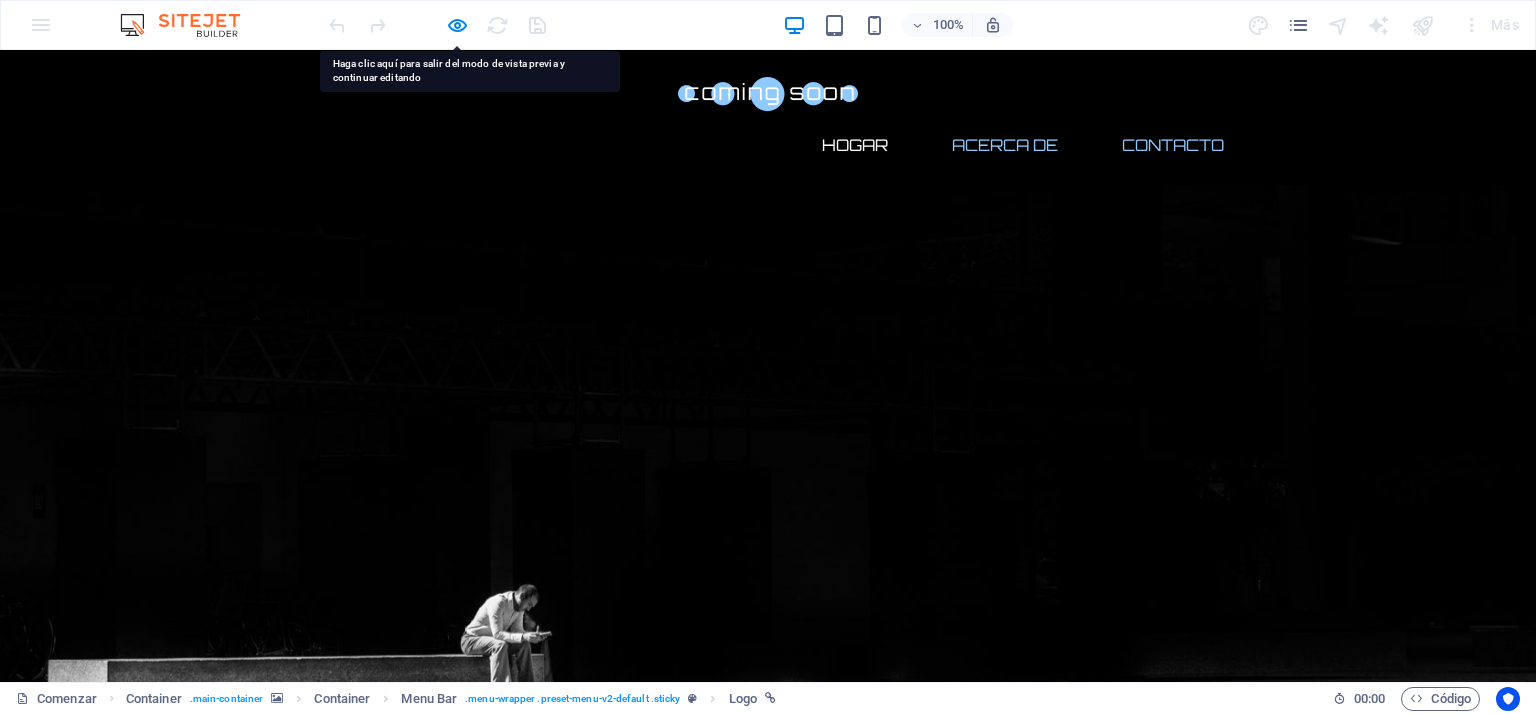 click on "Contacto" at bounding box center (1173, 145) 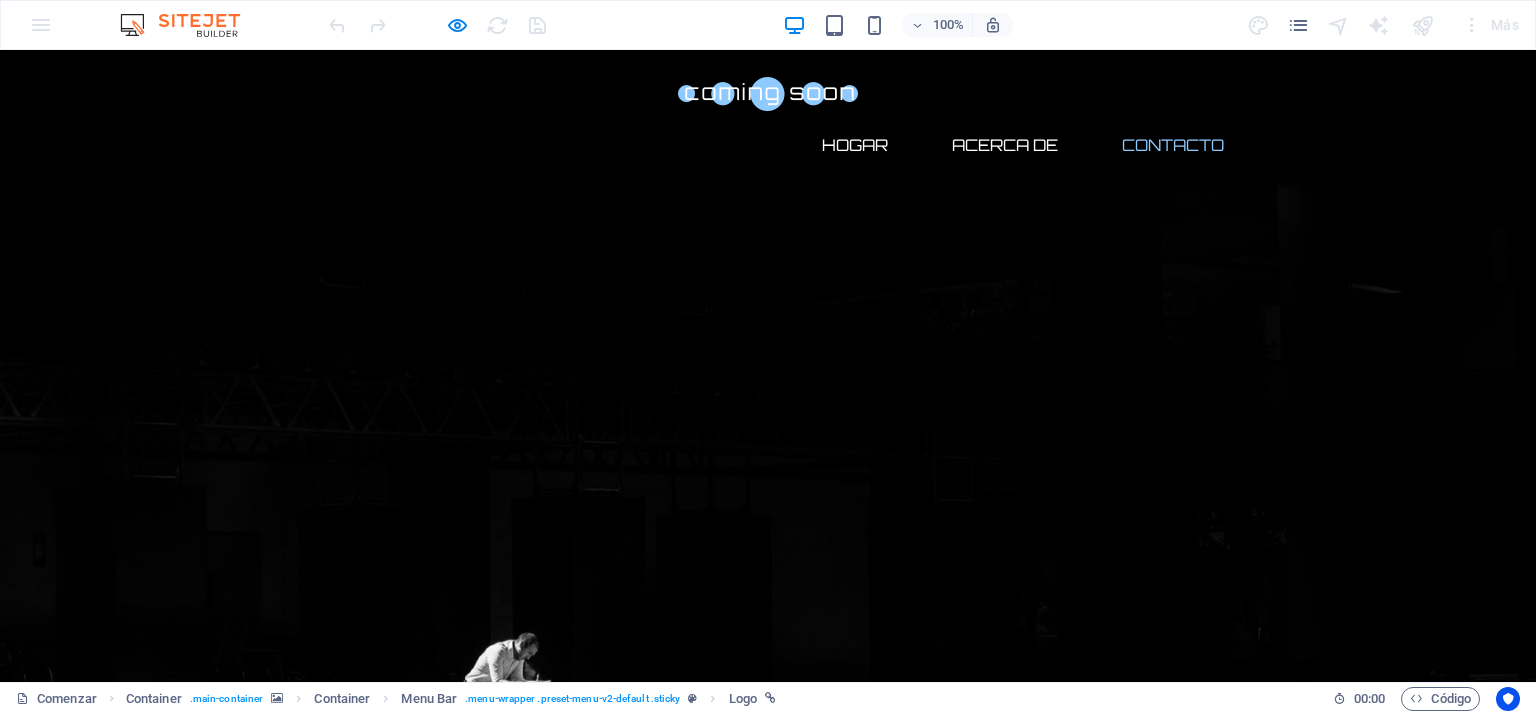 scroll, scrollTop: 100, scrollLeft: 0, axis: vertical 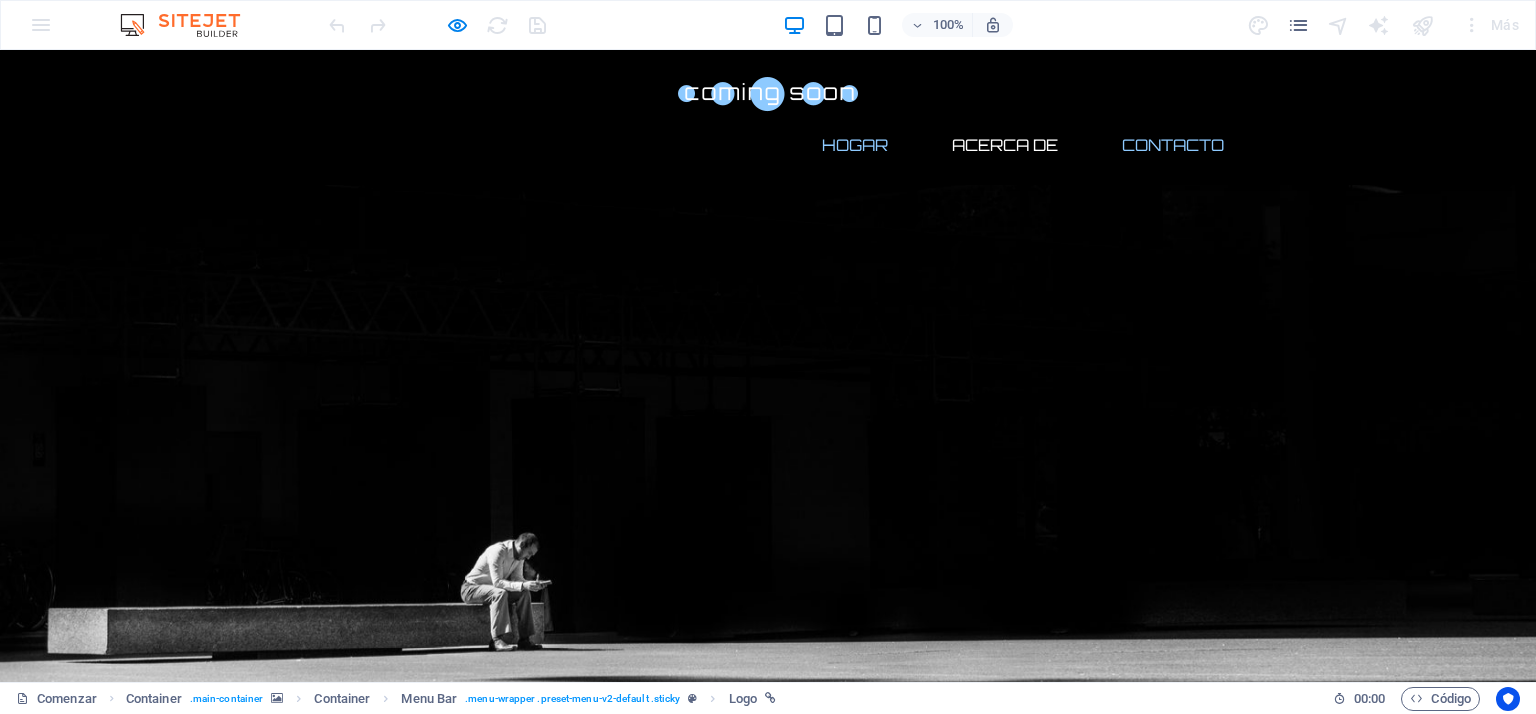 click on "Hogar" at bounding box center (855, 145) 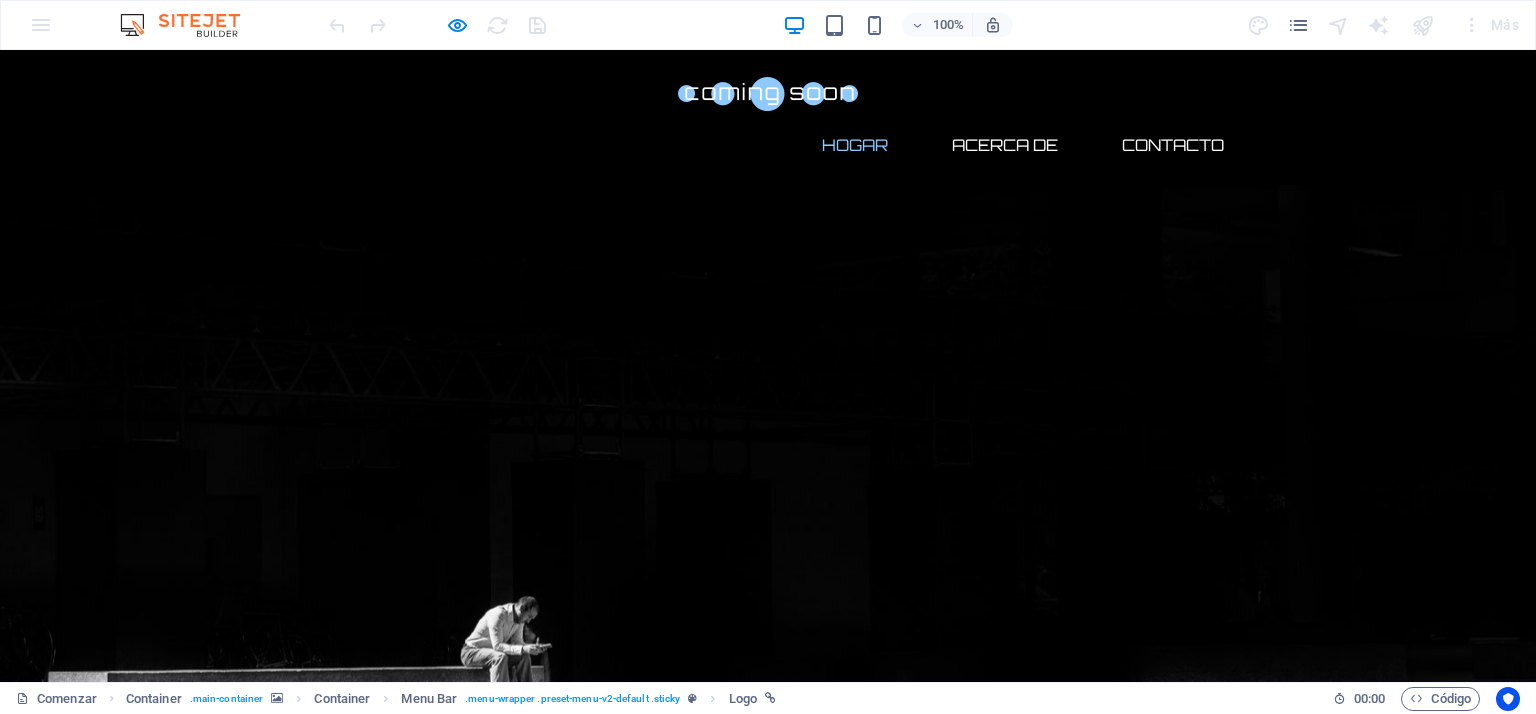 scroll, scrollTop: 0, scrollLeft: 0, axis: both 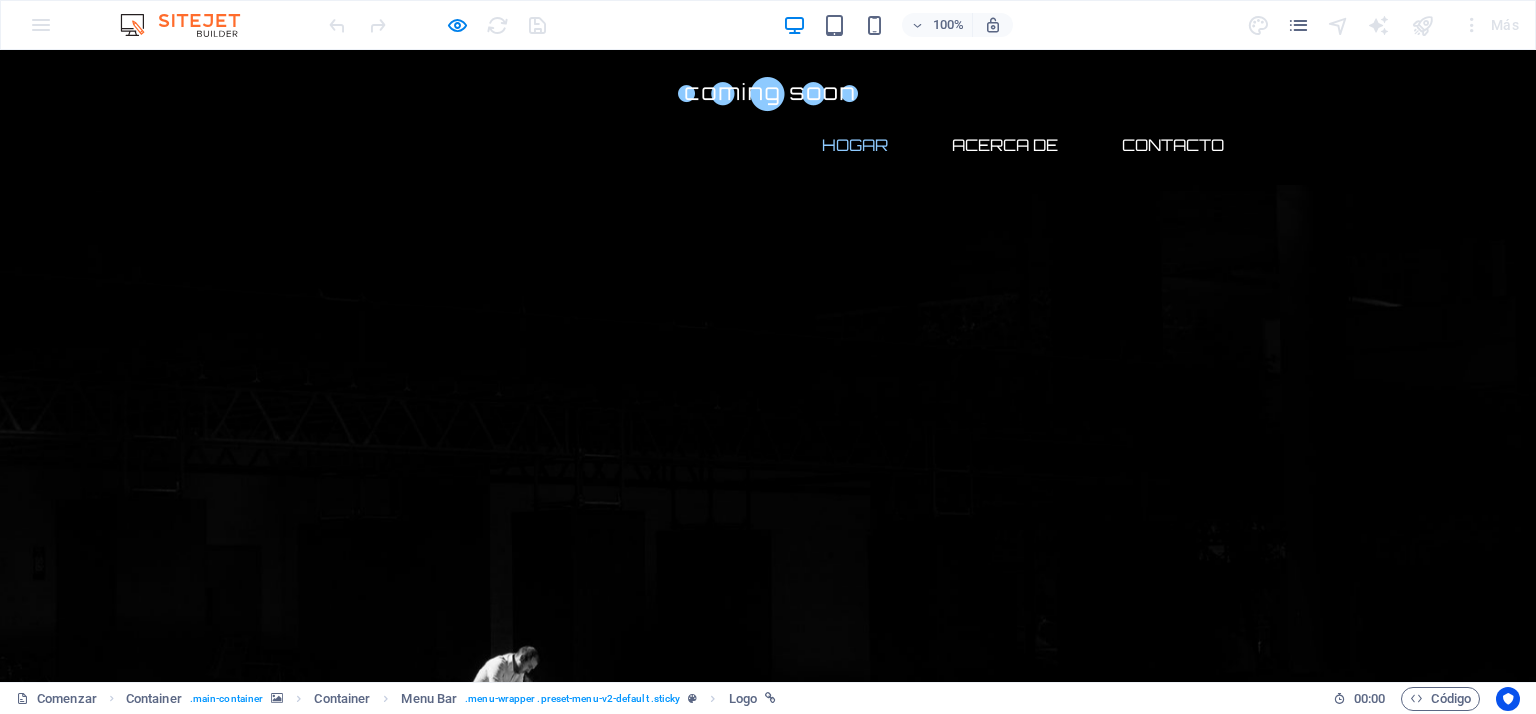 click on "01" at bounding box center (408, 1251) 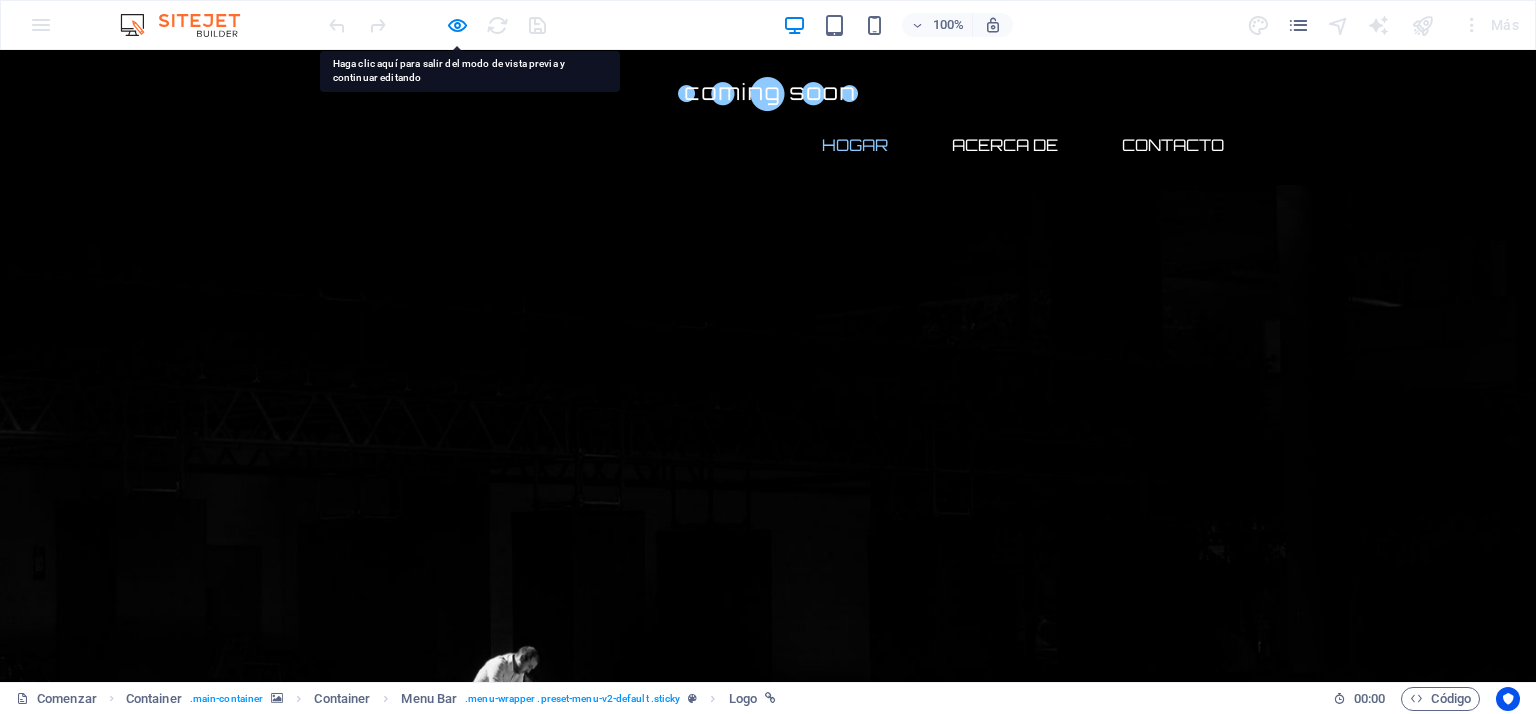 drag, startPoint x: 374, startPoint y: 93, endPoint x: 891, endPoint y: 198, distance: 527.55475 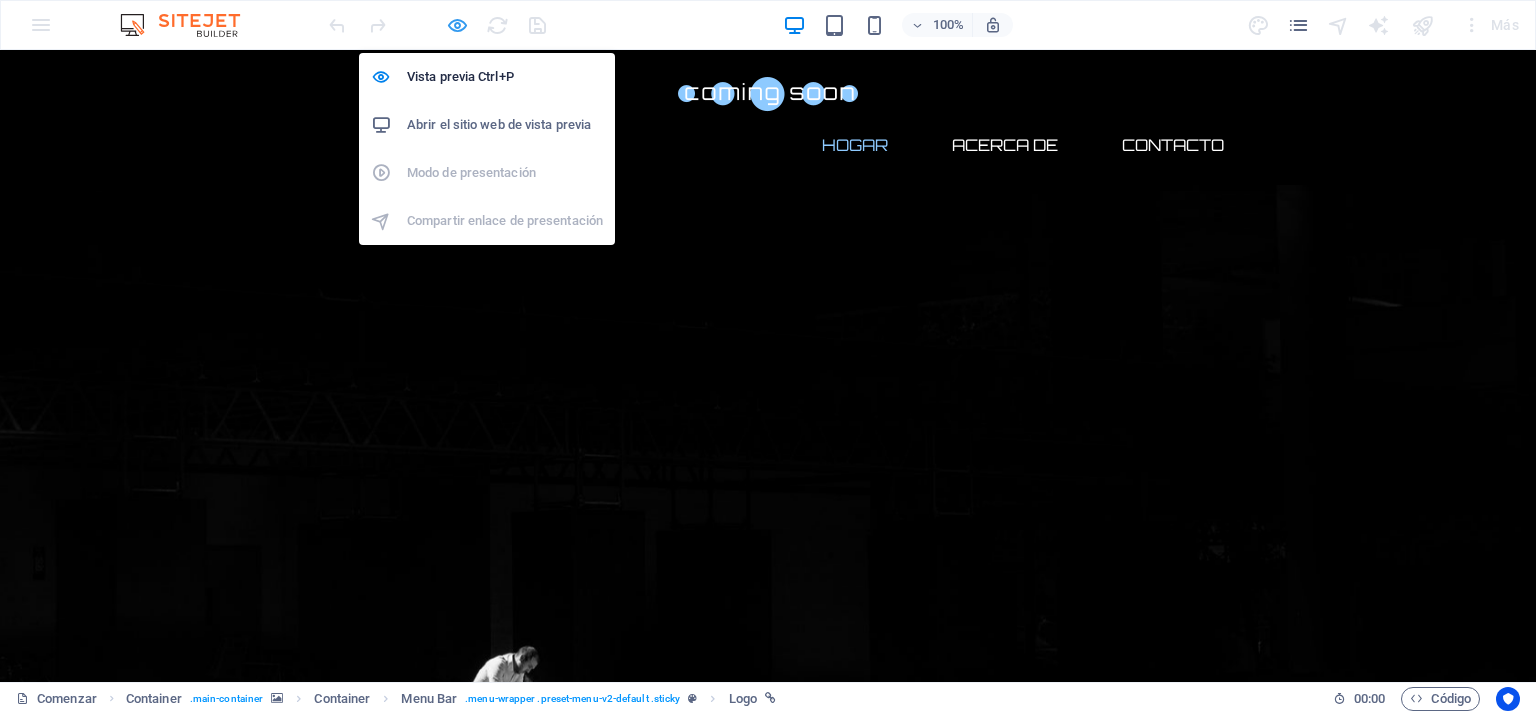 click at bounding box center [457, 25] 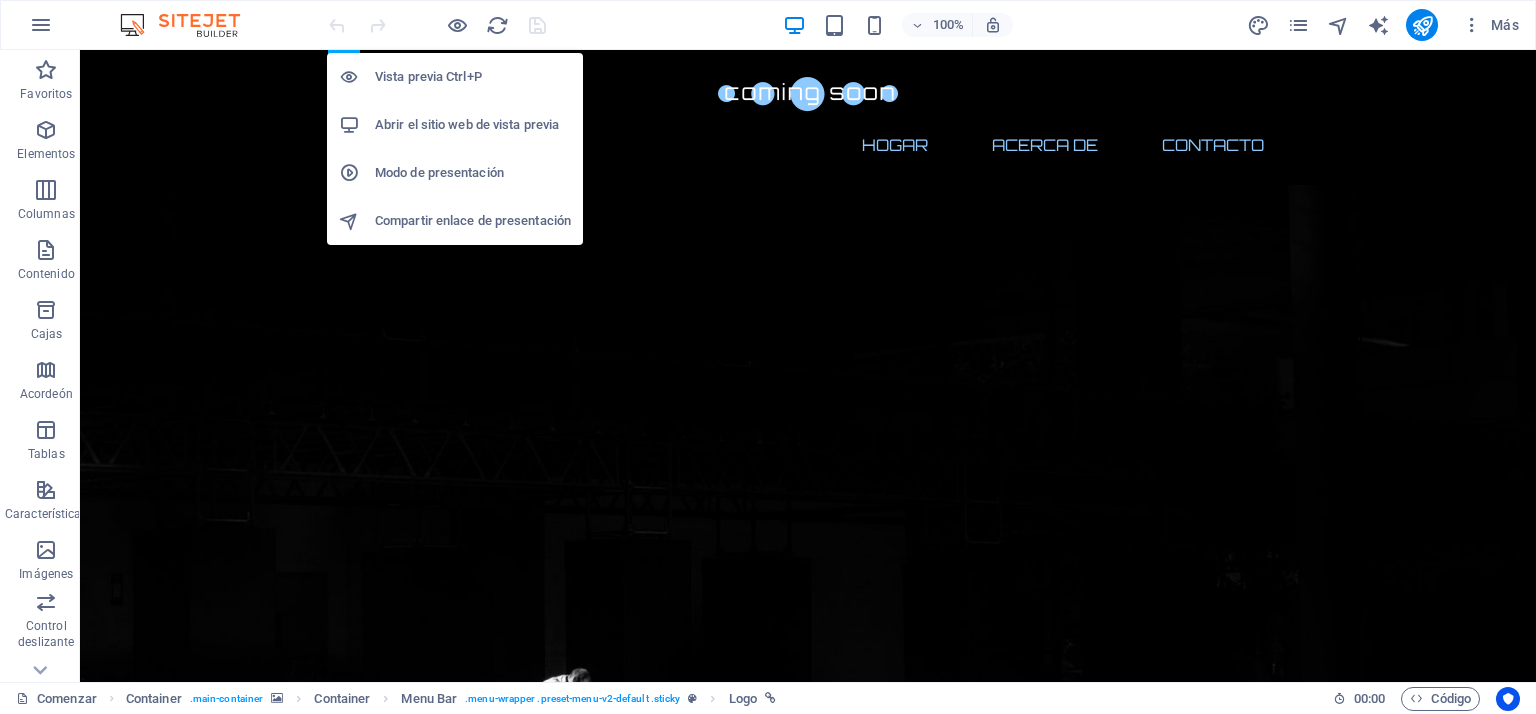 click on "Vista previa Ctrl+P" at bounding box center (428, 76) 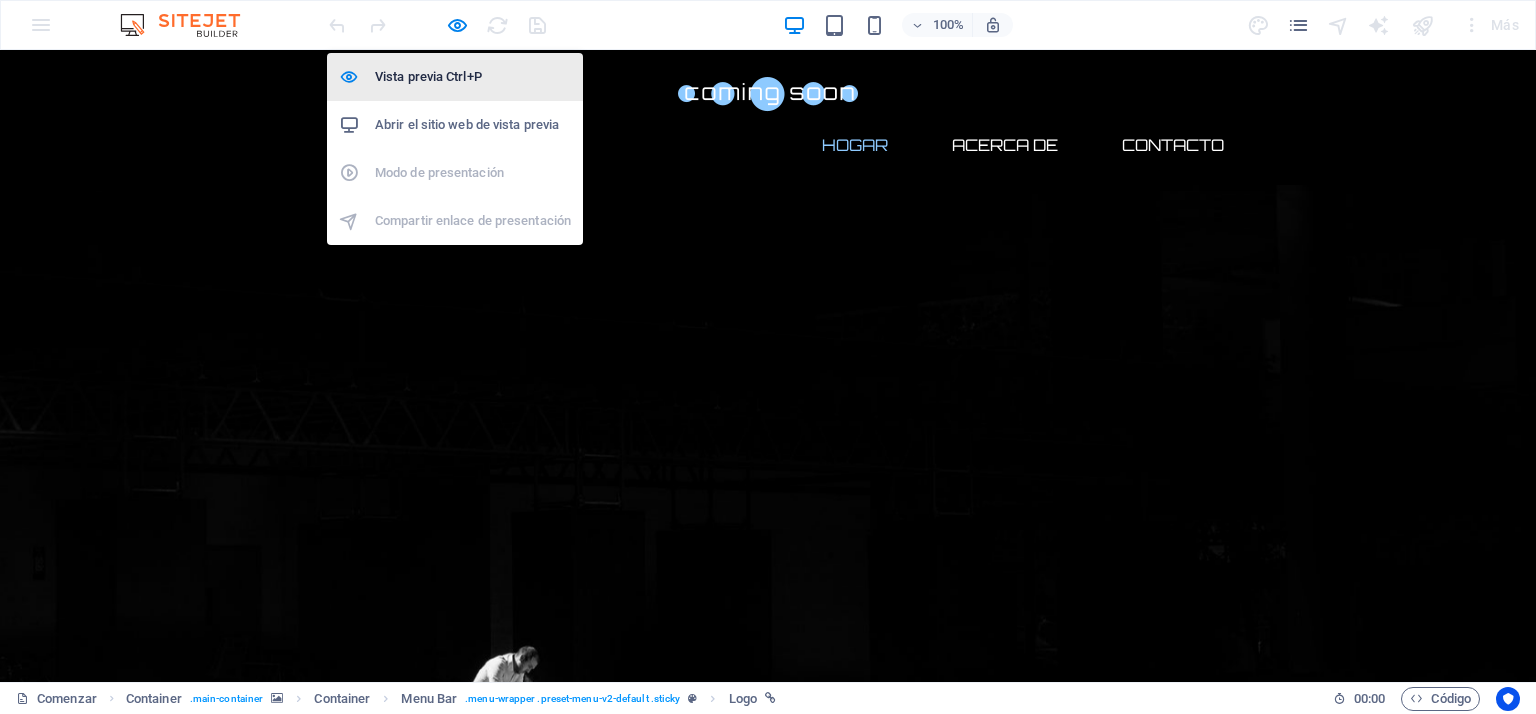 click on "Vista previa Ctrl+P" at bounding box center (428, 76) 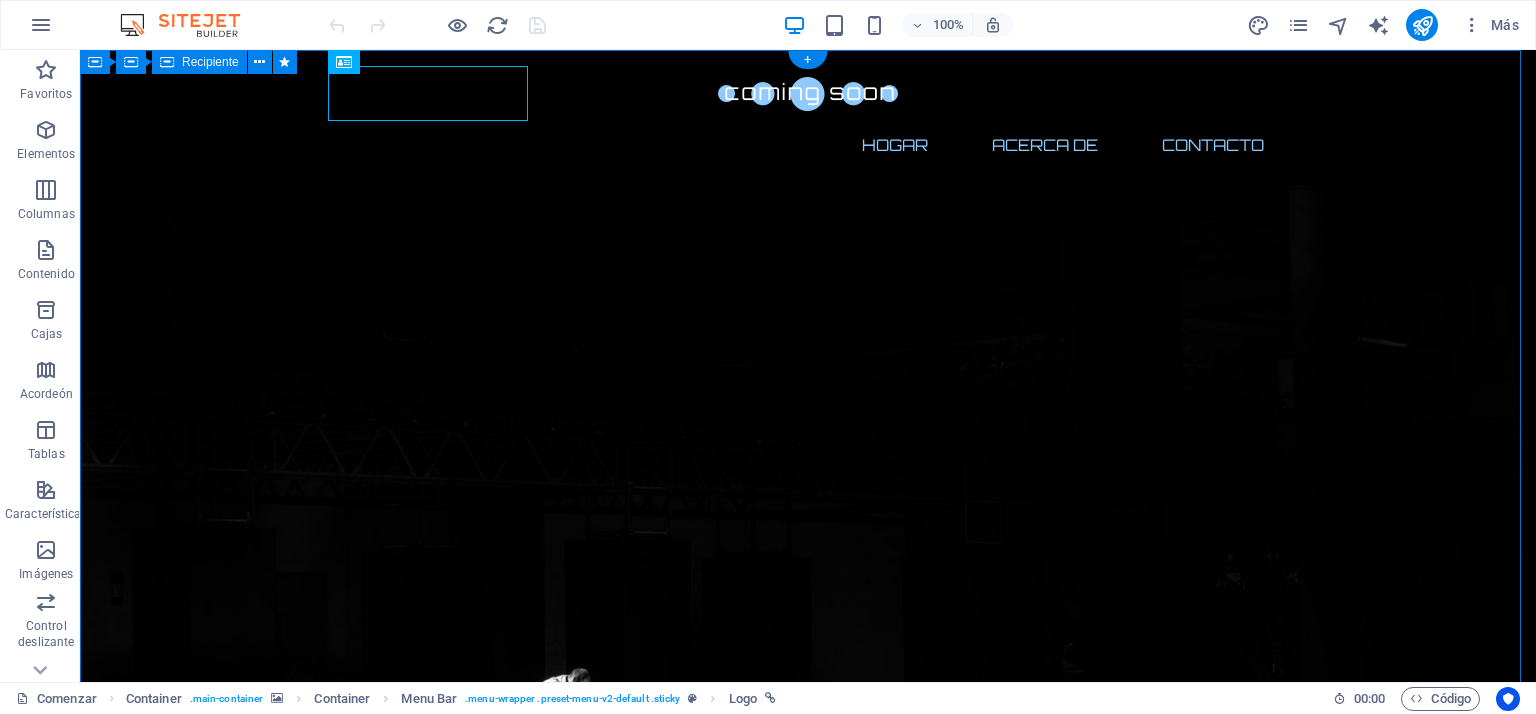 click on "La espera terminará pronto... 527 Días 00 Horas 56 Minutos 02 Artículos de segunda clase Nuestro sitio web está en construcción. Pronto publicaremos nuestro nuevo y fantástico sitio. Suscríbete para recibir notificaciones. Notificarme   He leído y comprendido la política de privacidad. ¿Ilegible? Cargar nuevo" at bounding box center [808, 1534] 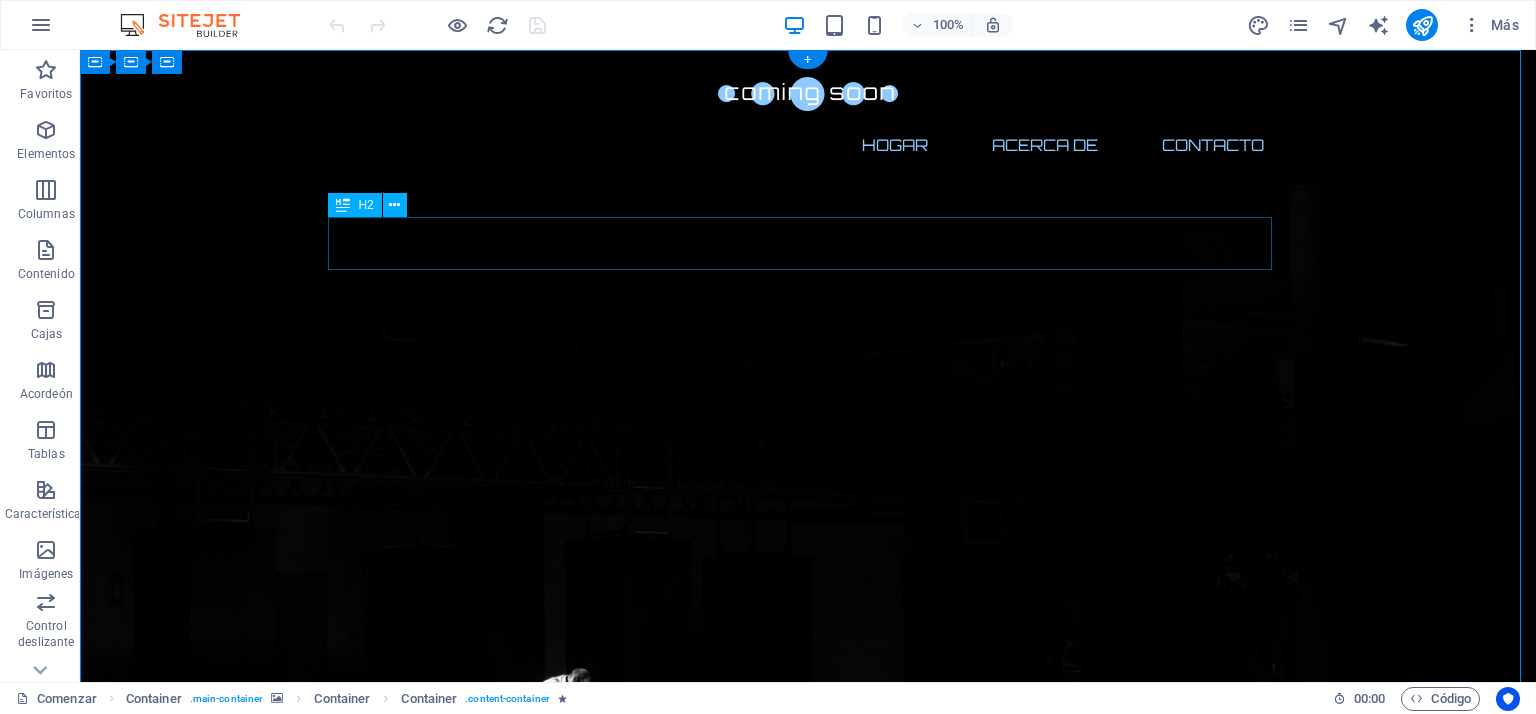 click on "La espera terminará pronto..." at bounding box center (808, 1078) 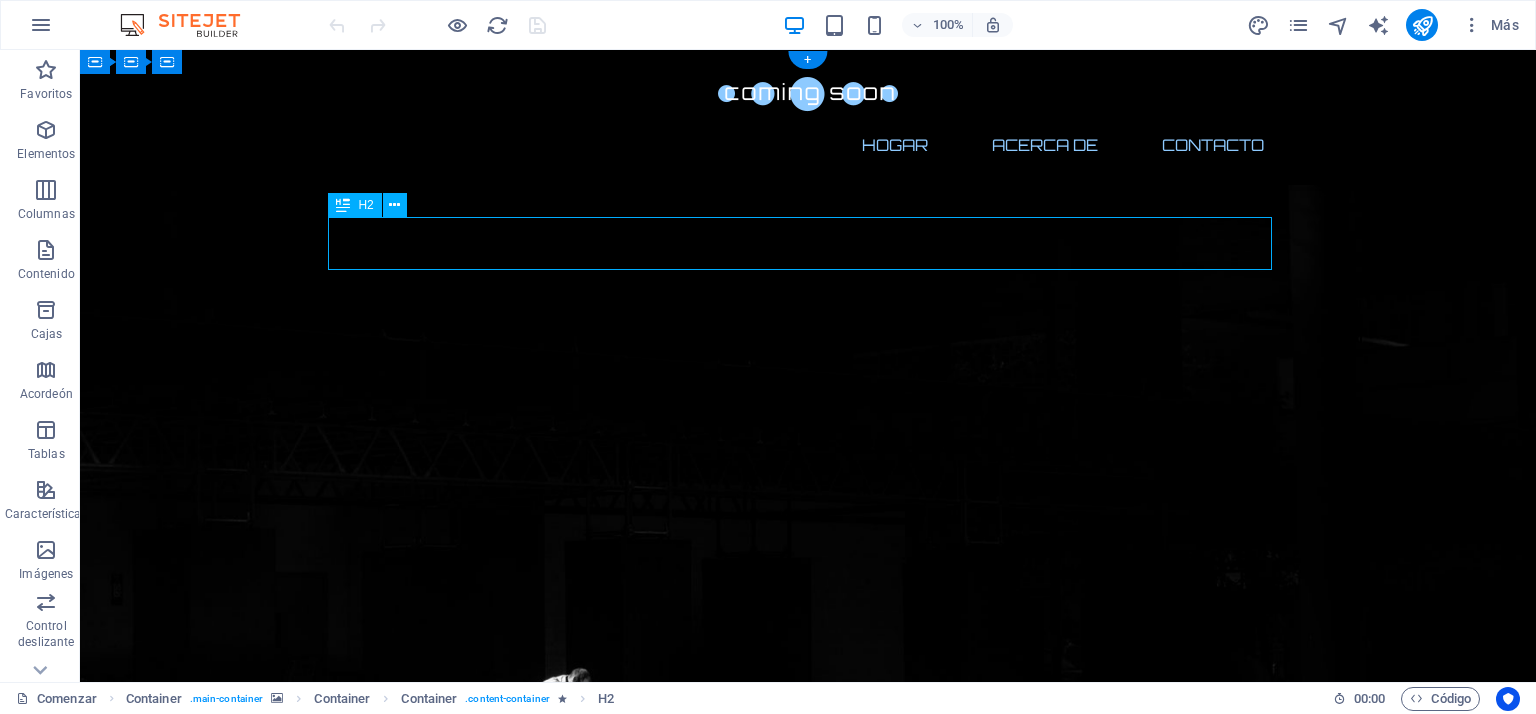 click on "La espera terminará pronto..." at bounding box center (808, 1078) 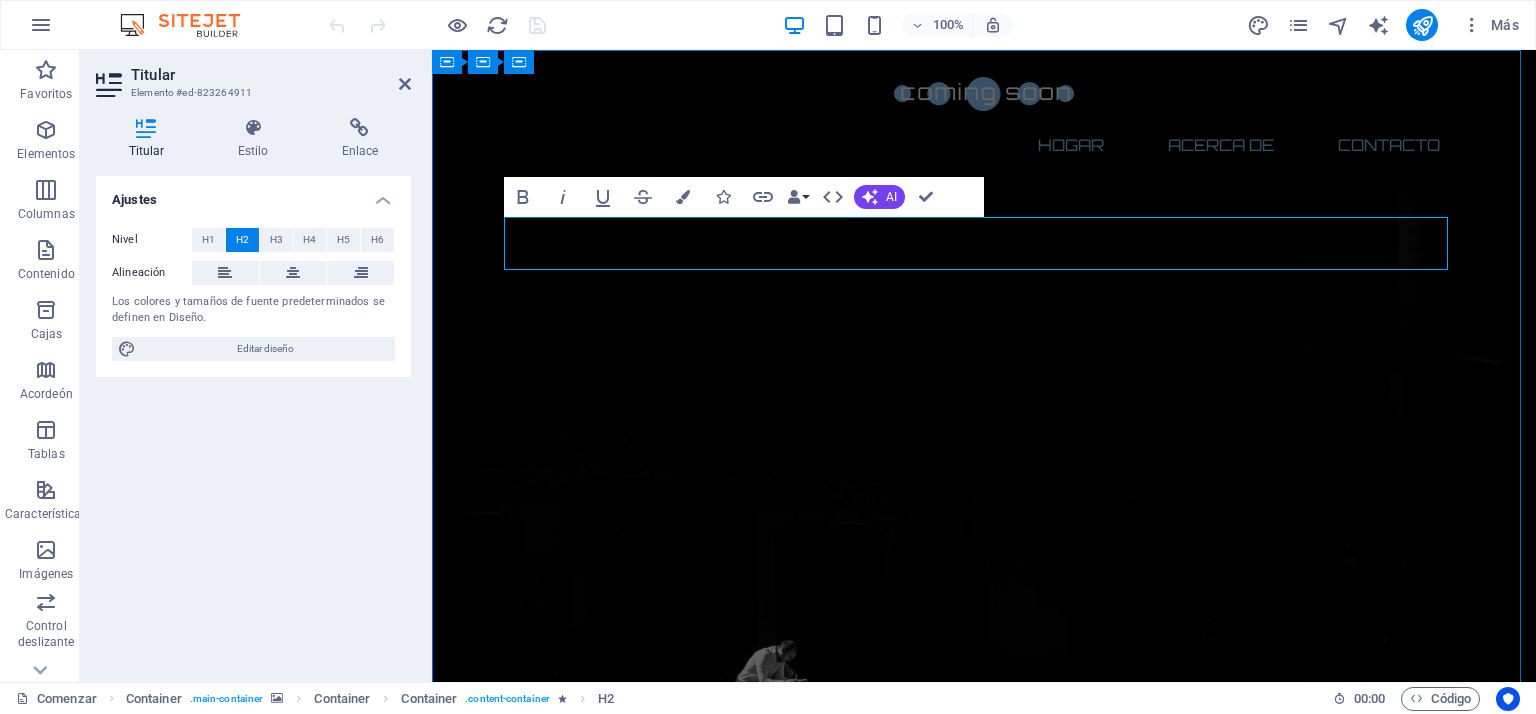type 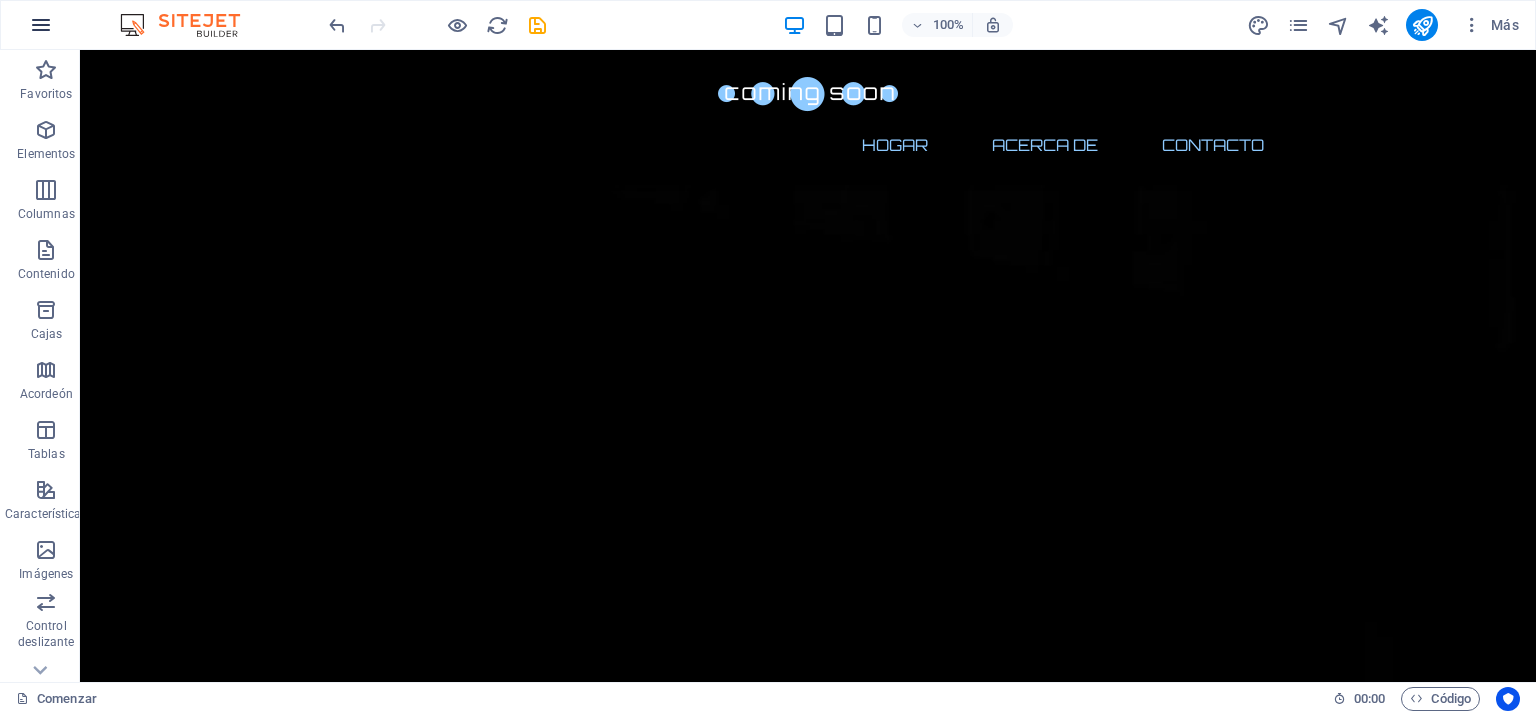 click at bounding box center [41, 25] 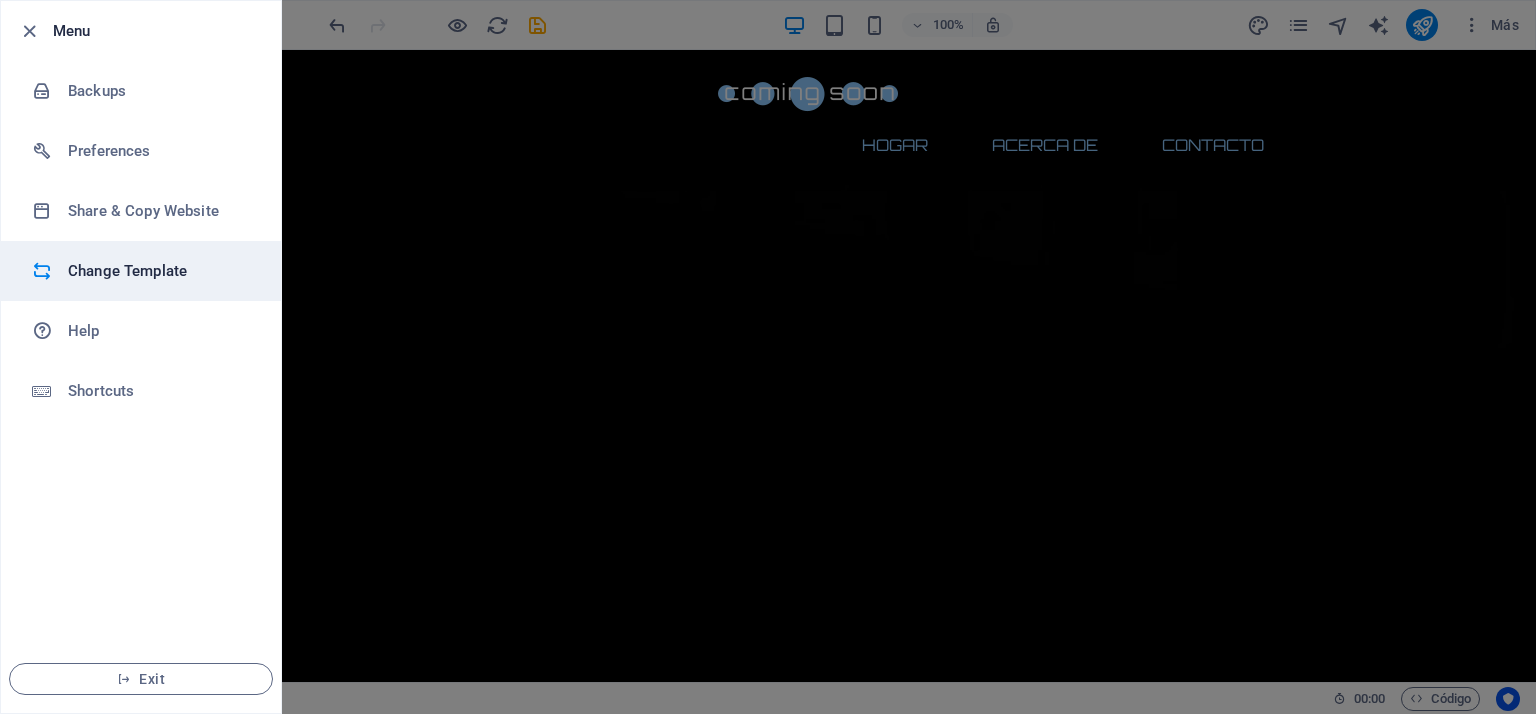 click on "Change Template" at bounding box center [160, 271] 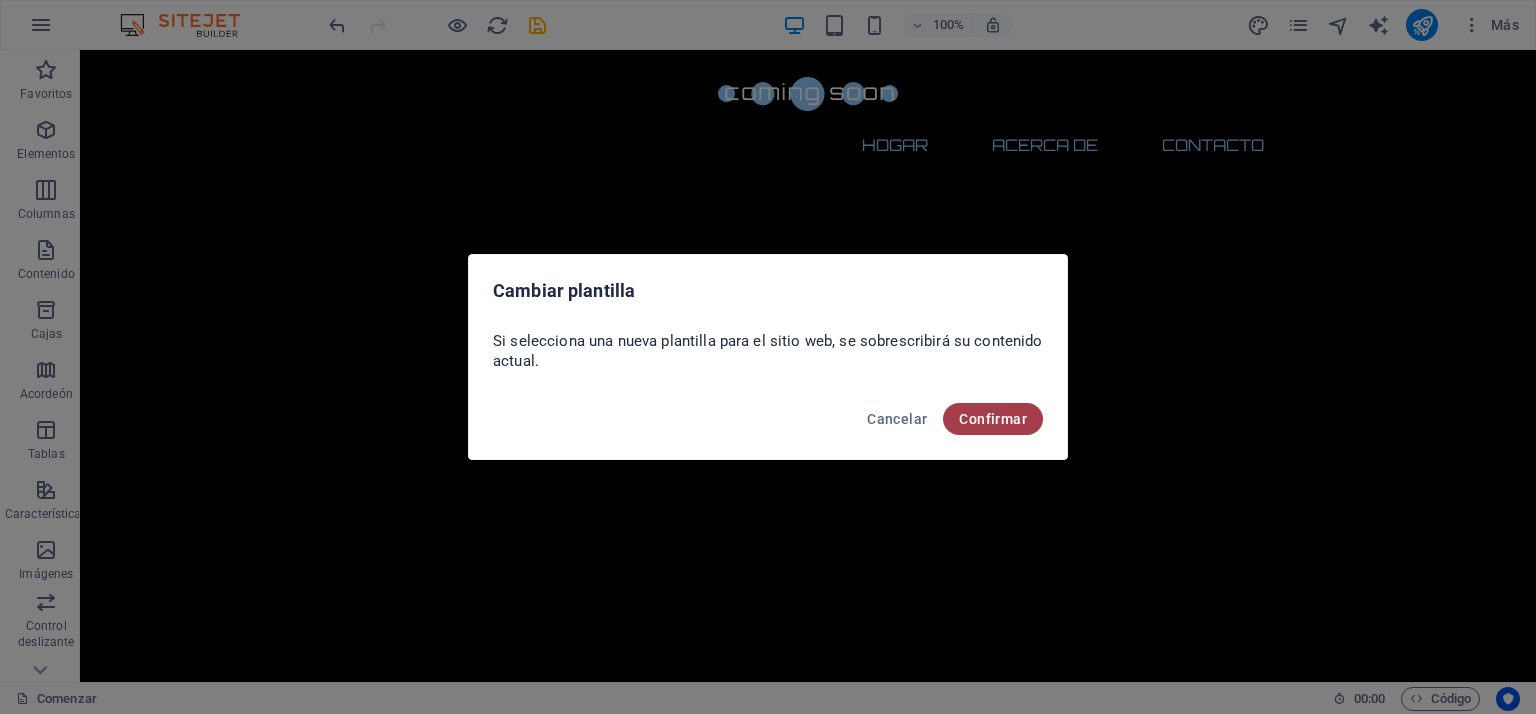 click on "Confirmar" at bounding box center (993, 419) 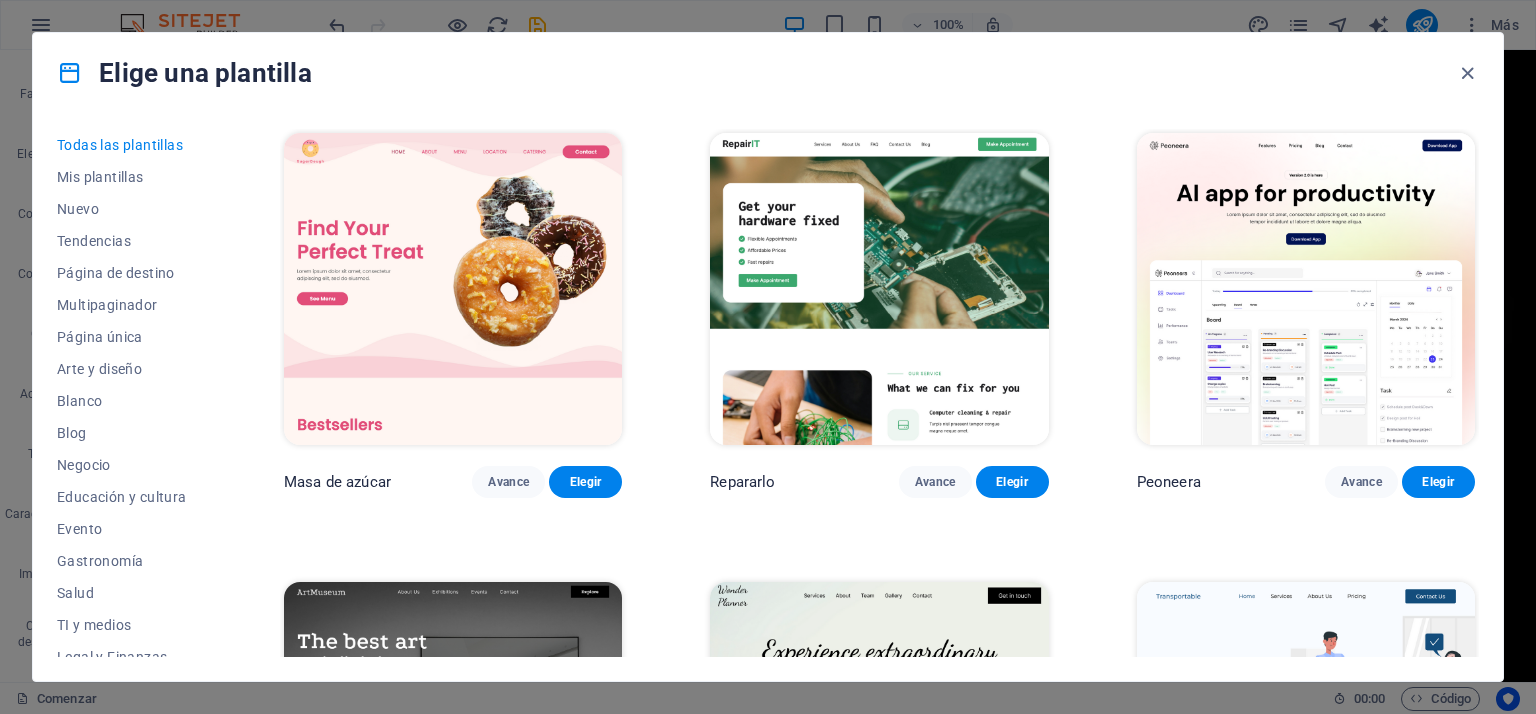 click at bounding box center (879, 289) 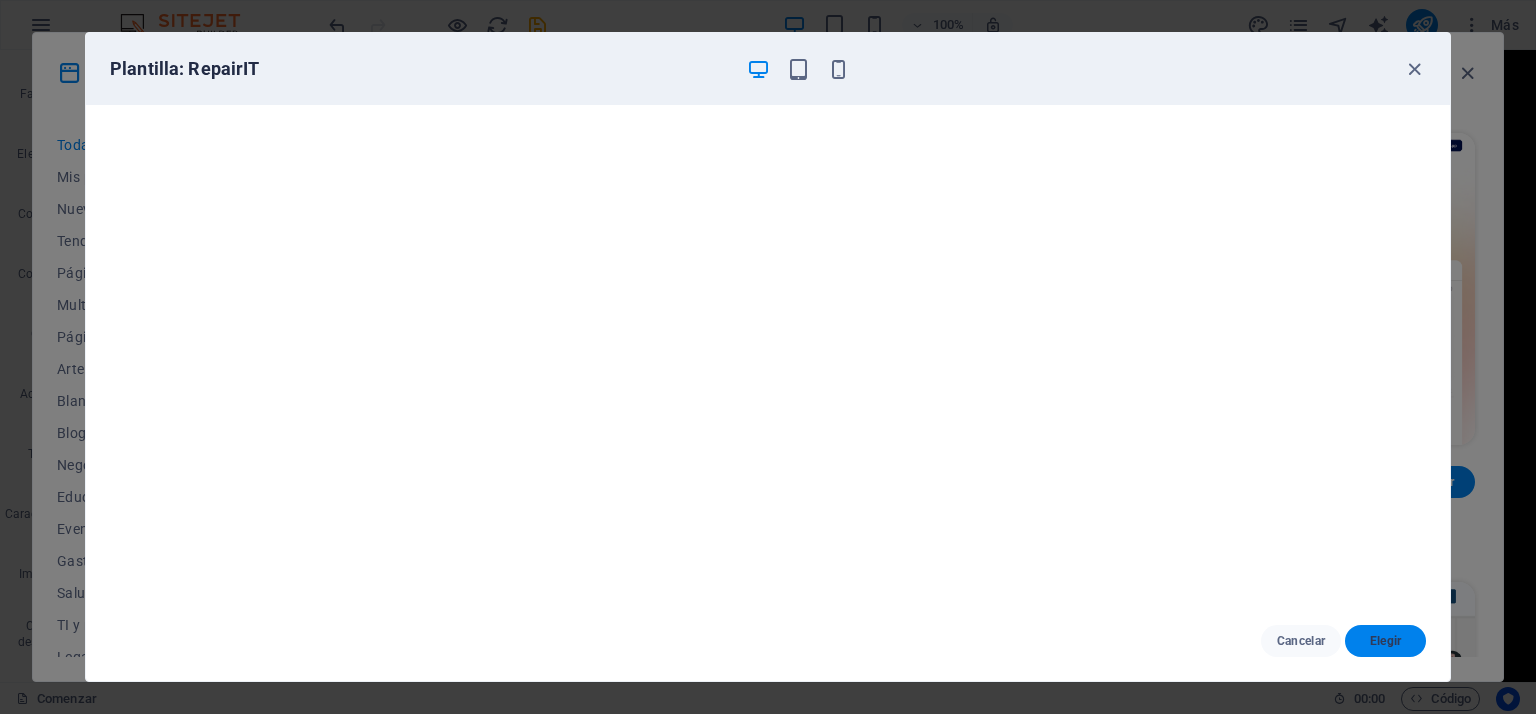 click on "Elegir" at bounding box center (1386, 641) 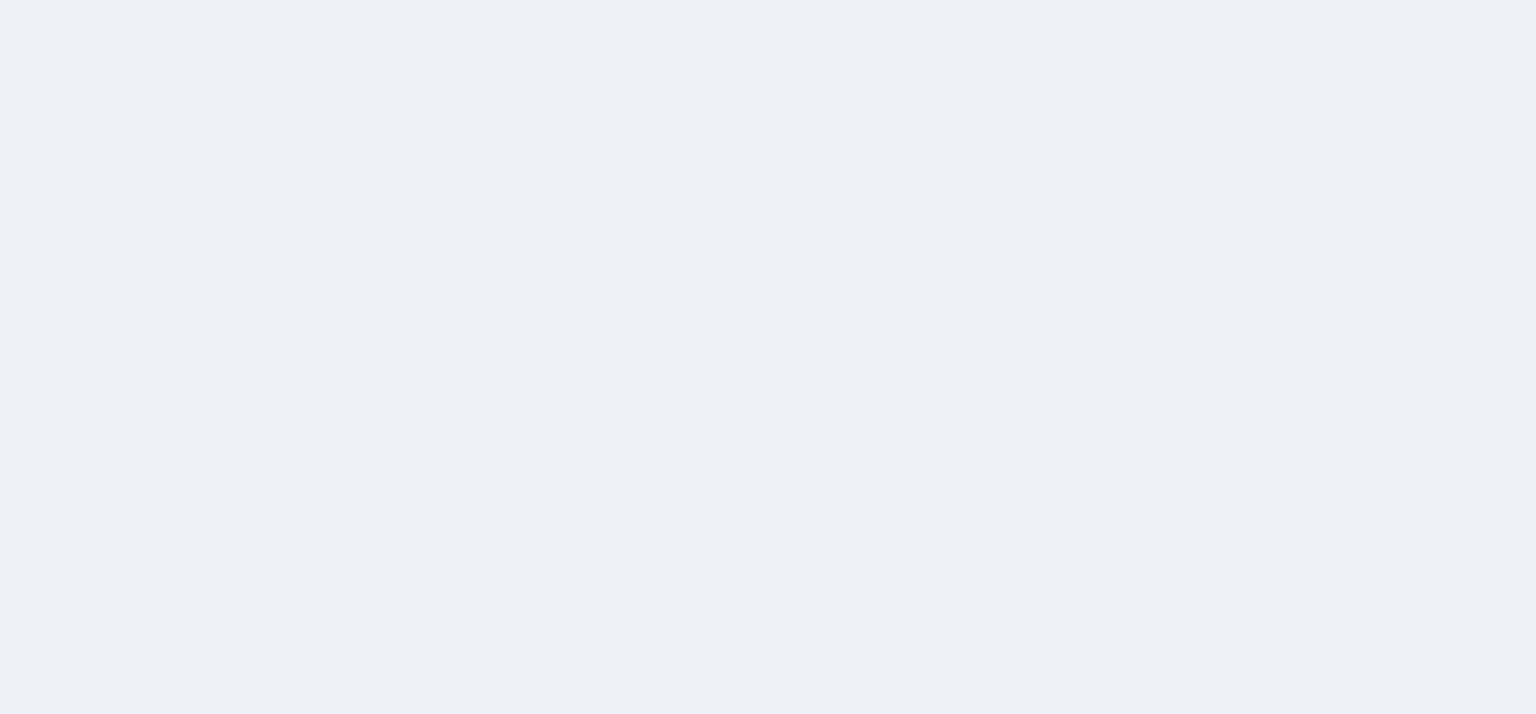 scroll, scrollTop: 0, scrollLeft: 0, axis: both 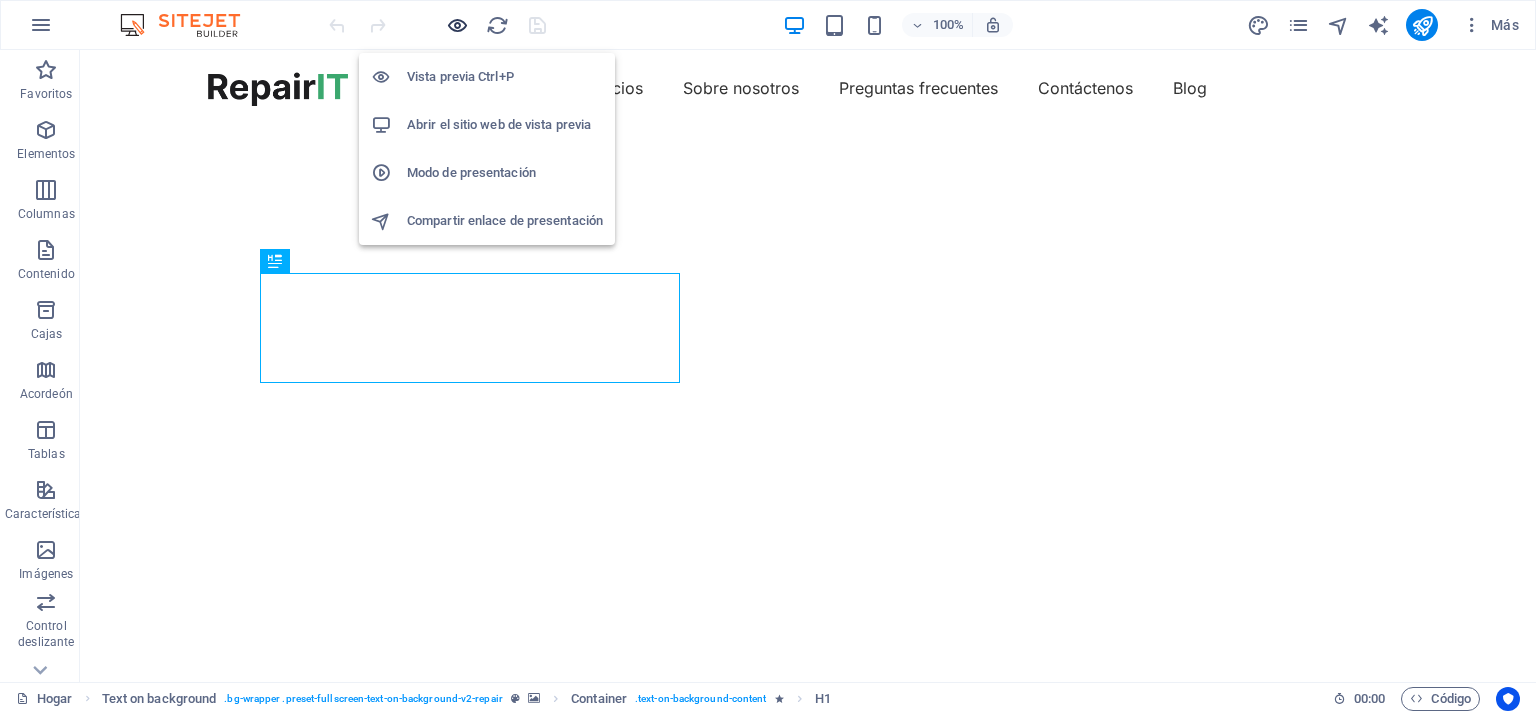 click at bounding box center (457, 25) 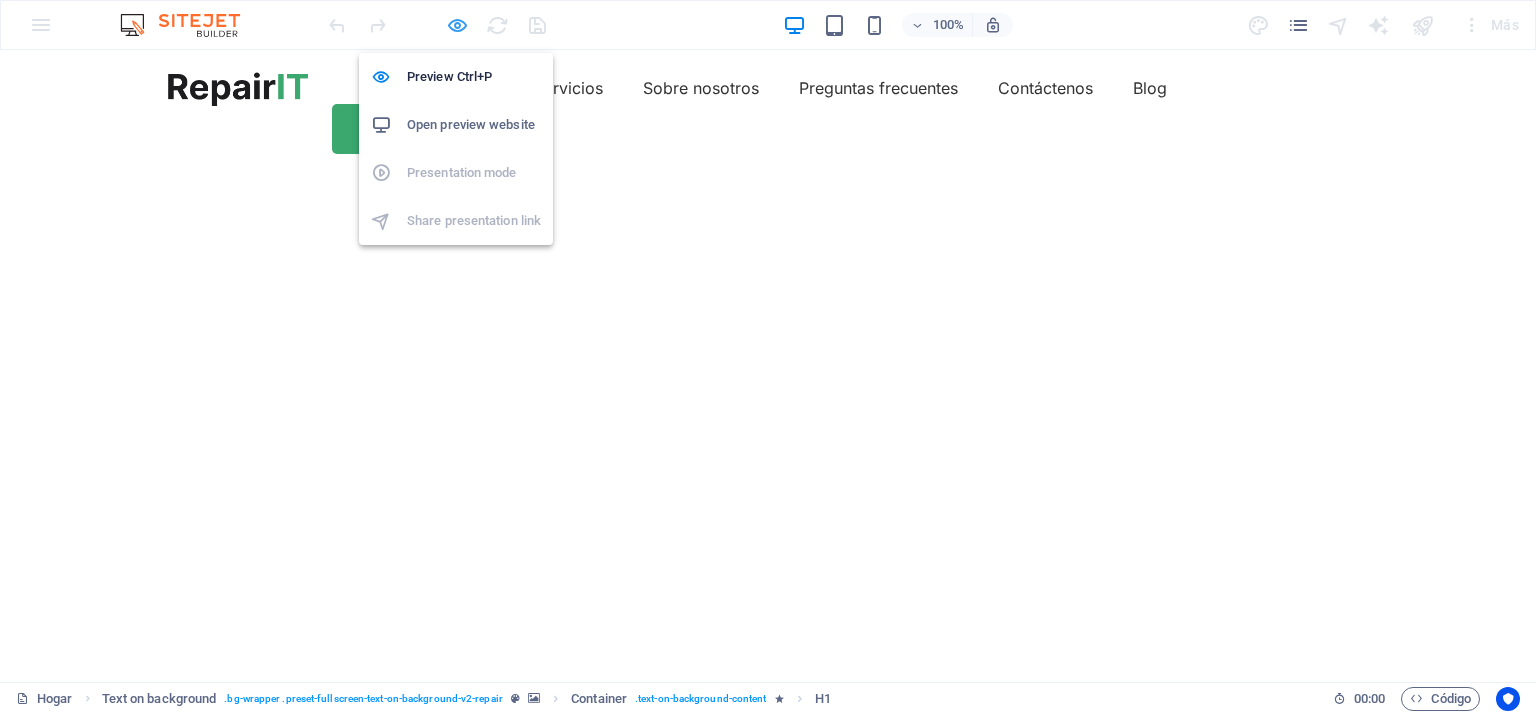 click at bounding box center [457, 25] 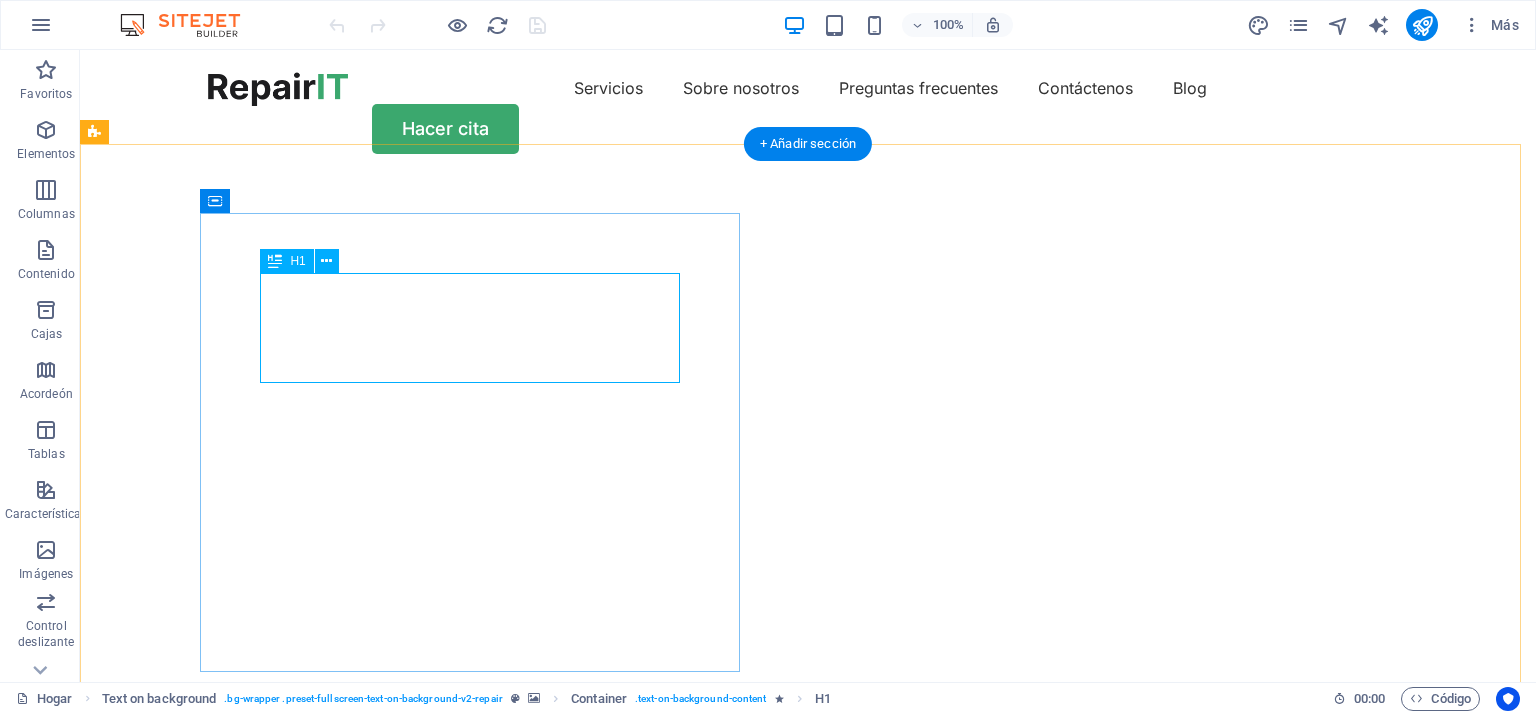 click on "Repara tu hardware" at bounding box center [808, 860] 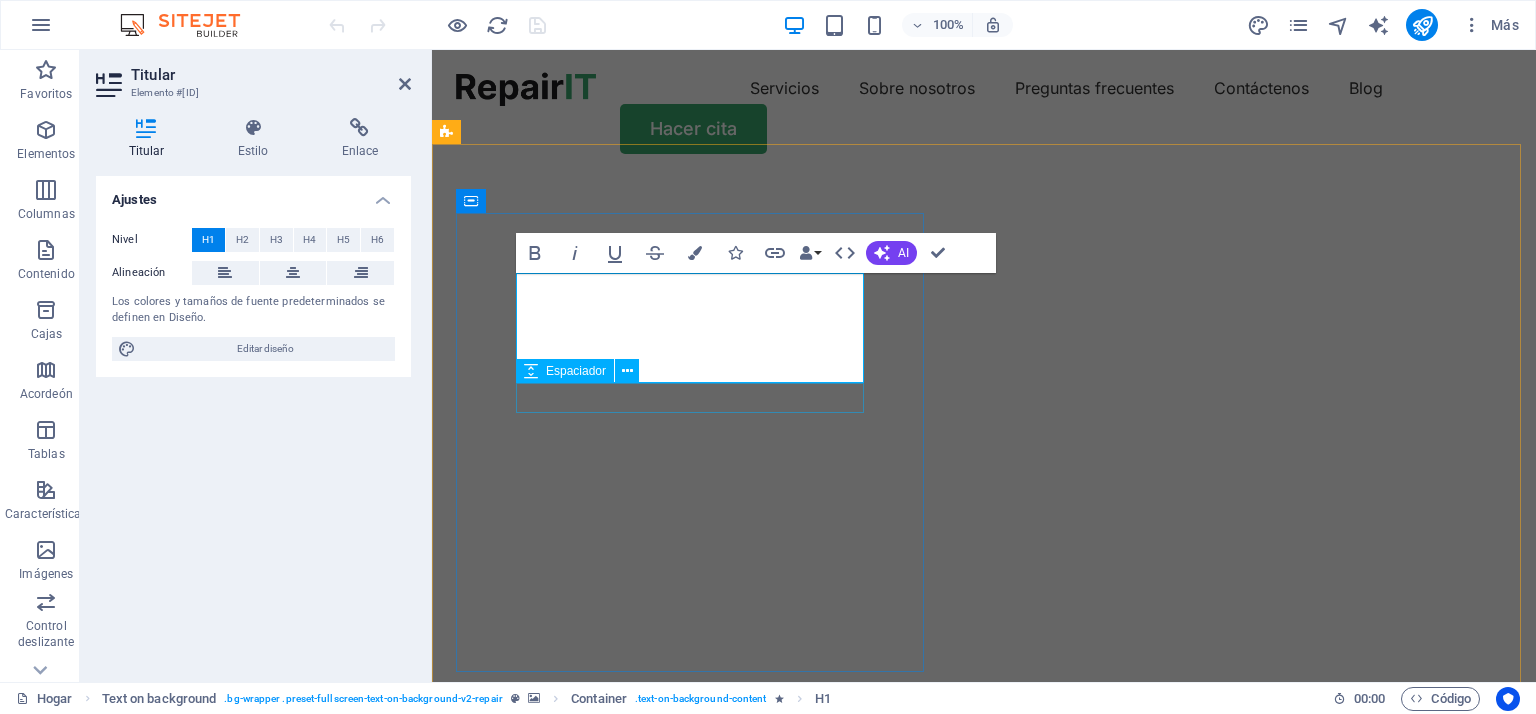 type 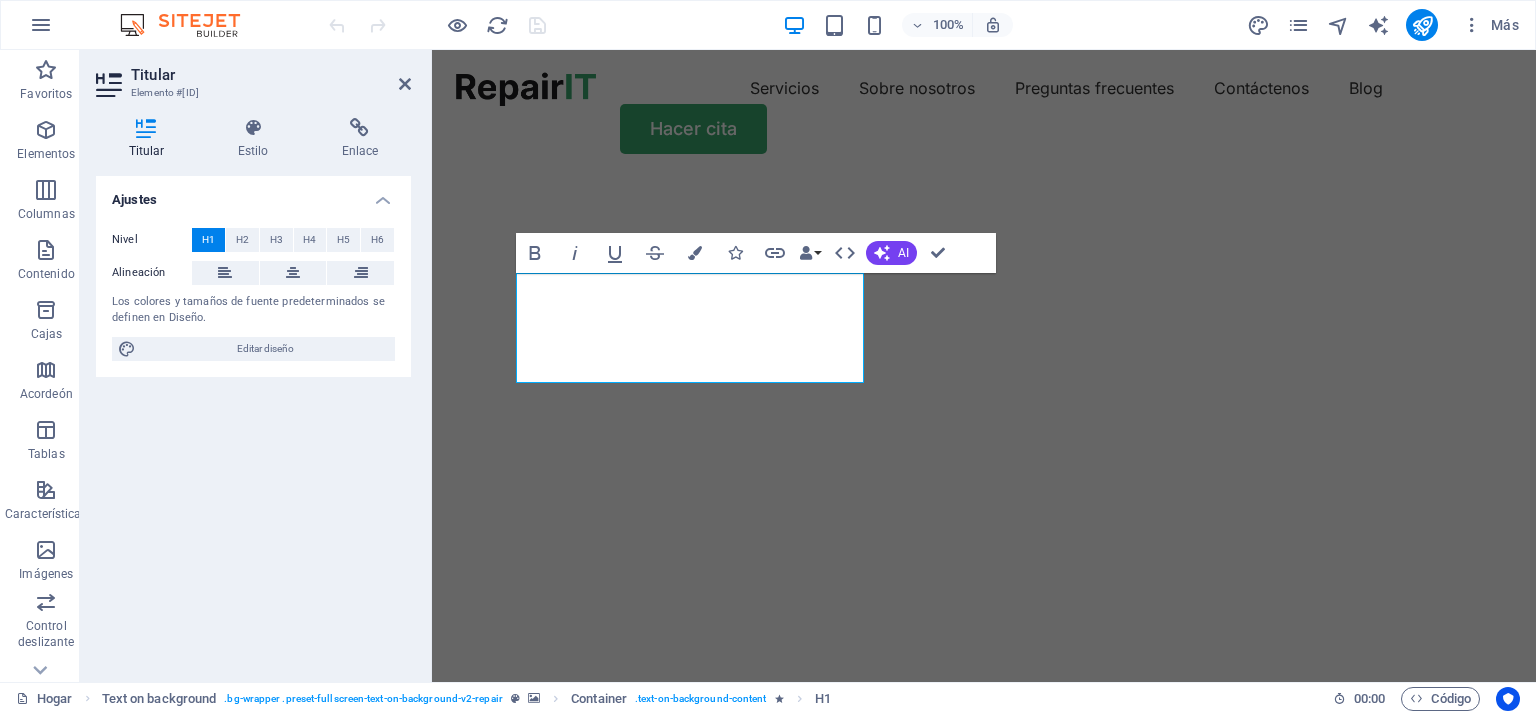 click at bounding box center (976, 176) 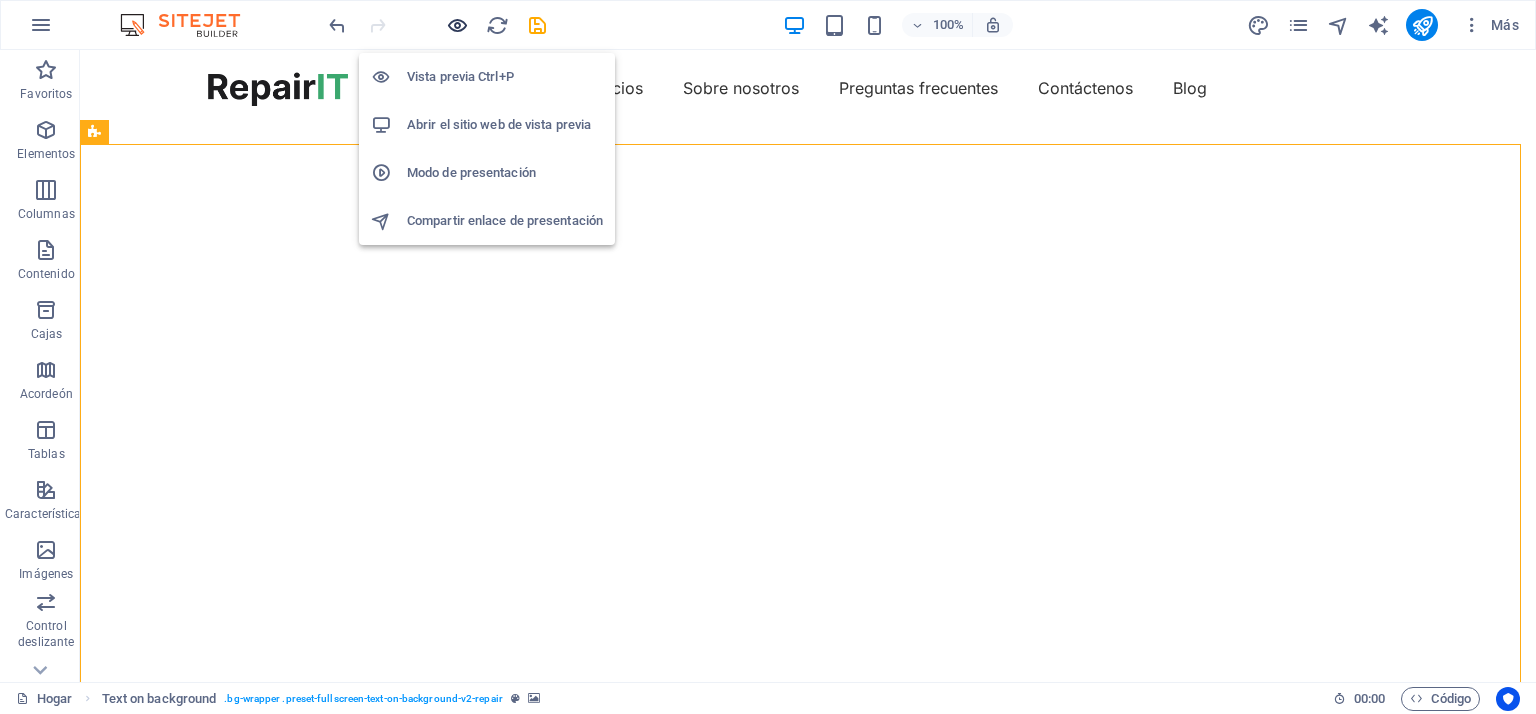 click at bounding box center [457, 25] 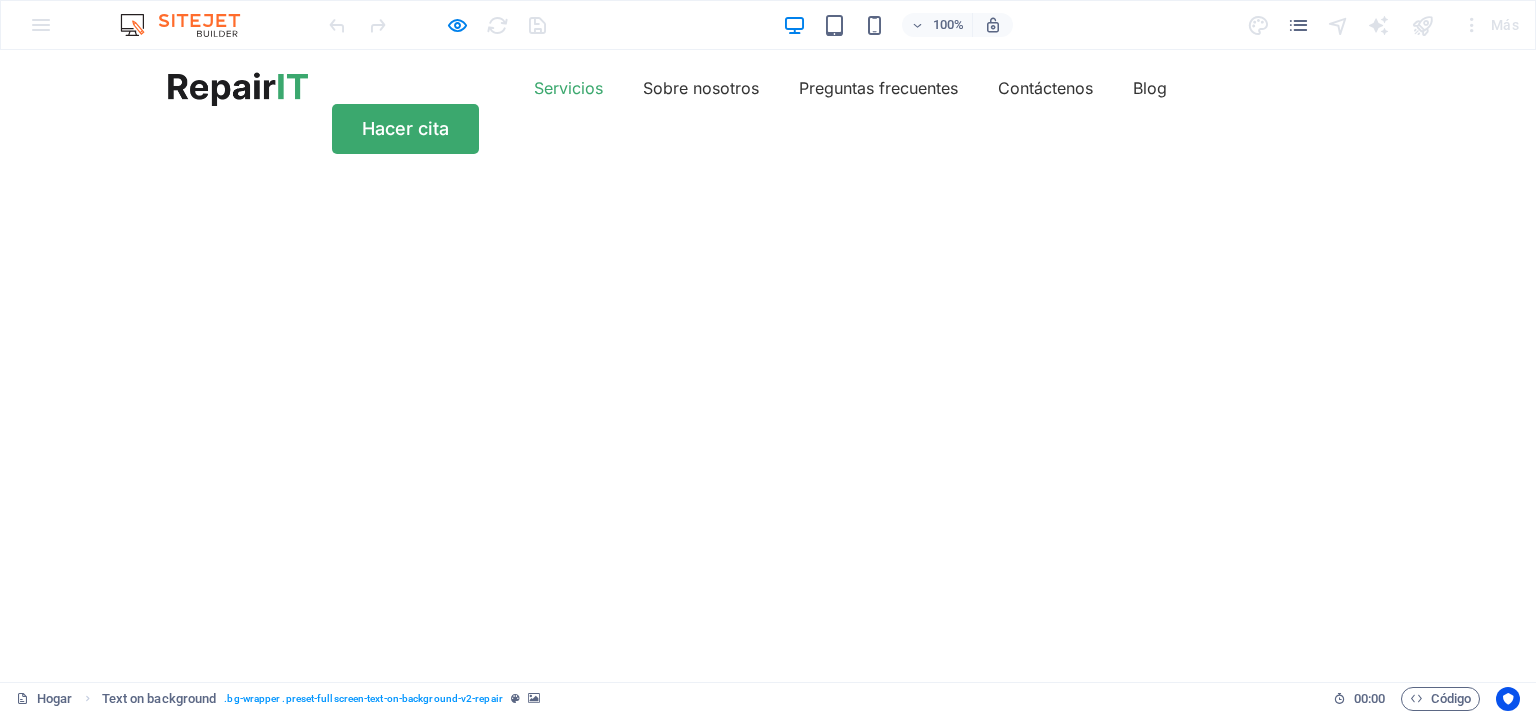 click on "Servicios" at bounding box center (568, 88) 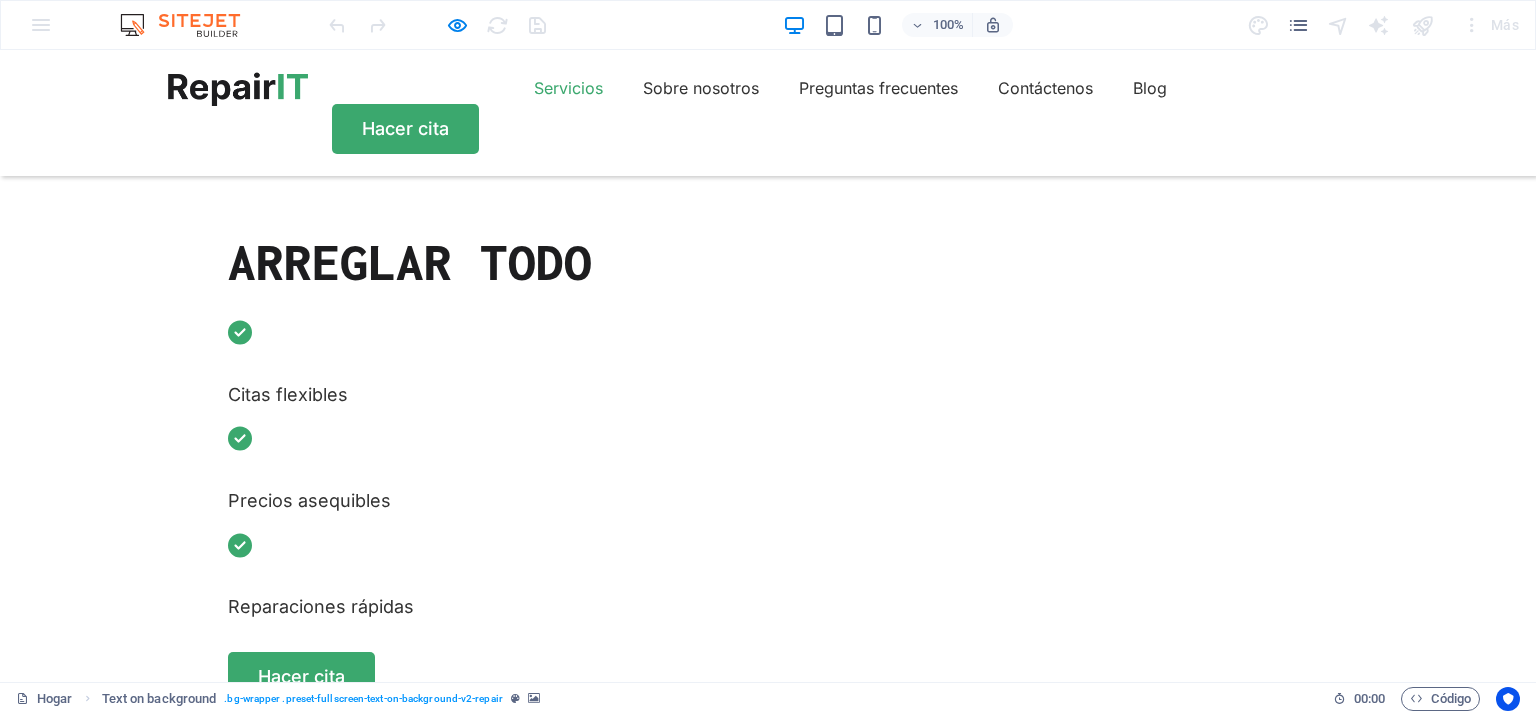 scroll, scrollTop: 503, scrollLeft: 0, axis: vertical 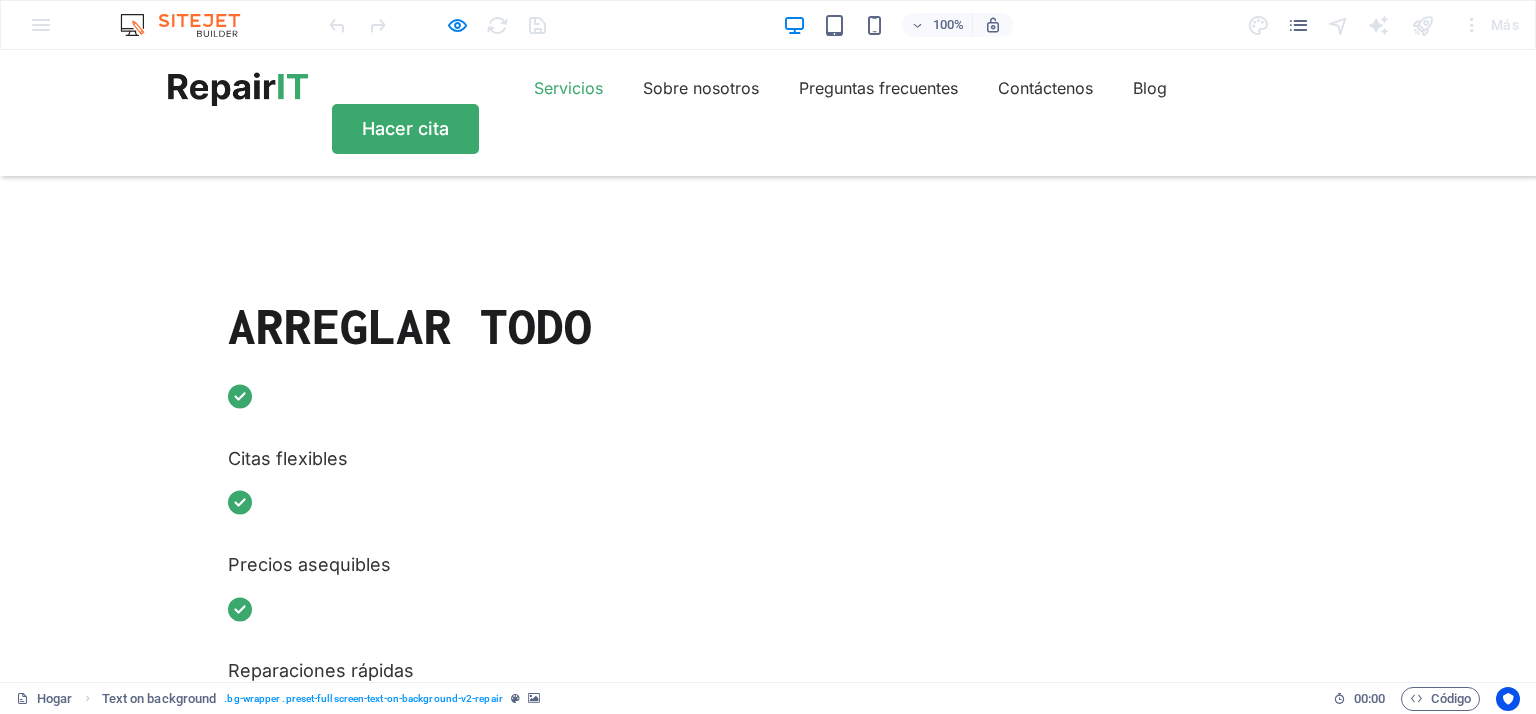 drag, startPoint x: 813, startPoint y: 371, endPoint x: 1364, endPoint y: 280, distance: 558.464 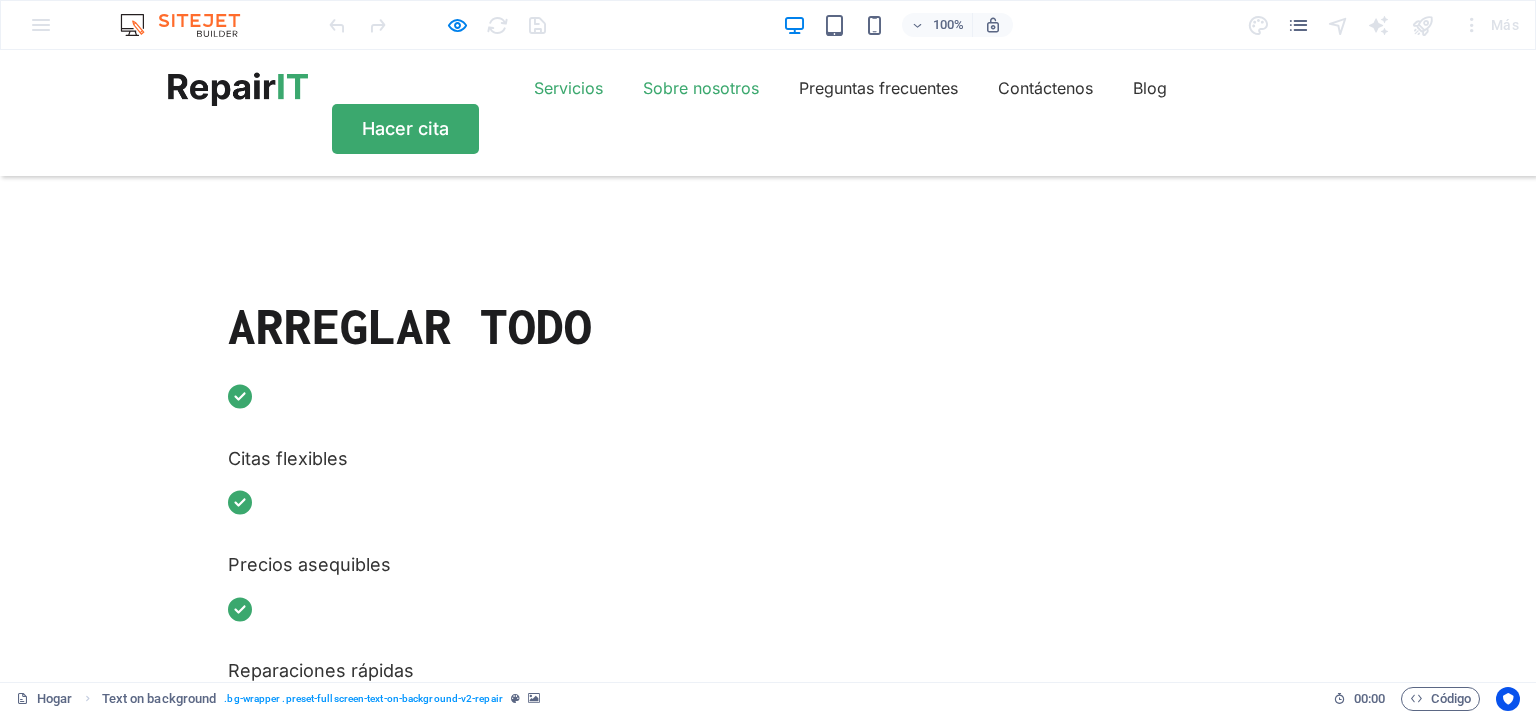 click on "Sobre nosotros" at bounding box center [701, 88] 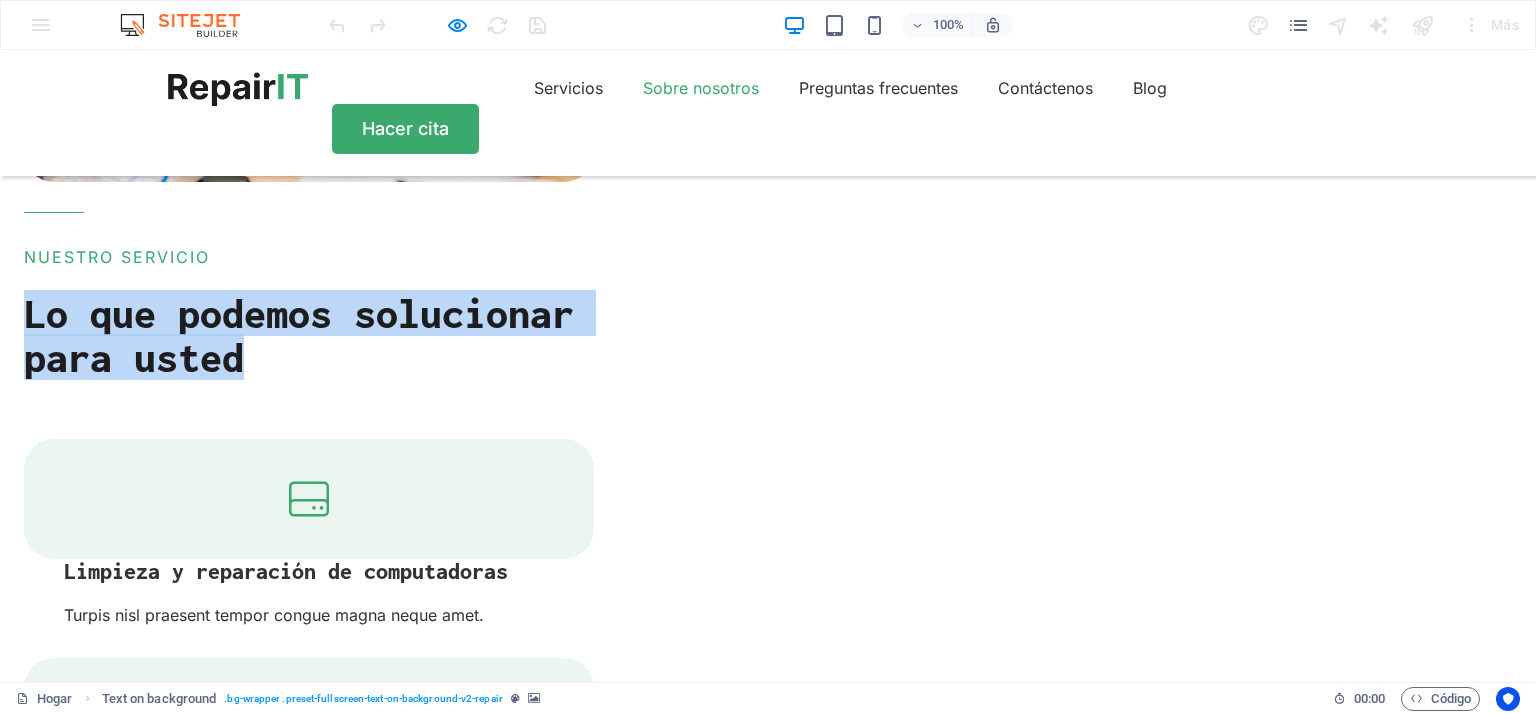 scroll, scrollTop: 2196, scrollLeft: 0, axis: vertical 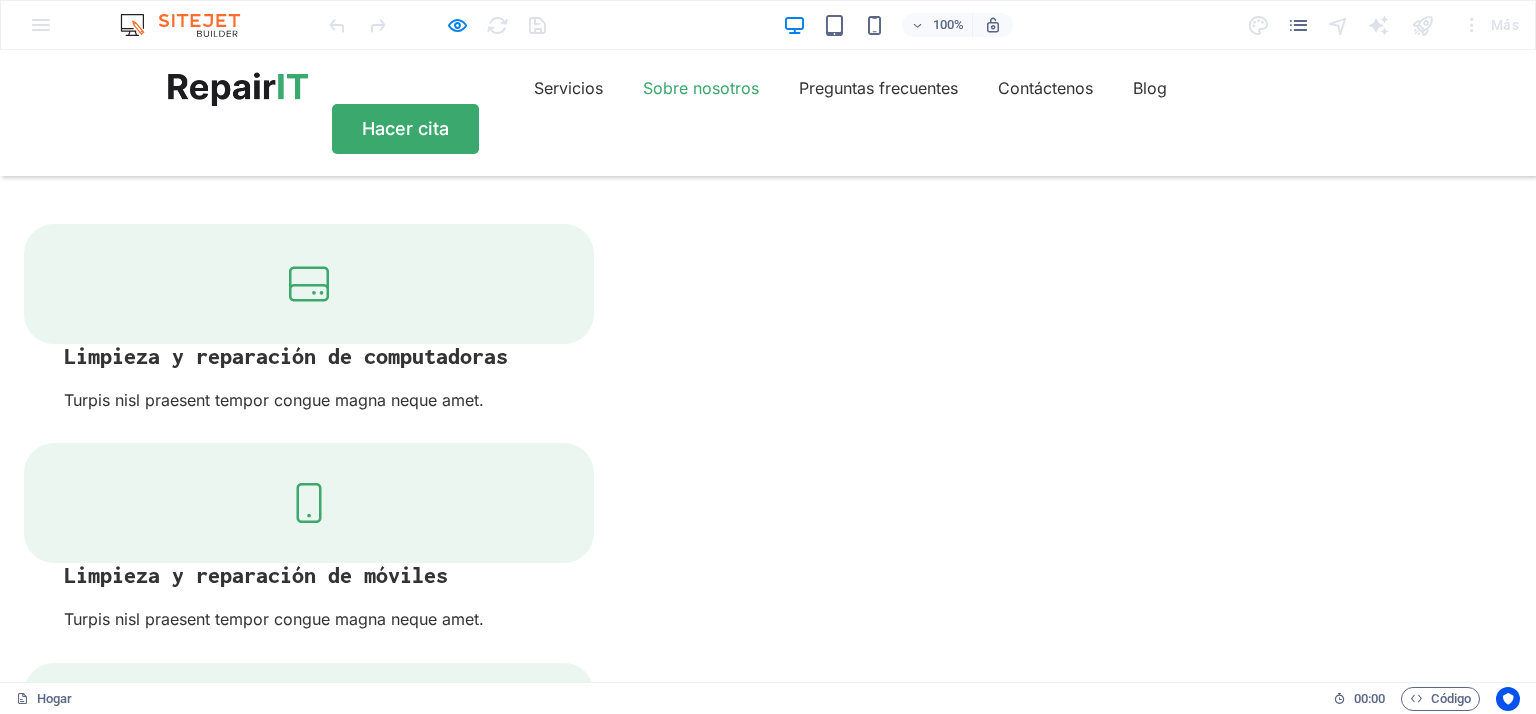 click on "32" at bounding box center [247, 2823] 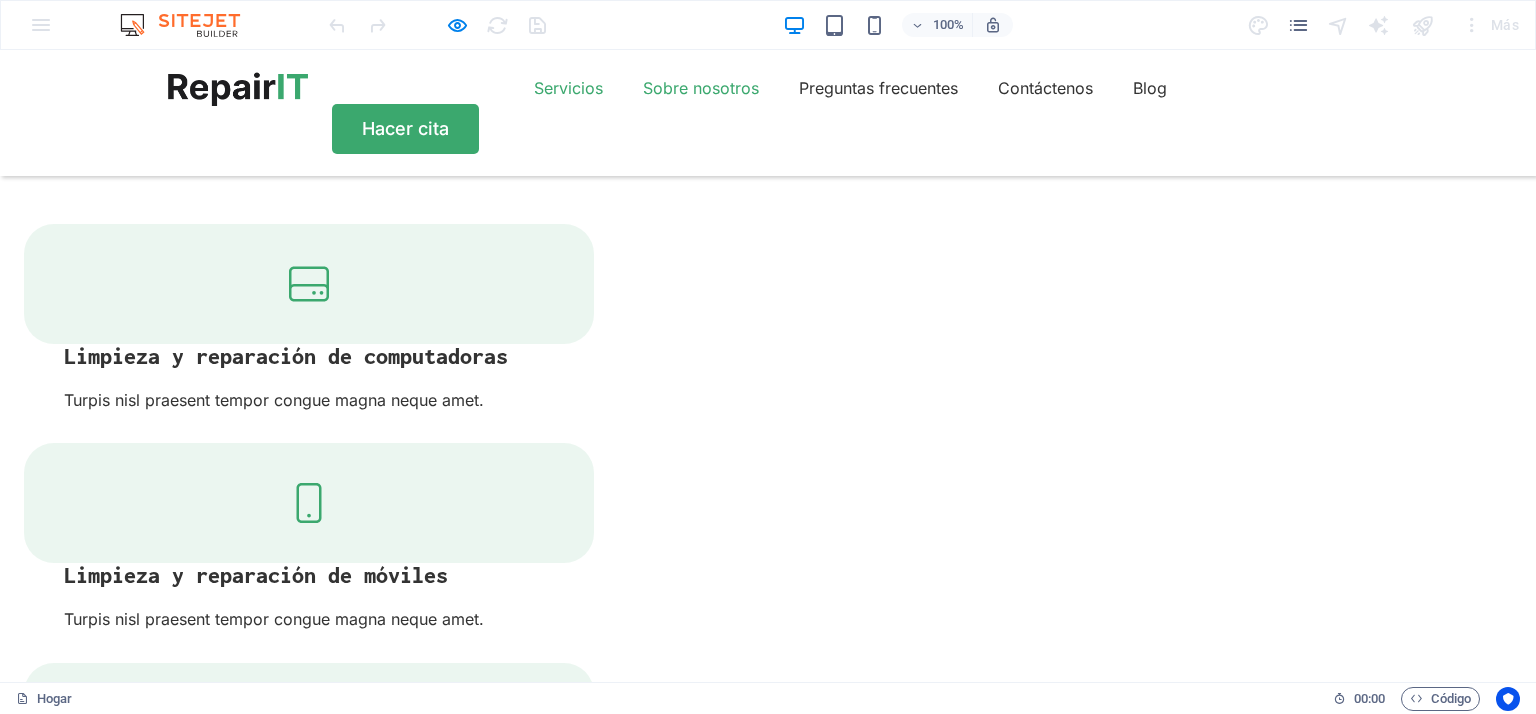 click on "Servicios" at bounding box center (568, 88) 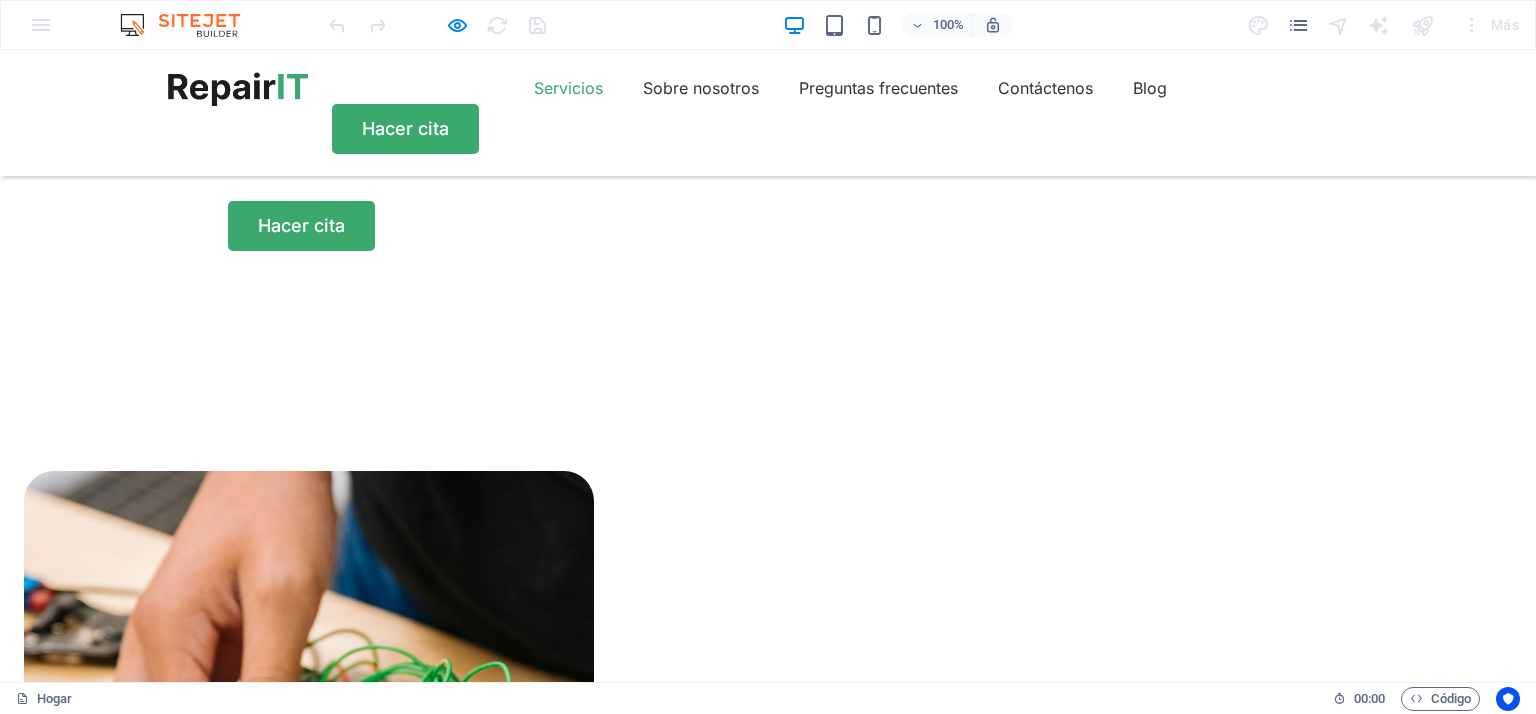 scroll, scrollTop: 503, scrollLeft: 0, axis: vertical 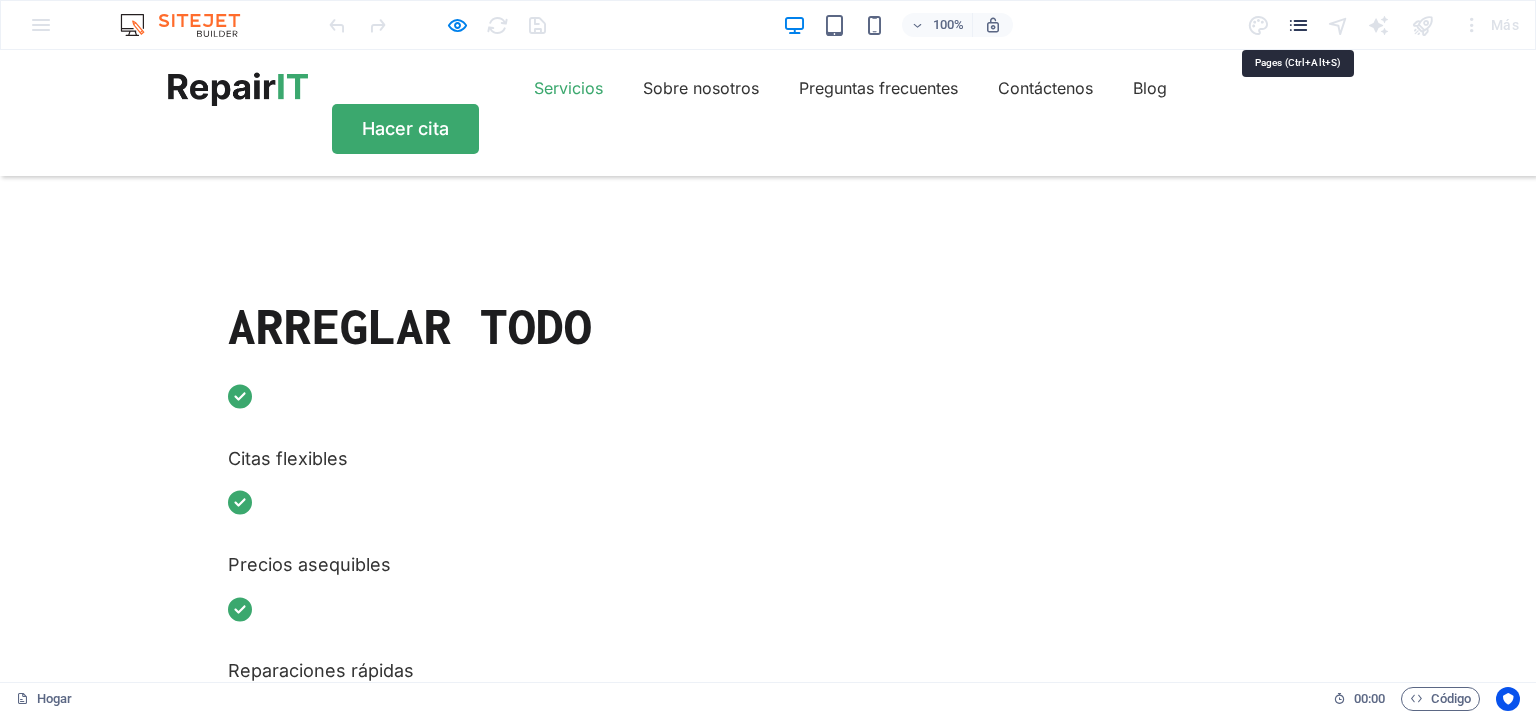 click at bounding box center (1298, 25) 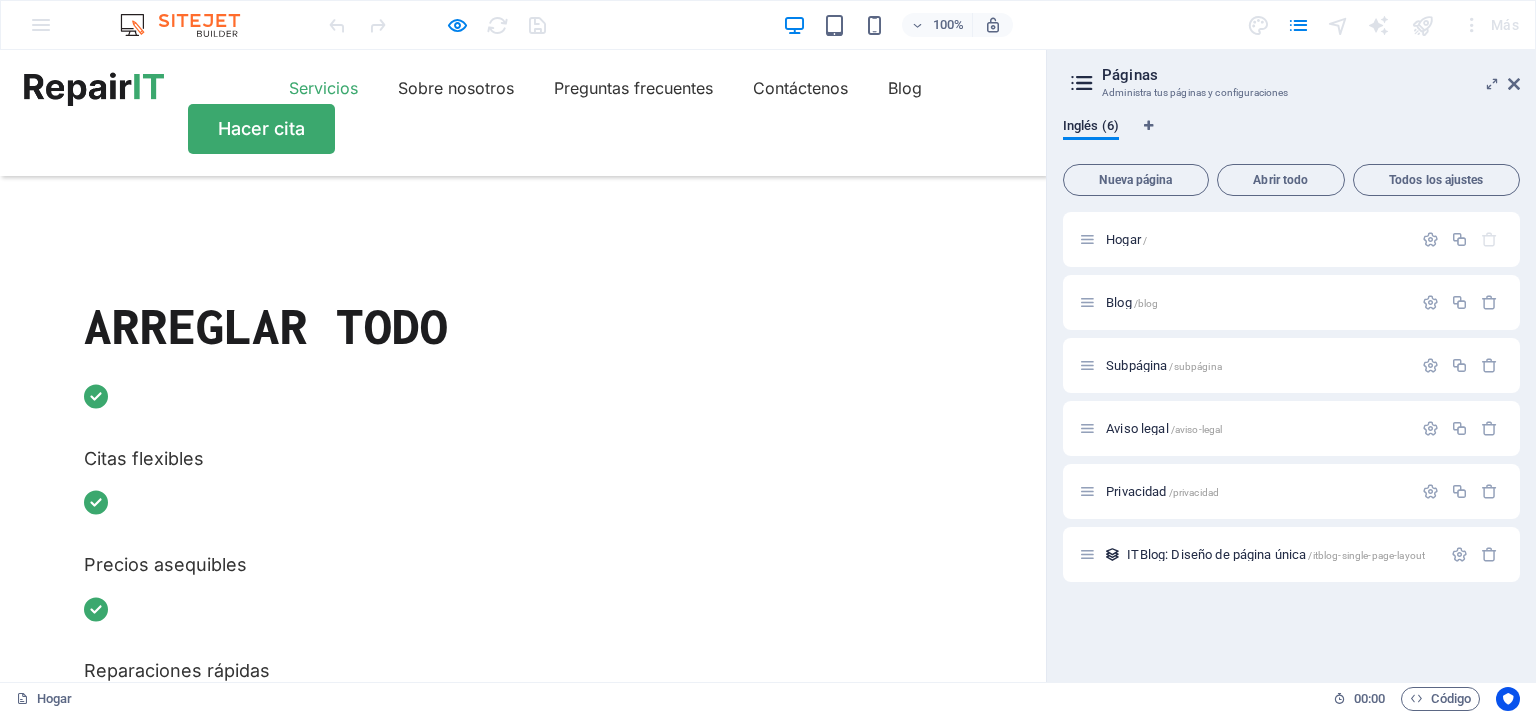 click on "Servicios" at bounding box center [323, 88] 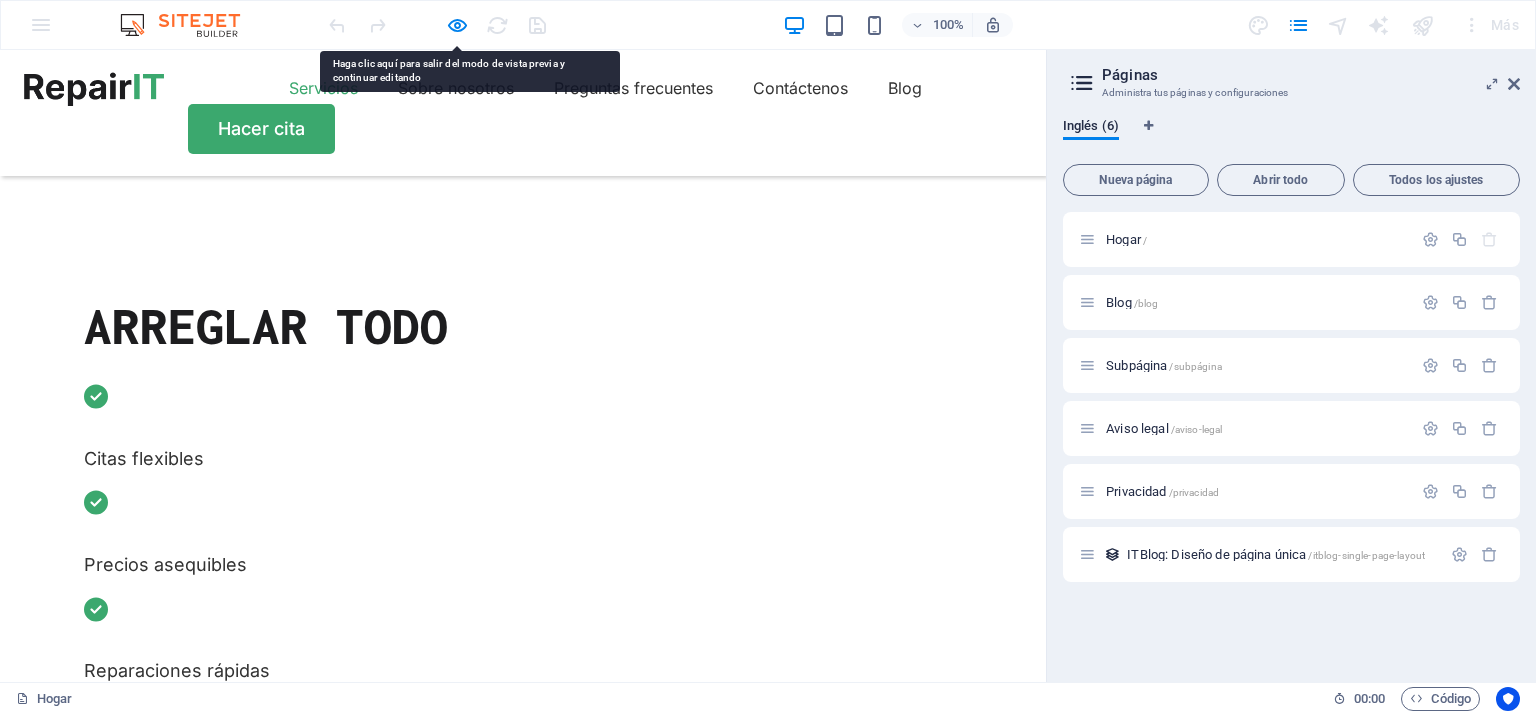 drag, startPoint x: 682, startPoint y: 403, endPoint x: 385, endPoint y: 71, distance: 445.4582 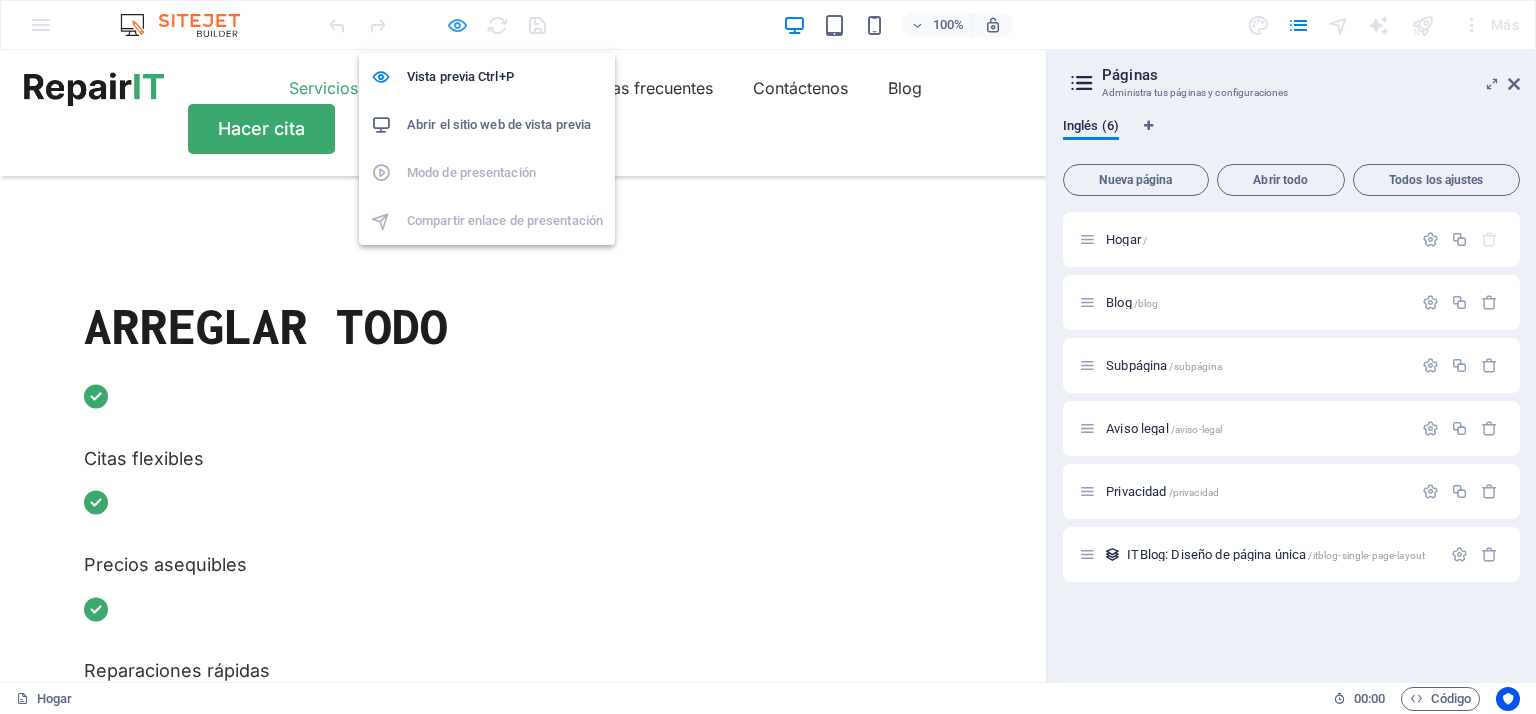 click at bounding box center [457, 25] 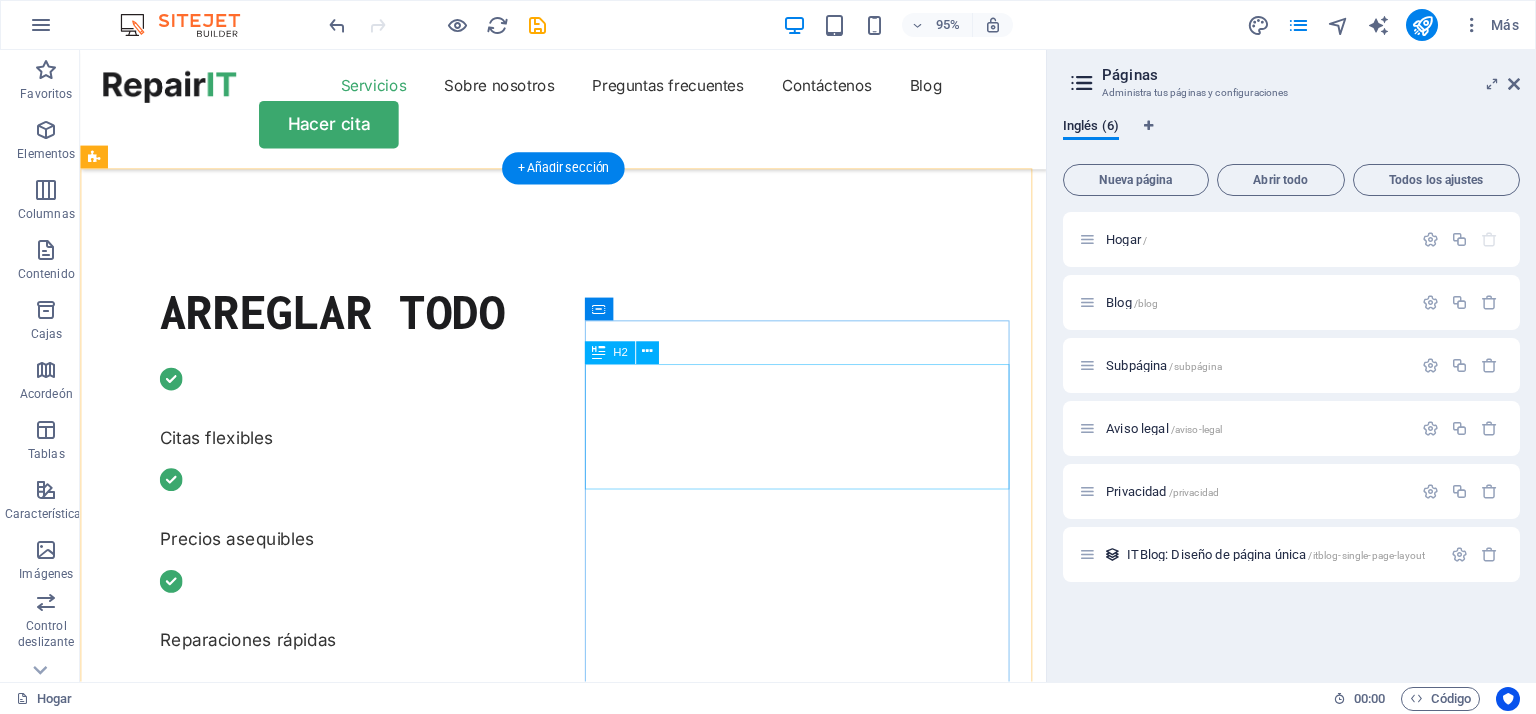 click on "Lo que podemos solucionar para usted" at bounding box center [331, 2021] 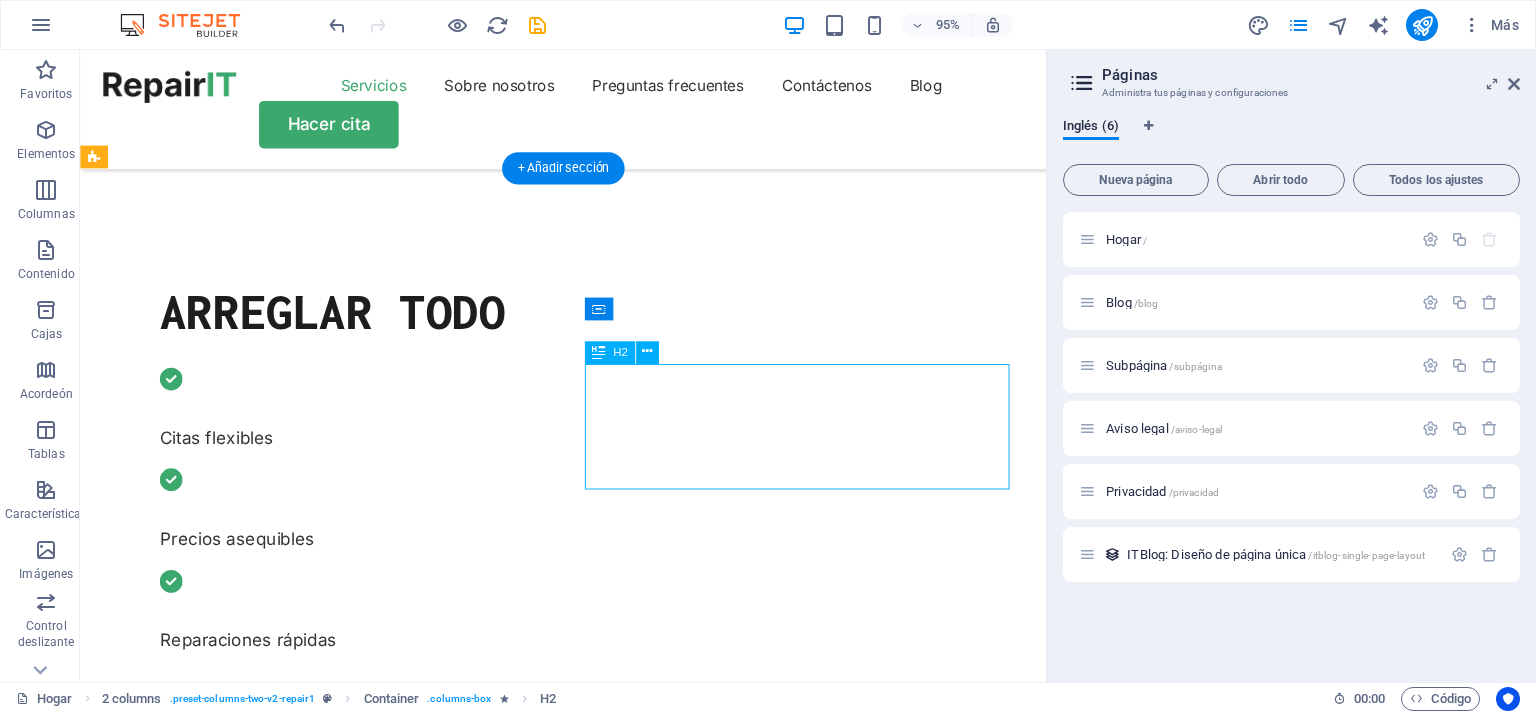 click on "Lo que podemos solucionar para usted" at bounding box center (331, 2021) 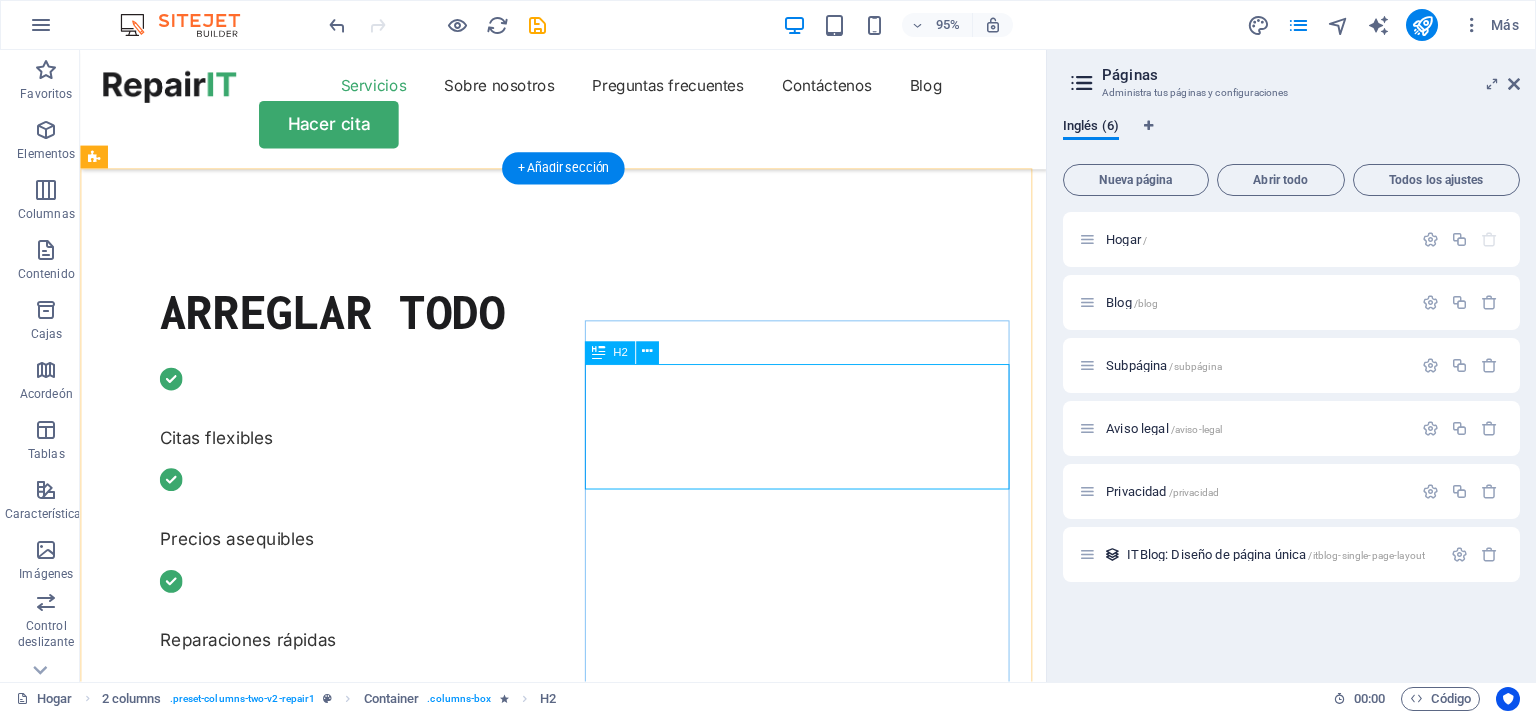 click on "Lo que podemos solucionar para usted" at bounding box center (331, 2021) 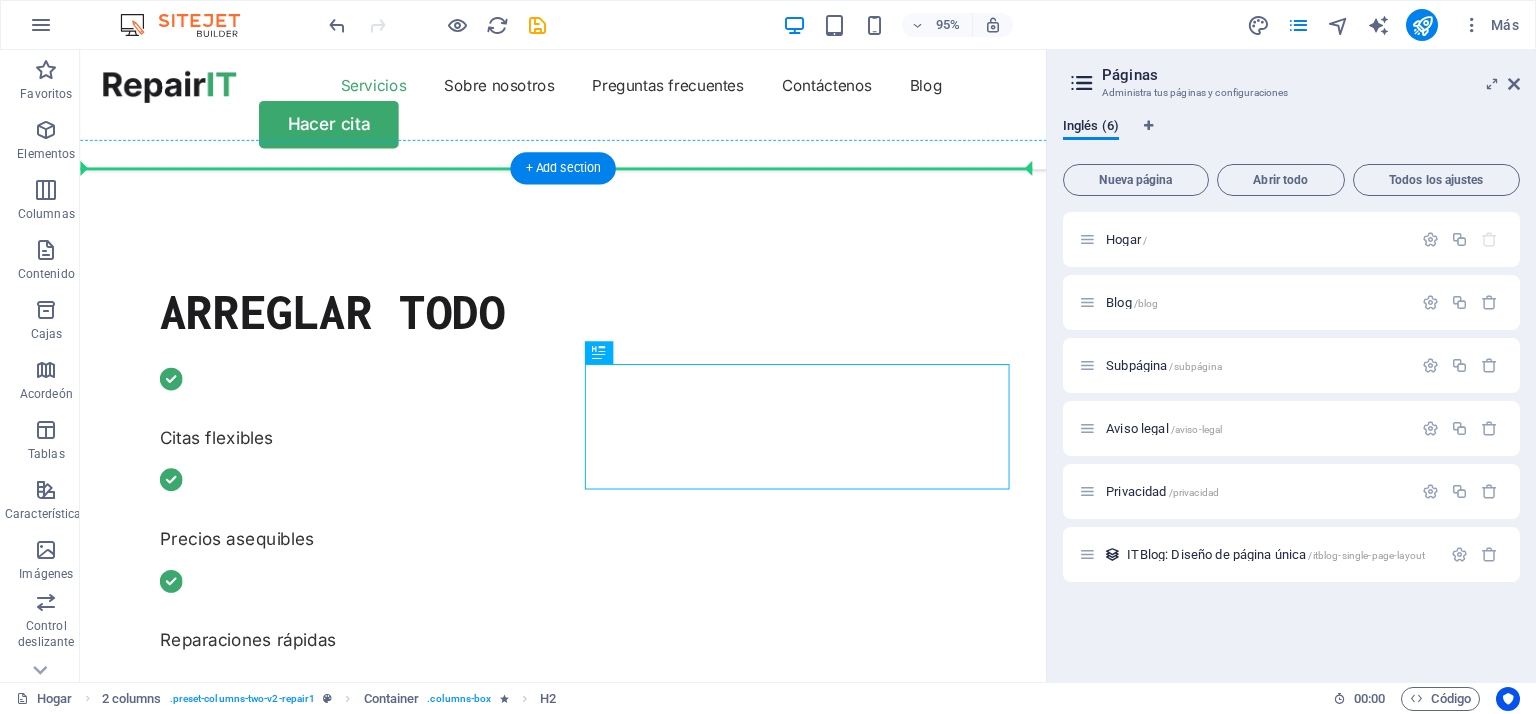 drag, startPoint x: 730, startPoint y: 493, endPoint x: 501, endPoint y: 376, distance: 257.15753 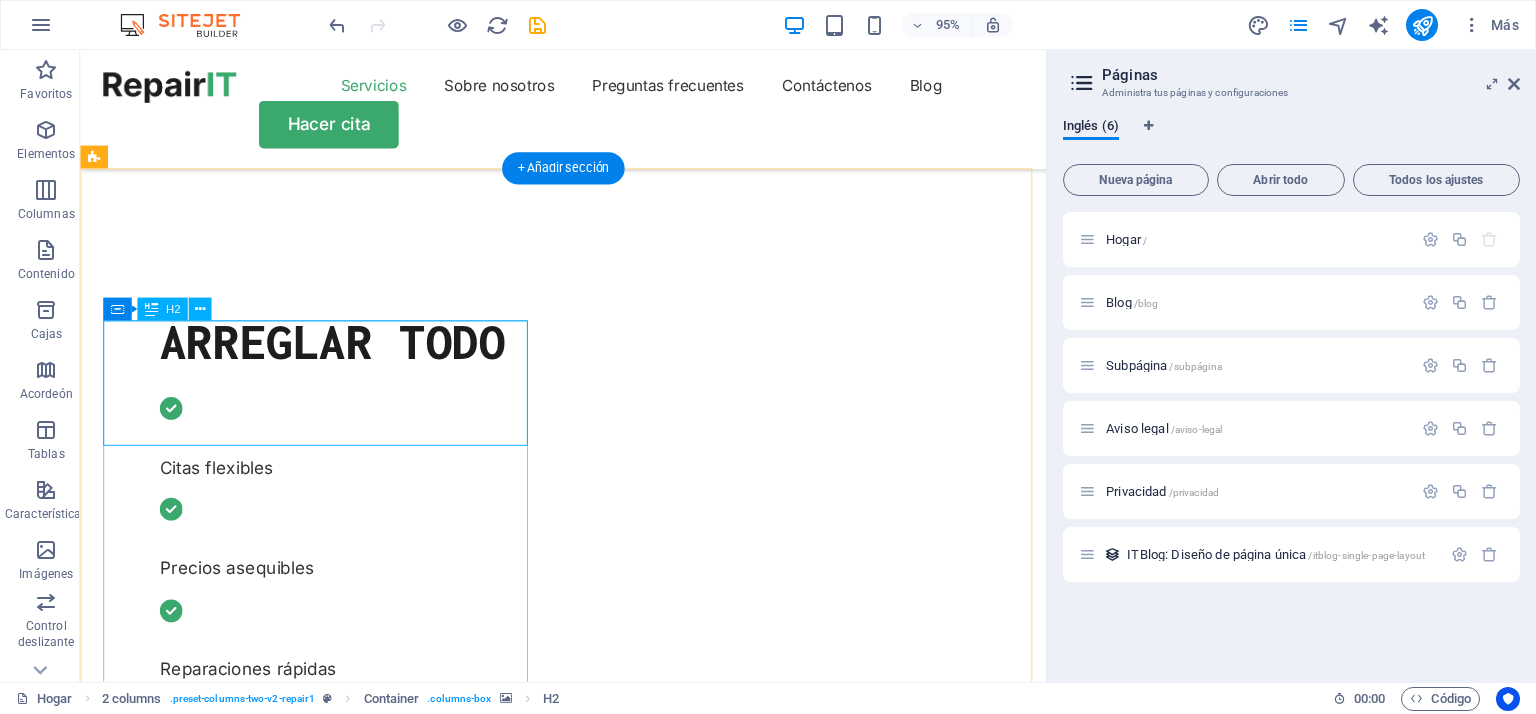 click on "Lo que podemos solucionar para usted" at bounding box center (331, 1723) 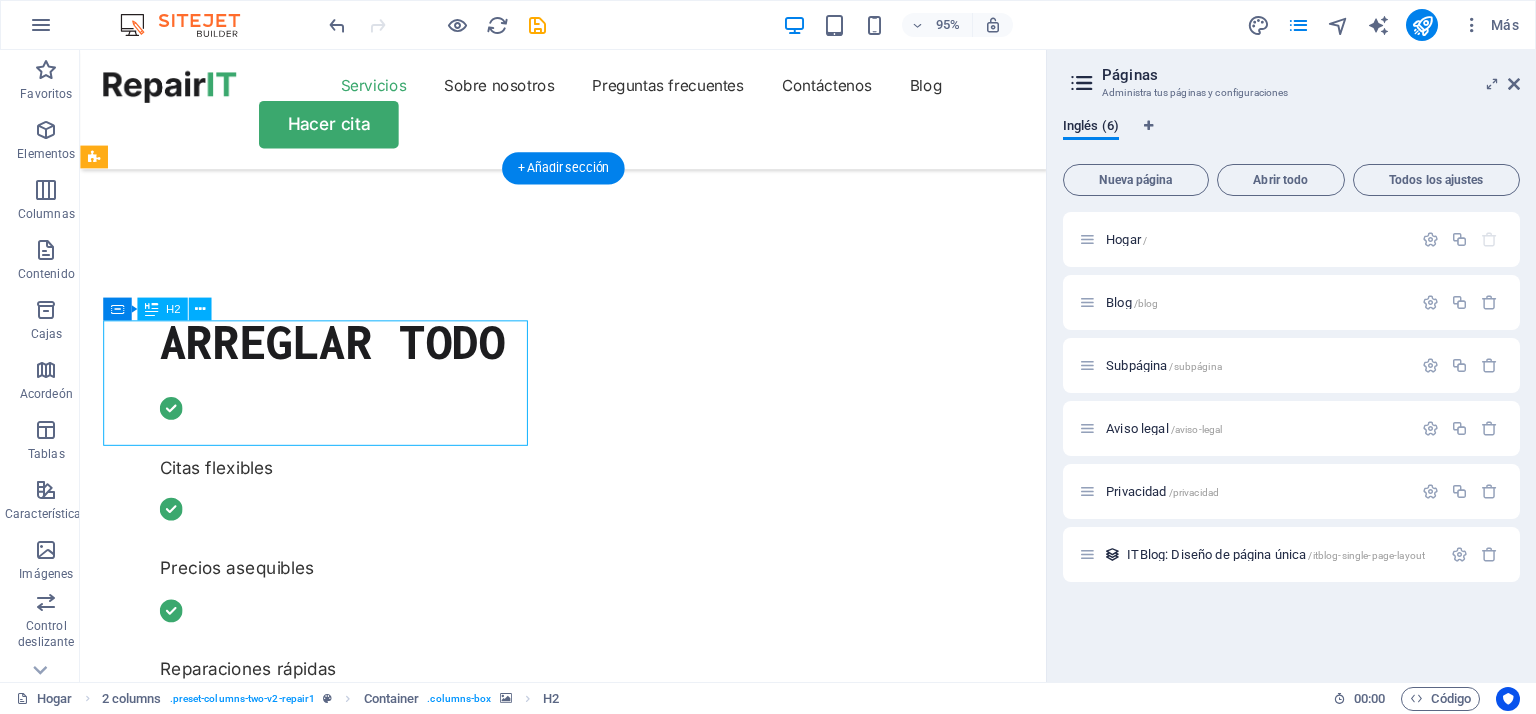 drag, startPoint x: 231, startPoint y: 436, endPoint x: 117, endPoint y: 440, distance: 114.07015 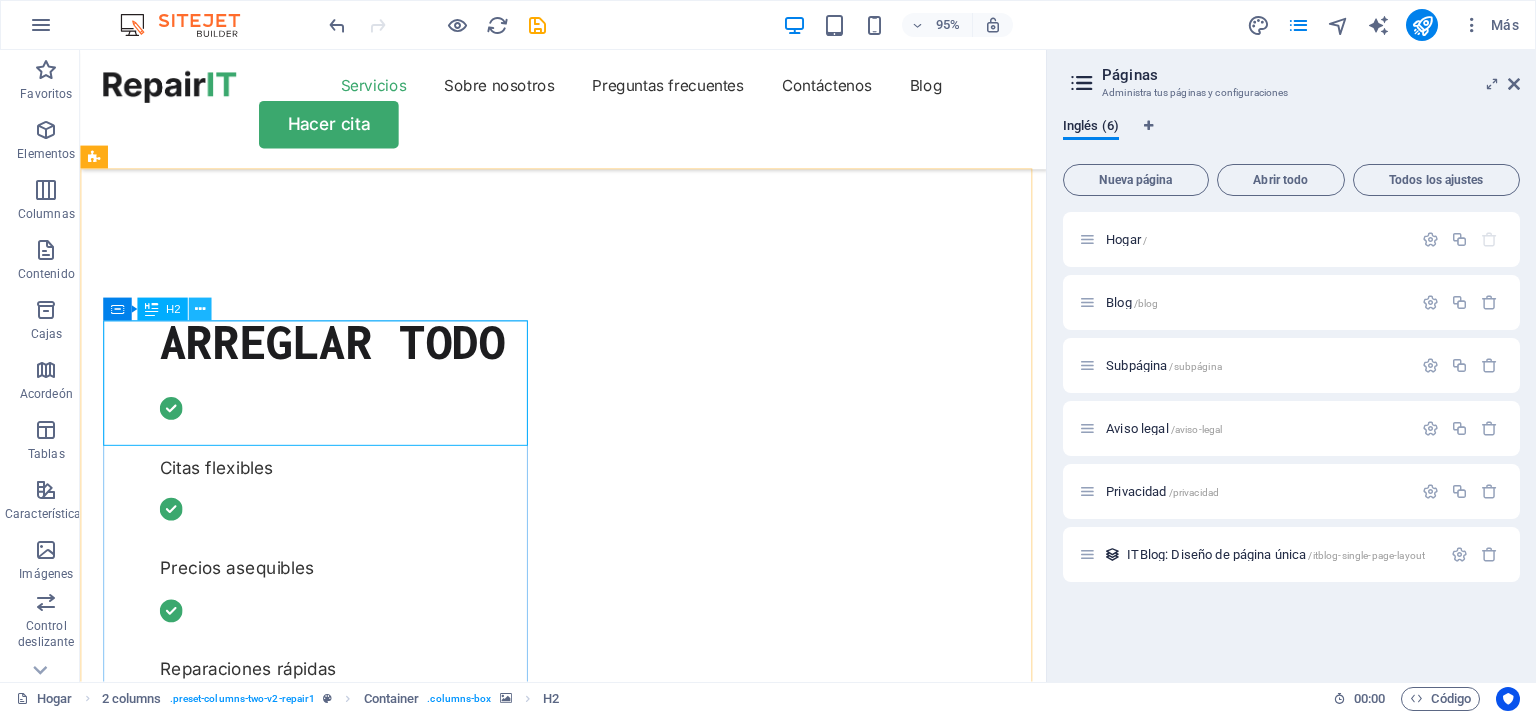 click at bounding box center (200, 309) 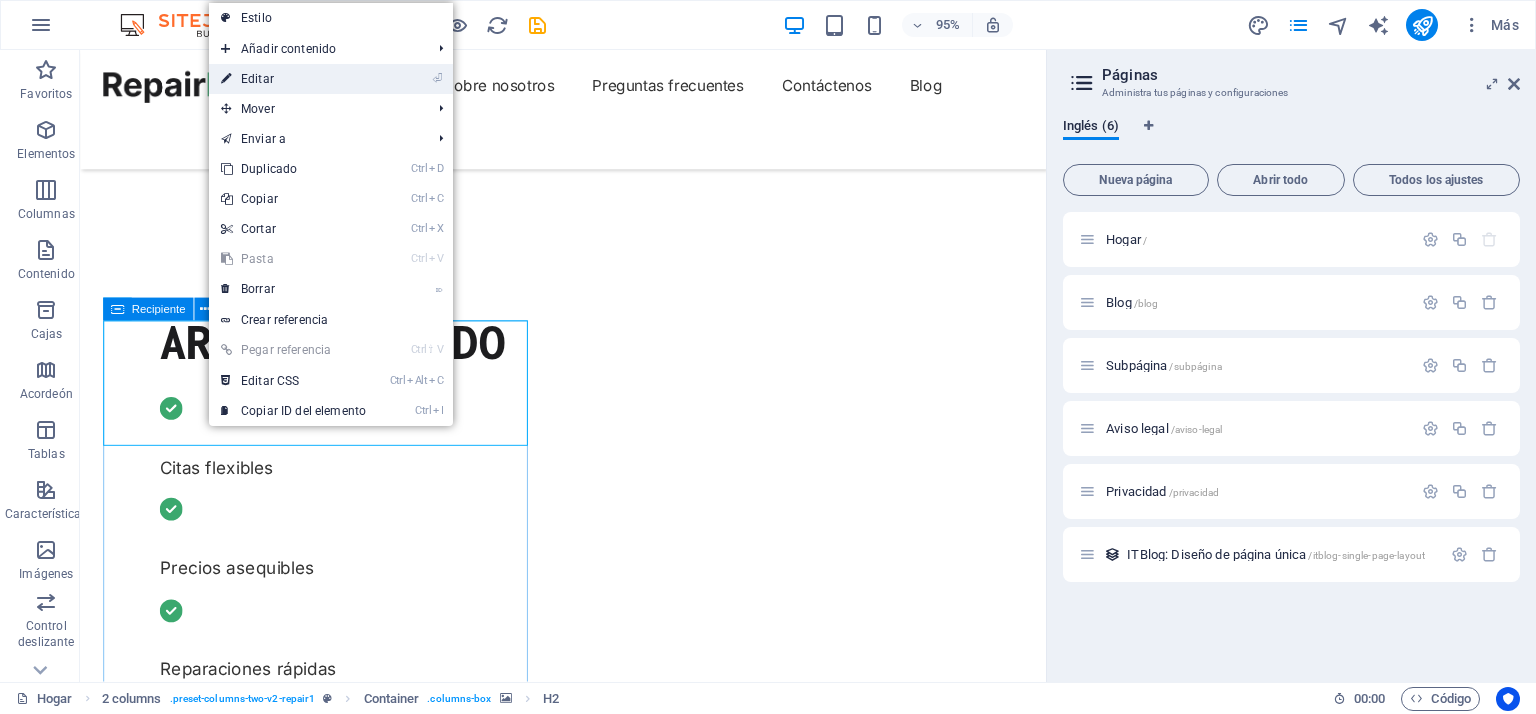click on "⏎ Editar" at bounding box center (293, 79) 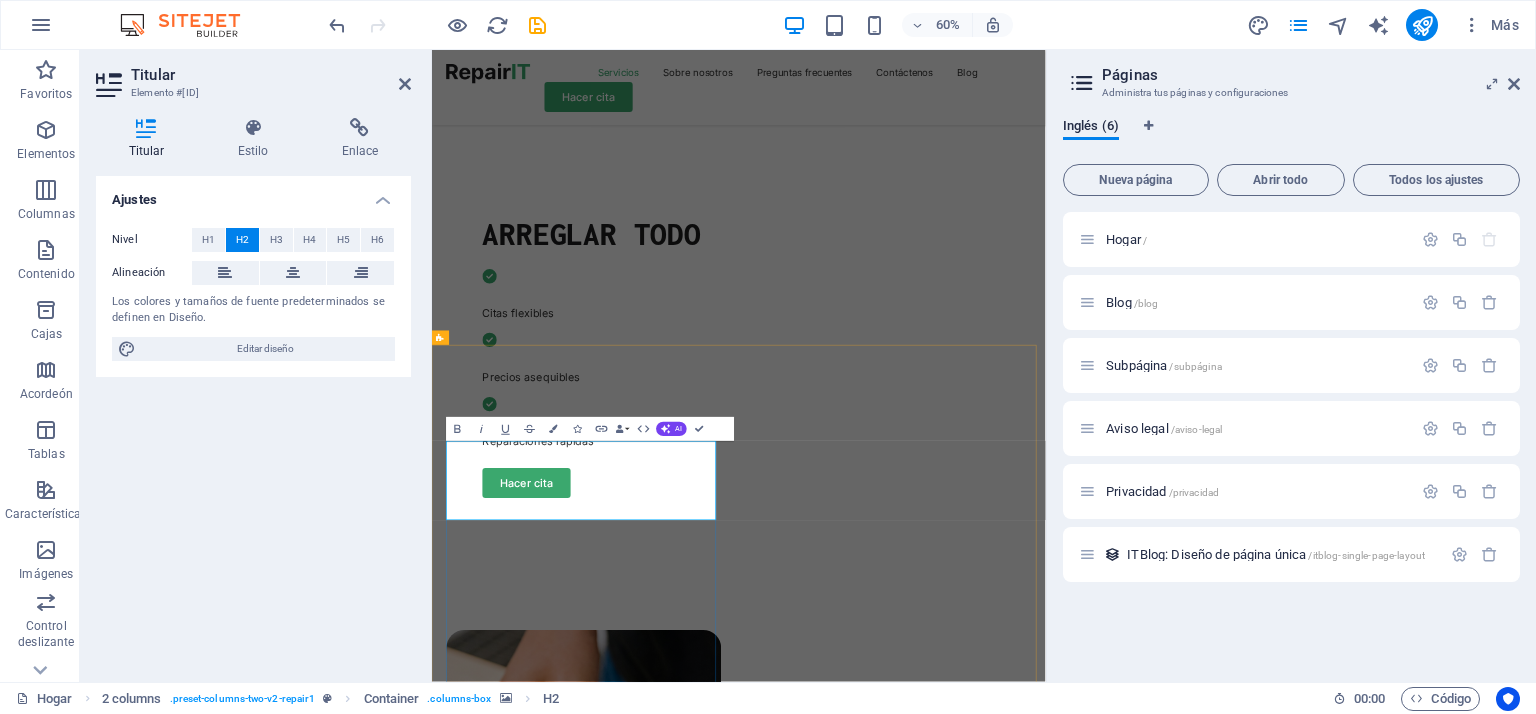 click on "Lo que podemos solucionar para usted" at bounding box center (685, 1723) 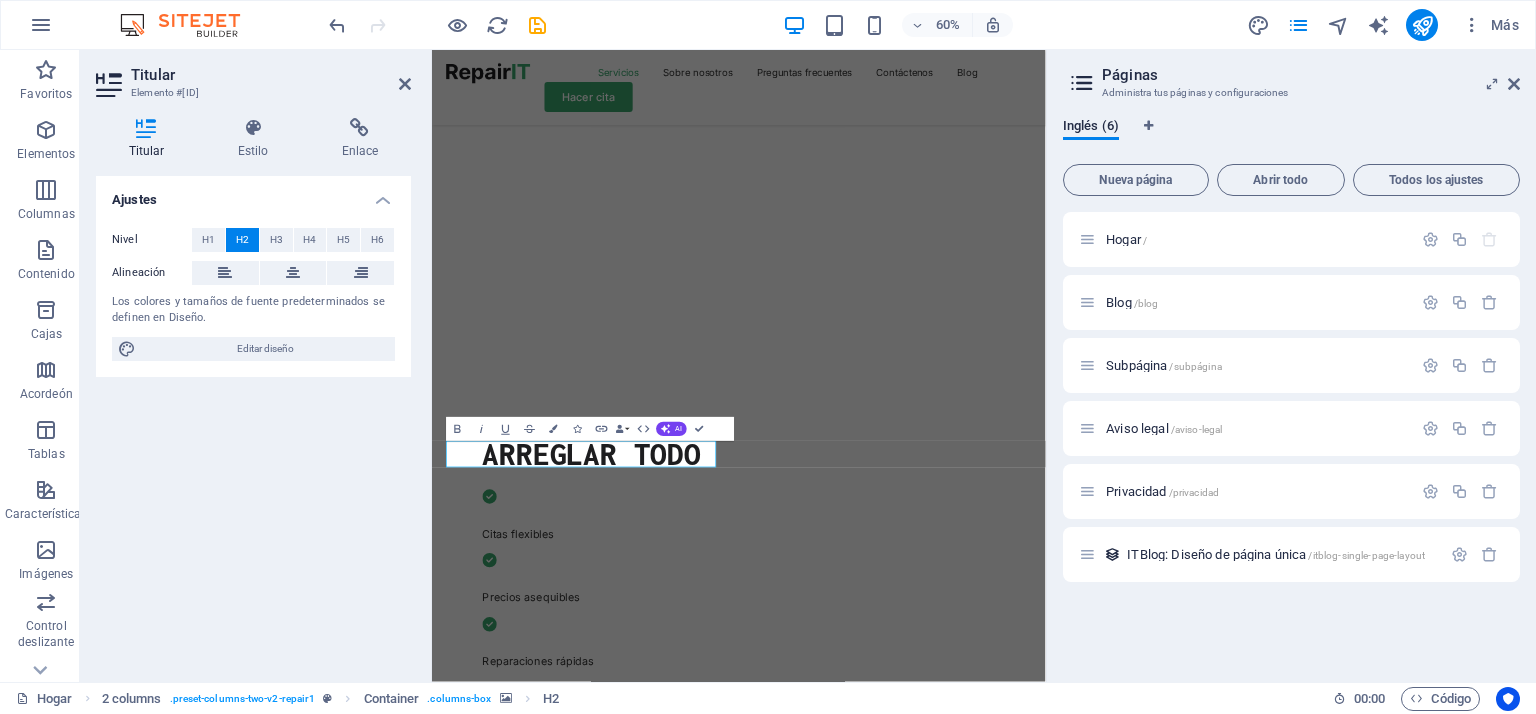 type 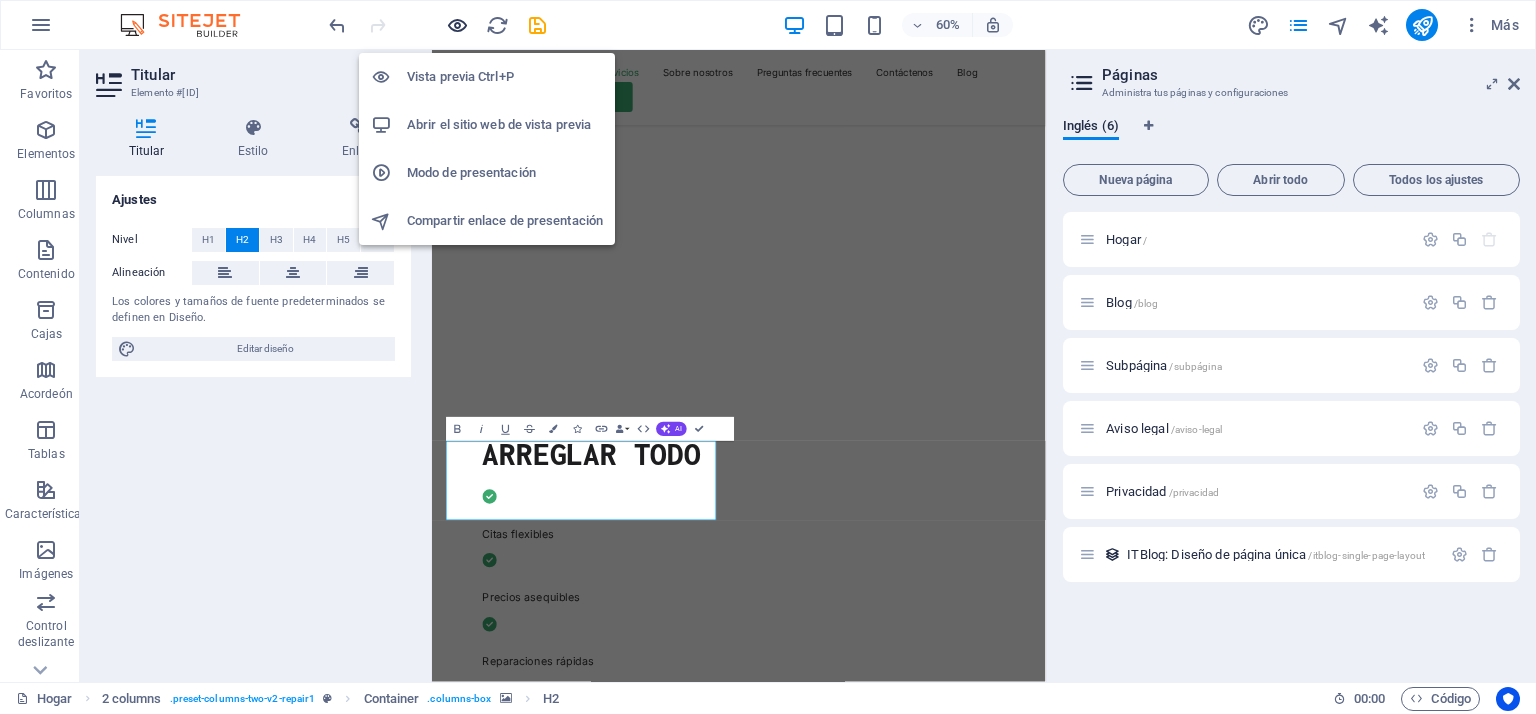 click at bounding box center [457, 25] 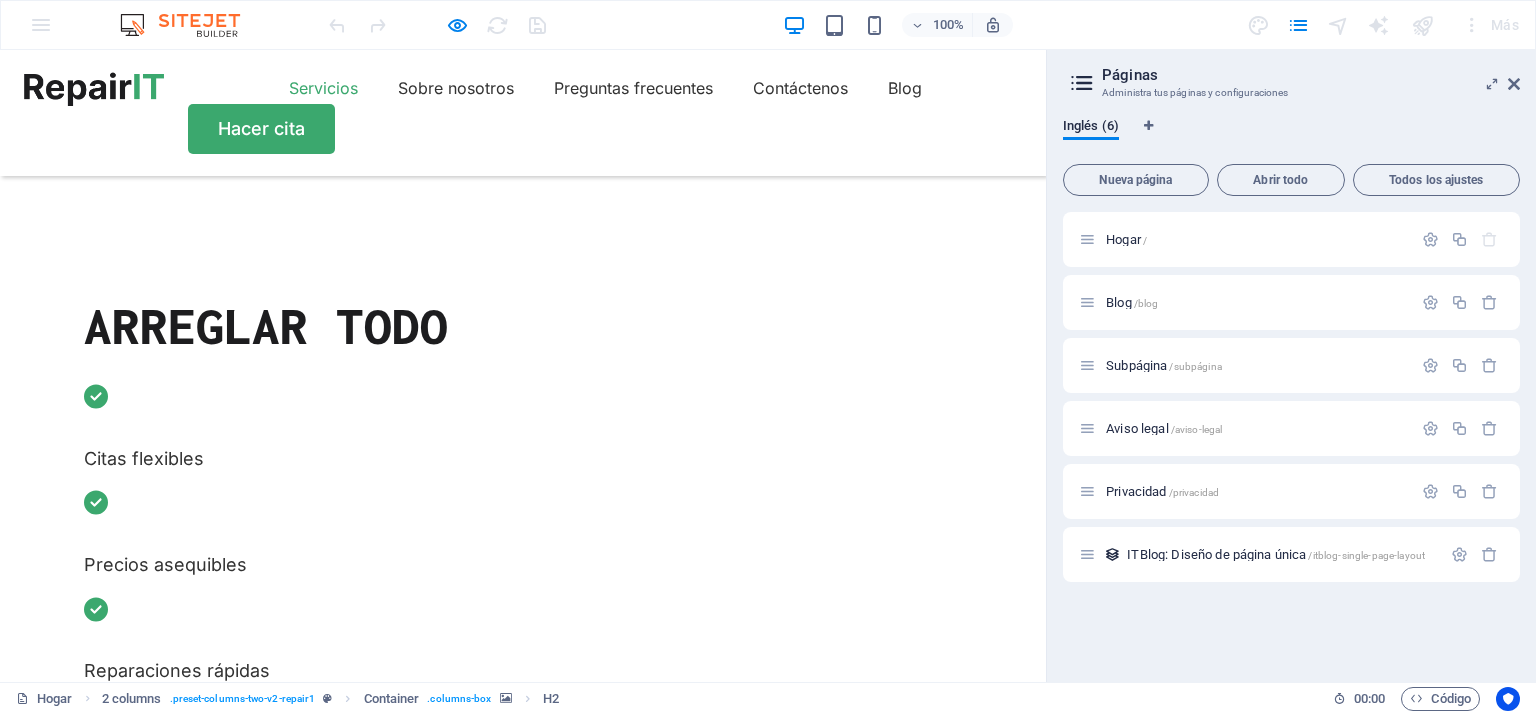 click on "Servicios de Internet y Televisión" at bounding box center (255, 1670) 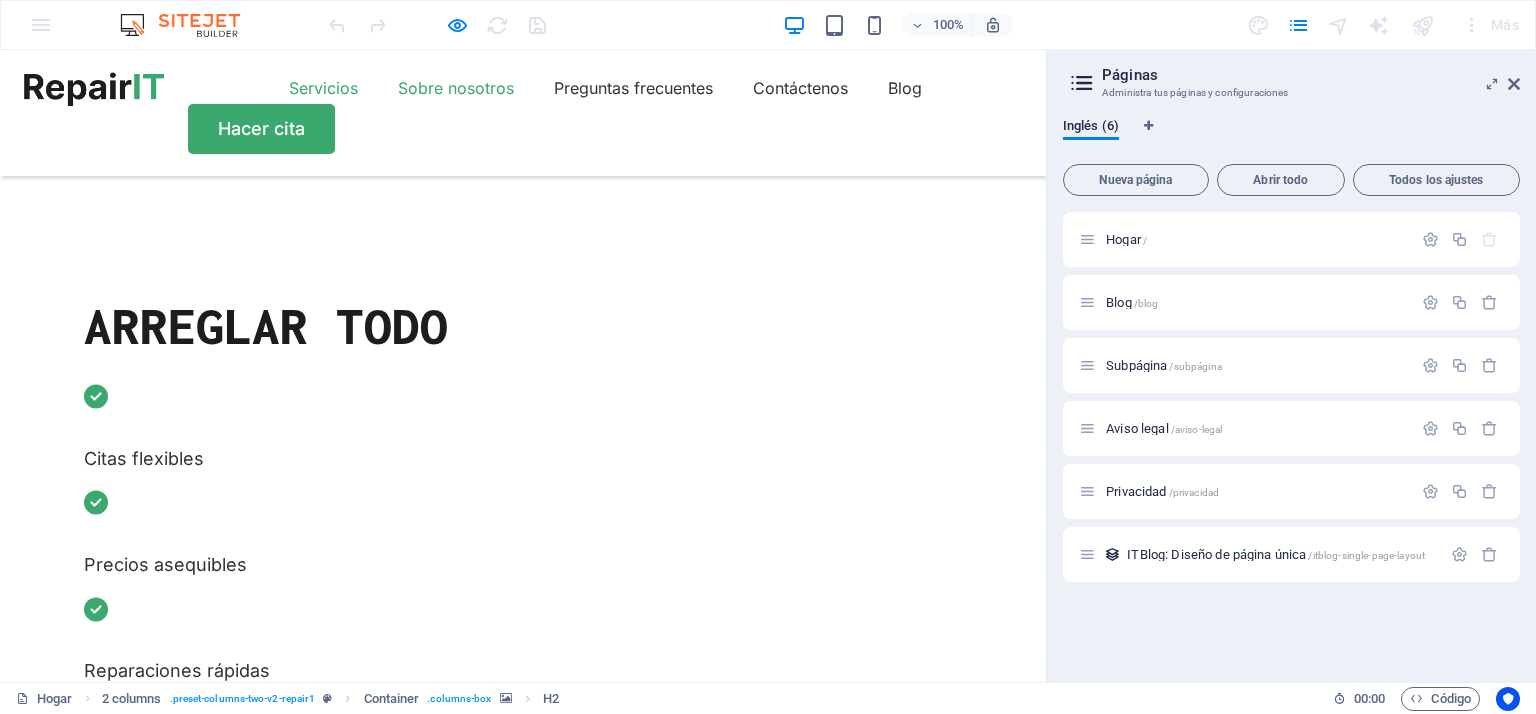 click on "Sobre nosotros" at bounding box center [456, 88] 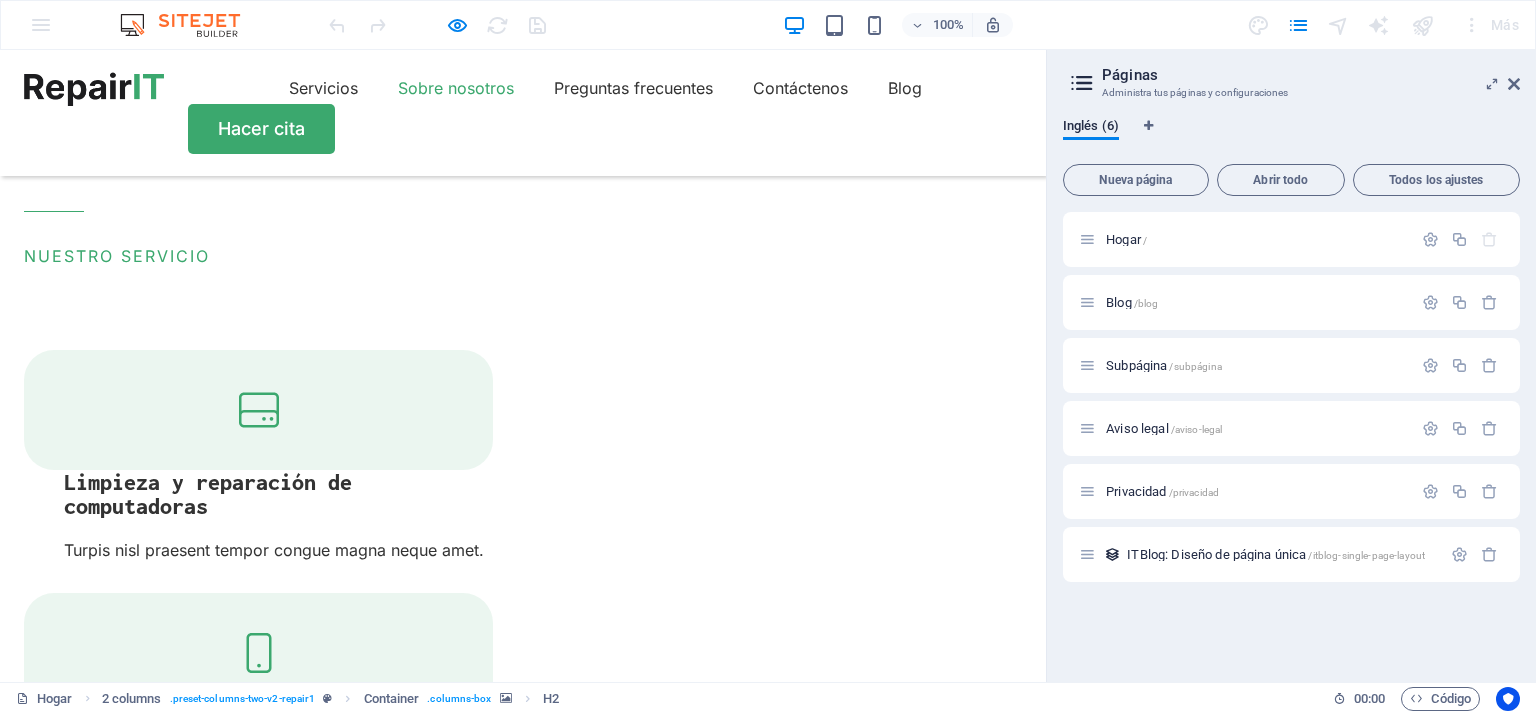 scroll, scrollTop: 2163, scrollLeft: 0, axis: vertical 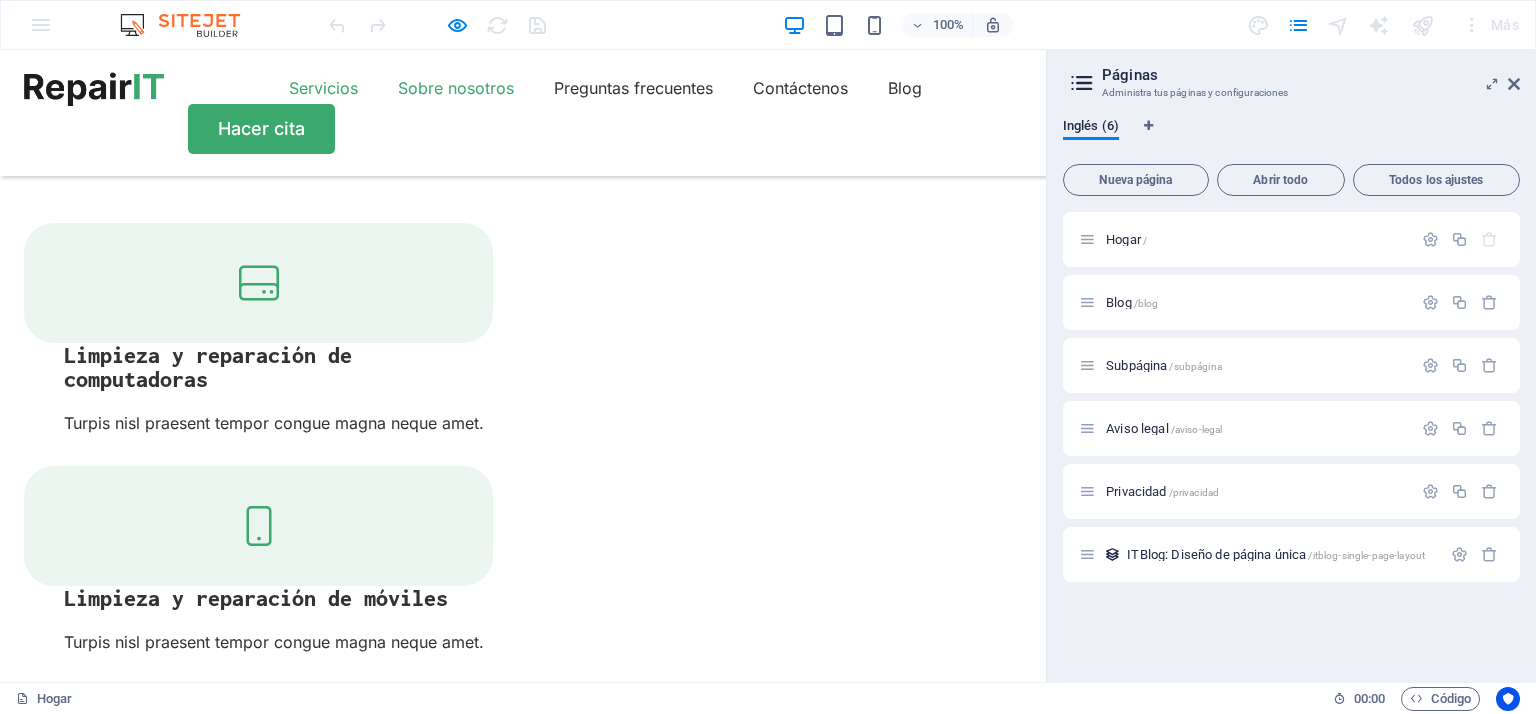 click on "Servicios" at bounding box center [323, 88] 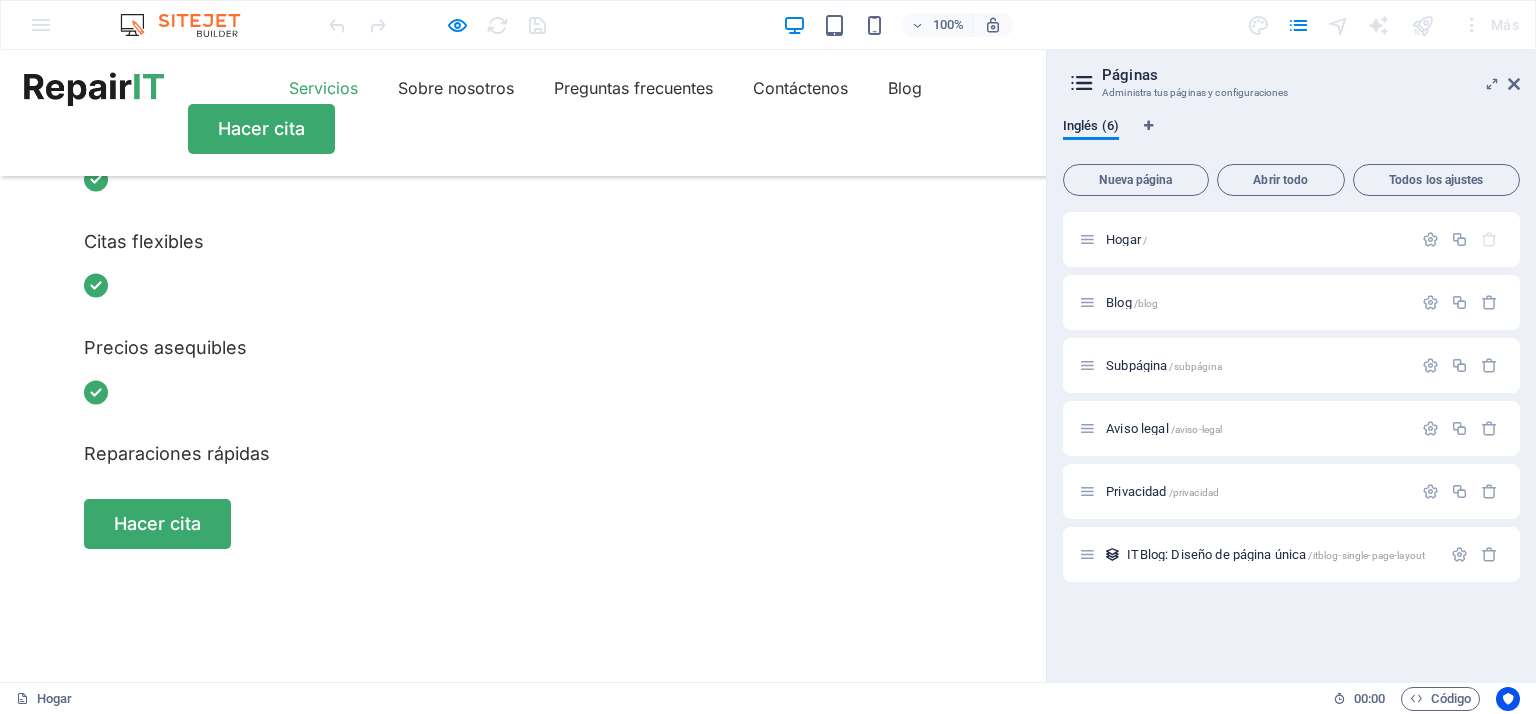 scroll, scrollTop: 503, scrollLeft: 0, axis: vertical 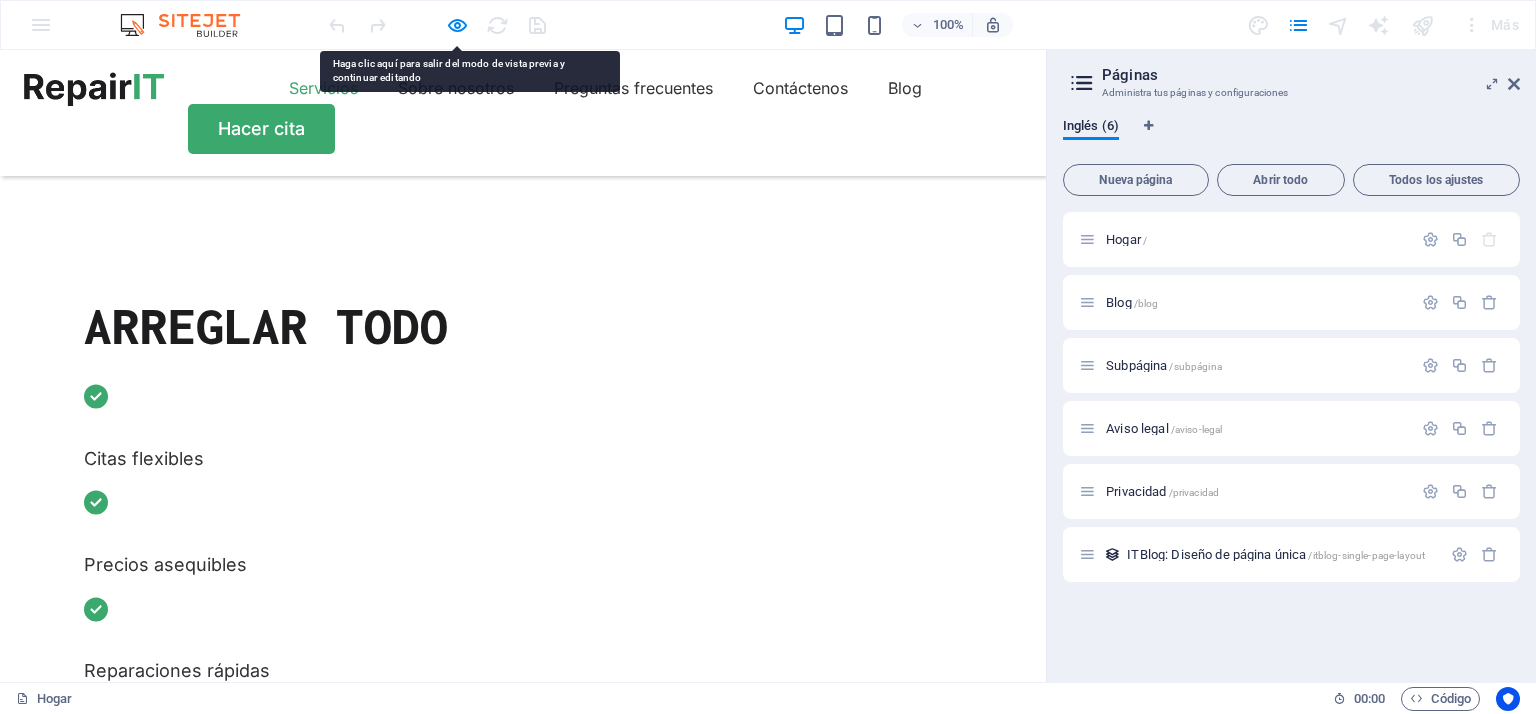drag, startPoint x: 339, startPoint y: 460, endPoint x: 250, endPoint y: 519, distance: 106.78015 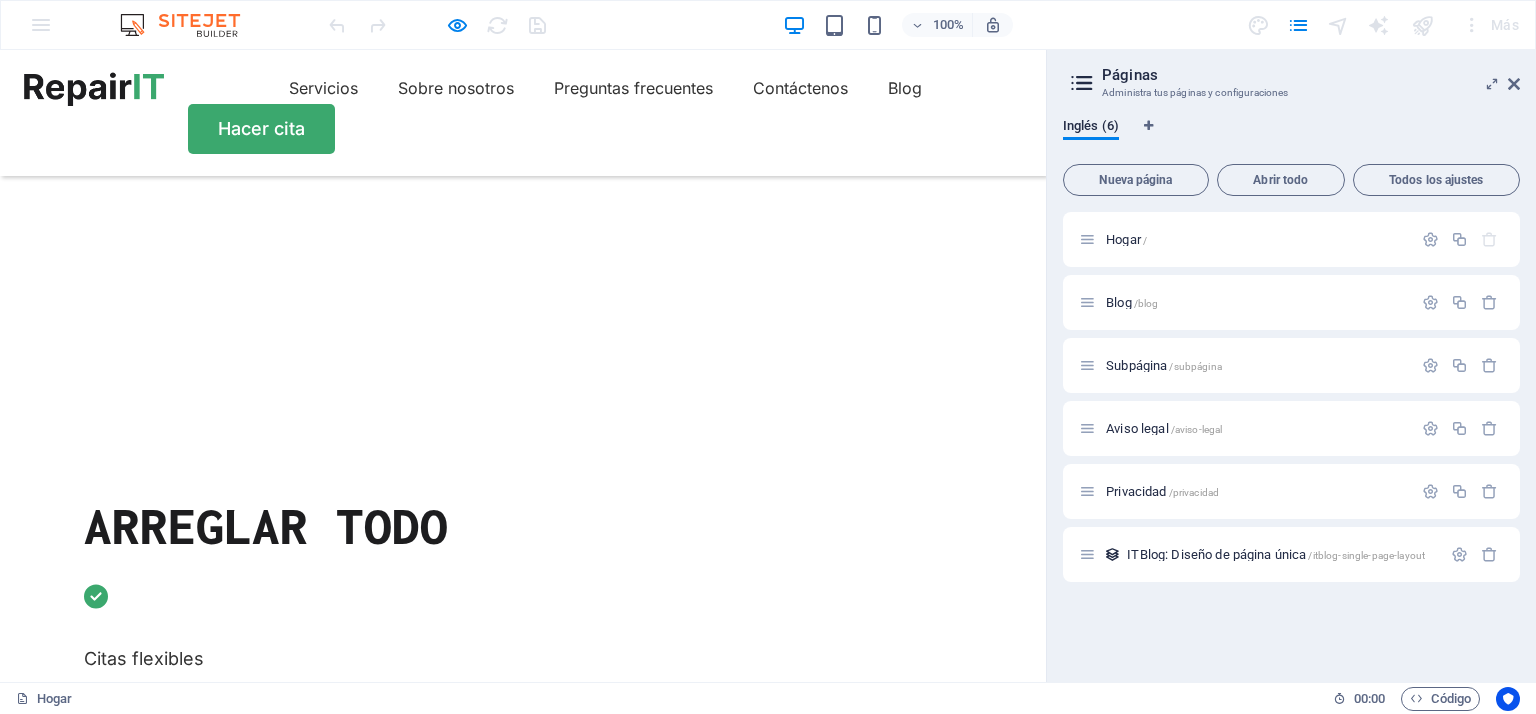 scroll, scrollTop: 0, scrollLeft: 0, axis: both 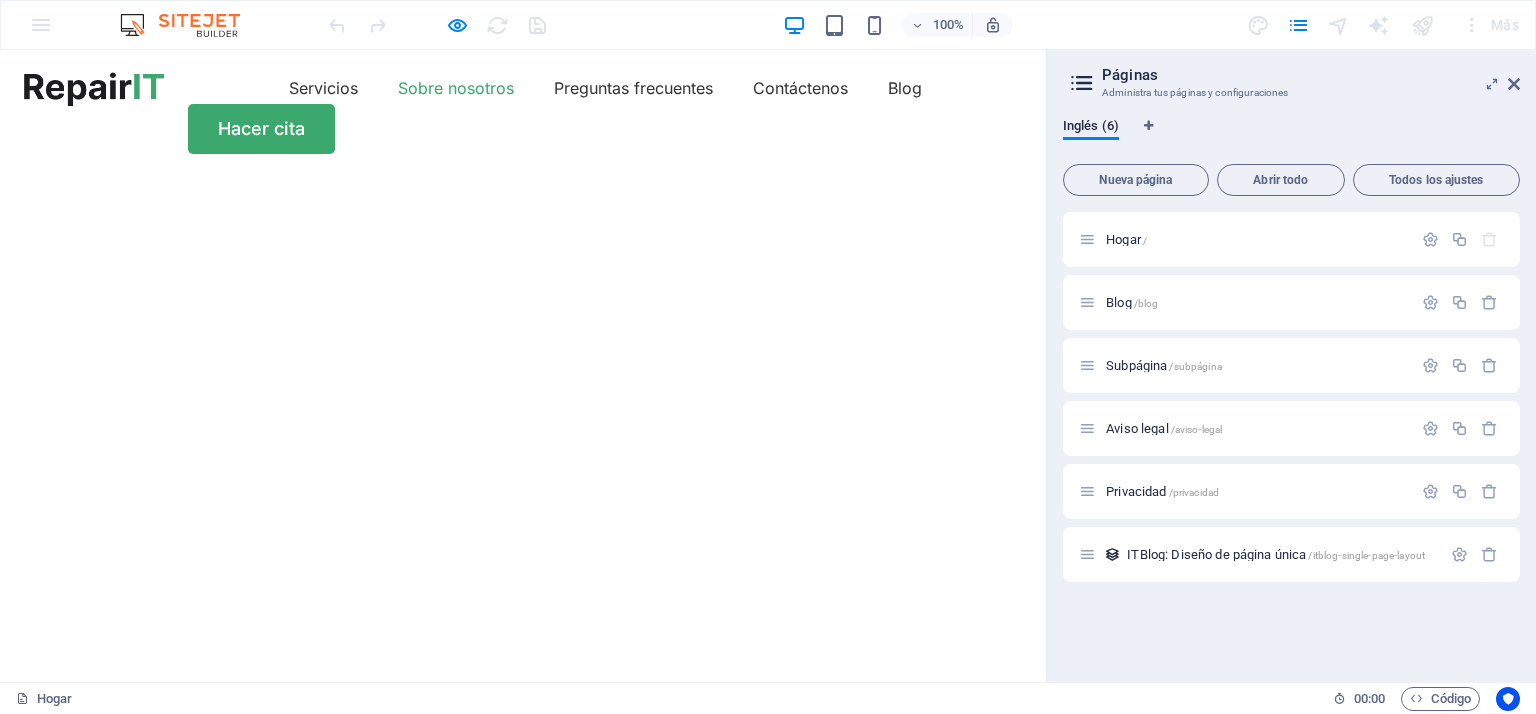 click on "Sobre nosotros" at bounding box center (456, 88) 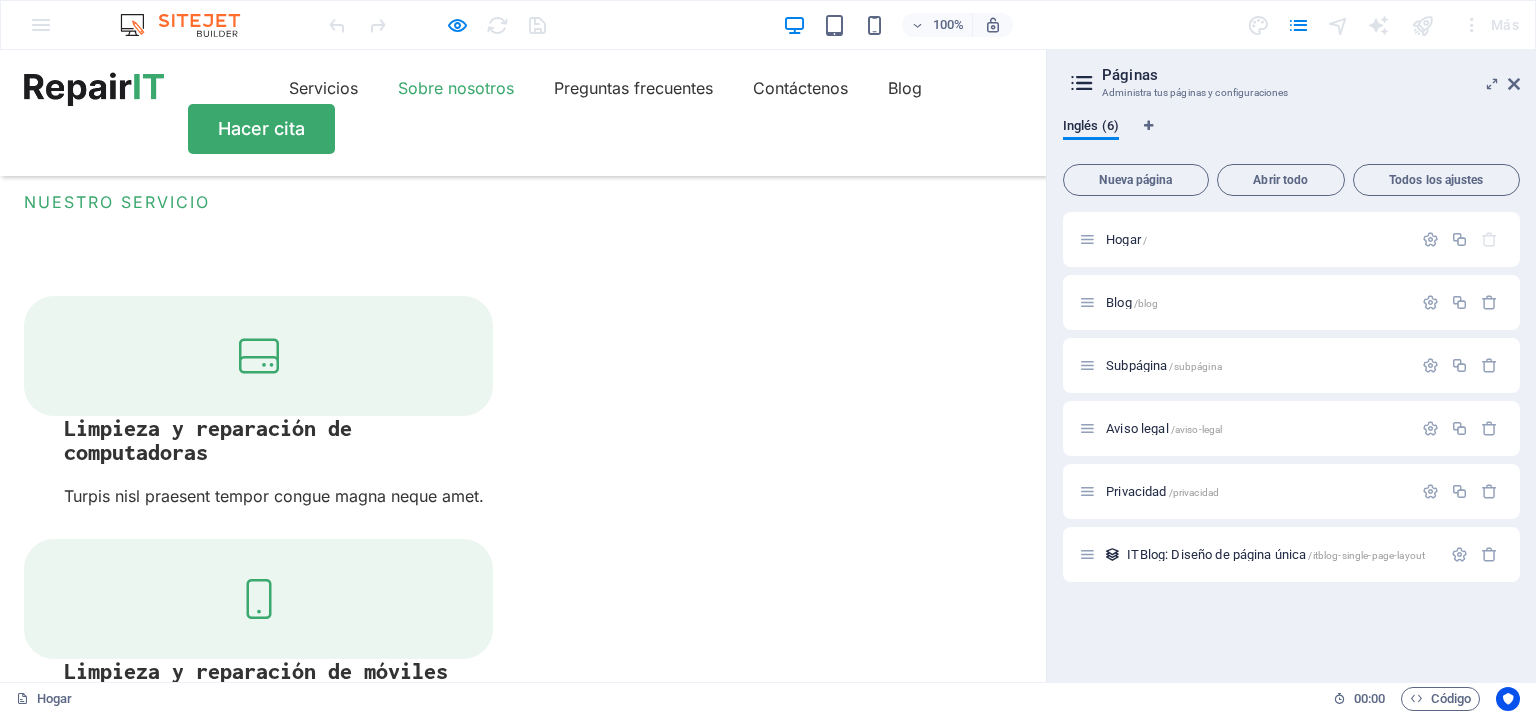 scroll, scrollTop: 2163, scrollLeft: 0, axis: vertical 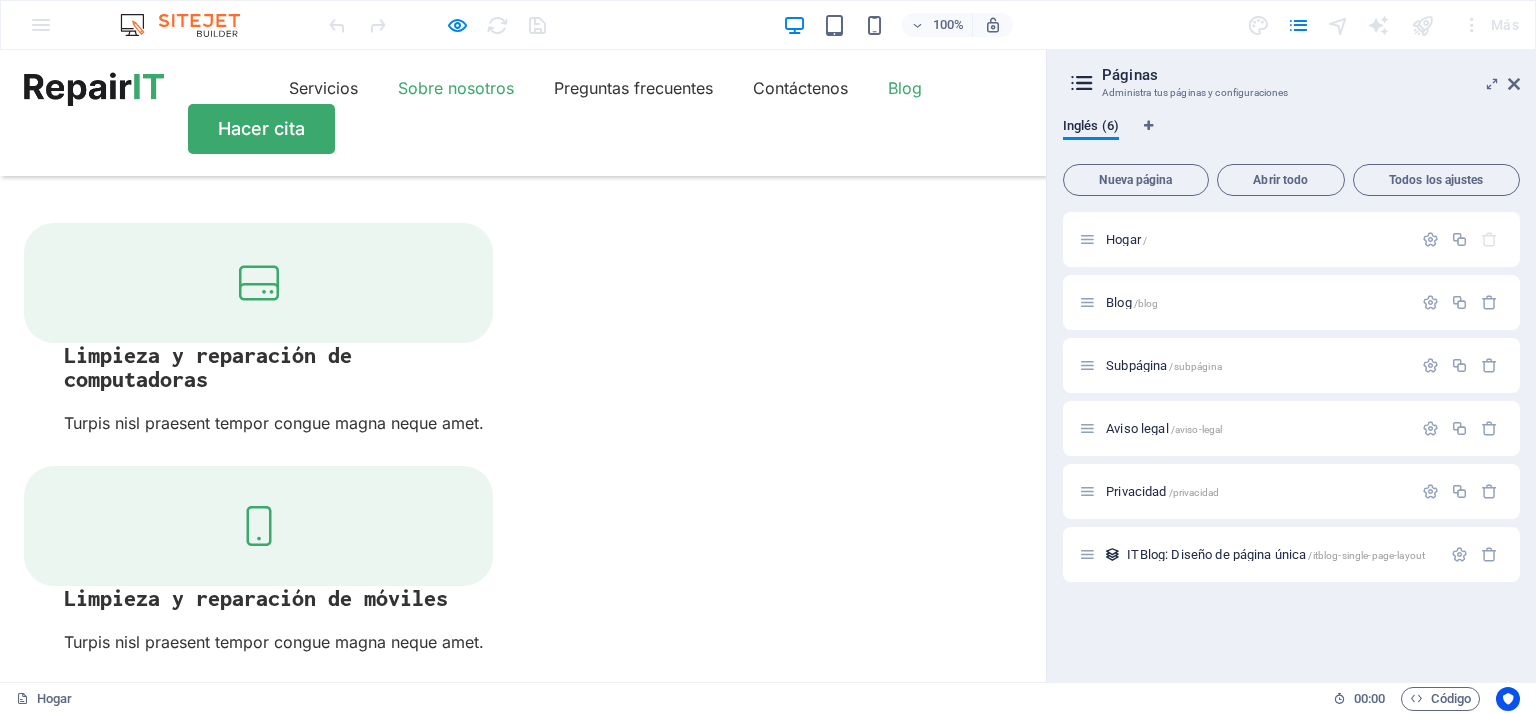 click on "Blog" at bounding box center [905, 88] 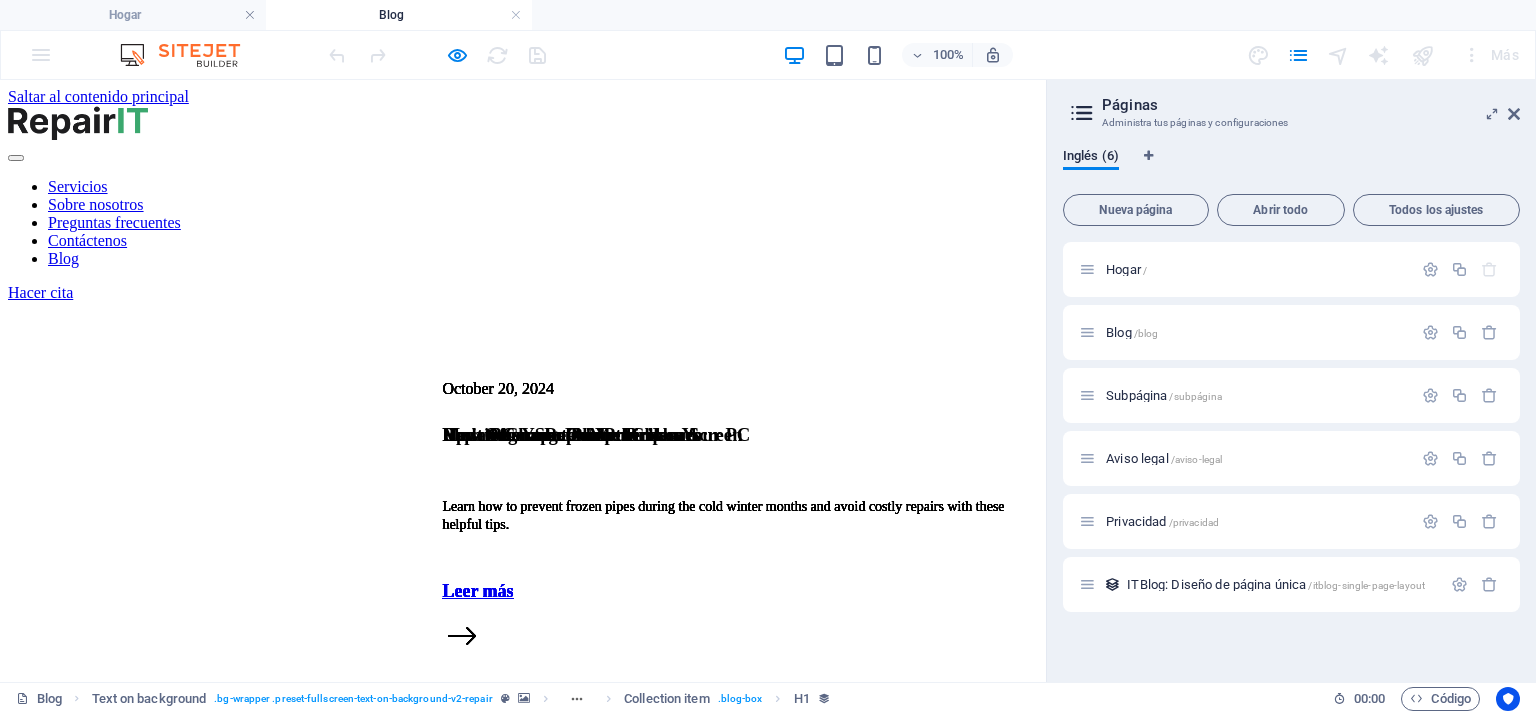 scroll, scrollTop: 0, scrollLeft: 0, axis: both 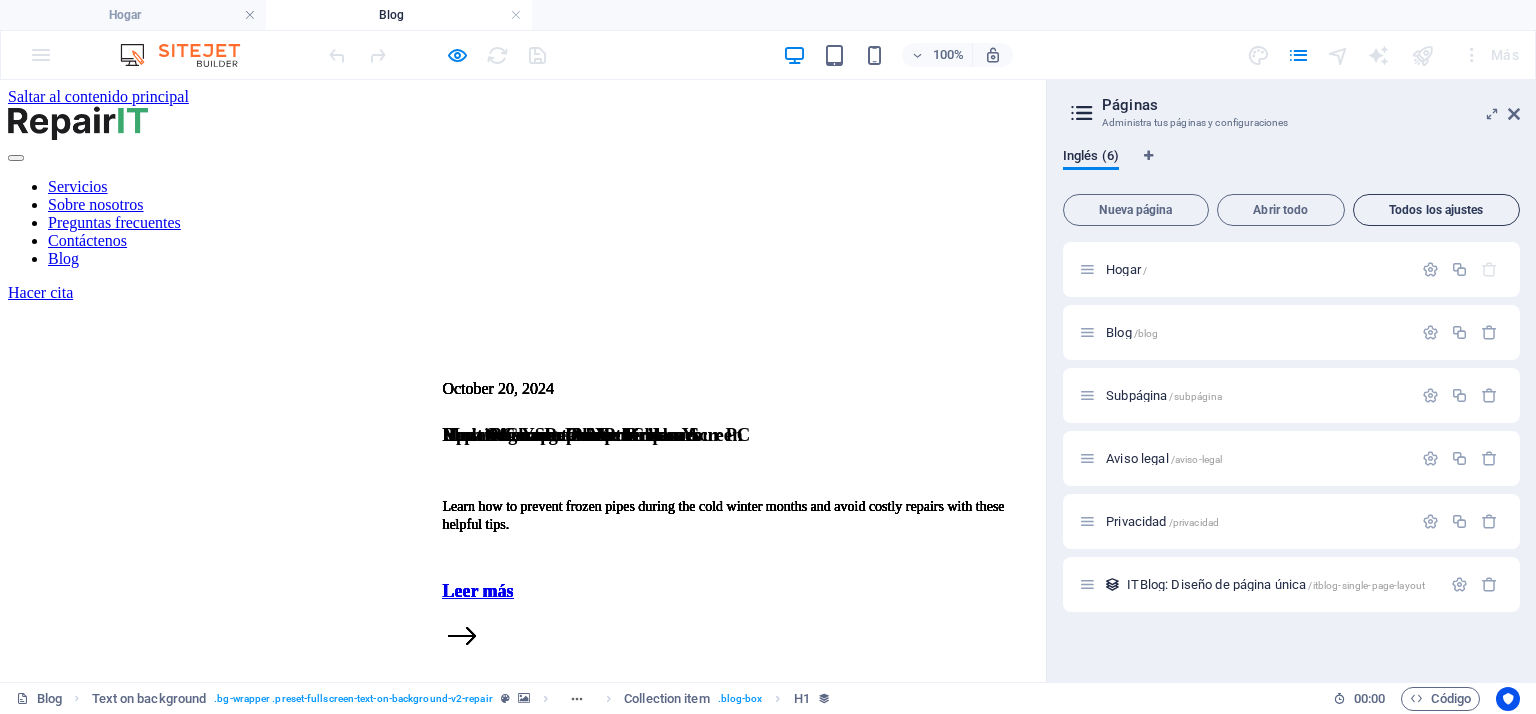 click on "Todos los ajustes" at bounding box center [1436, 210] 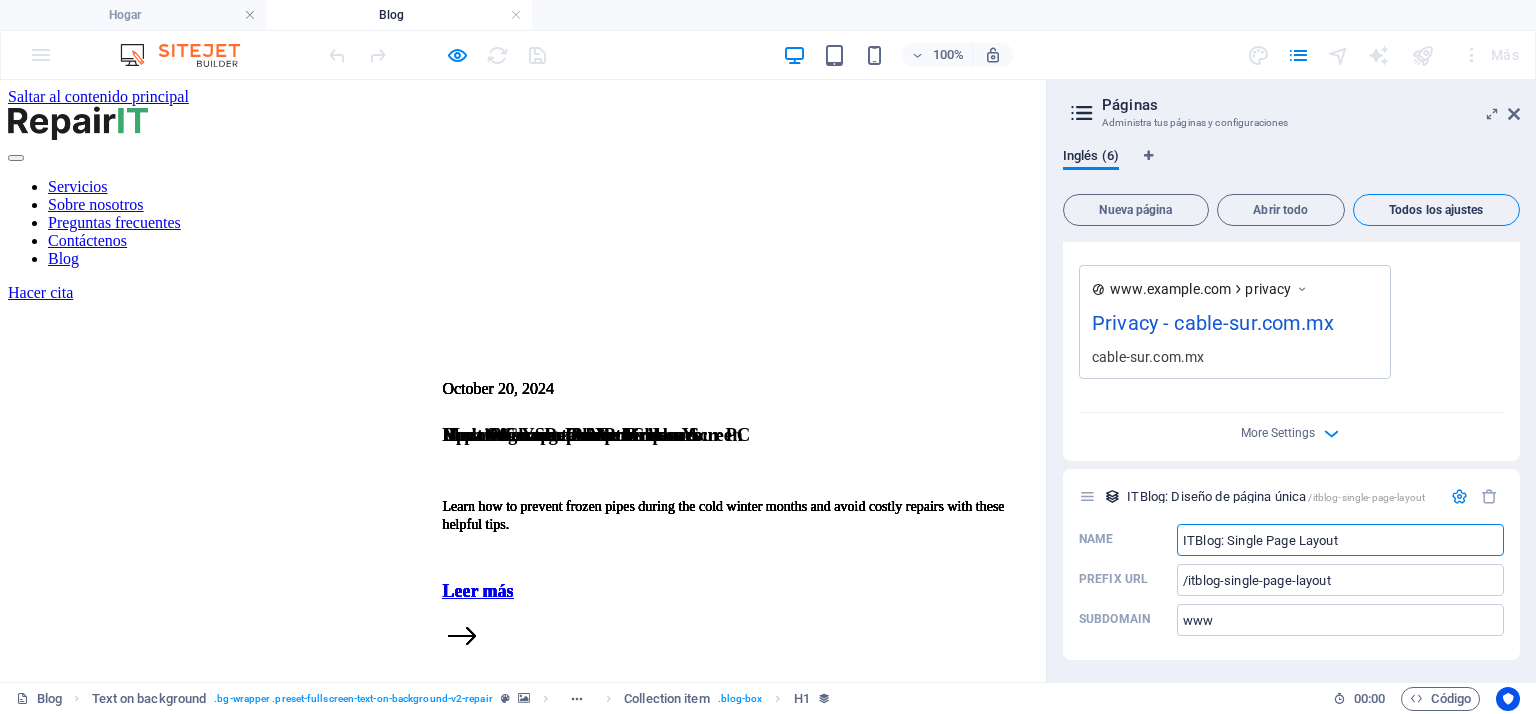 scroll, scrollTop: 3815, scrollLeft: 0, axis: vertical 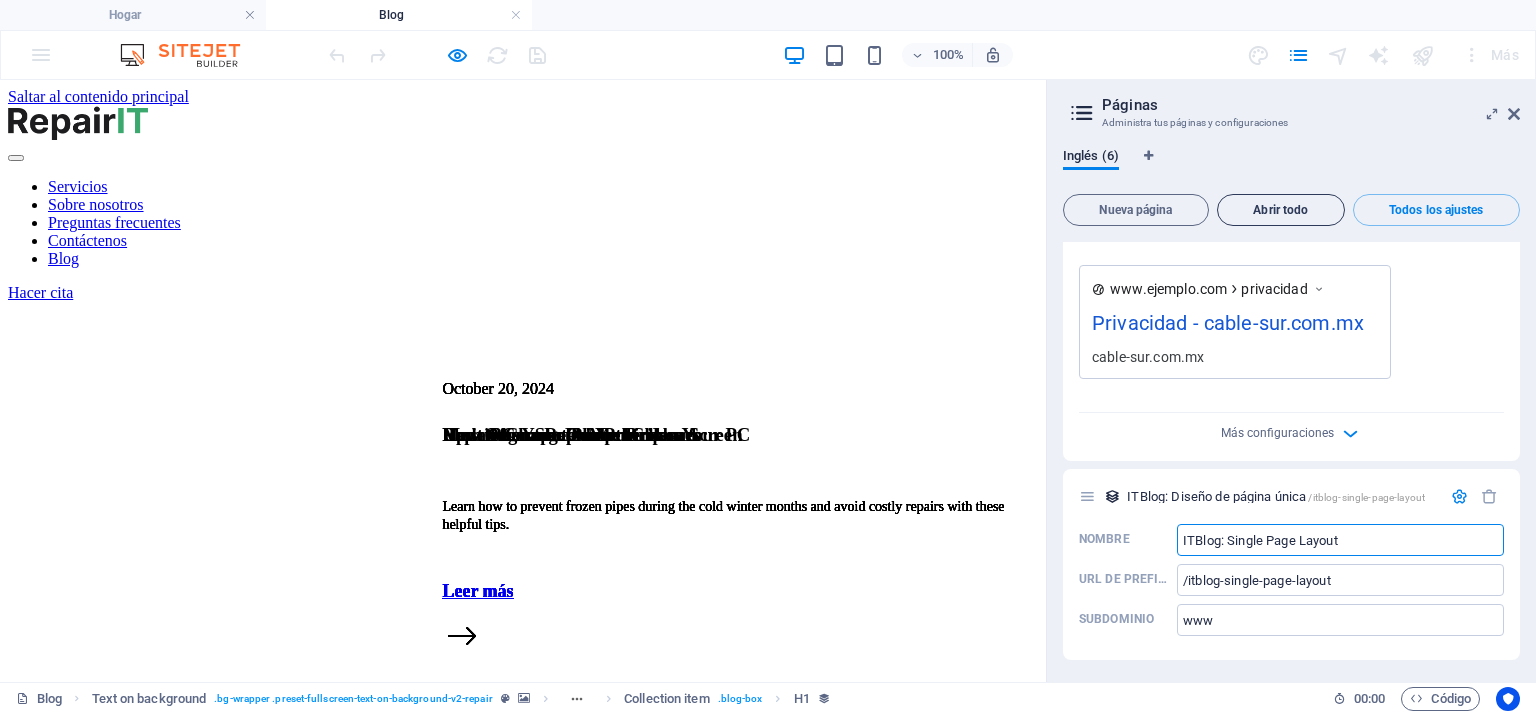 click on "Abrir todo" at bounding box center [1280, 210] 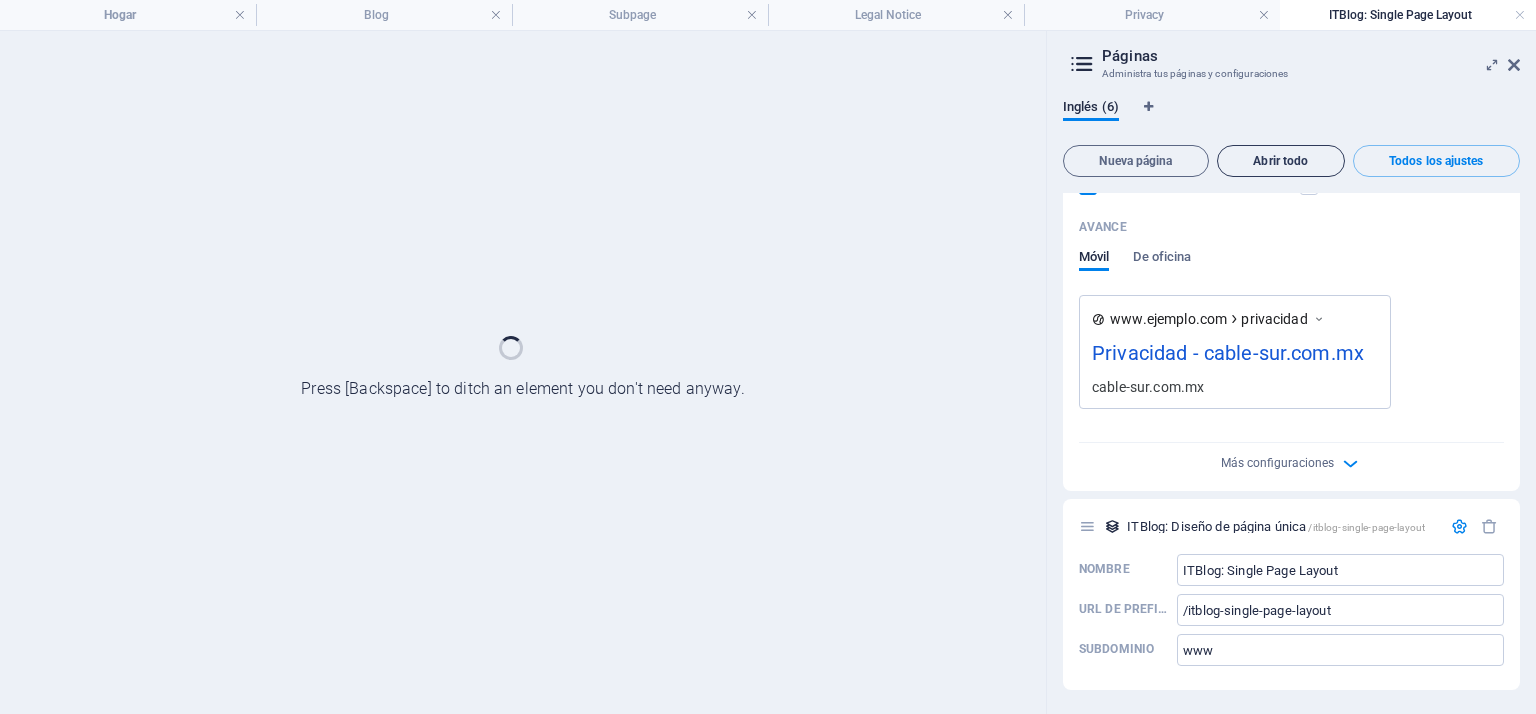 scroll, scrollTop: 3734, scrollLeft: 0, axis: vertical 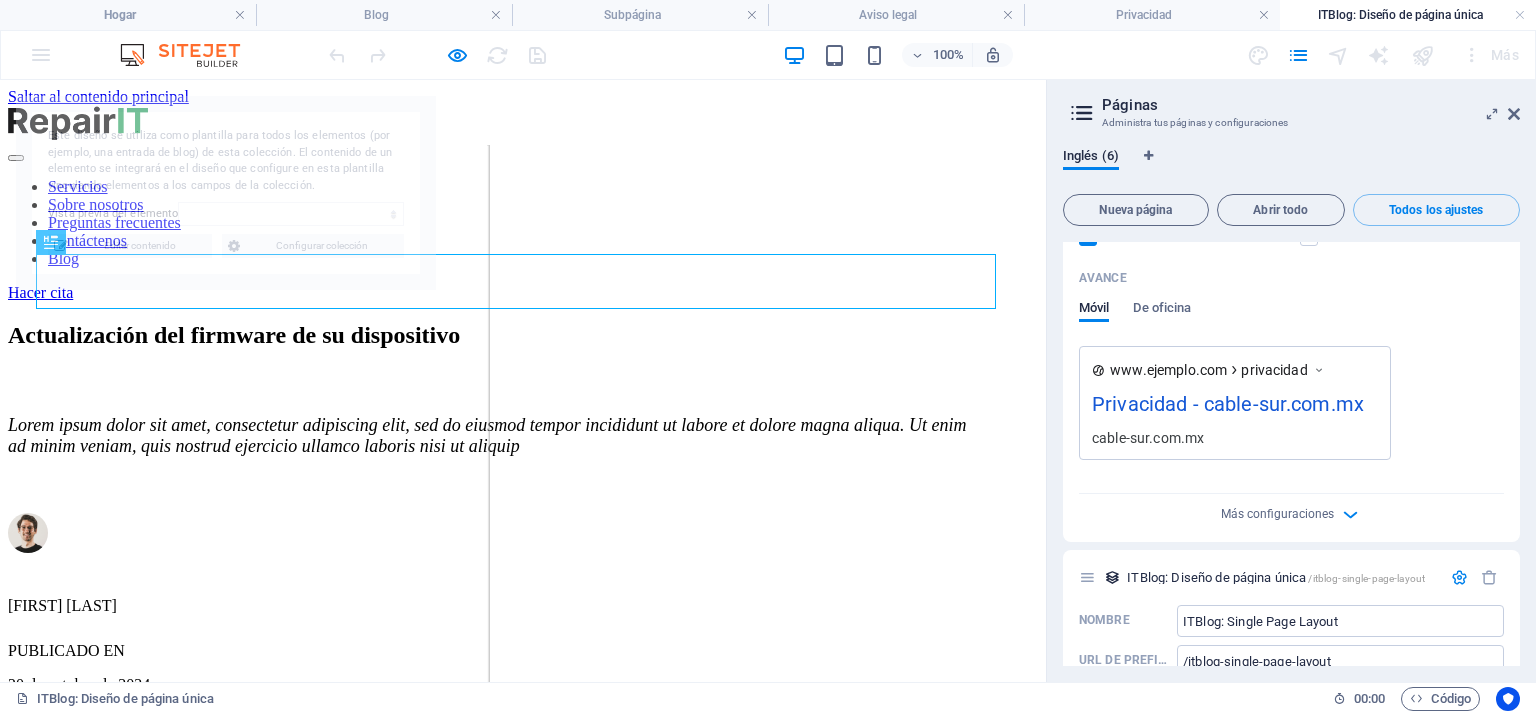 select on "[ID]" 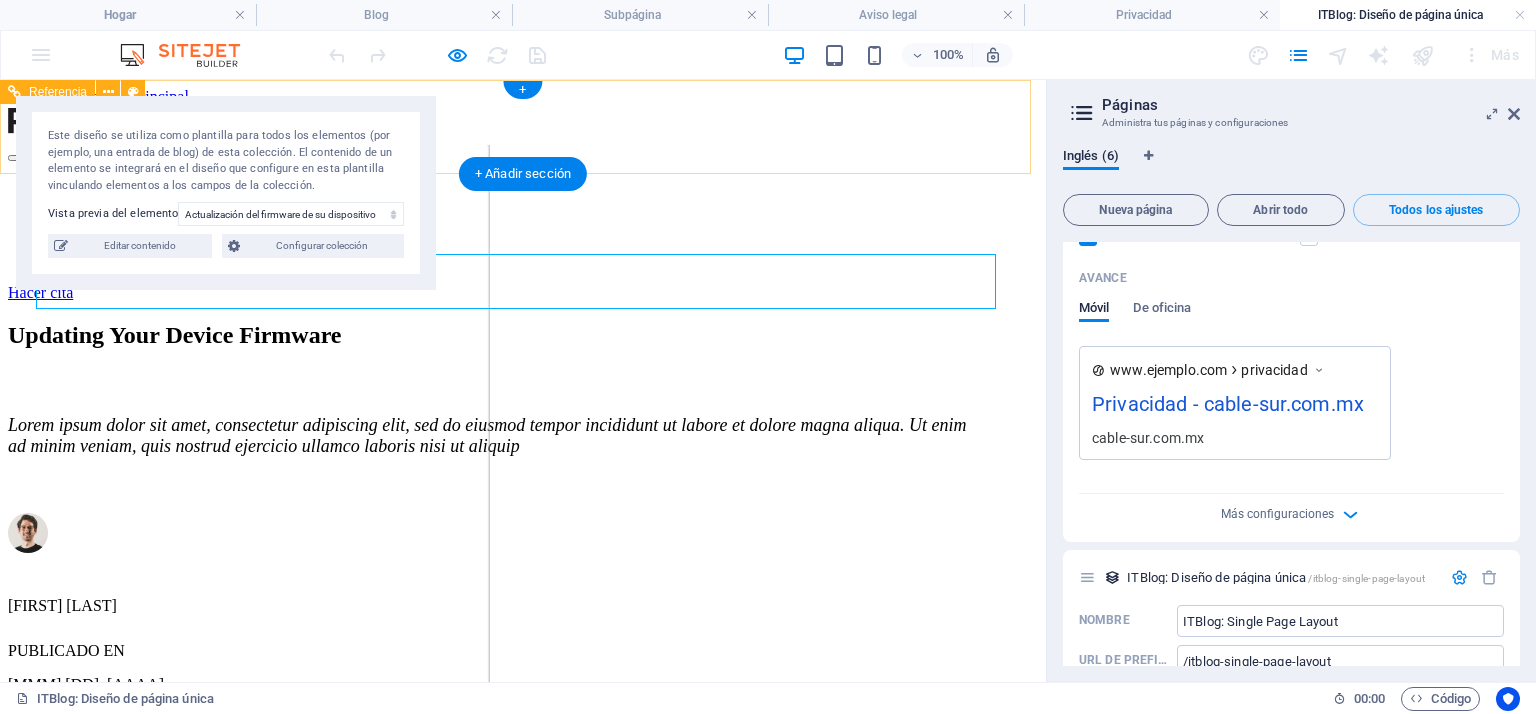 click on "Servicios Sobre nosotros Preguntas frecuentes Contáctenos Blog" at bounding box center (523, 223) 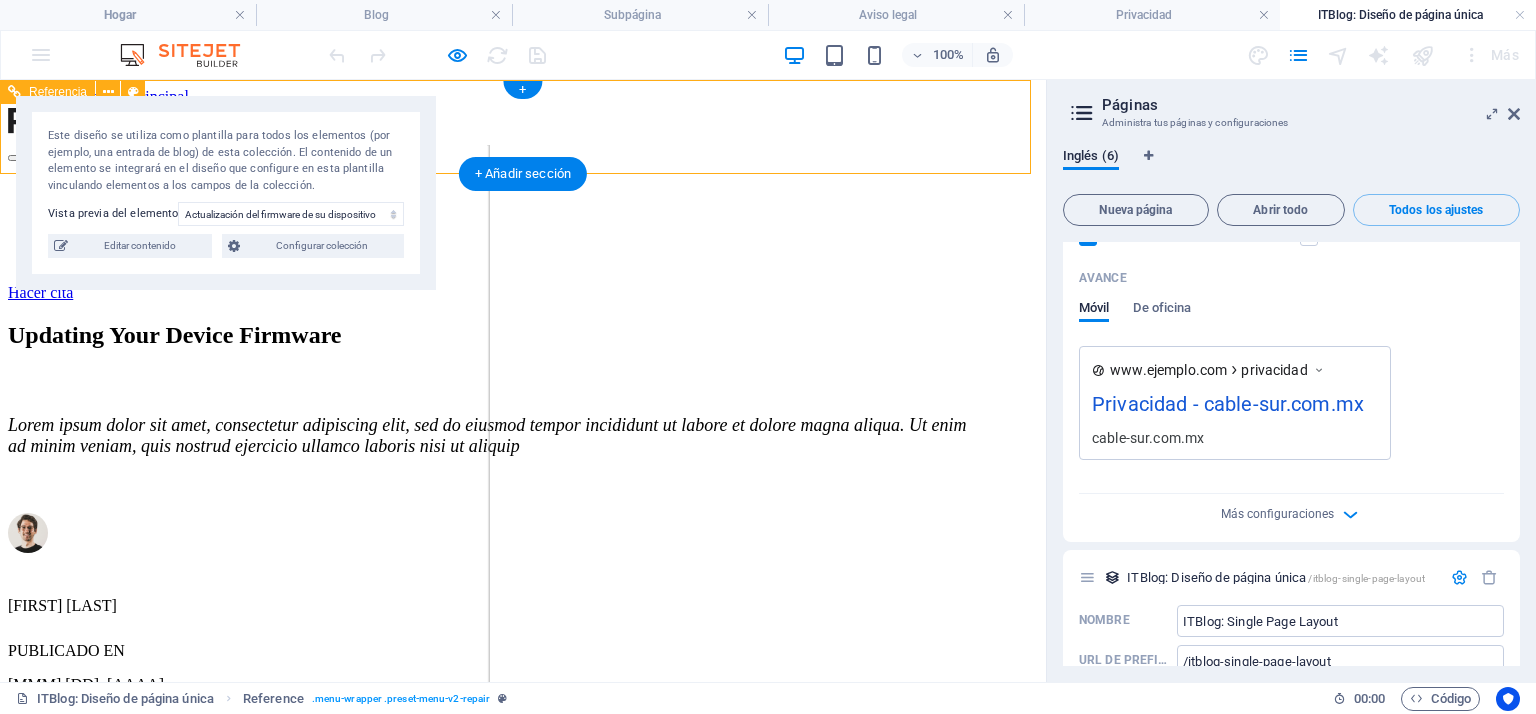click on "Servicios Sobre nosotros Preguntas frecuentes Contáctenos Blog" at bounding box center [523, 223] 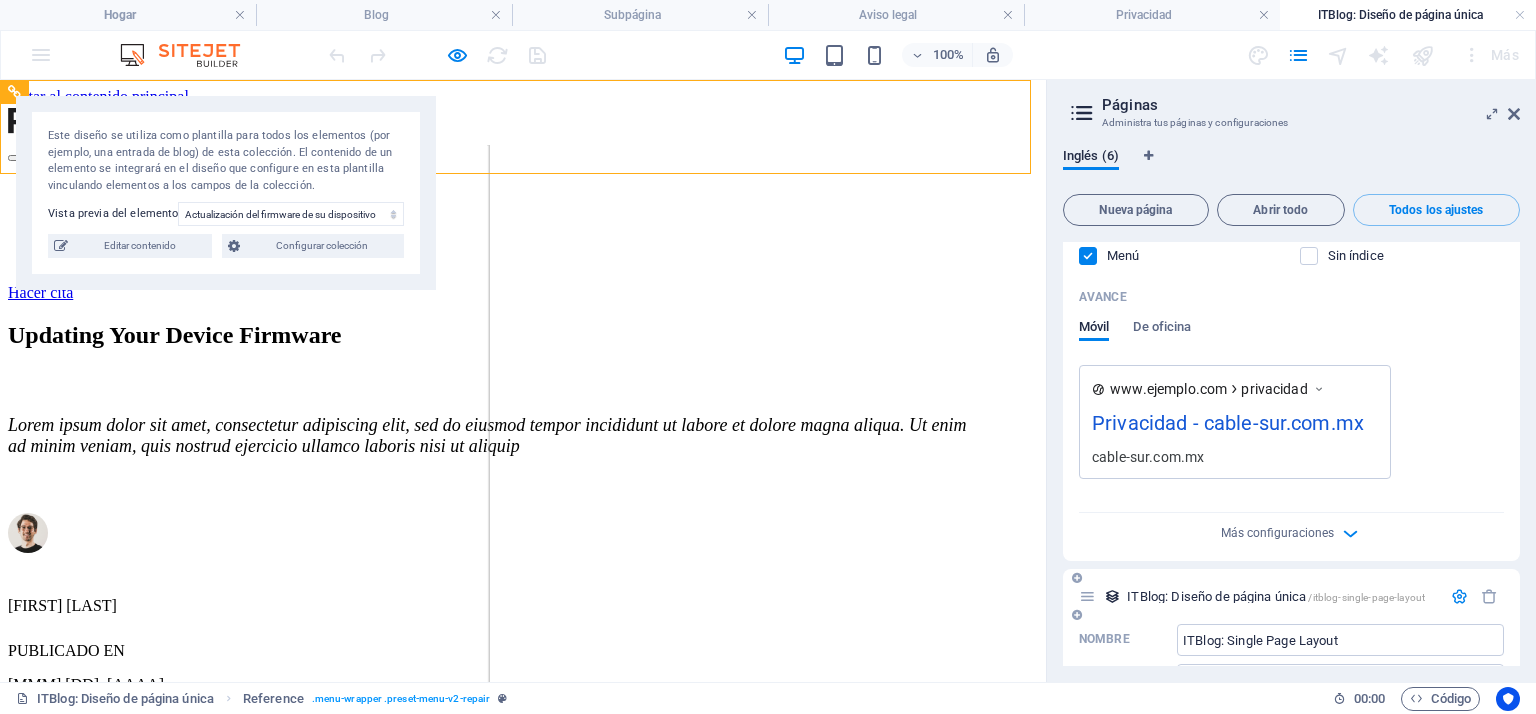 scroll, scrollTop: 3815, scrollLeft: 0, axis: vertical 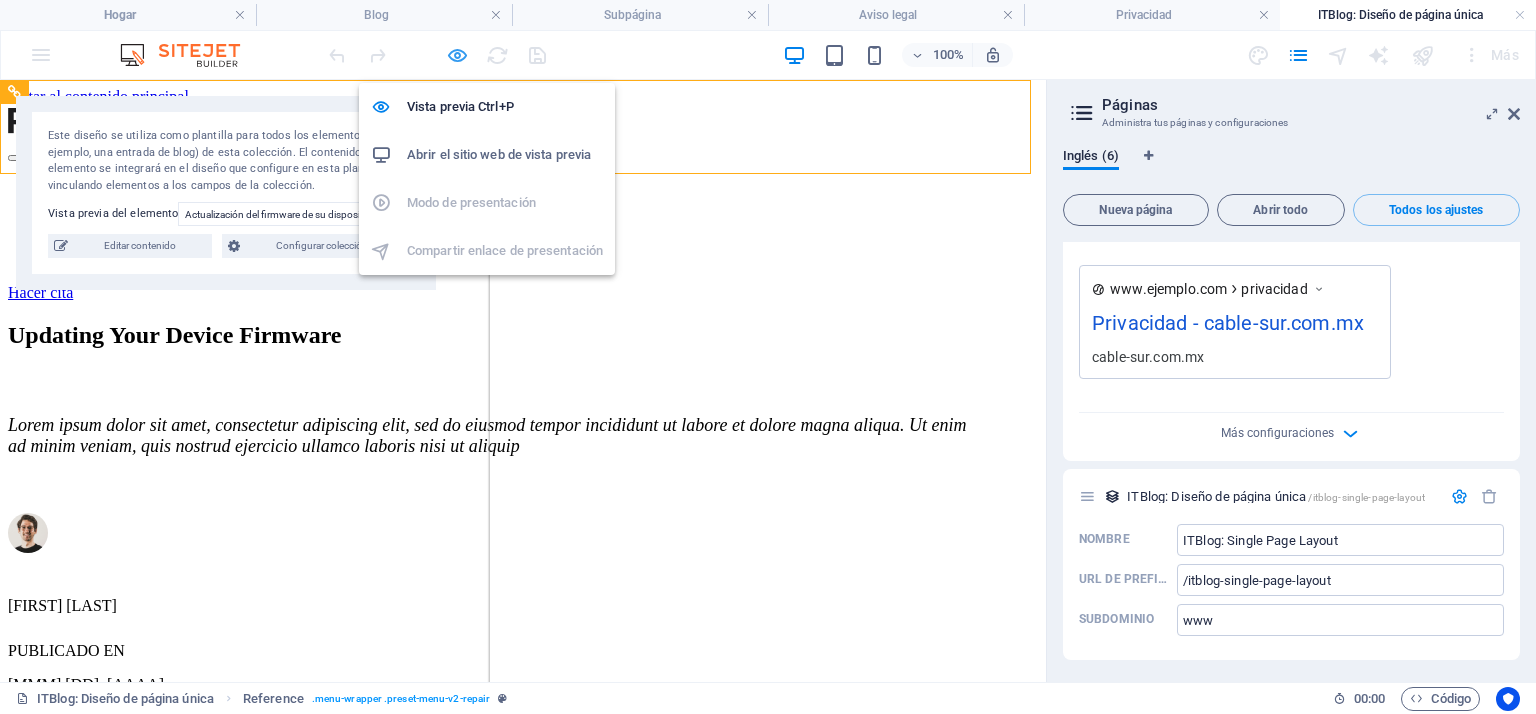 click at bounding box center [457, 55] 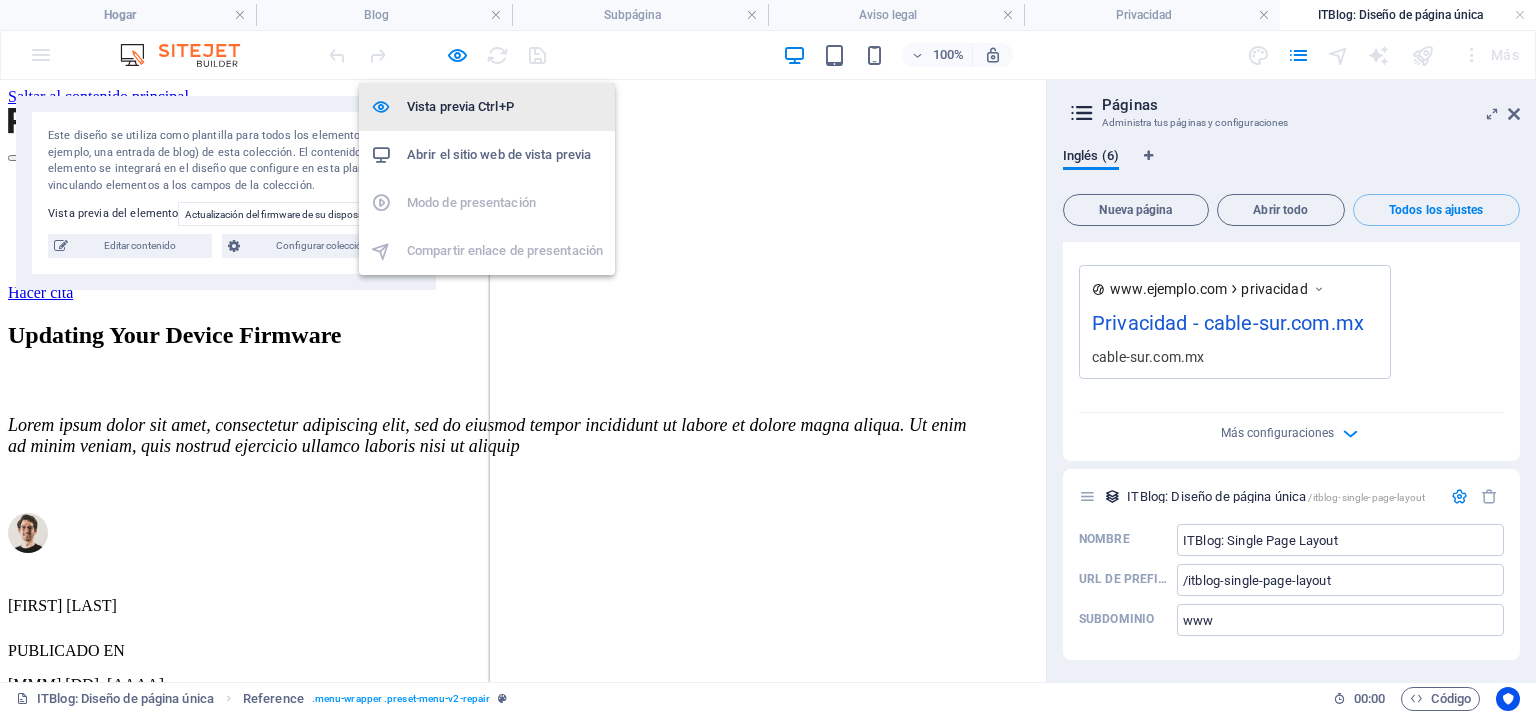 click on "Vista previa Ctrl+P" at bounding box center (460, 106) 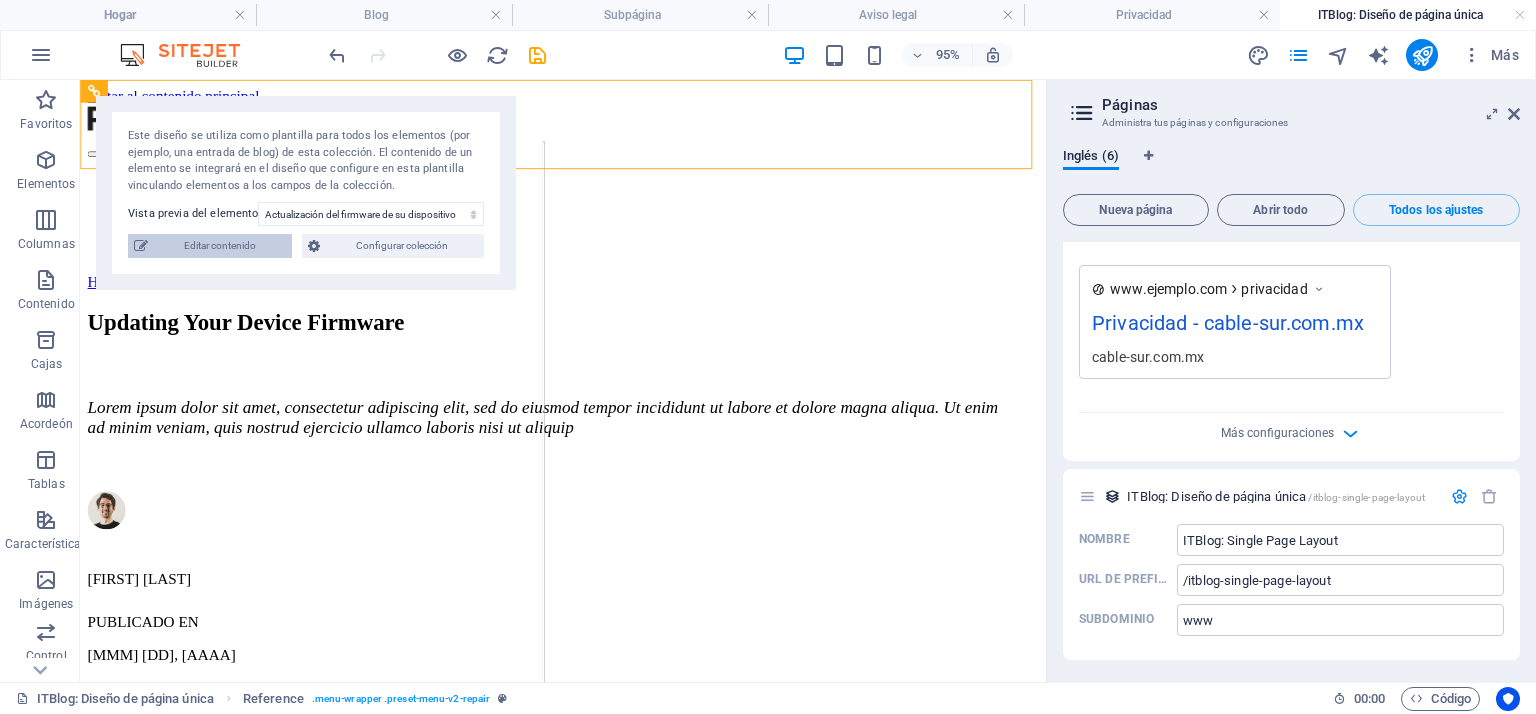 click on "Editar contenido" at bounding box center [220, 245] 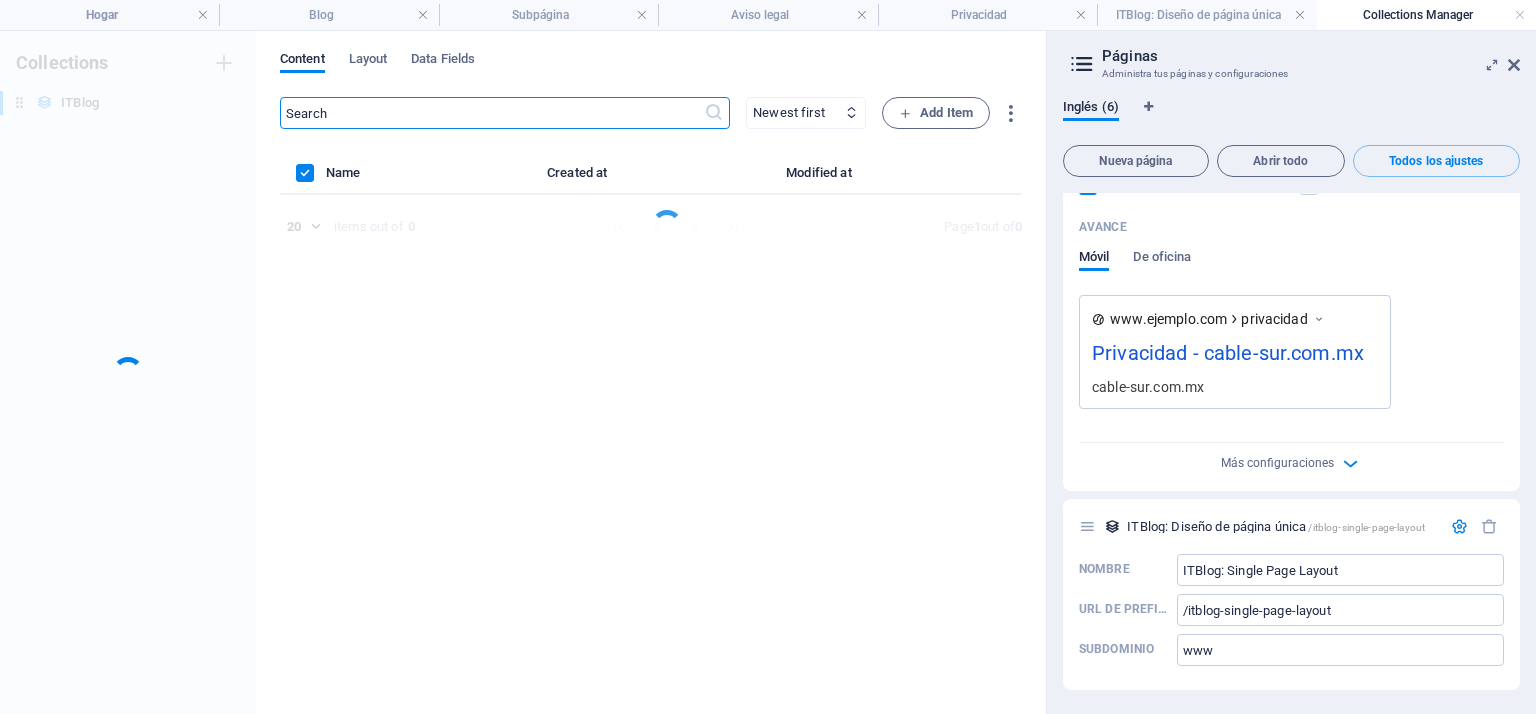 scroll, scrollTop: 3734, scrollLeft: 0, axis: vertical 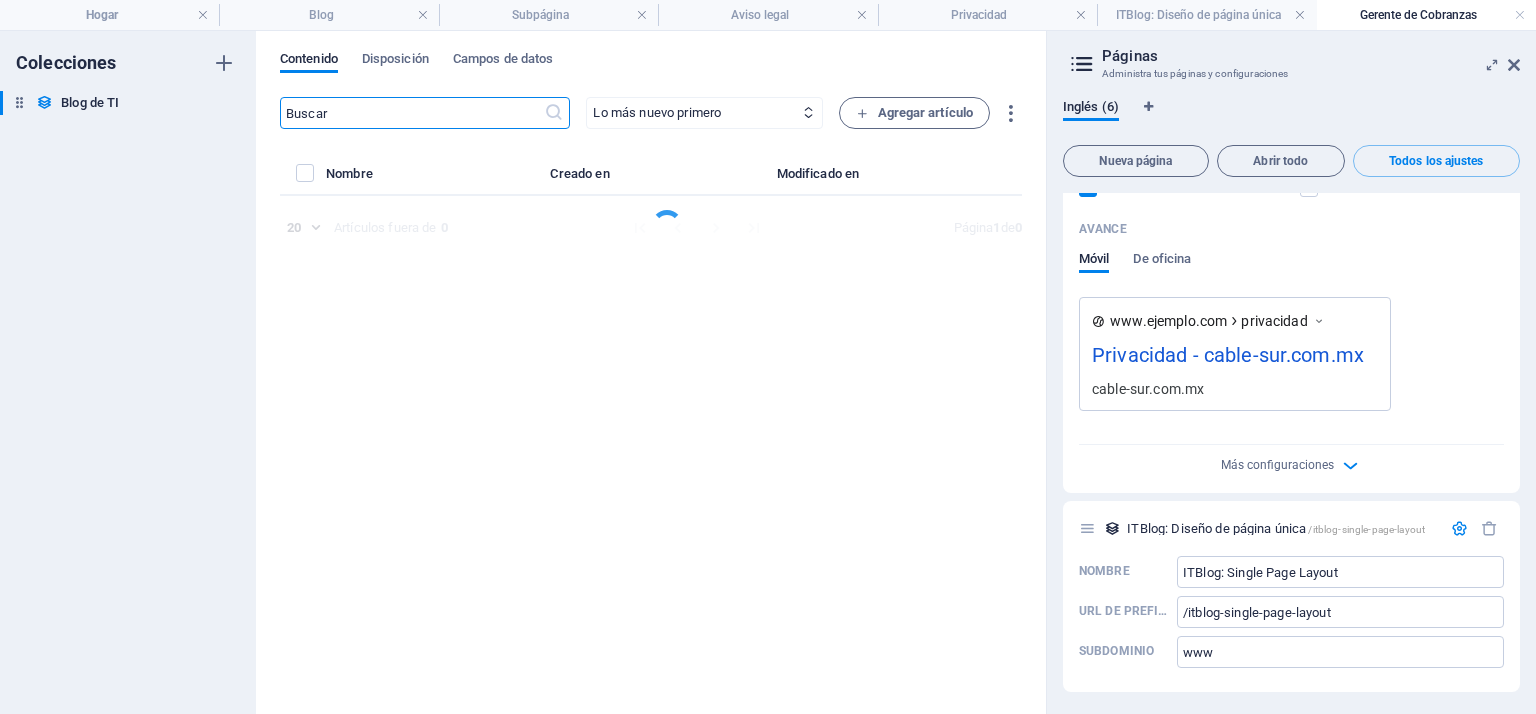 select on "Mobile" 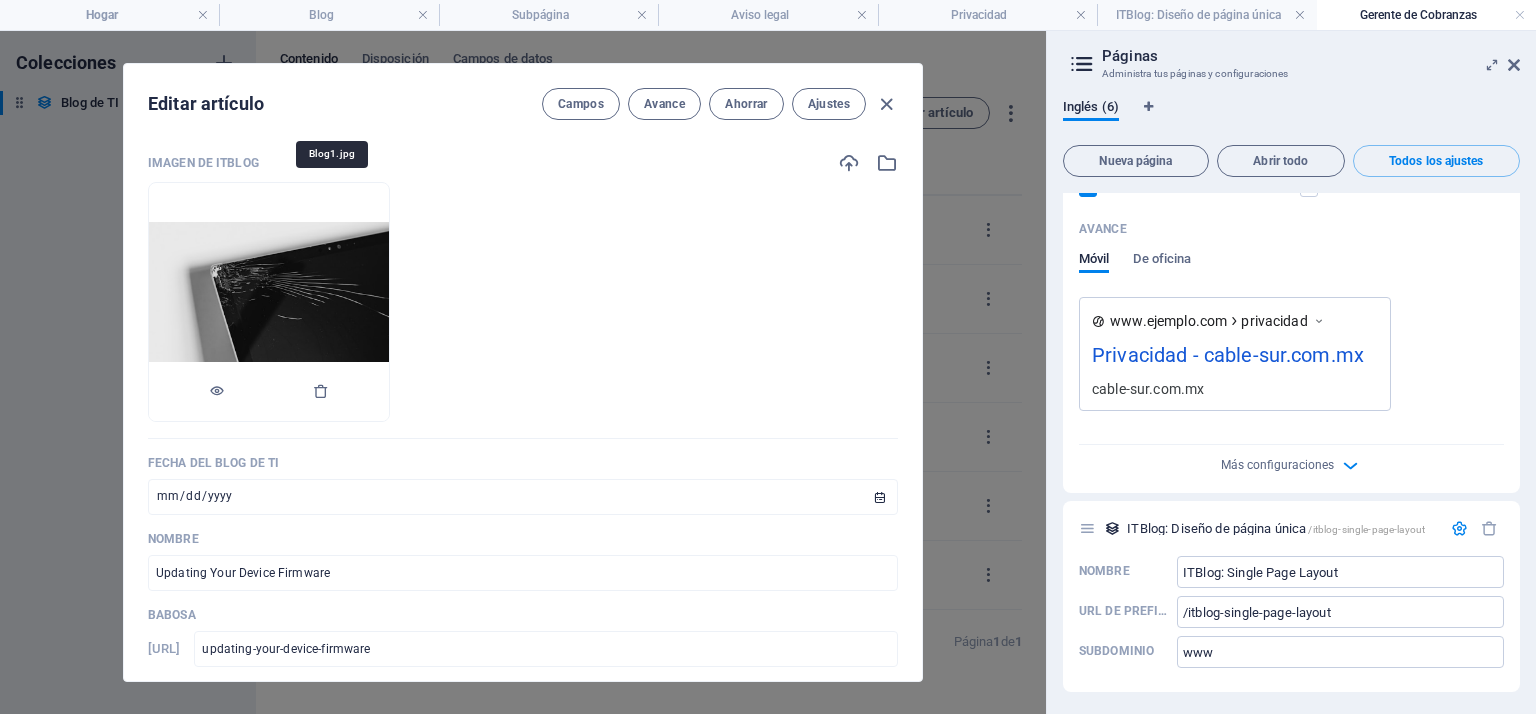 drag, startPoint x: 297, startPoint y: 254, endPoint x: 252, endPoint y: 277, distance: 50.537113 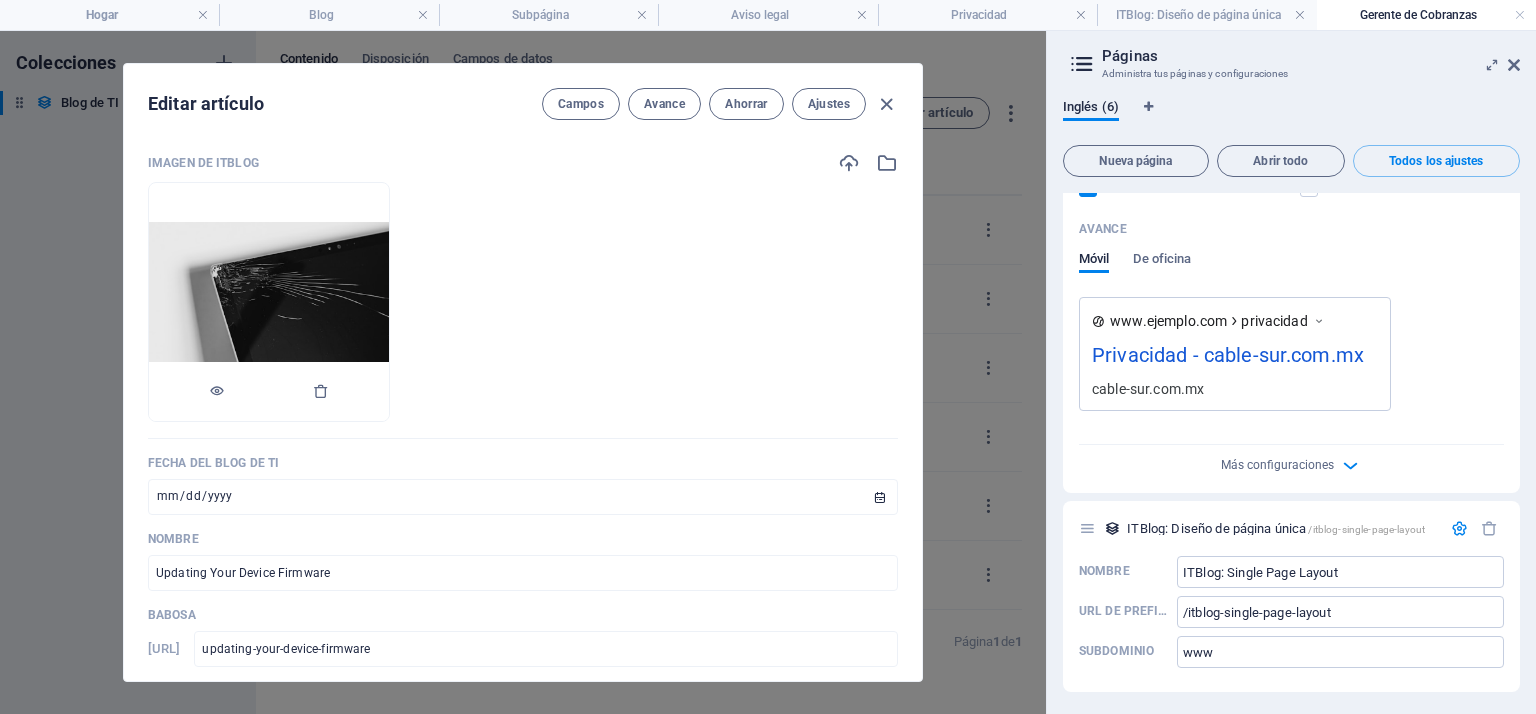 click at bounding box center (269, 302) 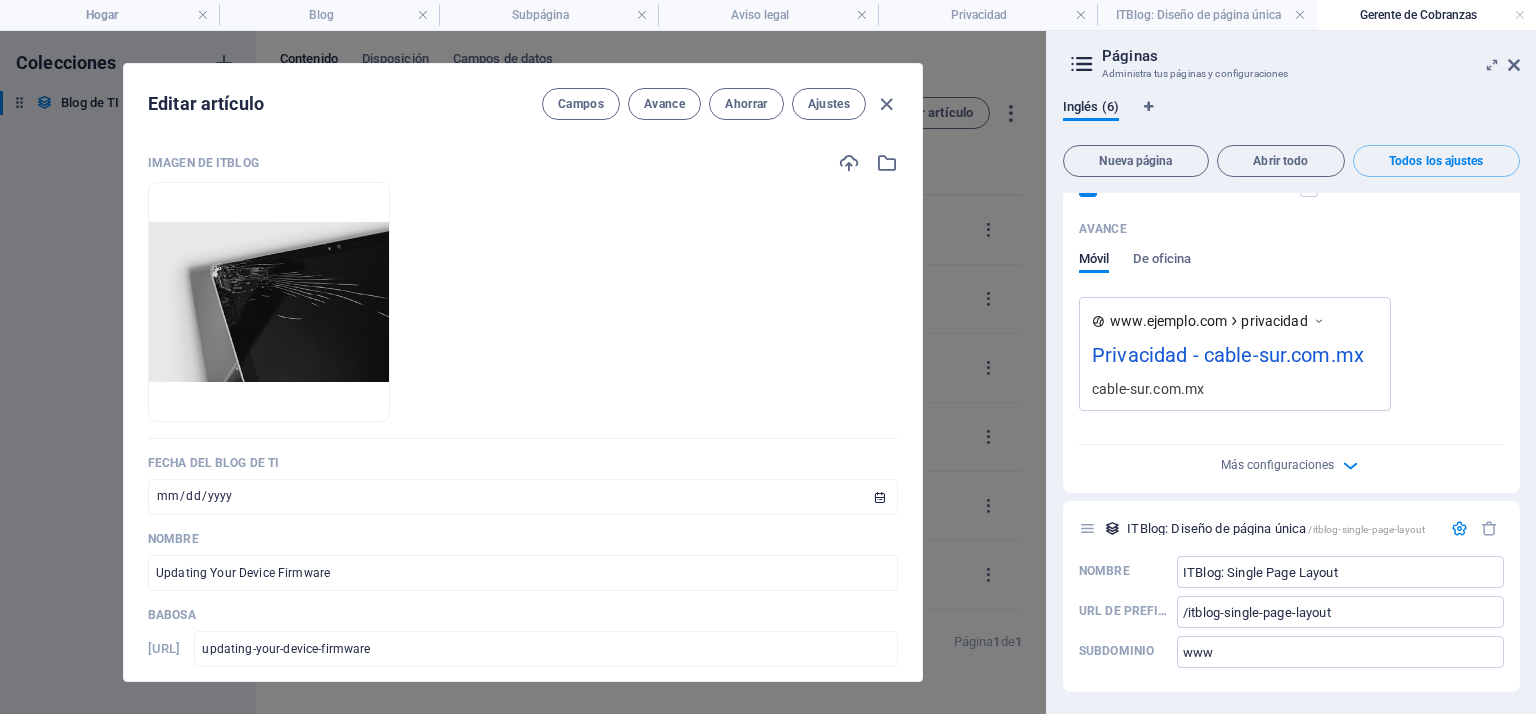 click on "Imagen de ITBlog" at bounding box center [523, 163] 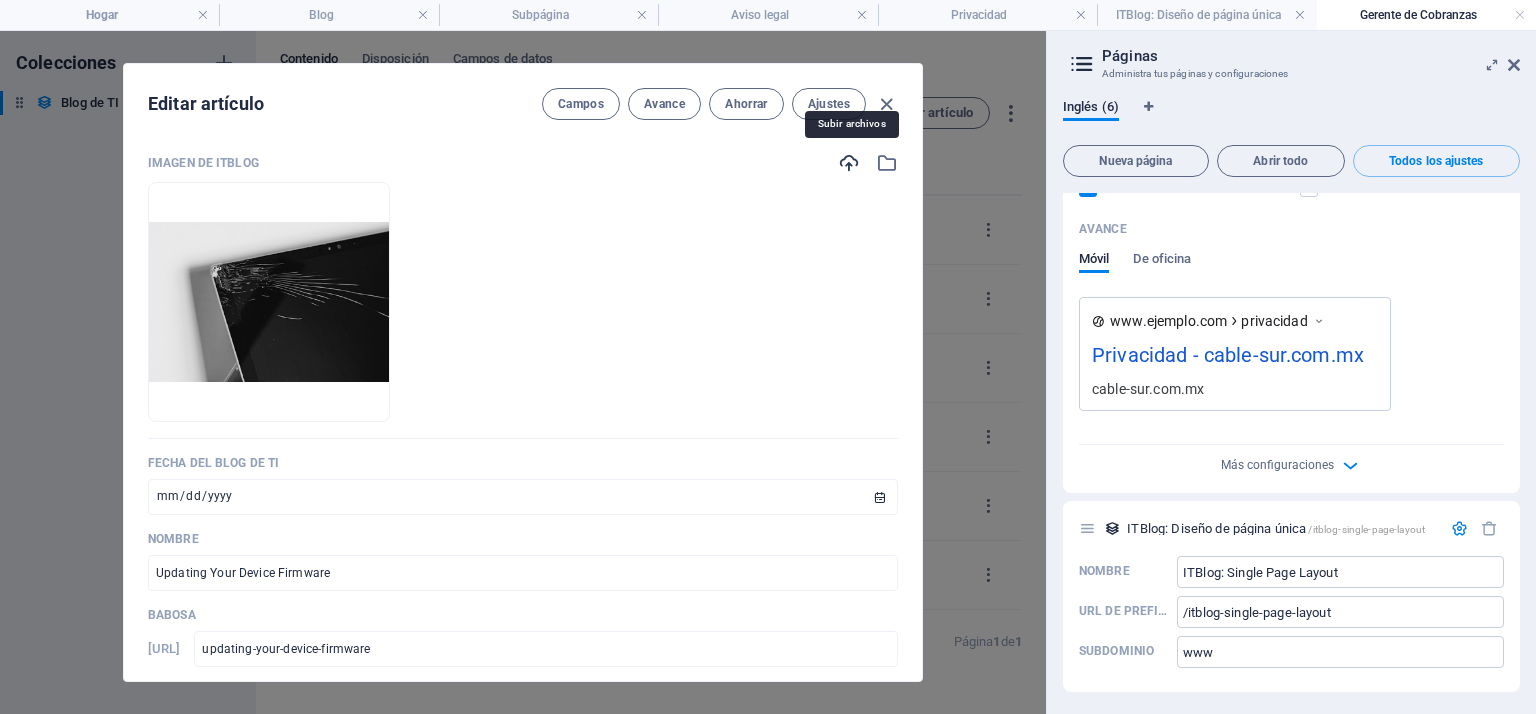 click at bounding box center (849, 163) 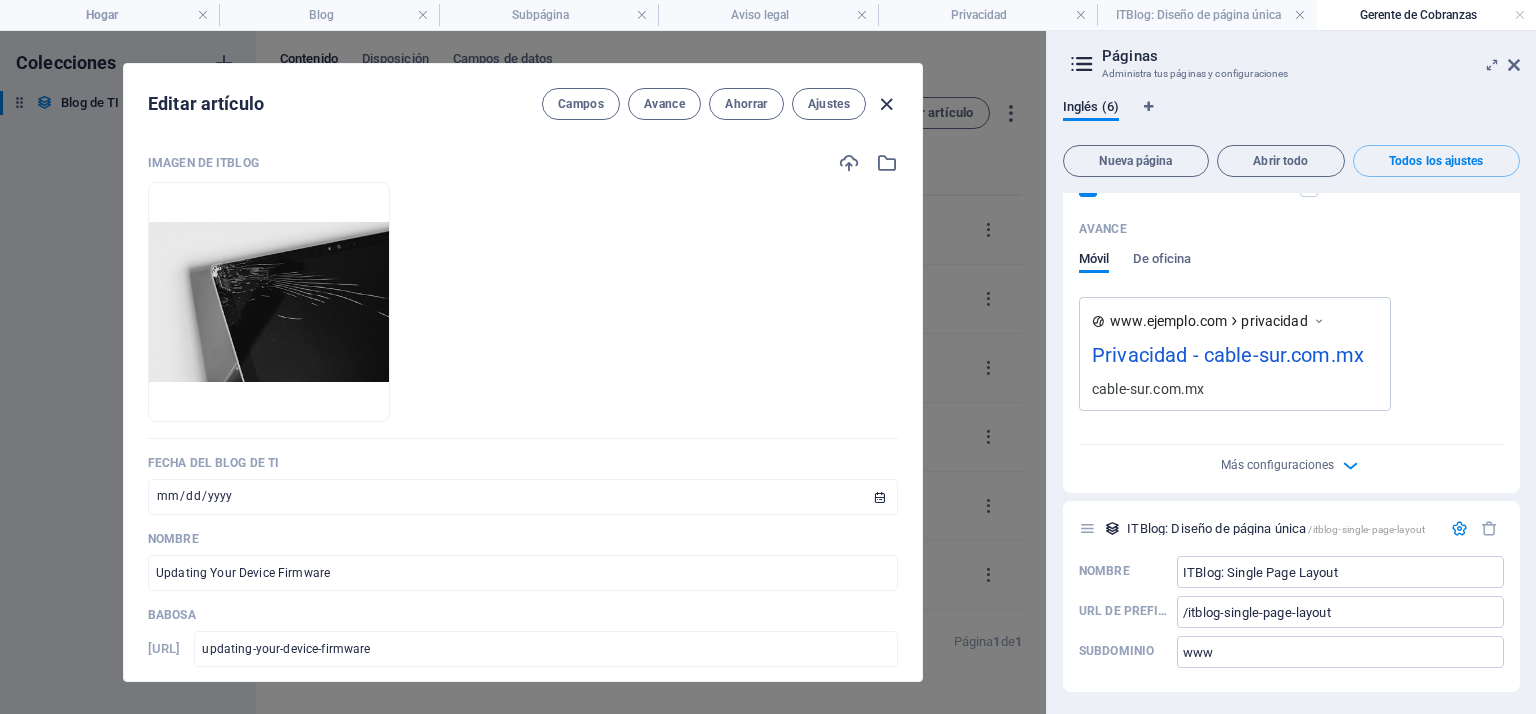 click at bounding box center [886, 104] 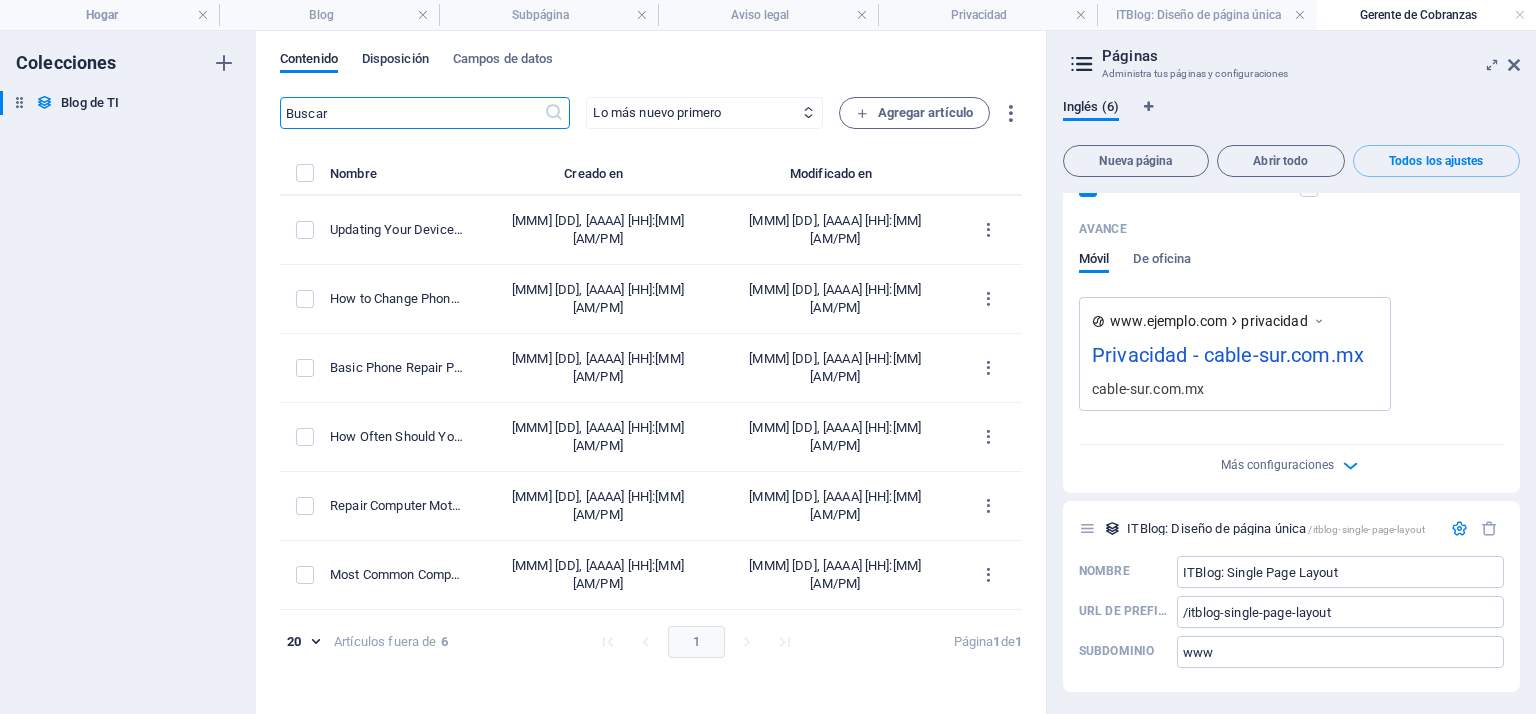 click on "Disposición" at bounding box center [395, 58] 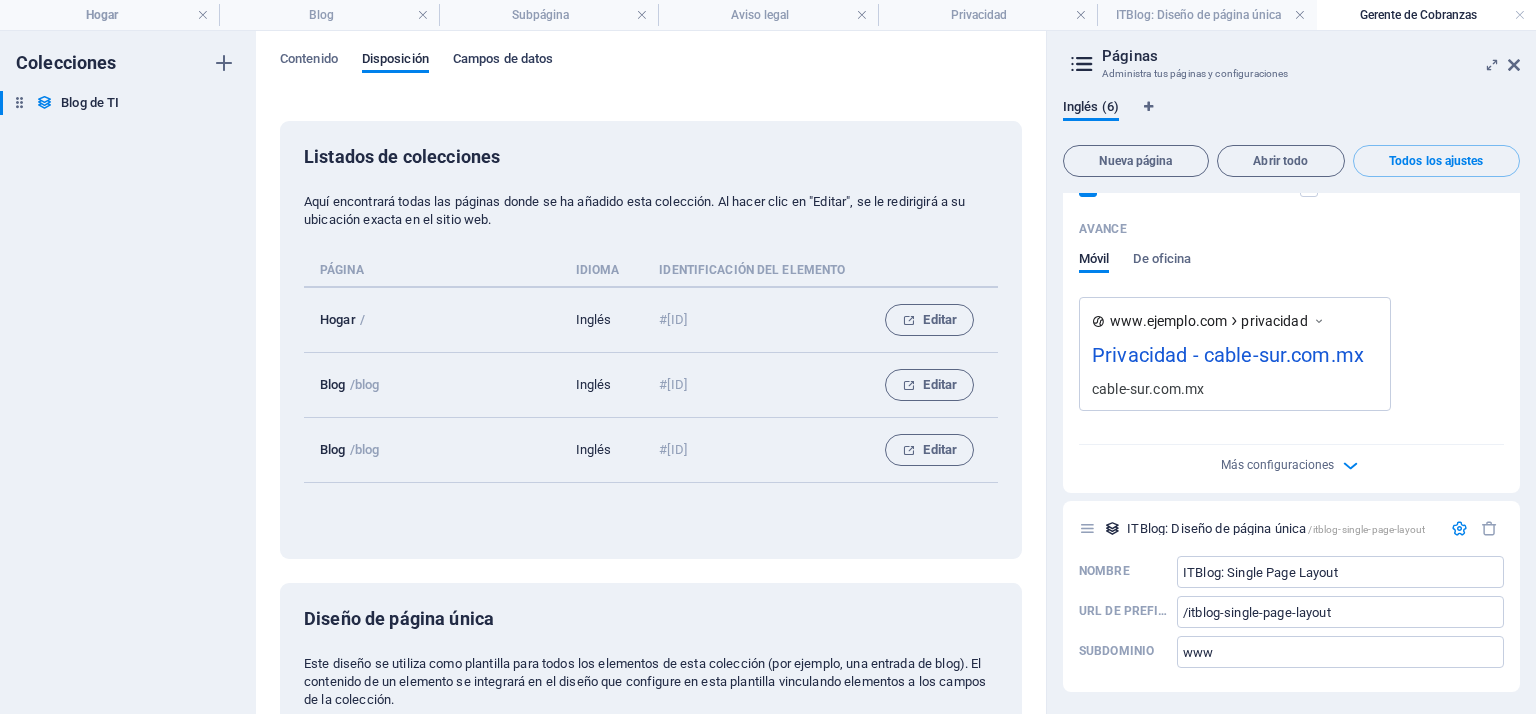 click on "Campos de datos" at bounding box center [503, 58] 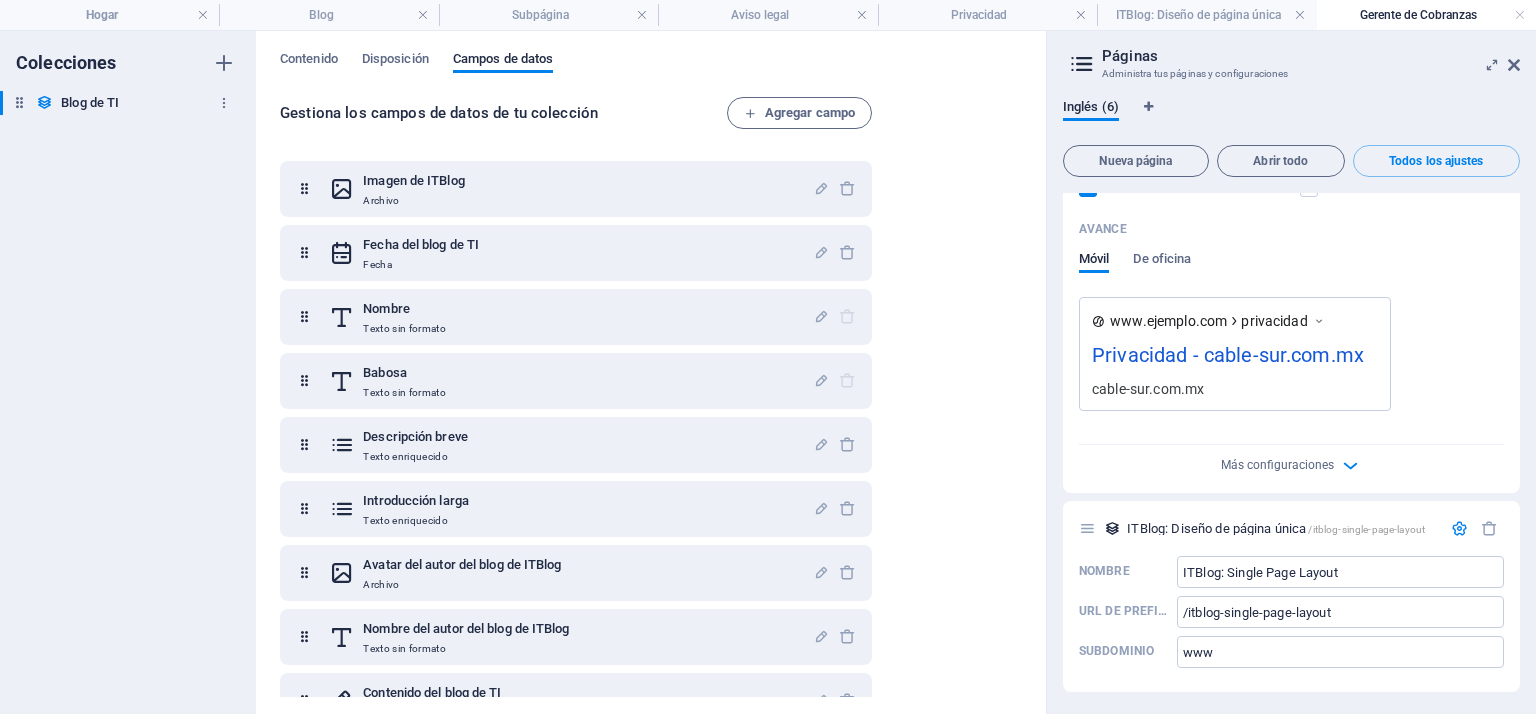 click on "Blog de TI" at bounding box center (90, 102) 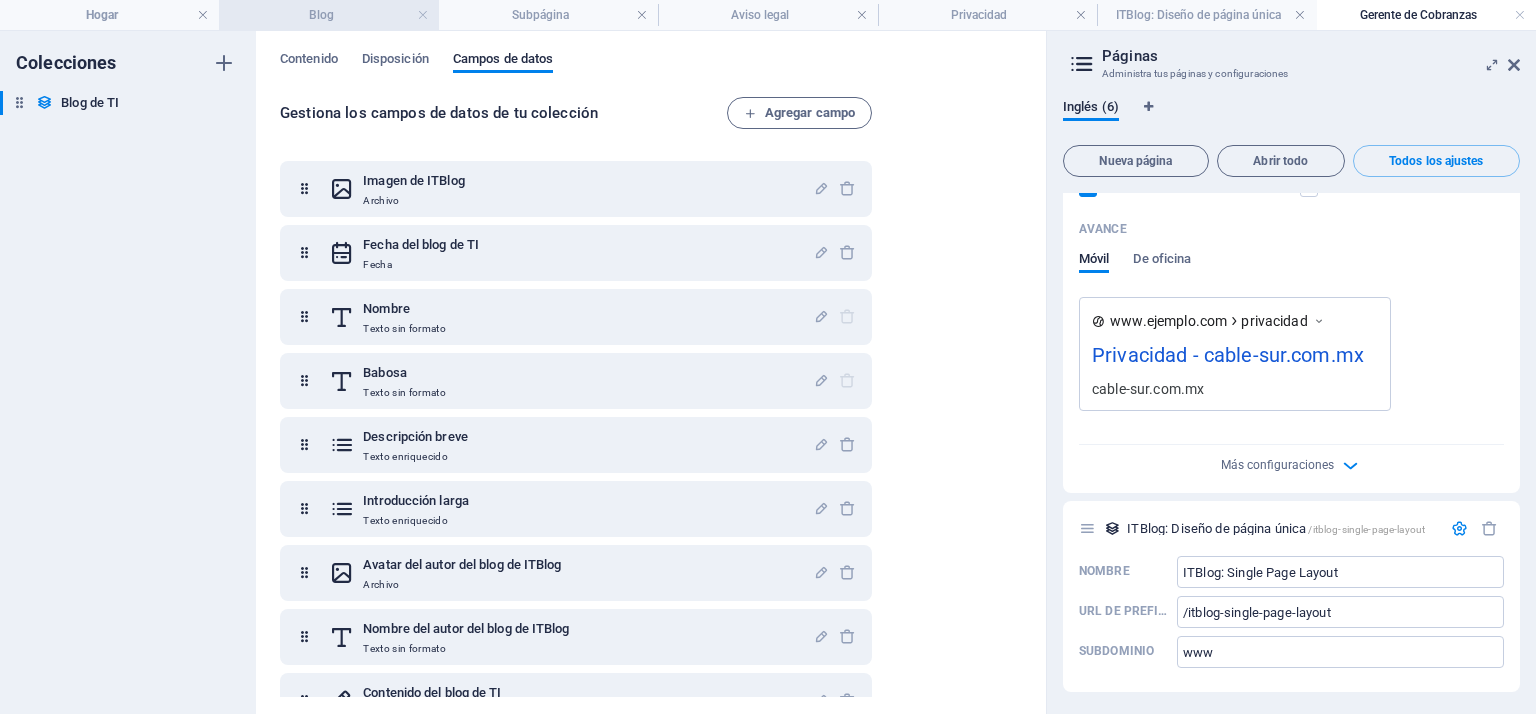 click on "Blog" at bounding box center (328, 15) 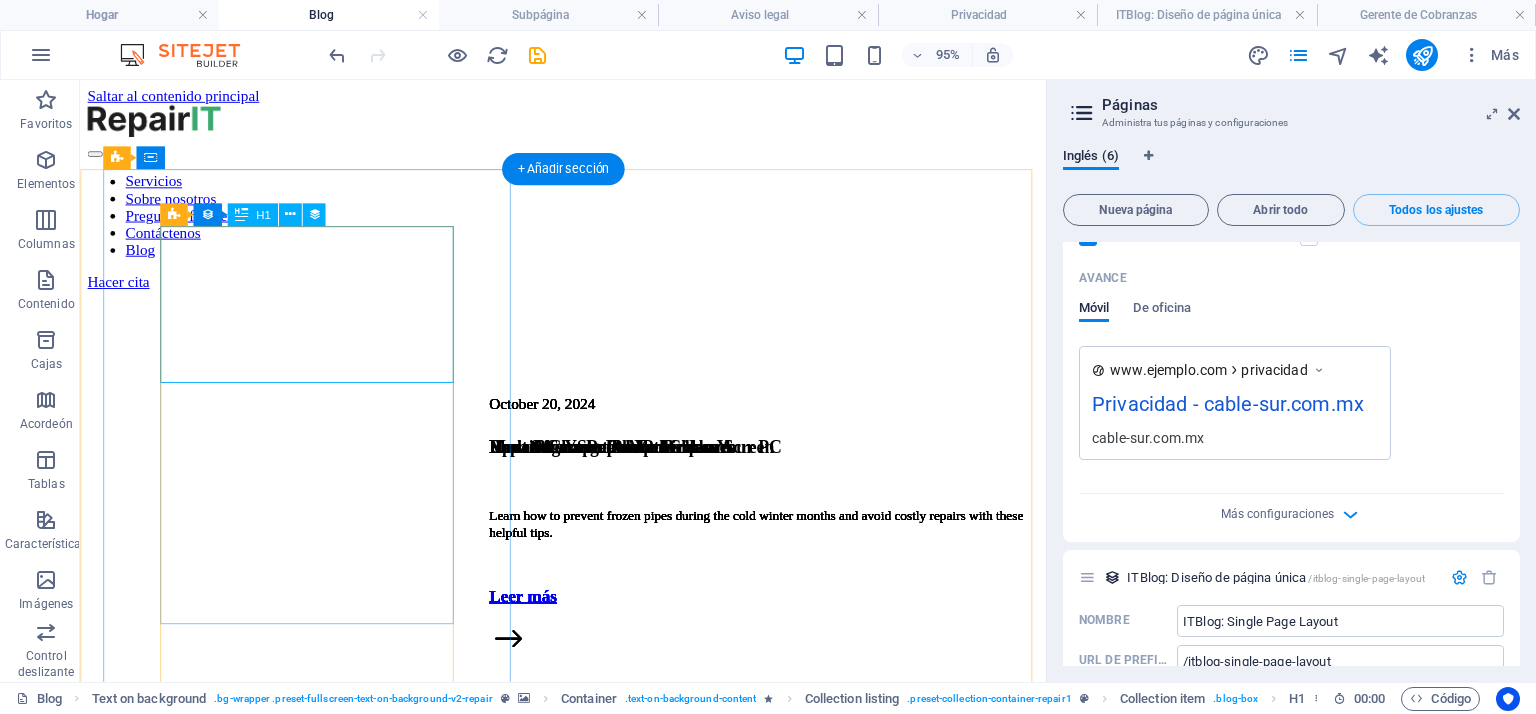 click on "Repair Computer Motherboard" at bounding box center [588, 934] 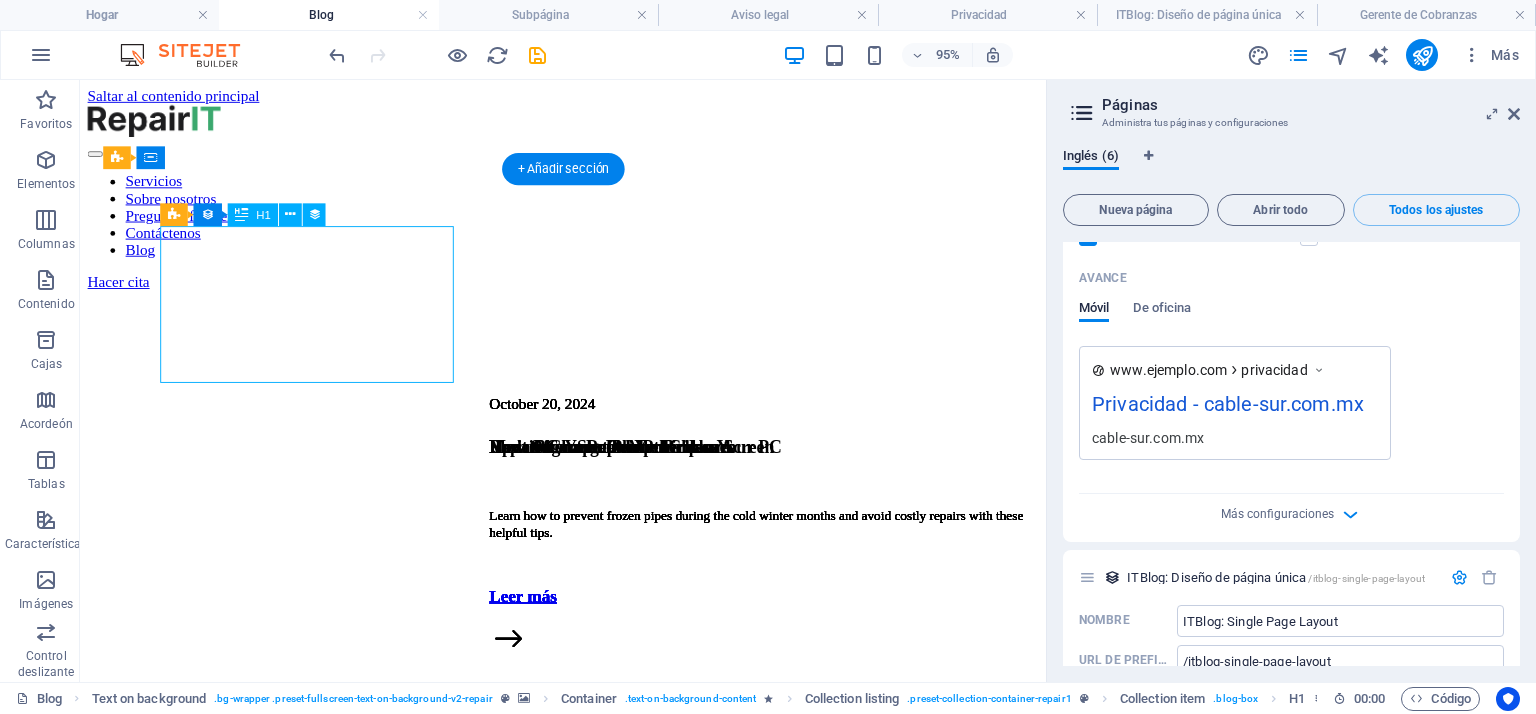 drag, startPoint x: 450, startPoint y: 375, endPoint x: 199, endPoint y: 353, distance: 251.9623 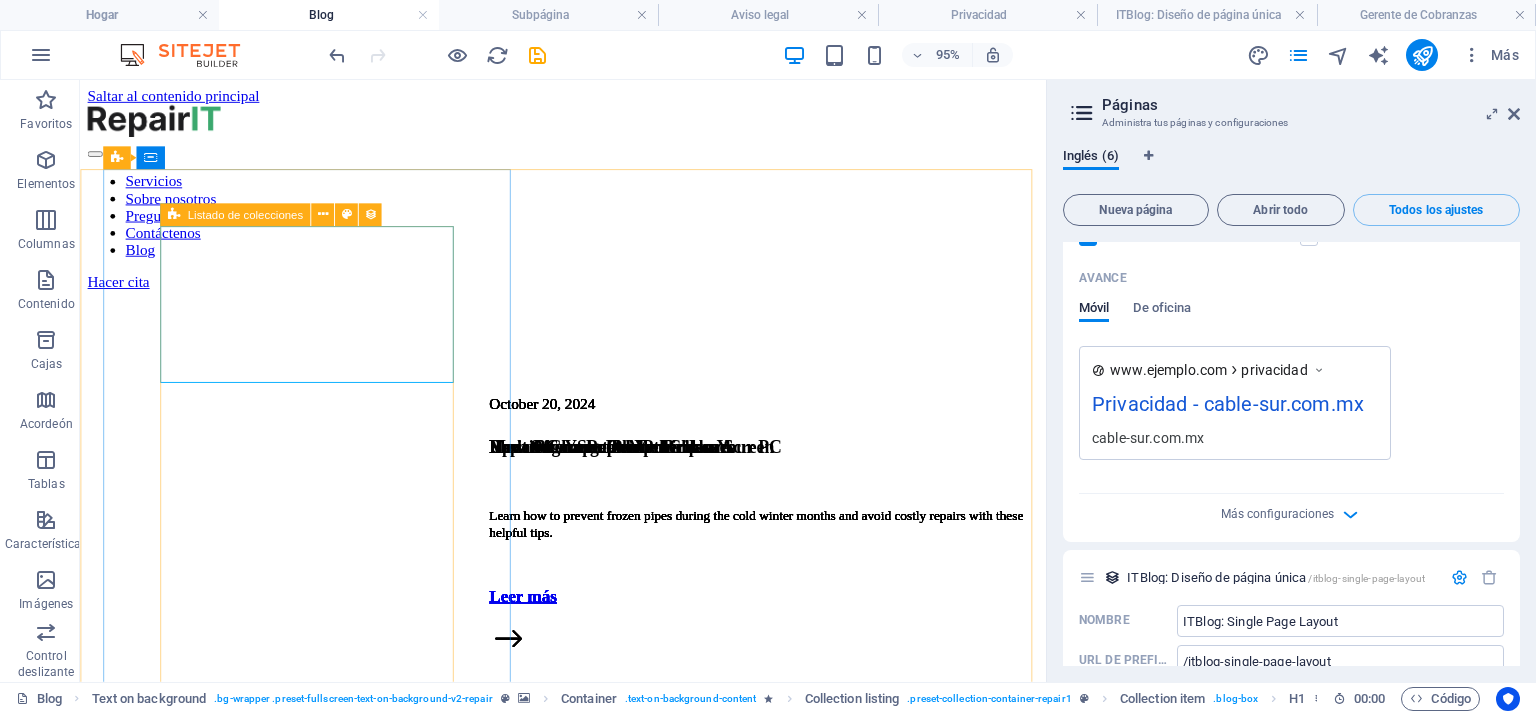 click on "Listado de colecciones" at bounding box center (235, 215) 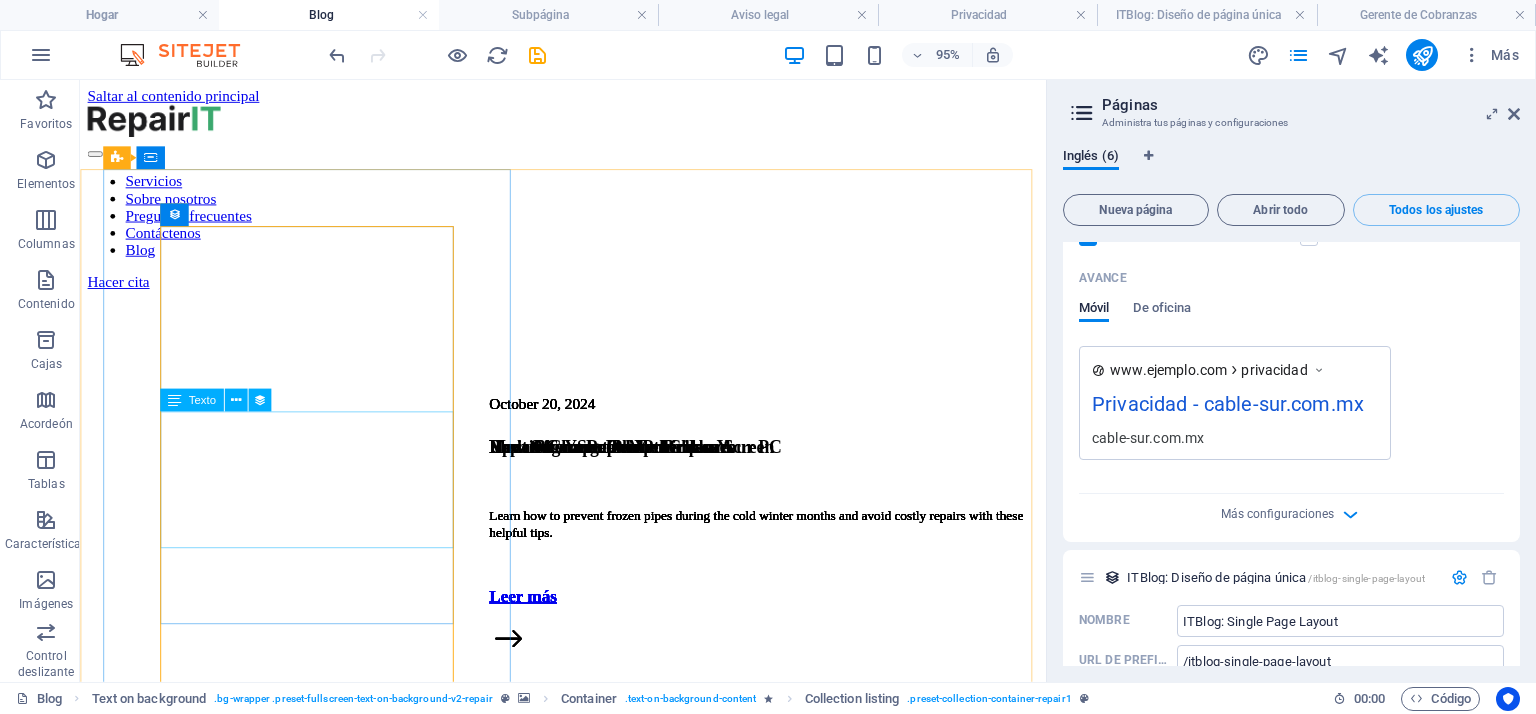 click on "Texto" at bounding box center [201, 400] 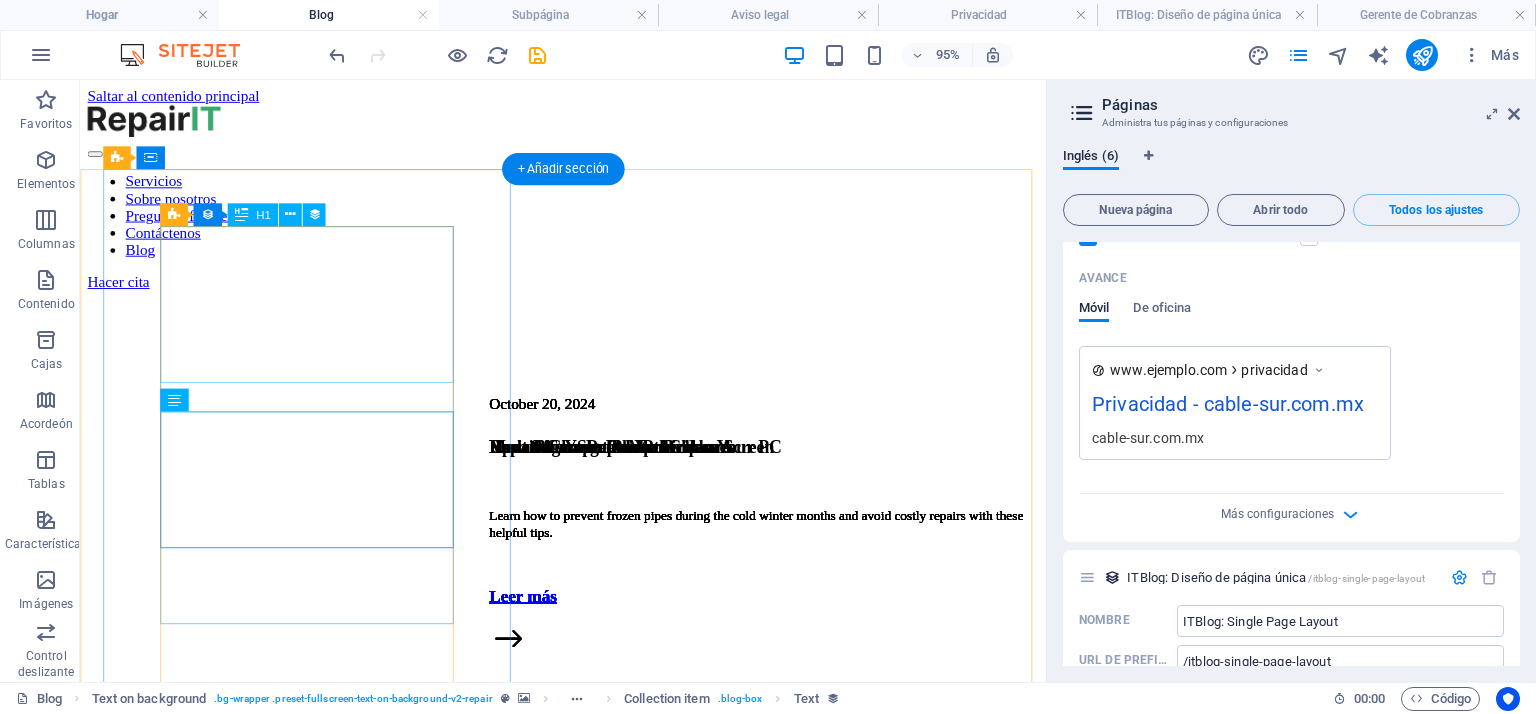 click on "Repair Computer Motherboard" at bounding box center (588, 934) 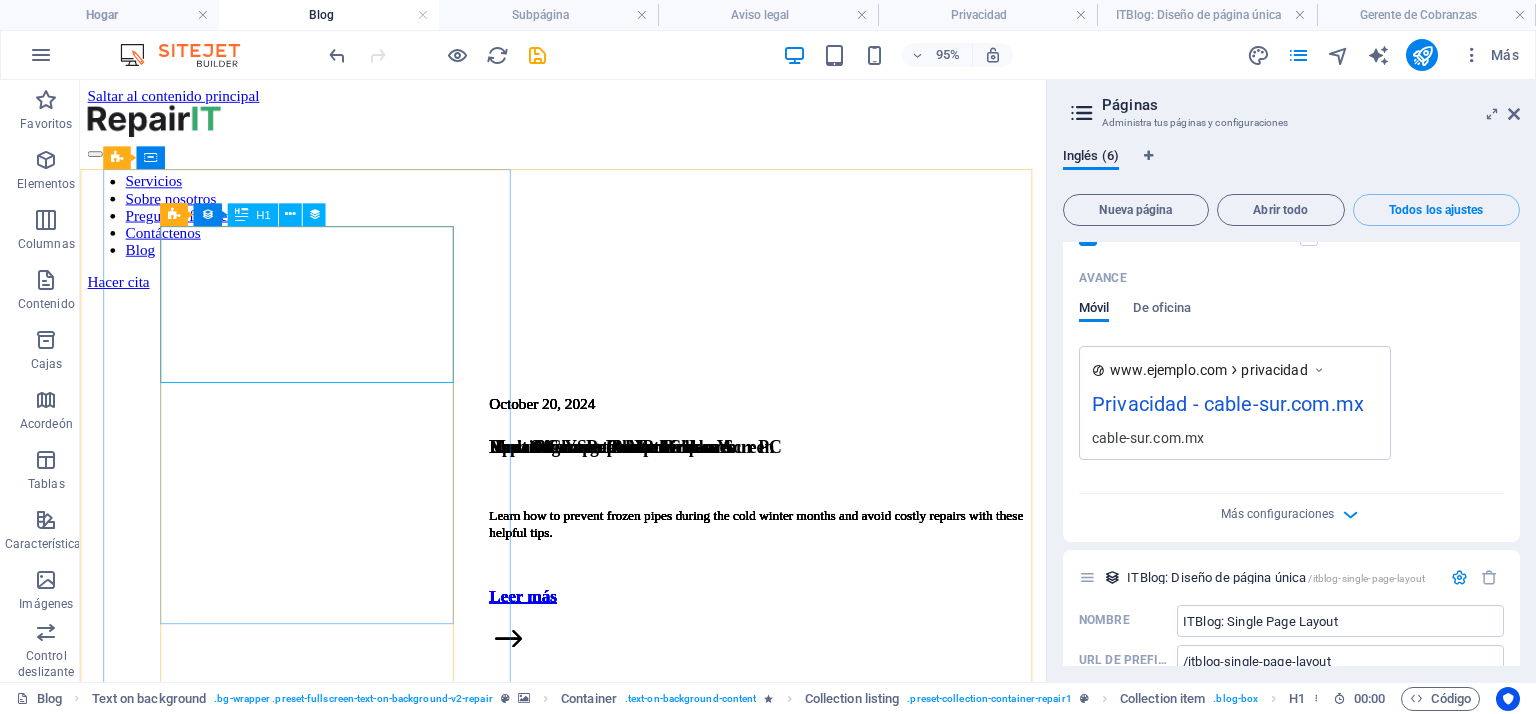 click at bounding box center (241, 215) 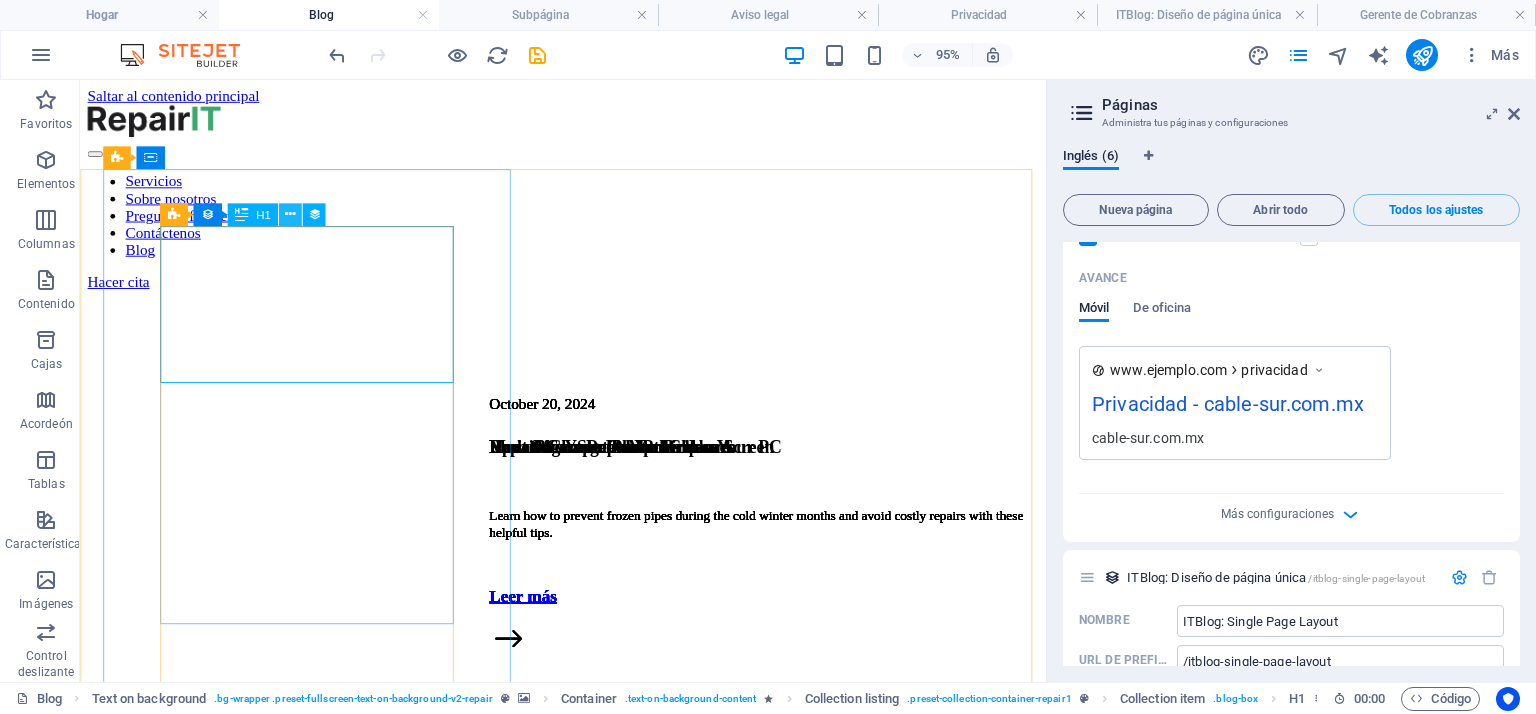 click at bounding box center [290, 215] 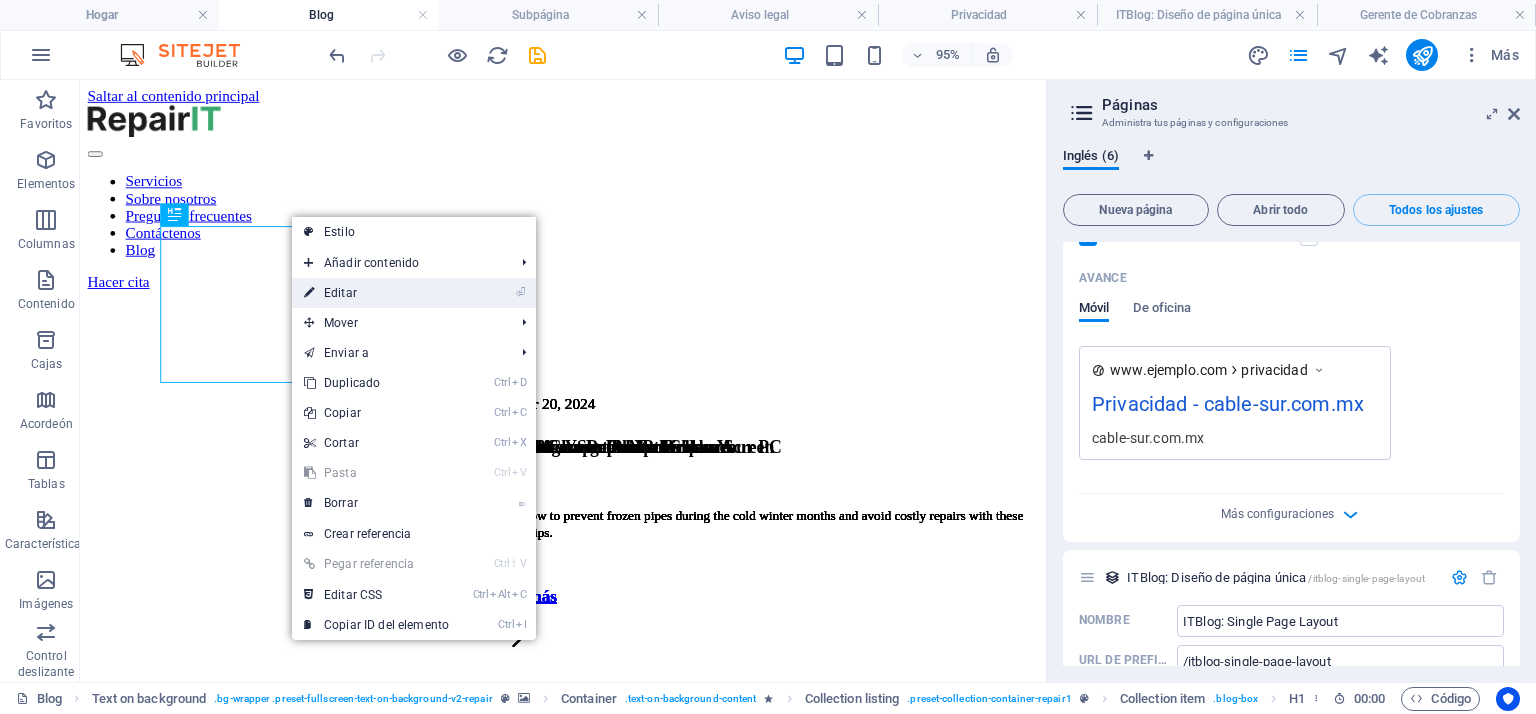 click on "⏎ Editar" at bounding box center (376, 293) 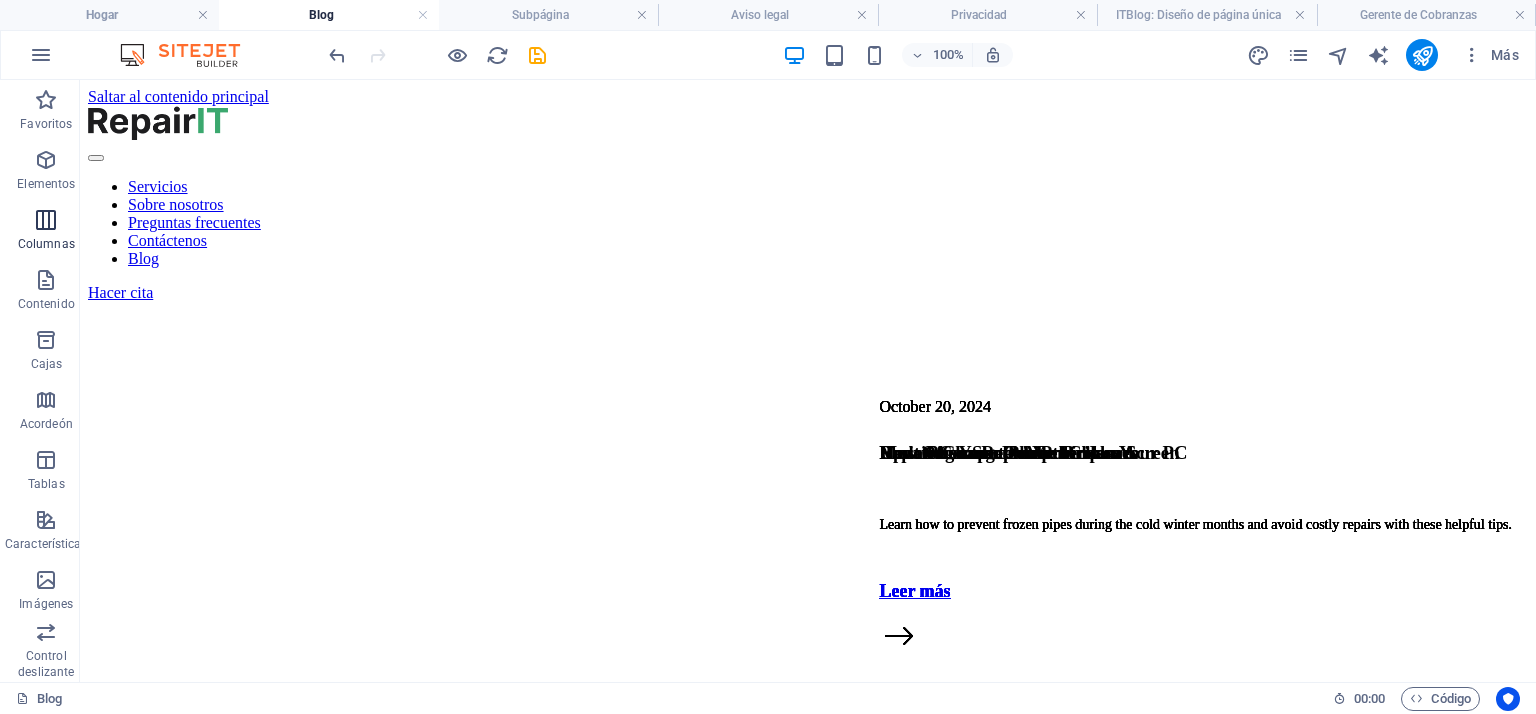 click at bounding box center [46, 220] 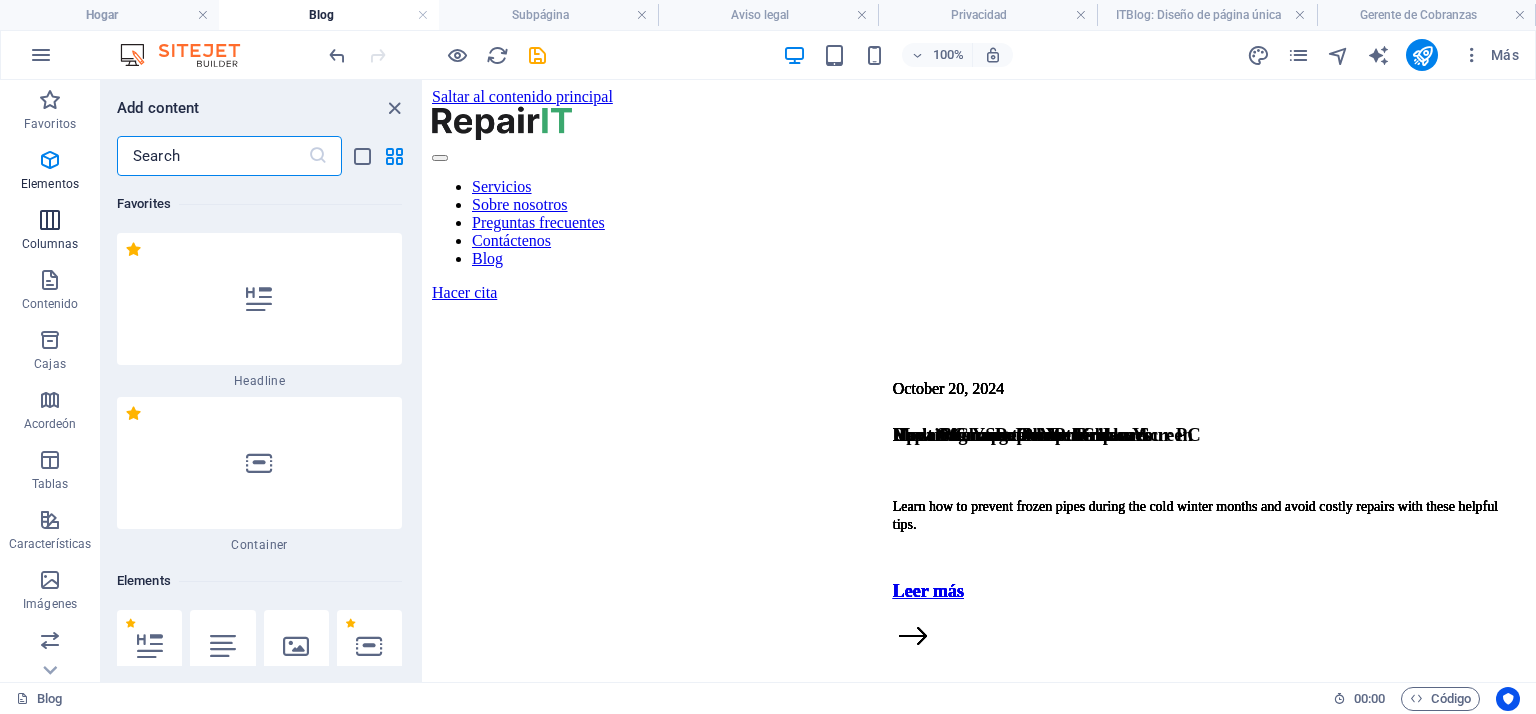 scroll, scrollTop: 1154, scrollLeft: 0, axis: vertical 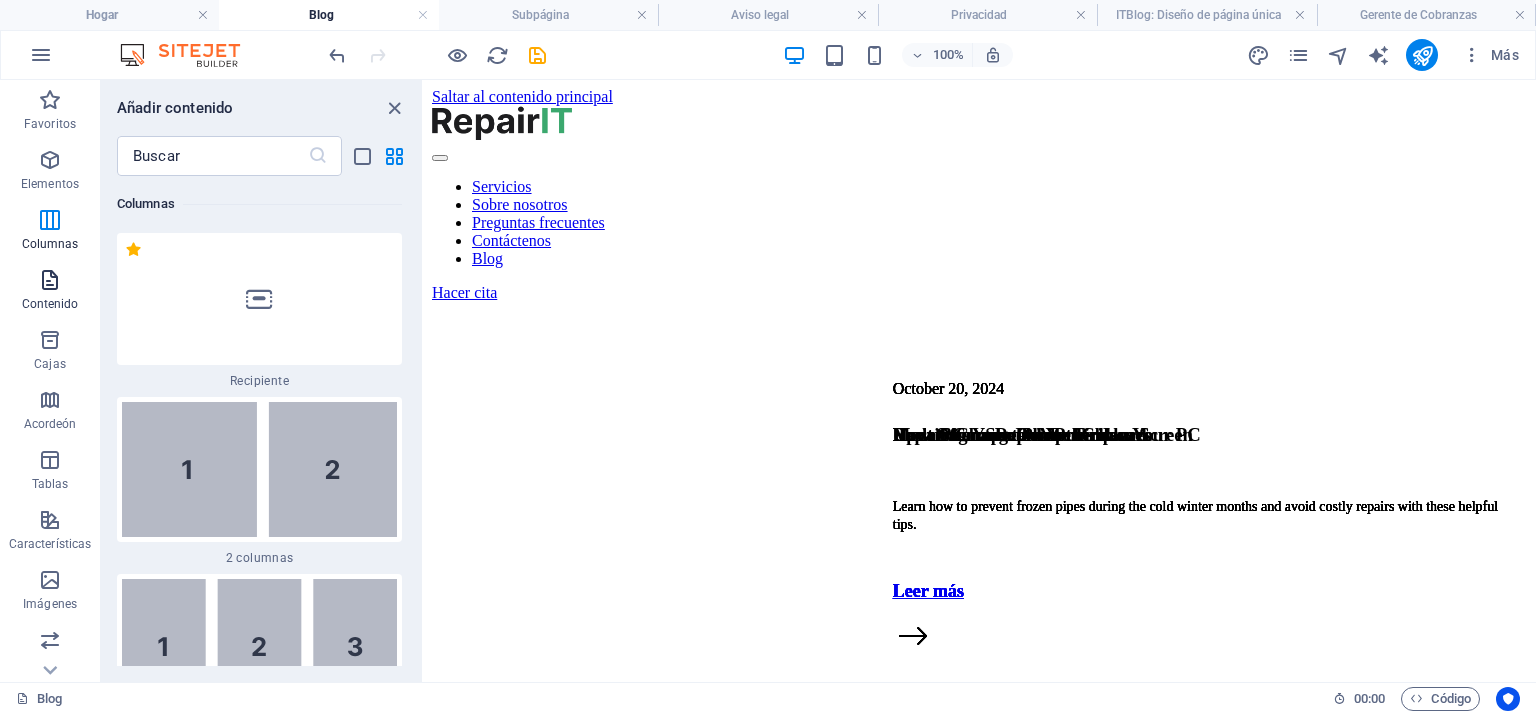 click on "Contenido" at bounding box center [50, 292] 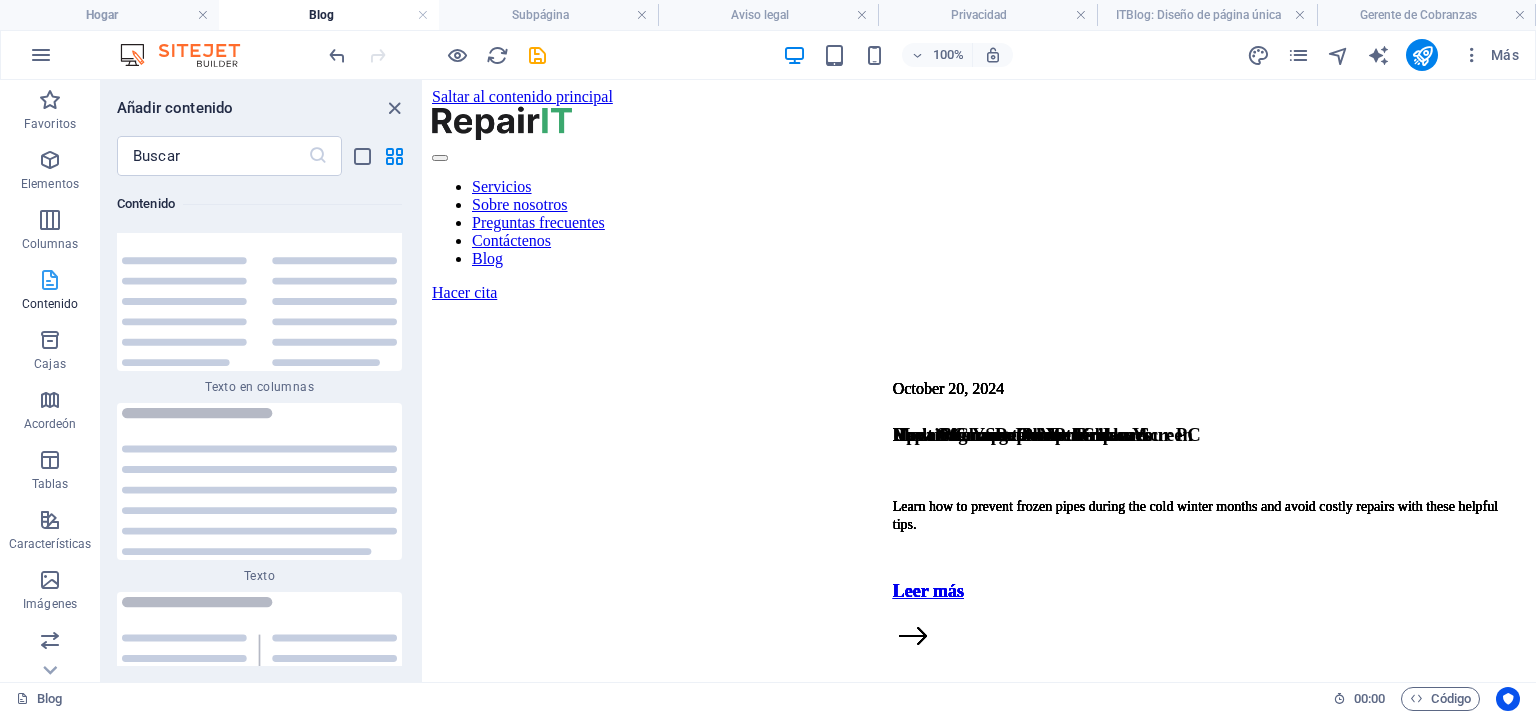 scroll, scrollTop: 6803, scrollLeft: 0, axis: vertical 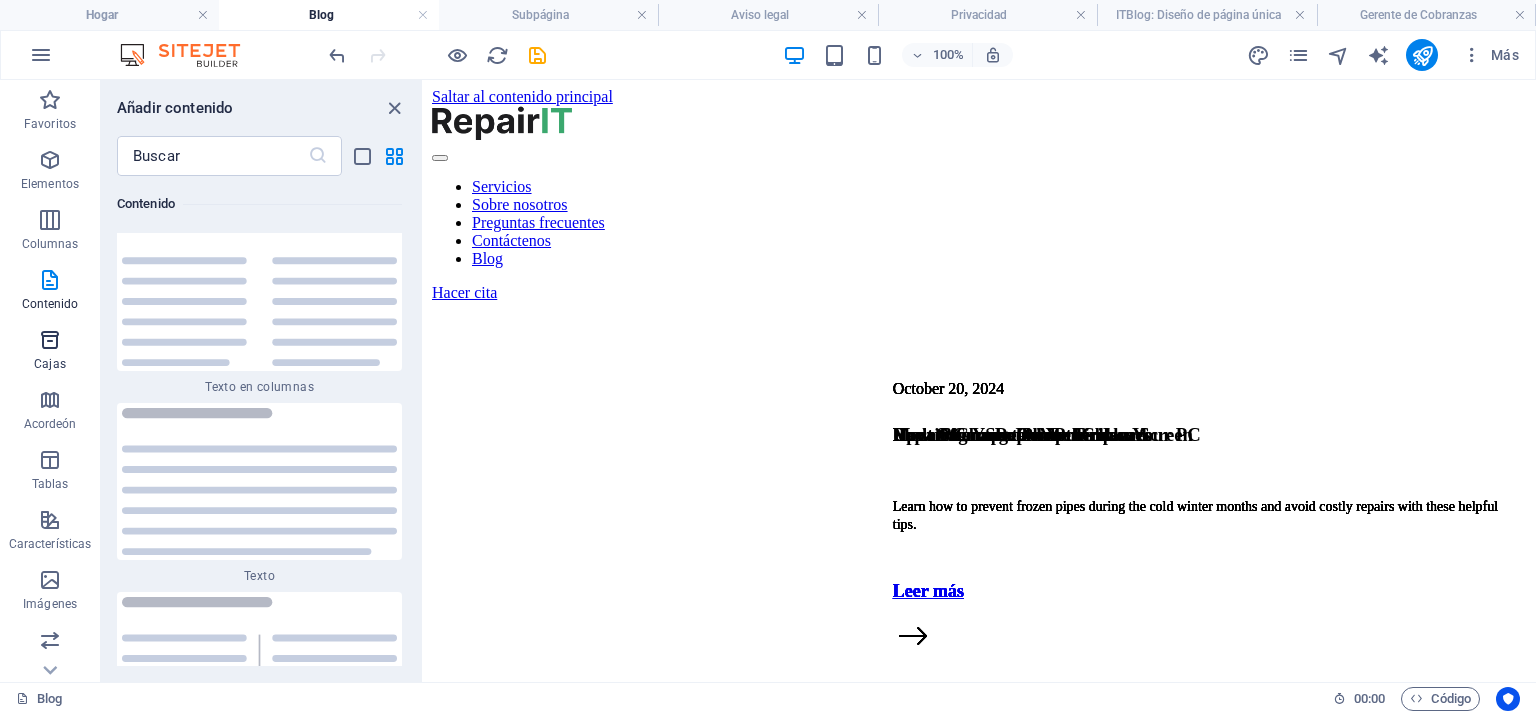 click at bounding box center [50, 340] 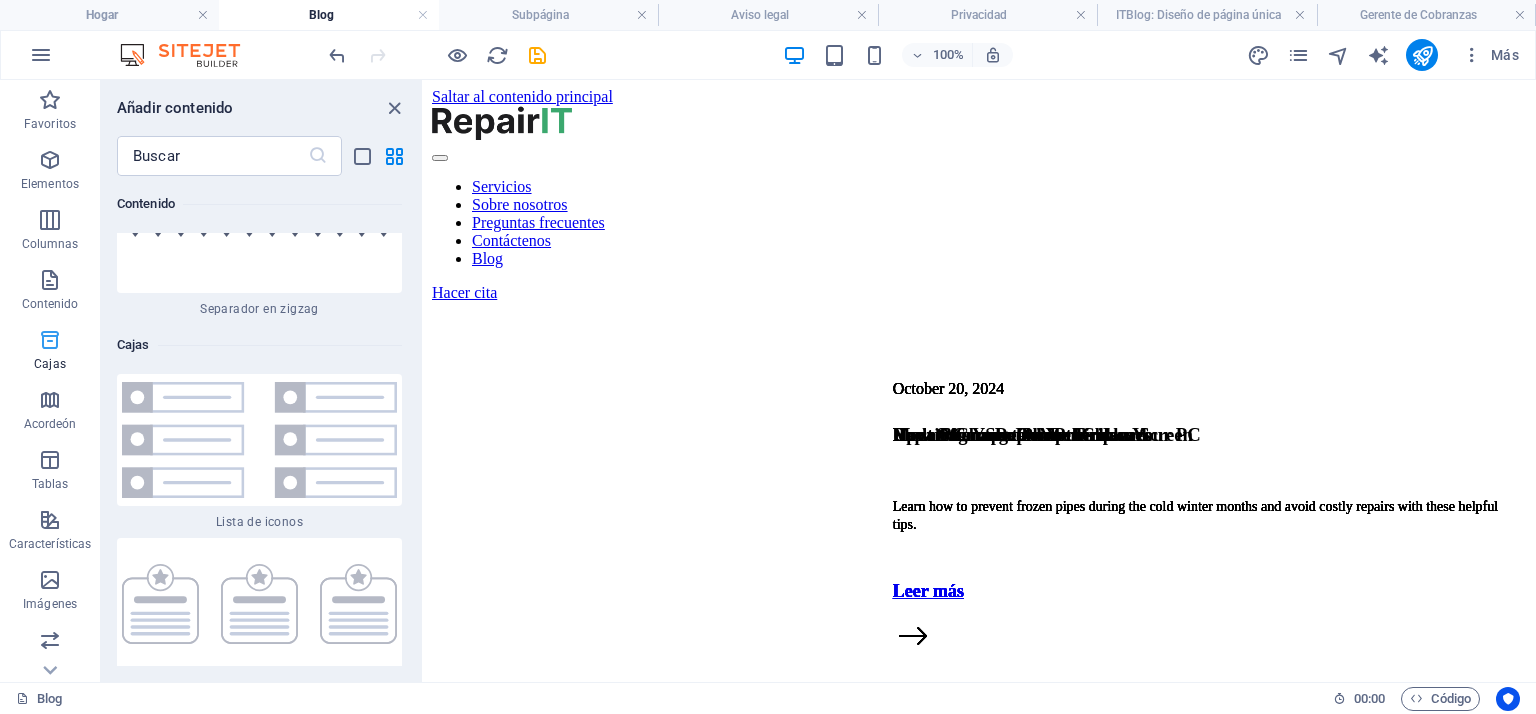 scroll, scrollTop: 10842, scrollLeft: 0, axis: vertical 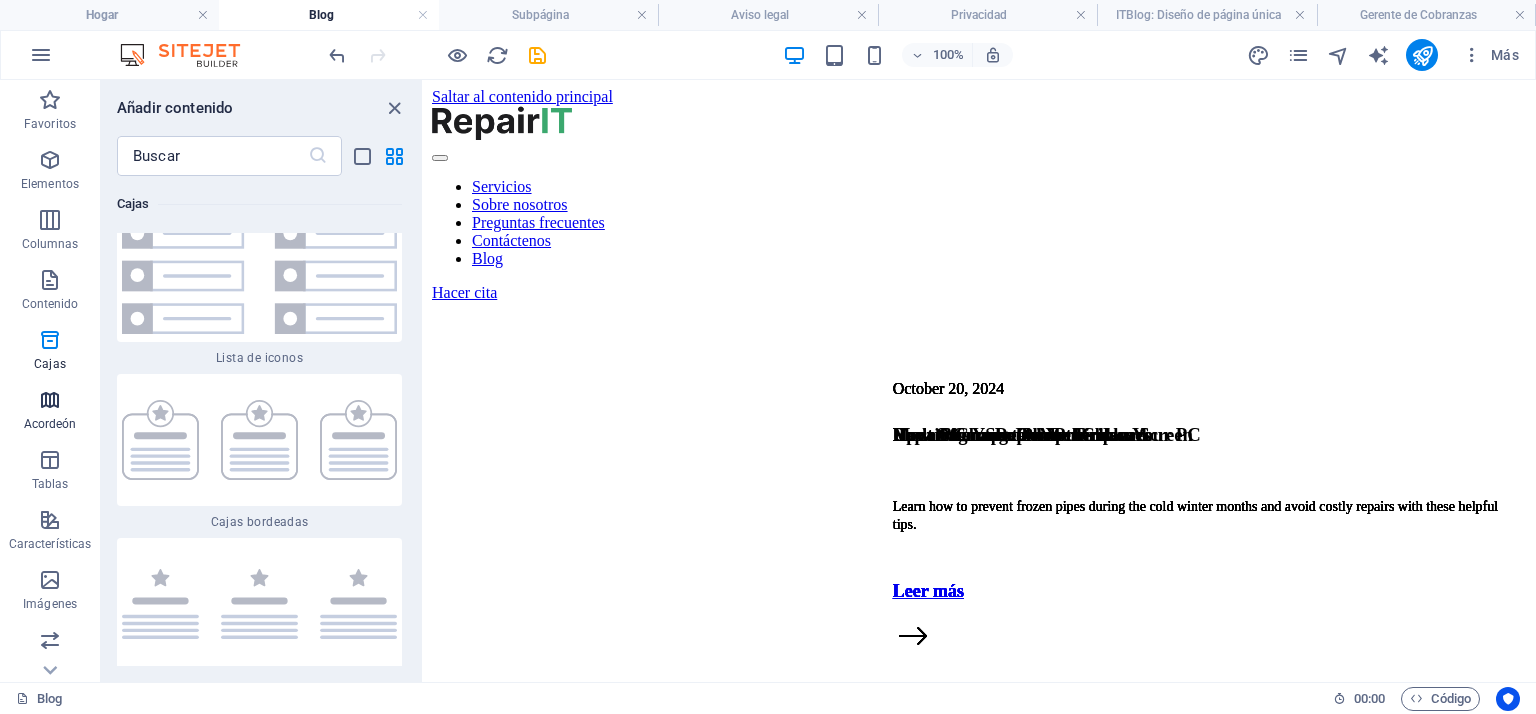 click at bounding box center (50, 400) 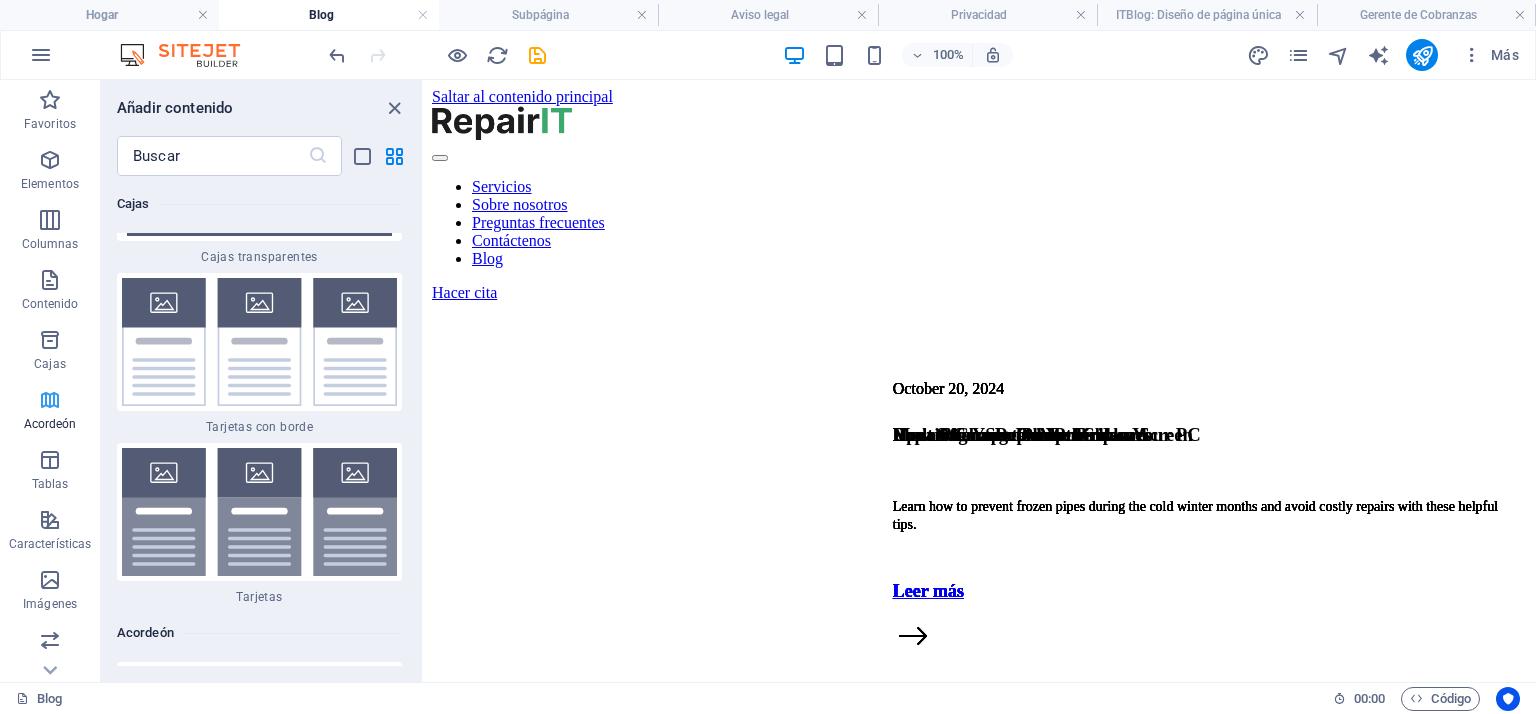 scroll, scrollTop: 12455, scrollLeft: 0, axis: vertical 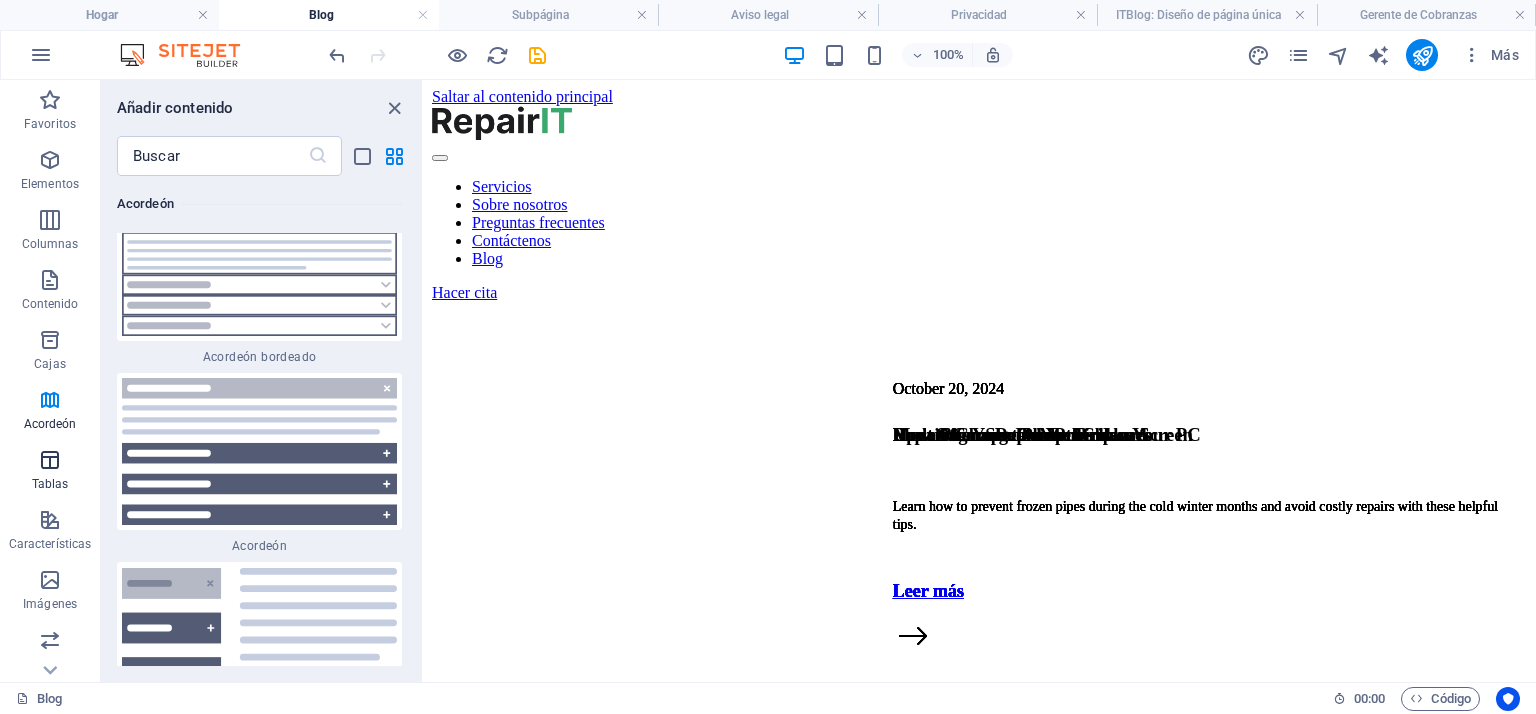 click at bounding box center (50, 460) 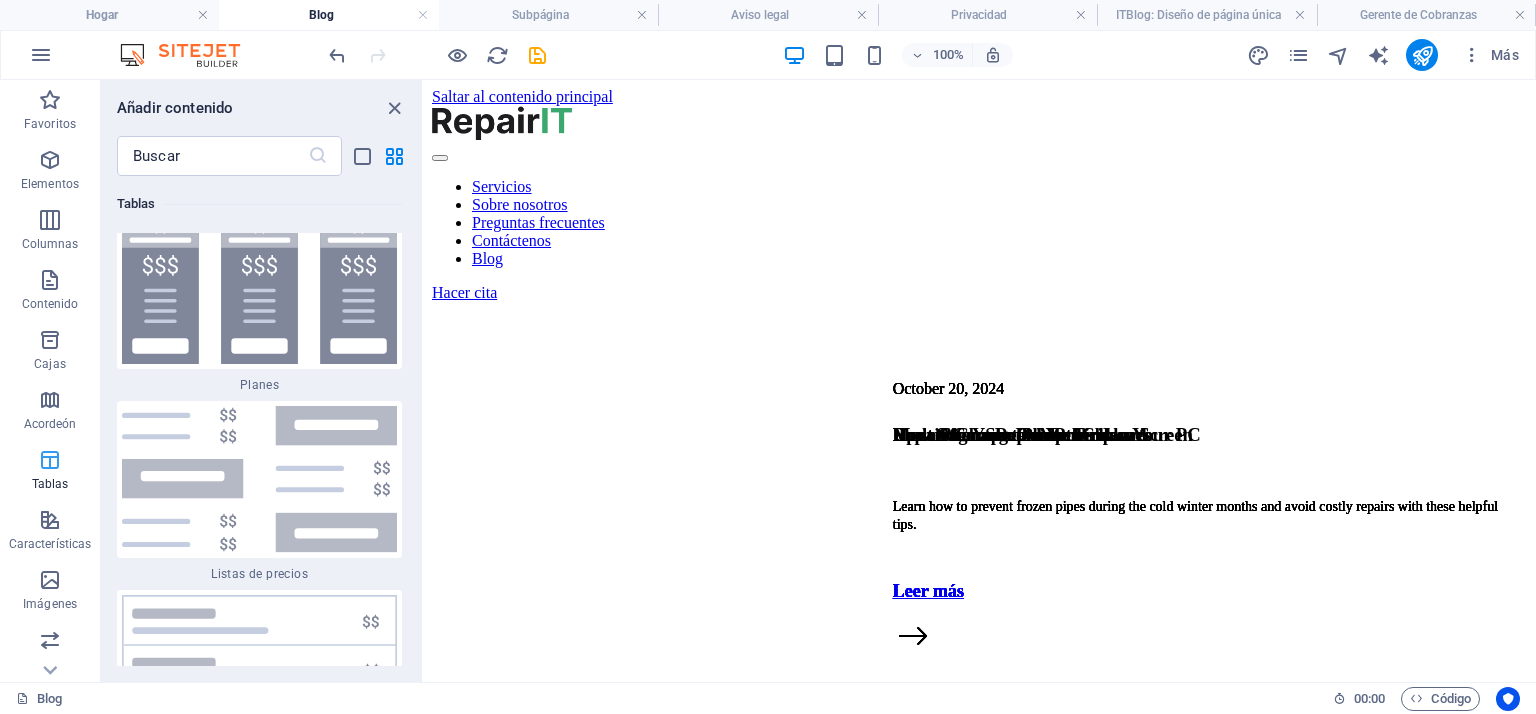 scroll, scrollTop: 13566, scrollLeft: 0, axis: vertical 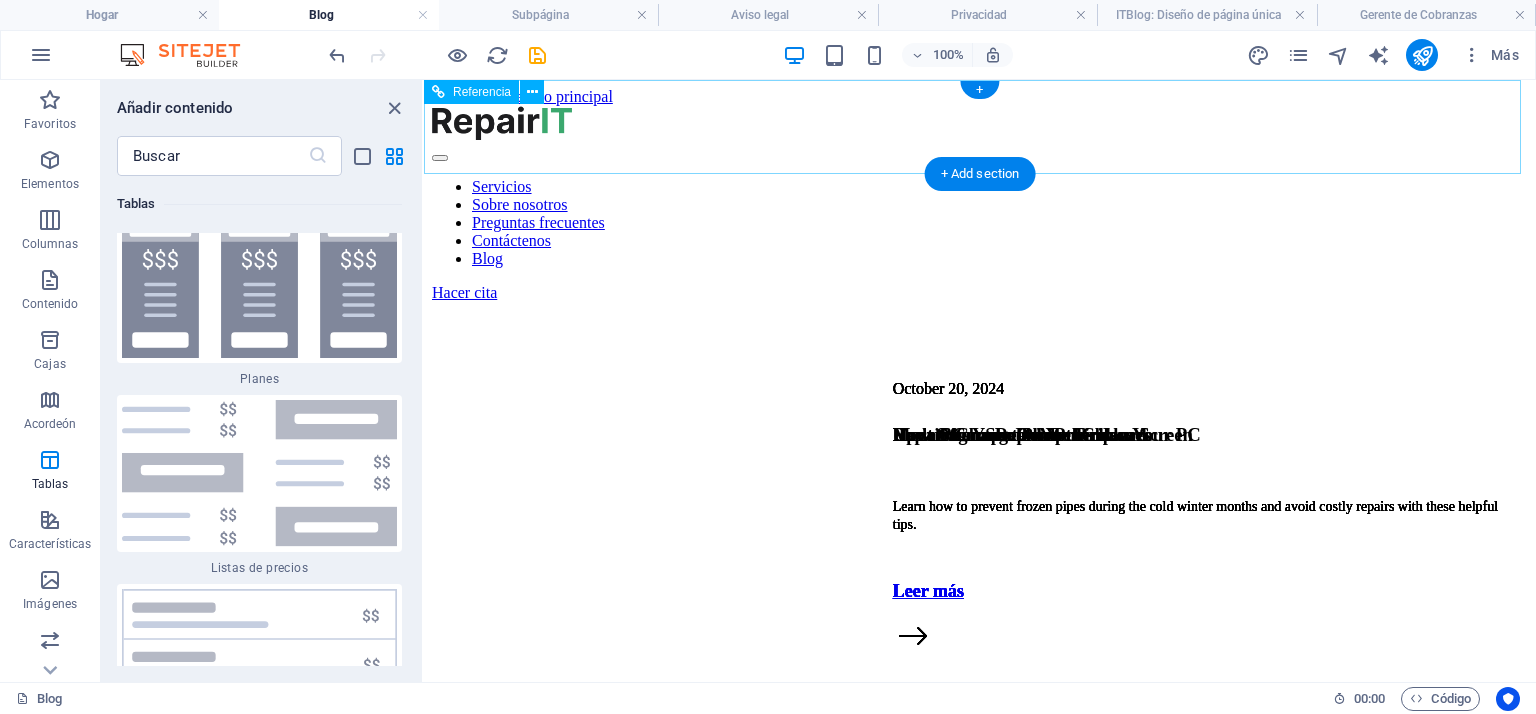 click on "Servicios Sobre nosotros Preguntas frecuentes Contáctenos Blog" at bounding box center [980, 223] 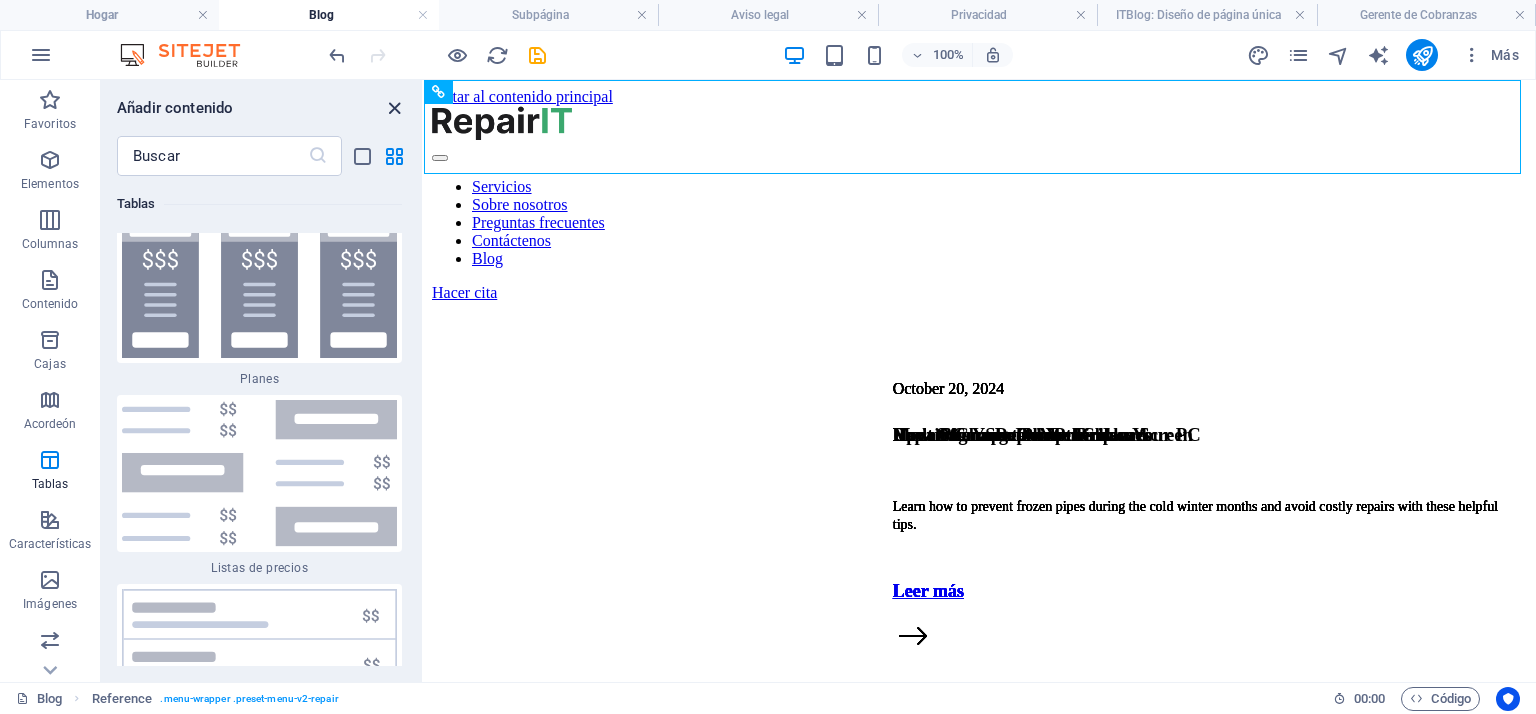 click at bounding box center [394, 108] 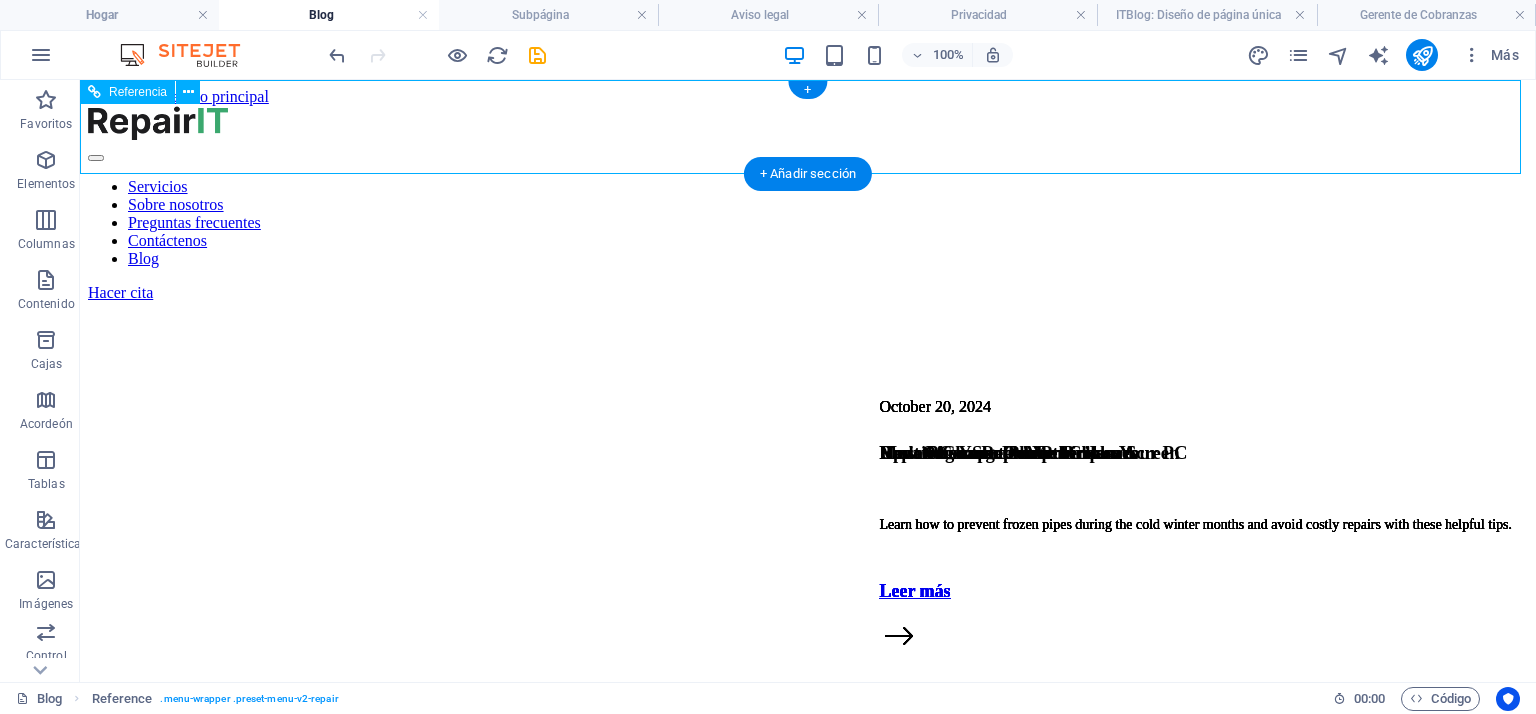 click on "Servicios Sobre nosotros Preguntas frecuentes Contáctenos Blog" at bounding box center [808, 223] 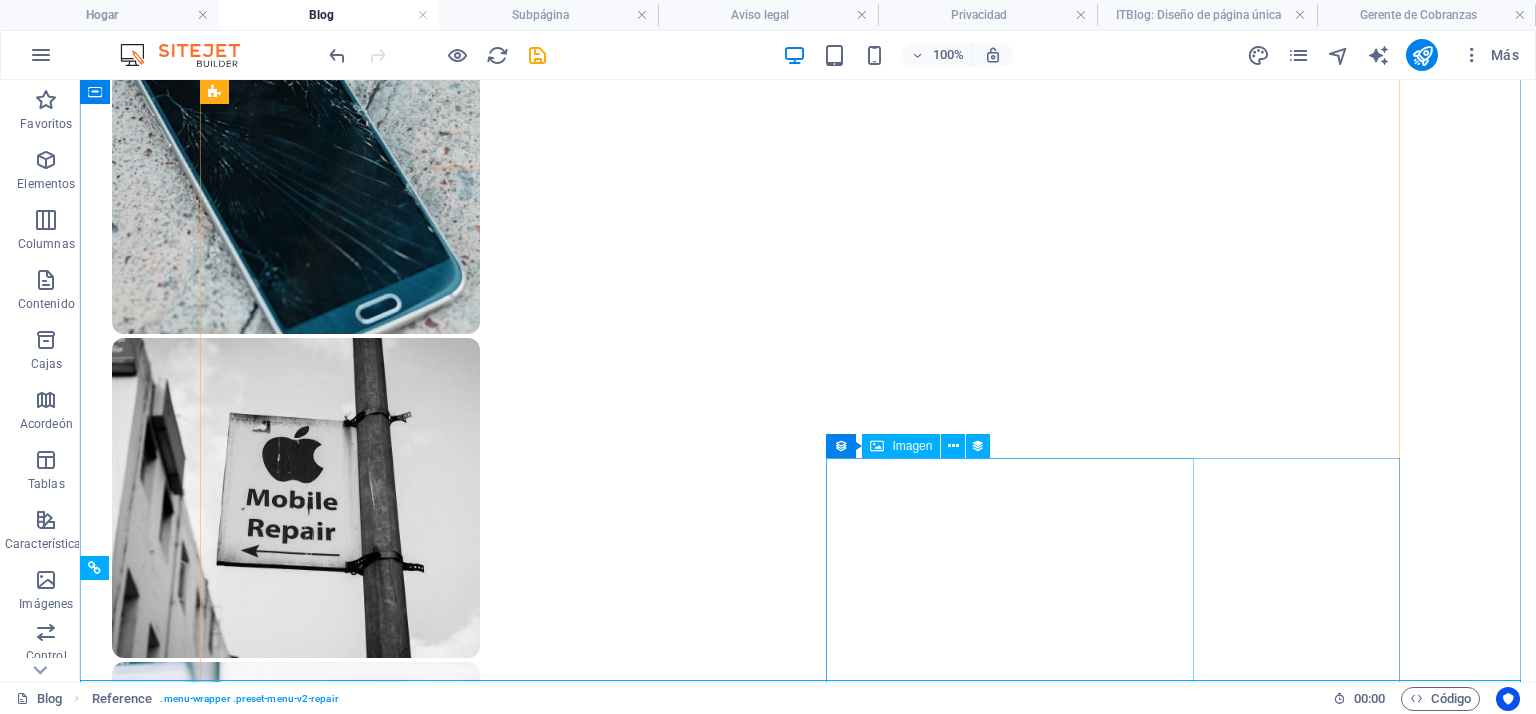 scroll, scrollTop: 1300, scrollLeft: 0, axis: vertical 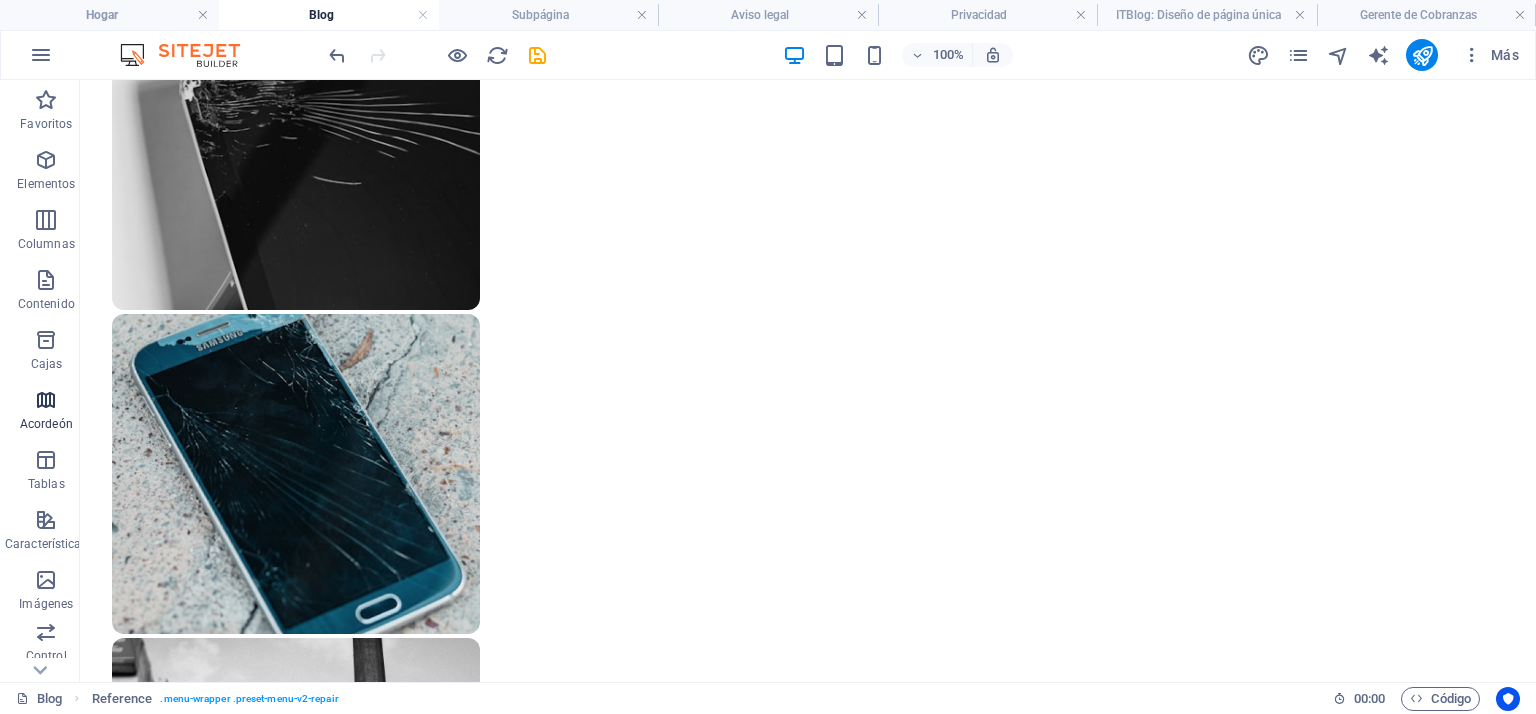 click on "Acordeón" at bounding box center (46, 424) 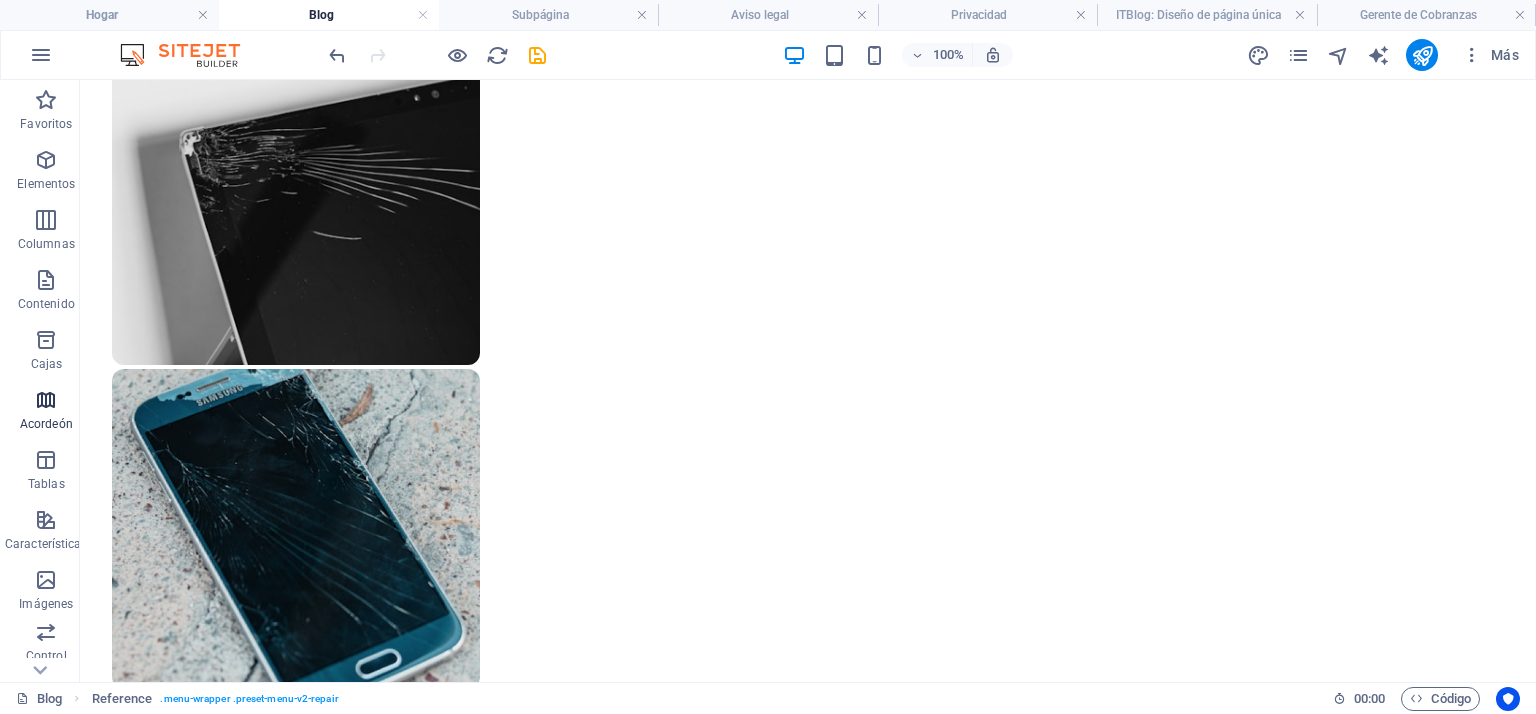 scroll, scrollTop: 1555, scrollLeft: 0, axis: vertical 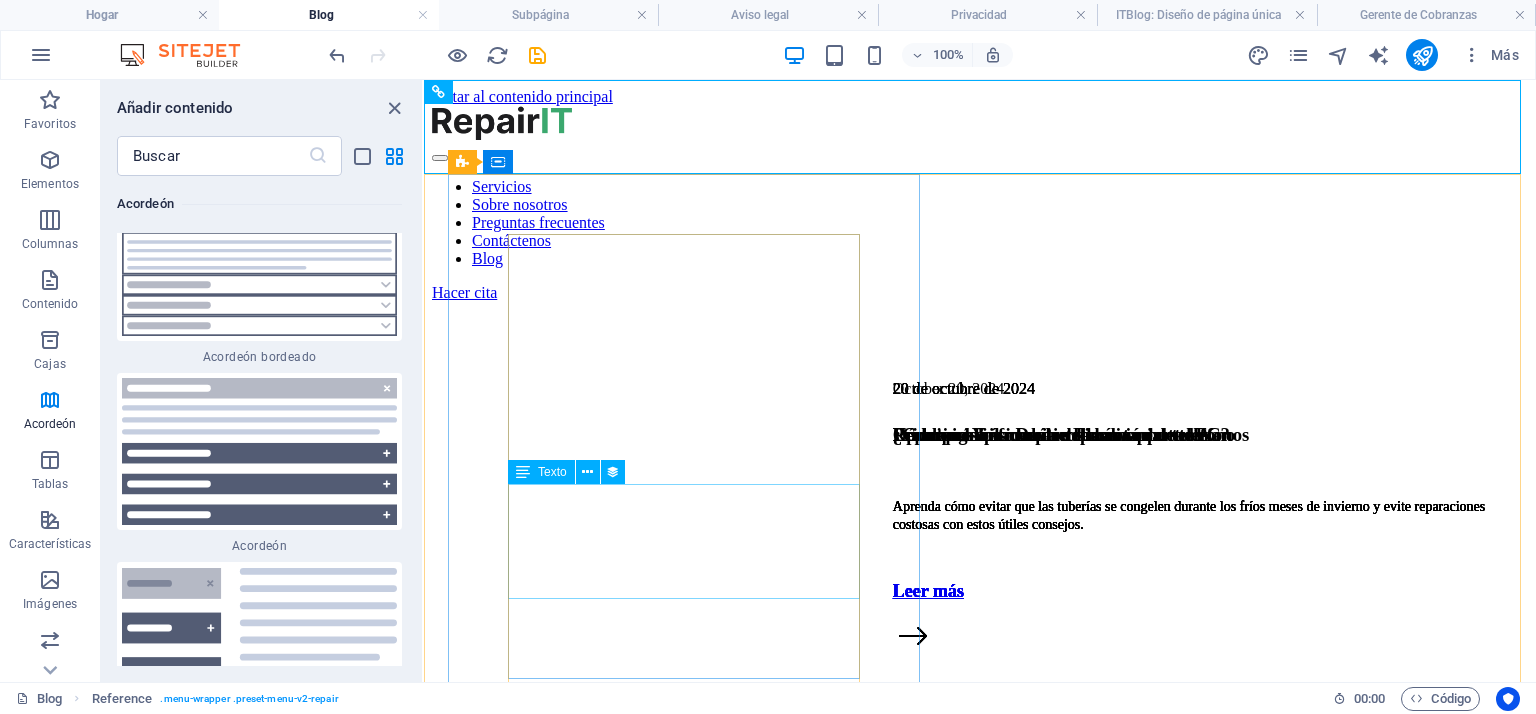 click on "Texto" at bounding box center [541, 472] 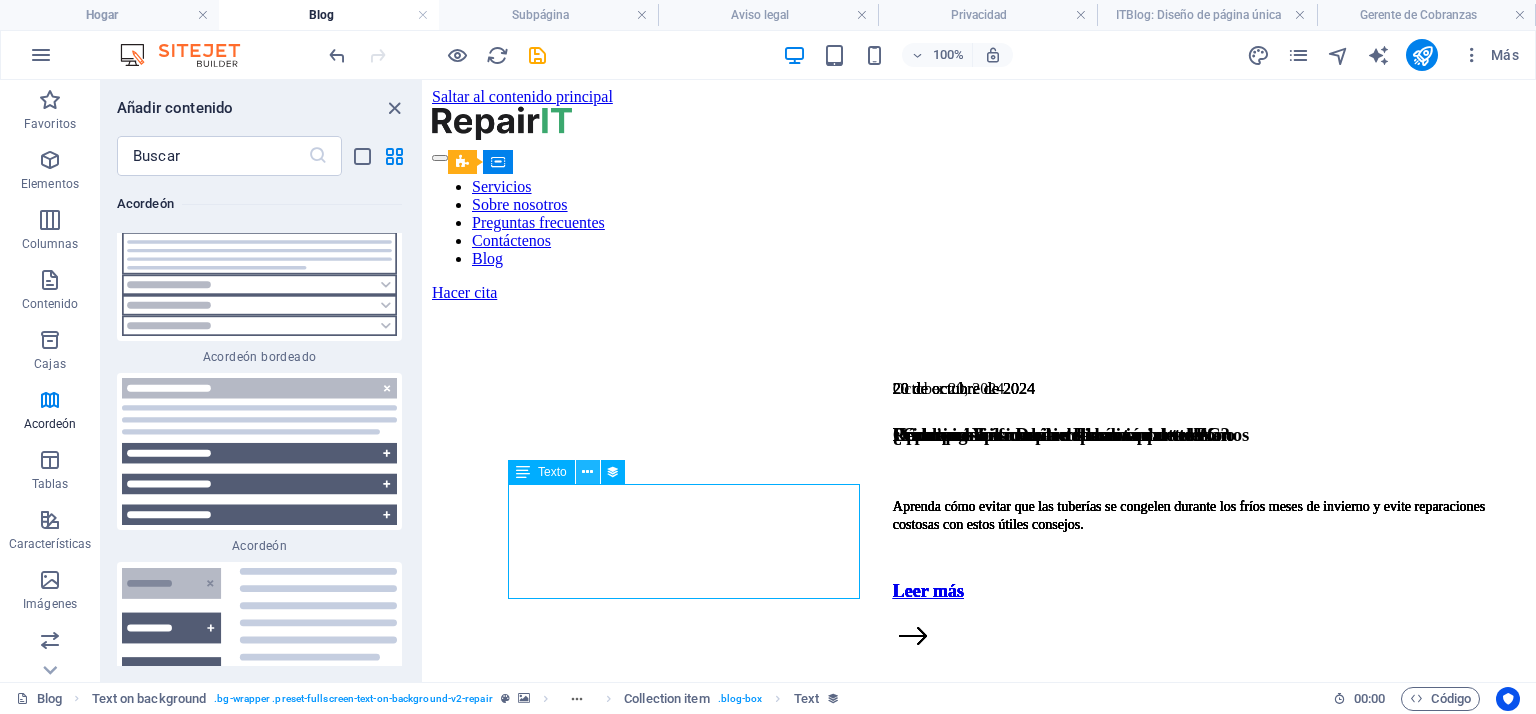 click at bounding box center (587, 472) 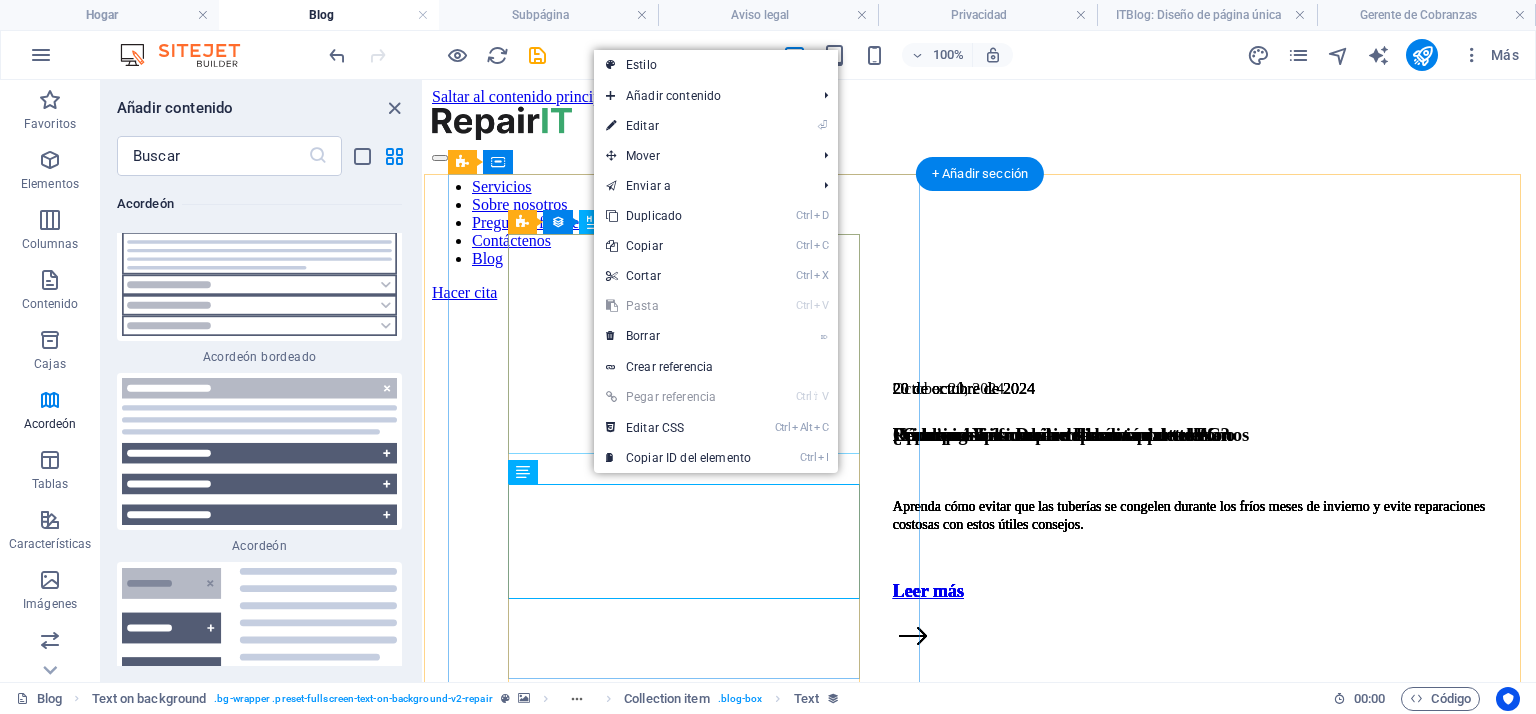 click on "Reparar la placa base de la computadora" at bounding box center (980, 1060) 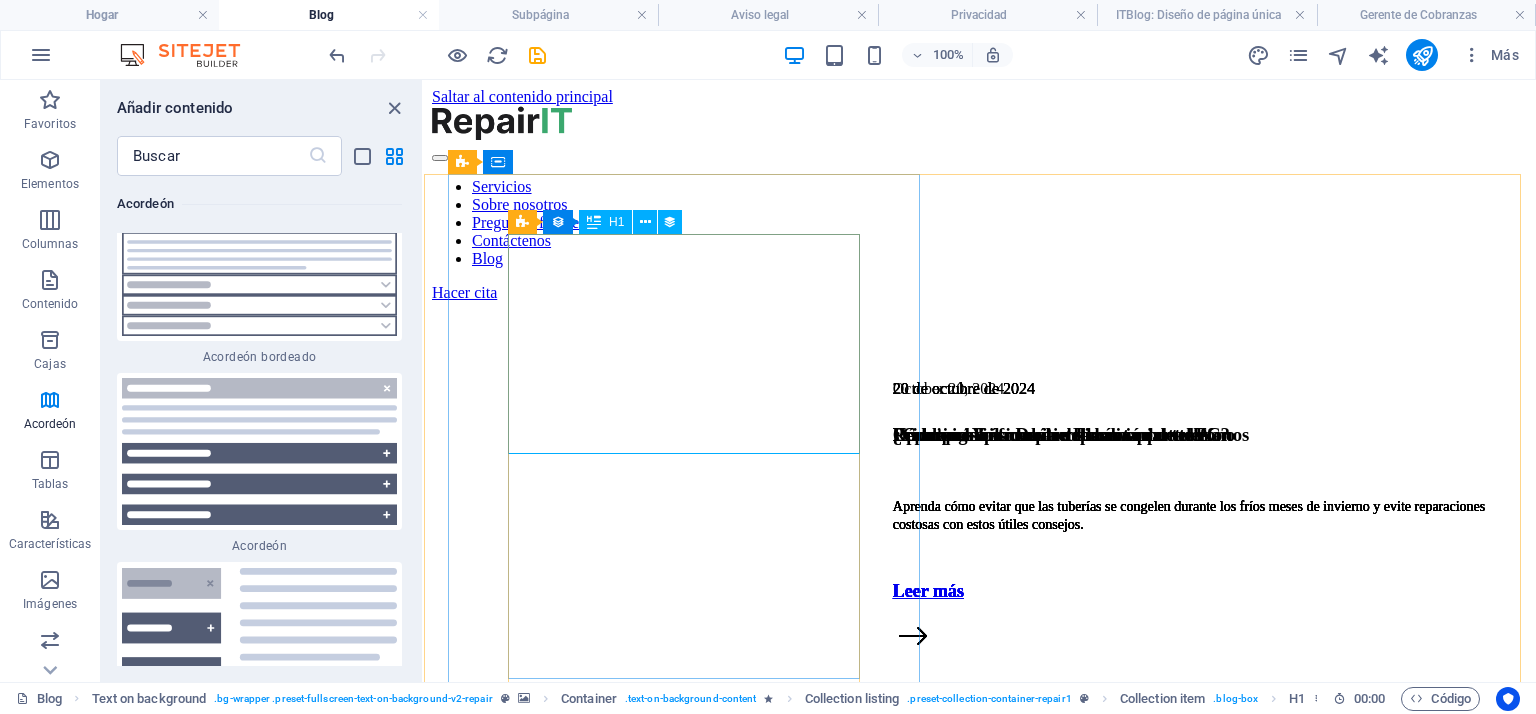 click at bounding box center (594, 222) 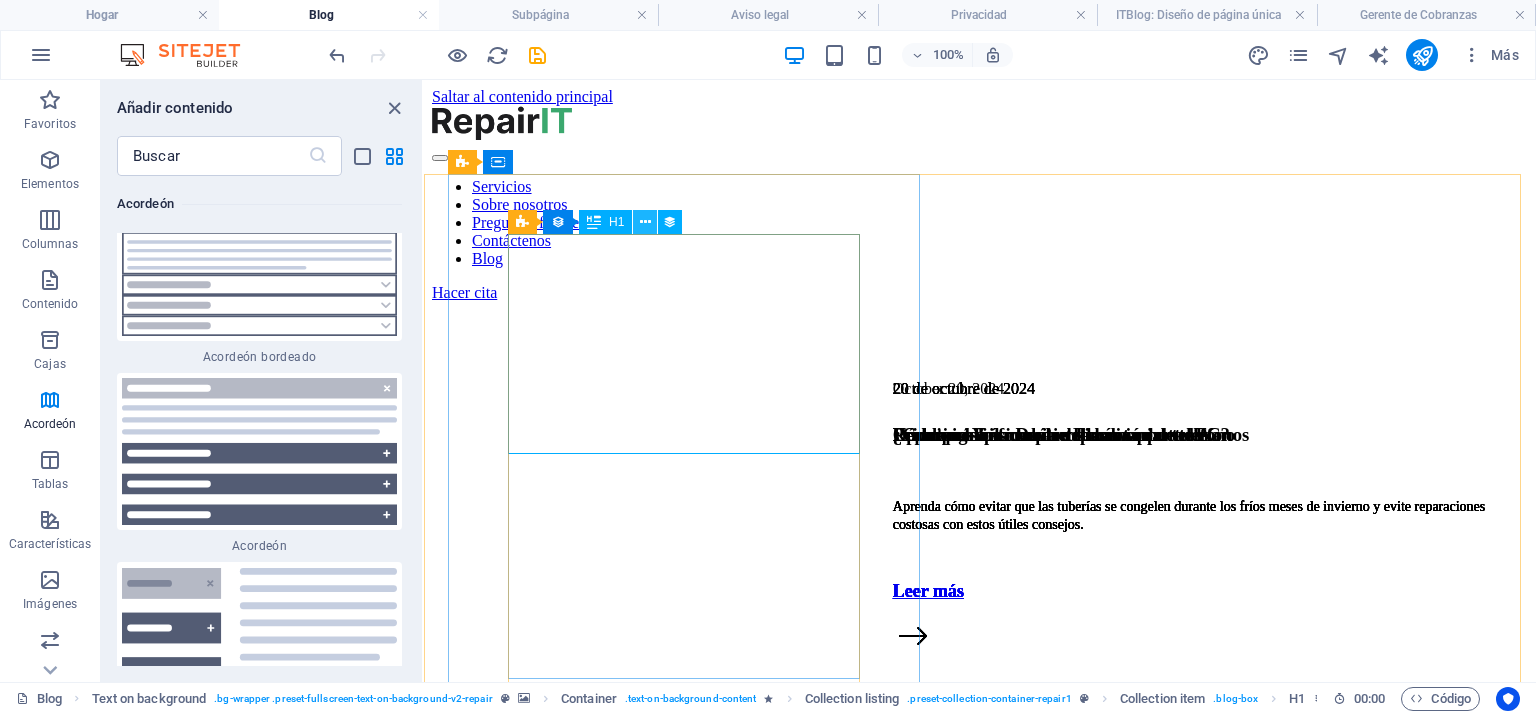 click at bounding box center (645, 222) 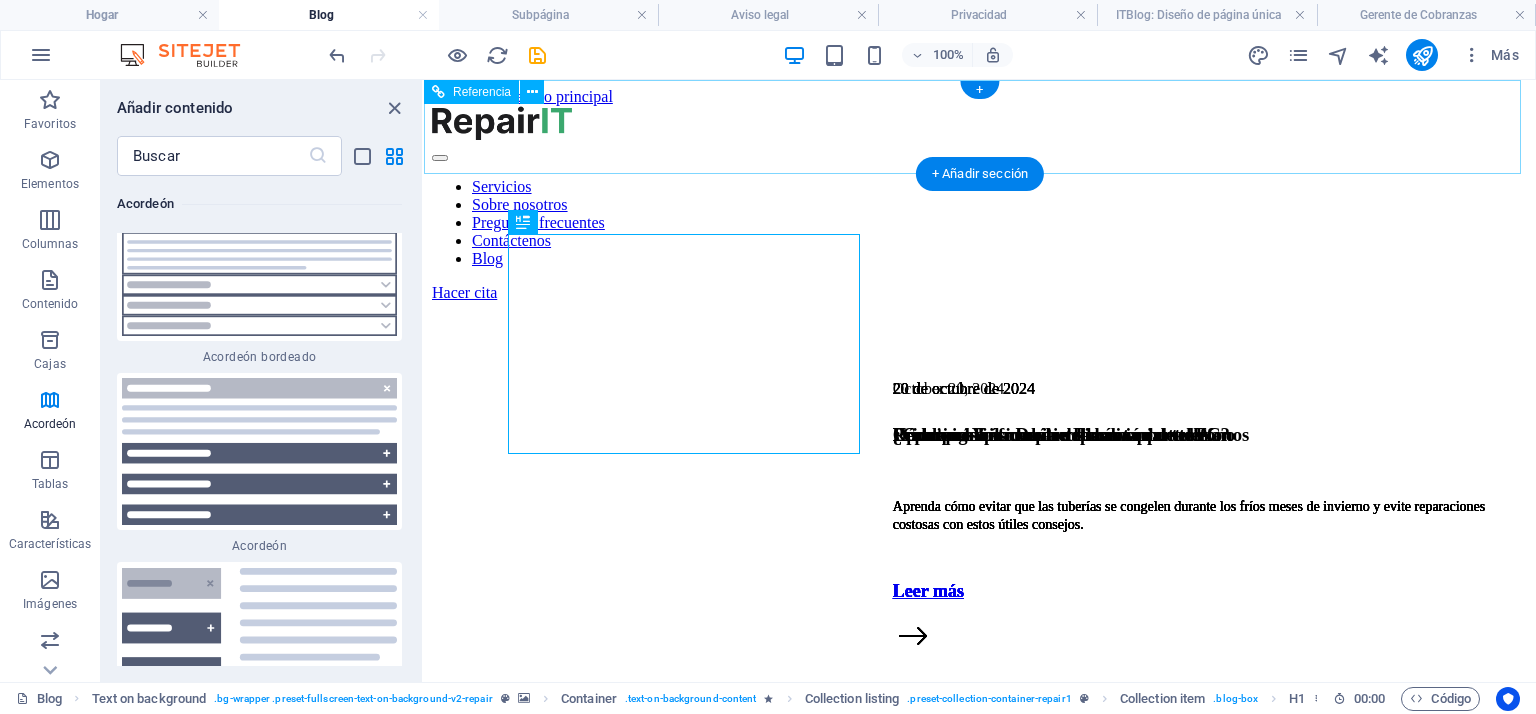 click on "Servicios Sobre nosotros Preguntas frecuentes Contáctenos Blog" at bounding box center [980, 223] 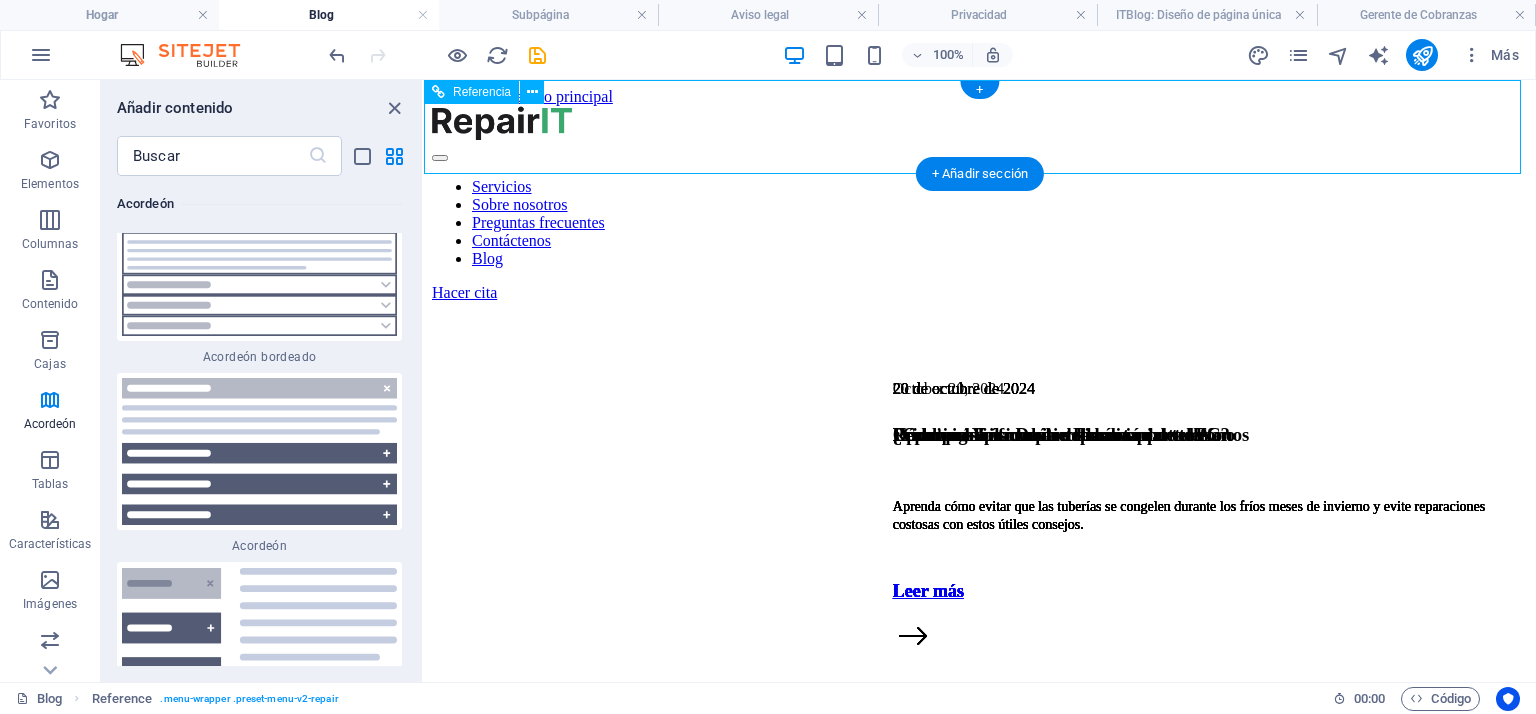 click on "Servicios Sobre nosotros Preguntas frecuentes Contáctenos Blog" at bounding box center (980, 223) 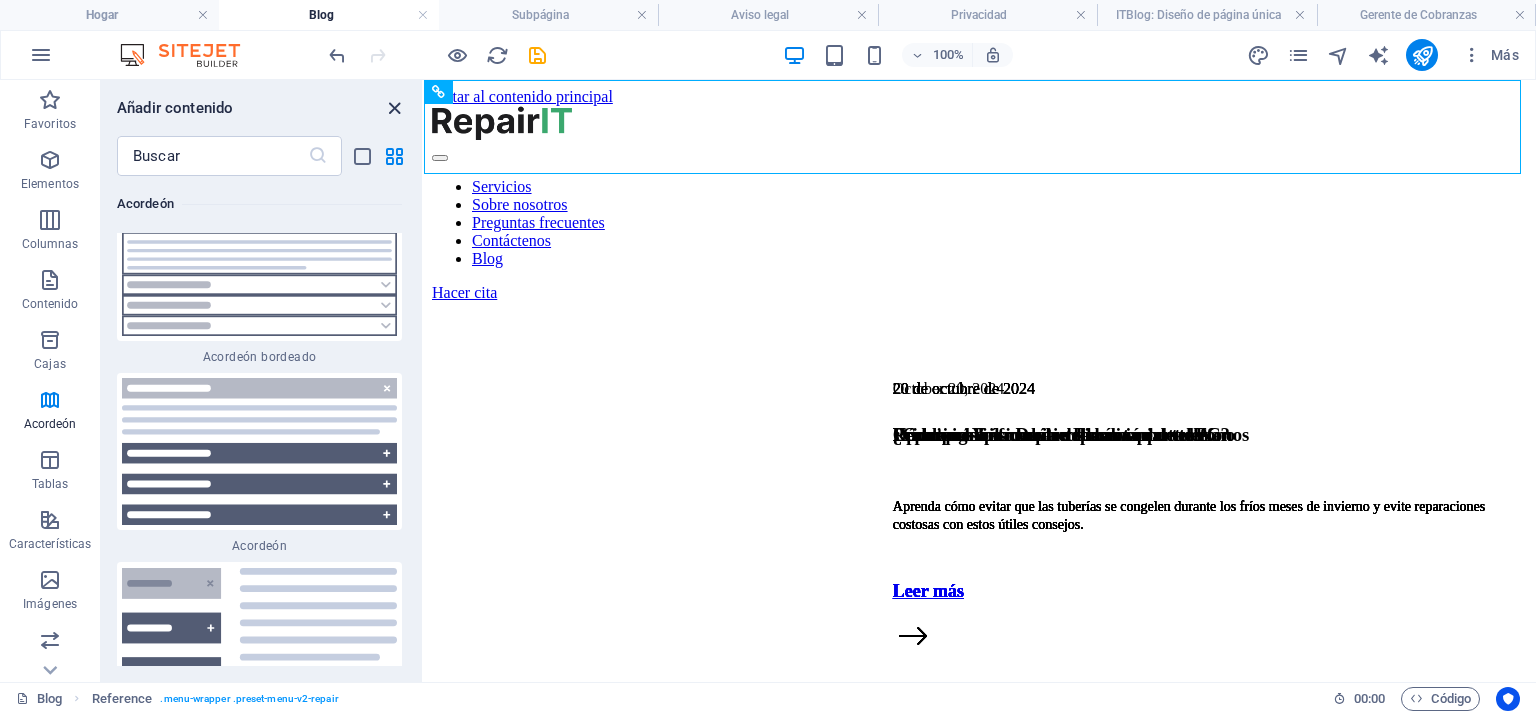 click at bounding box center [394, 108] 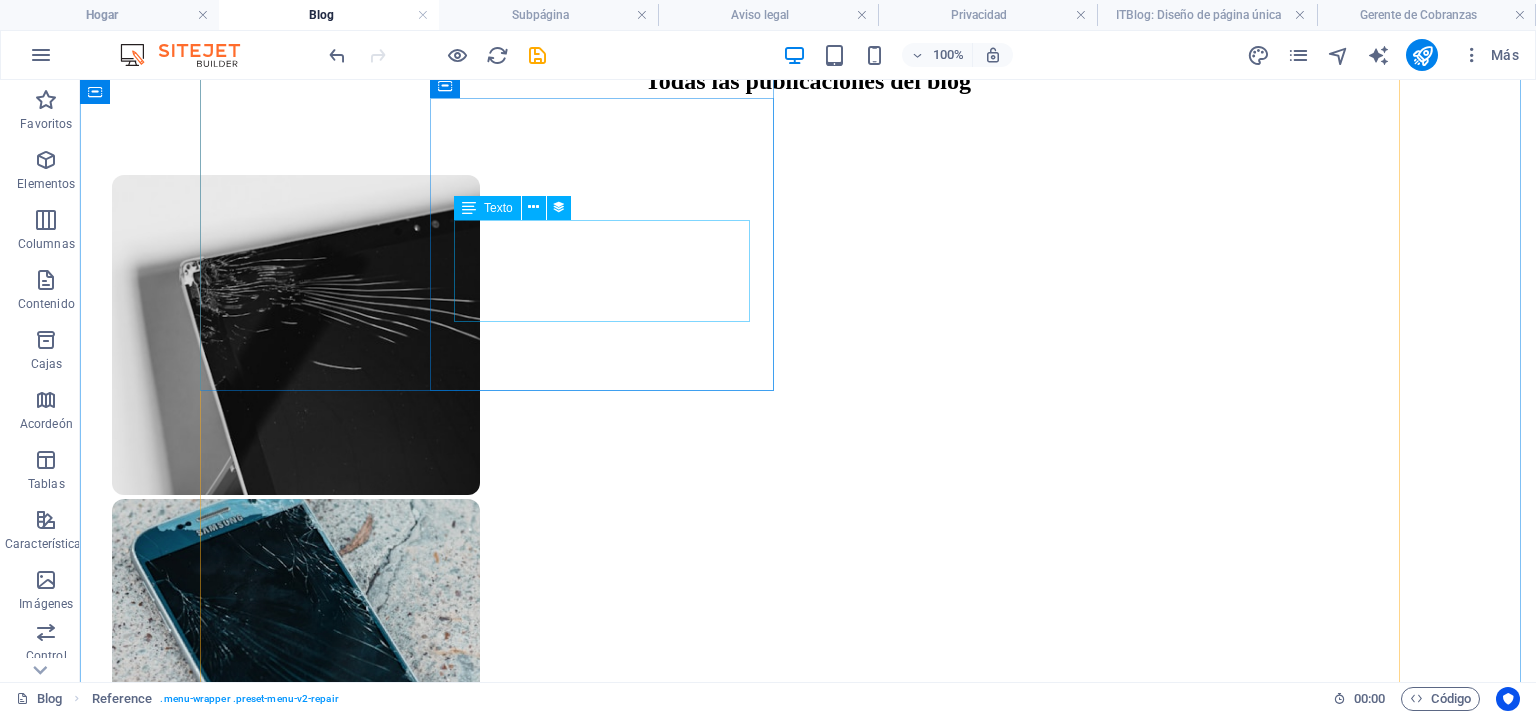 scroll, scrollTop: 1415, scrollLeft: 0, axis: vertical 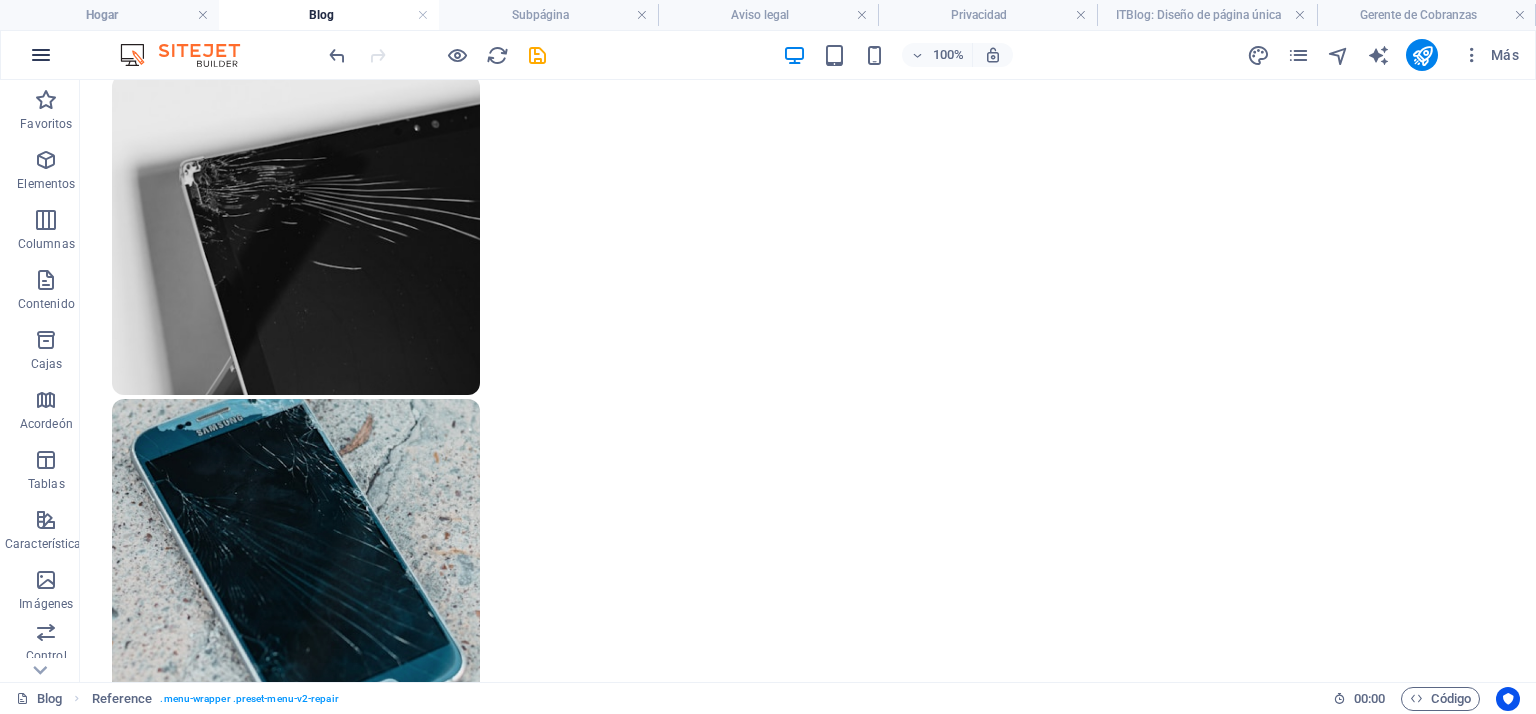 click at bounding box center (41, 55) 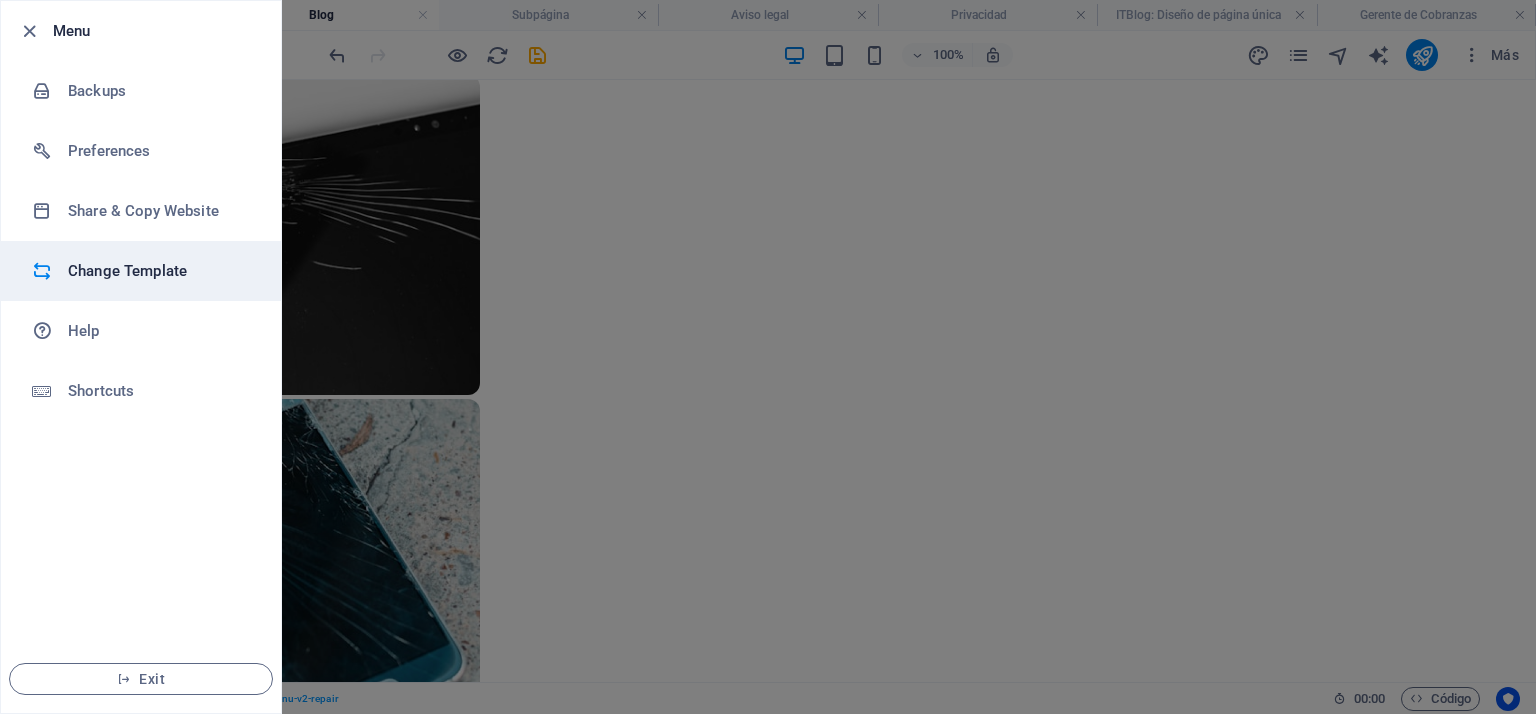 click on "Change Template" at bounding box center (160, 271) 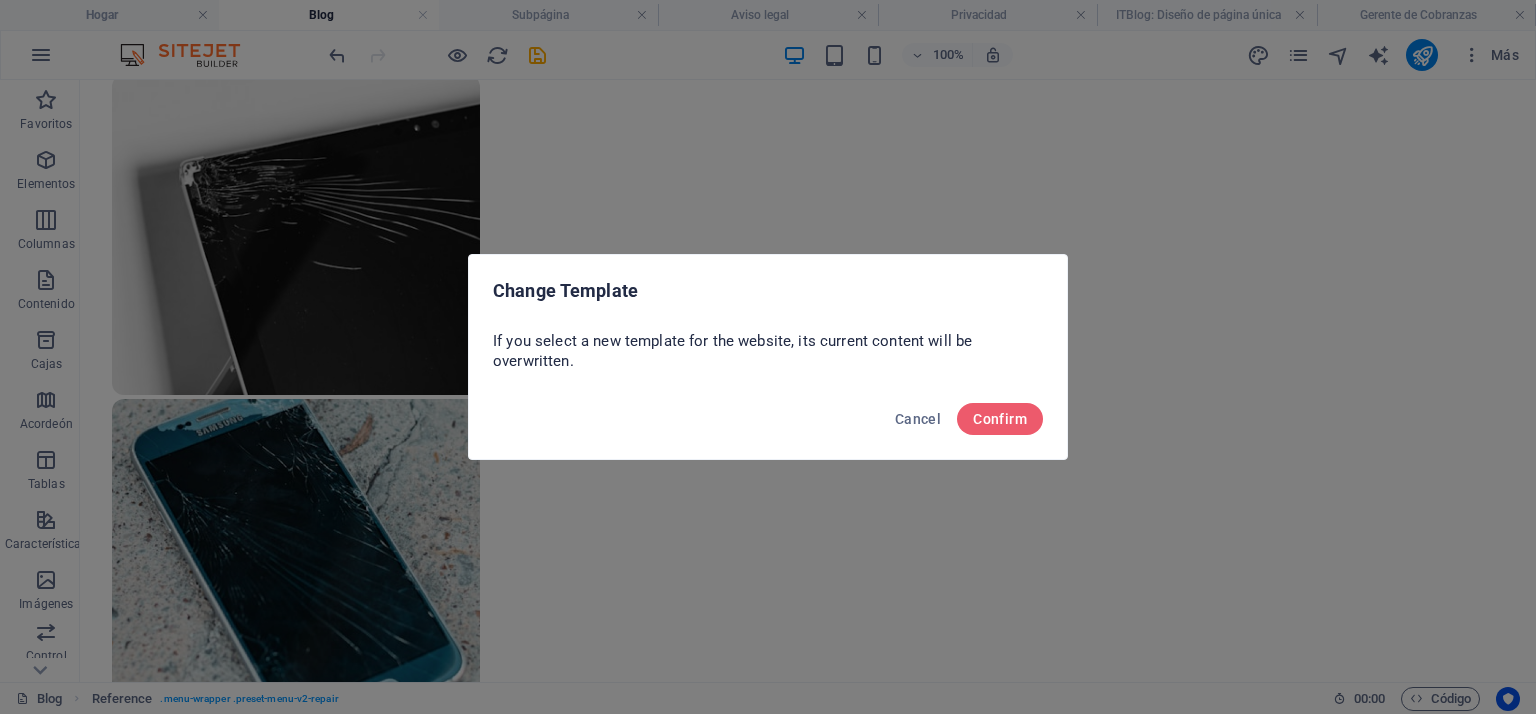 type 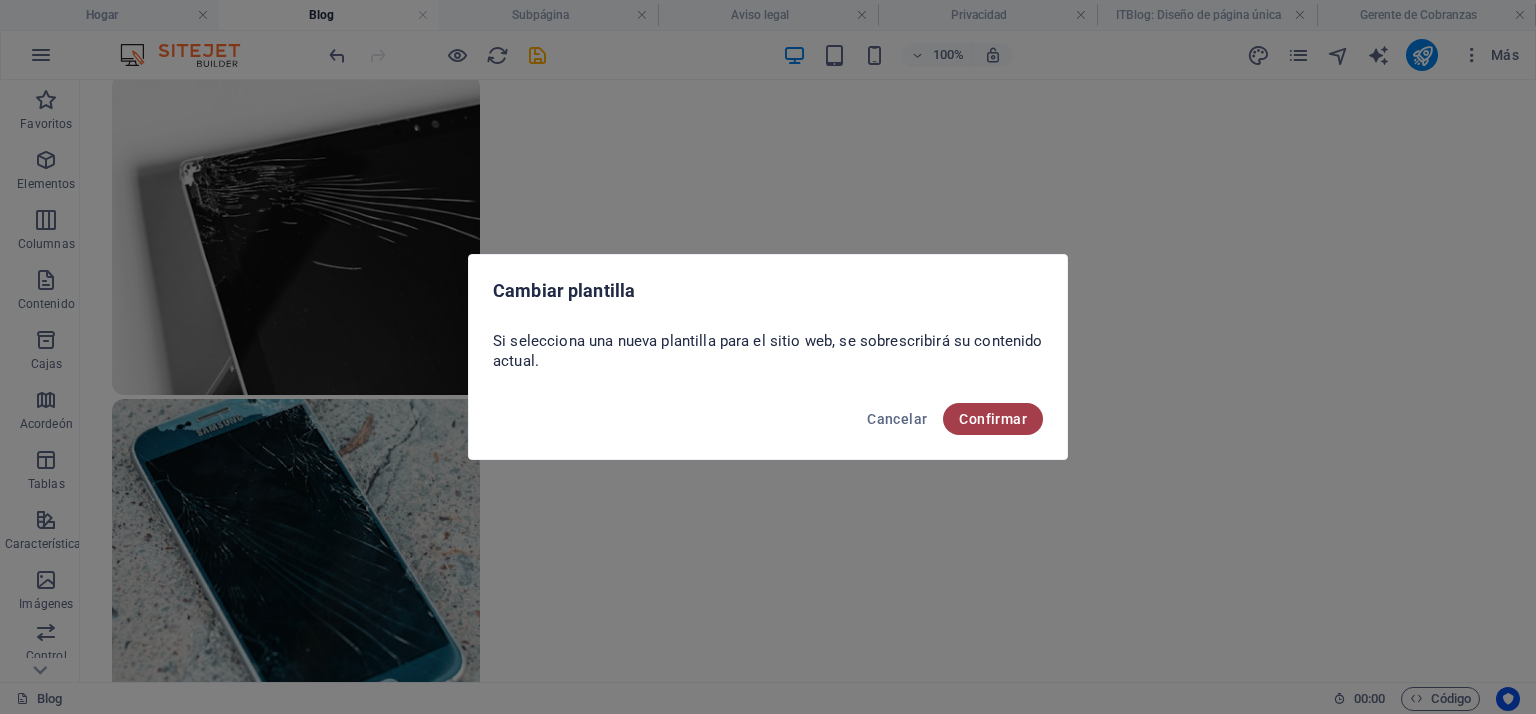 click on "Confirmar" at bounding box center [993, 419] 